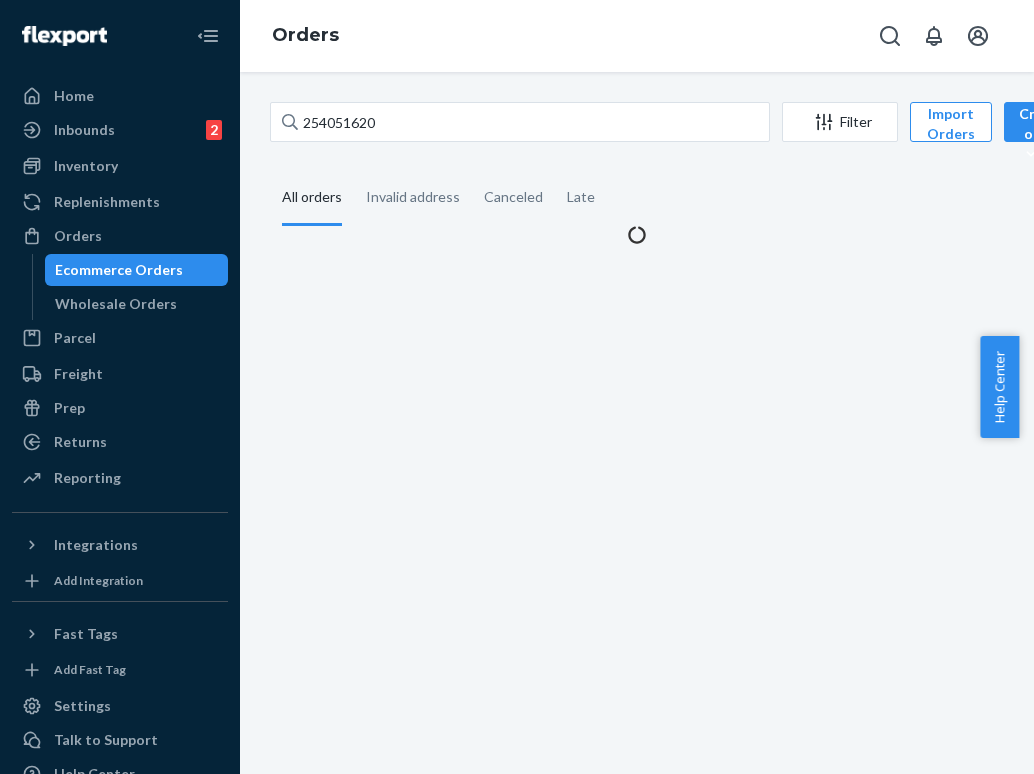 scroll, scrollTop: 0, scrollLeft: 0, axis: both 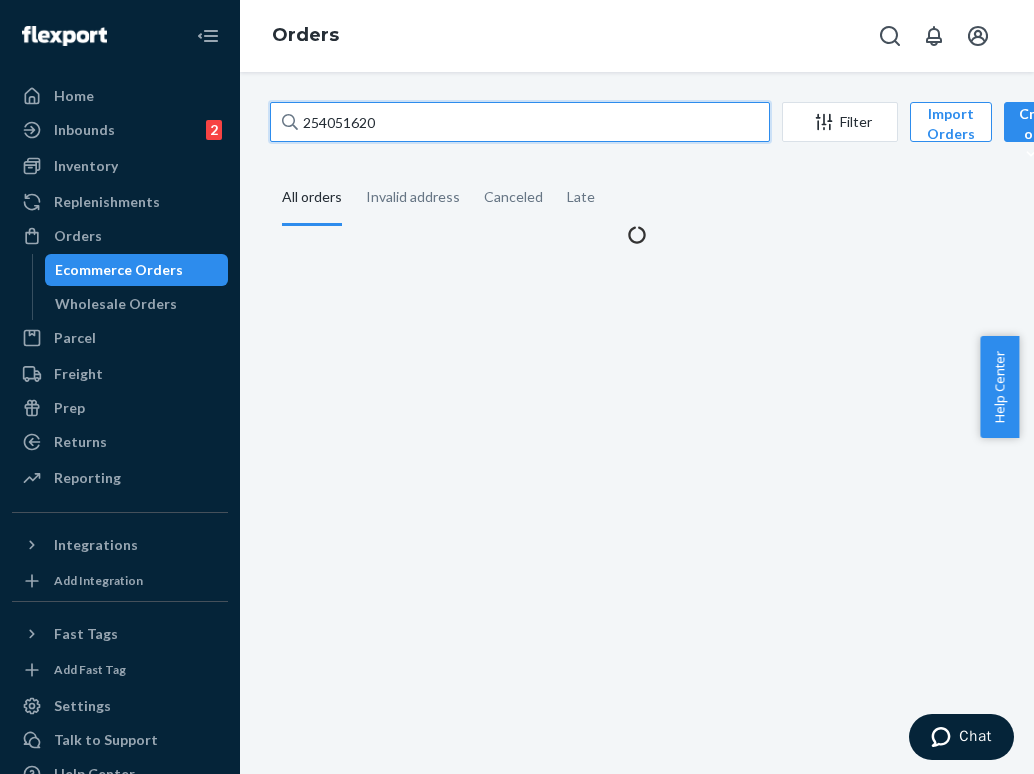 click on "254051620" at bounding box center (520, 122) 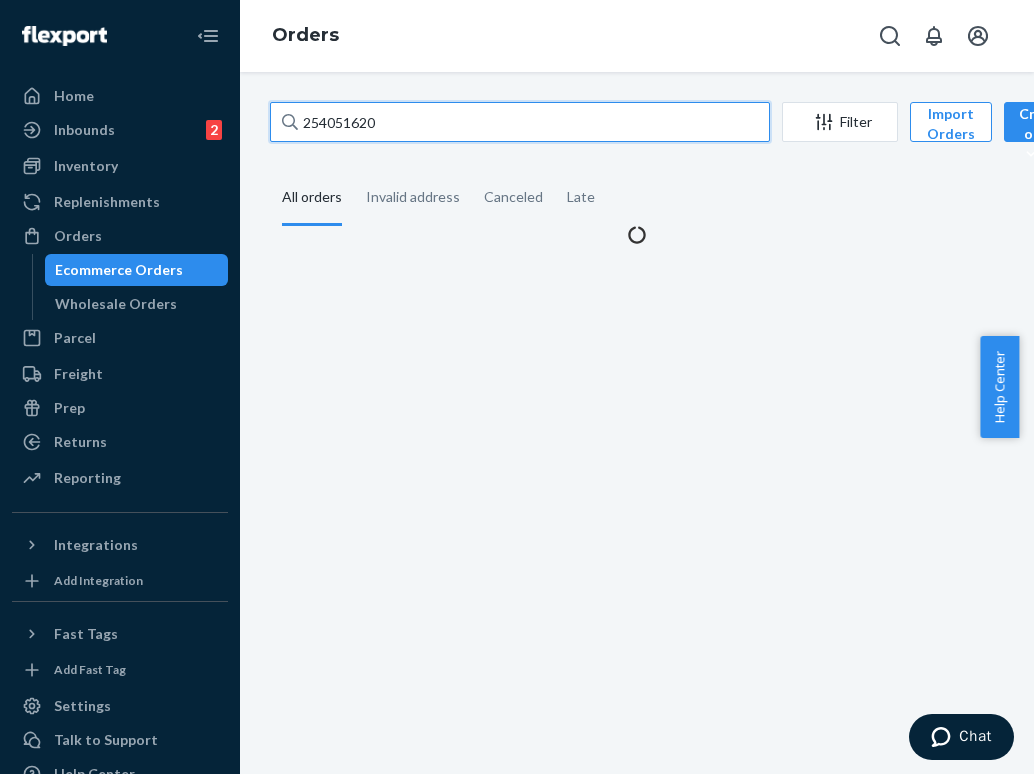 type on "254033429" 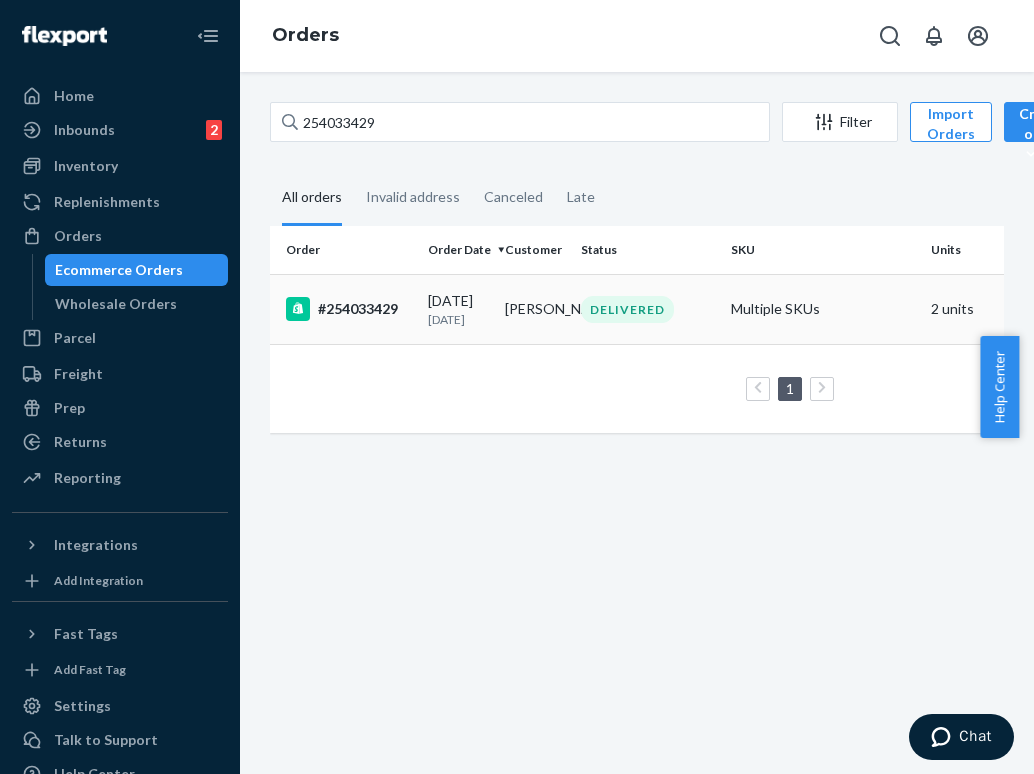 click on "DELIVERED" at bounding box center (627, 309) 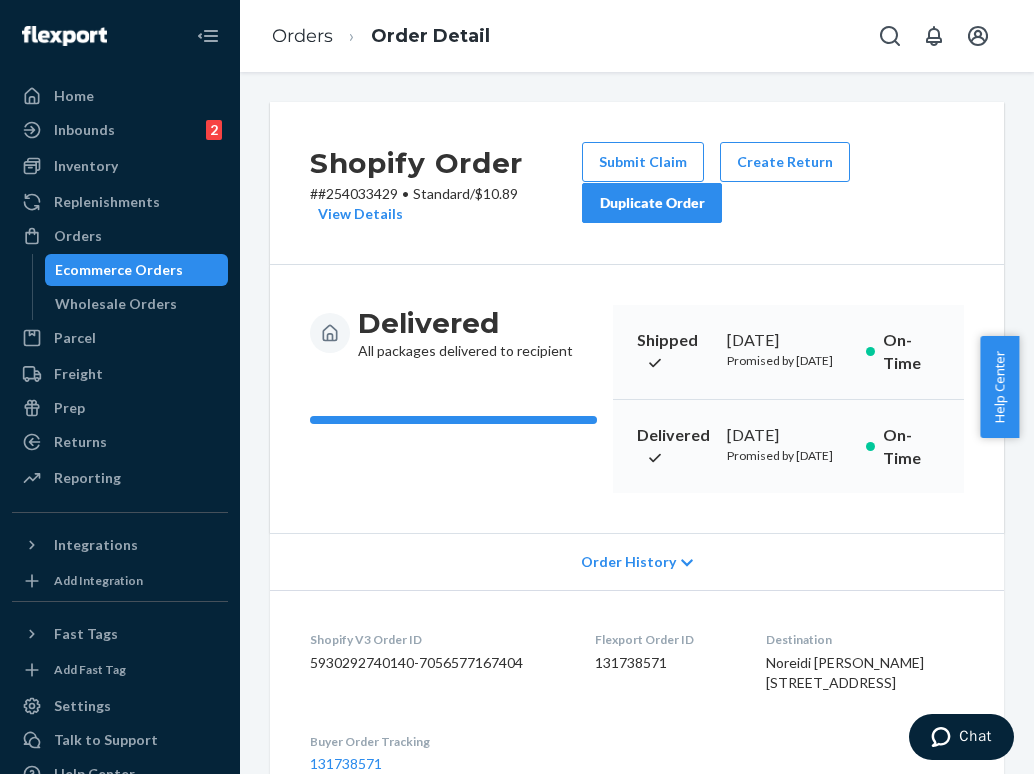 scroll, scrollTop: 48, scrollLeft: 0, axis: vertical 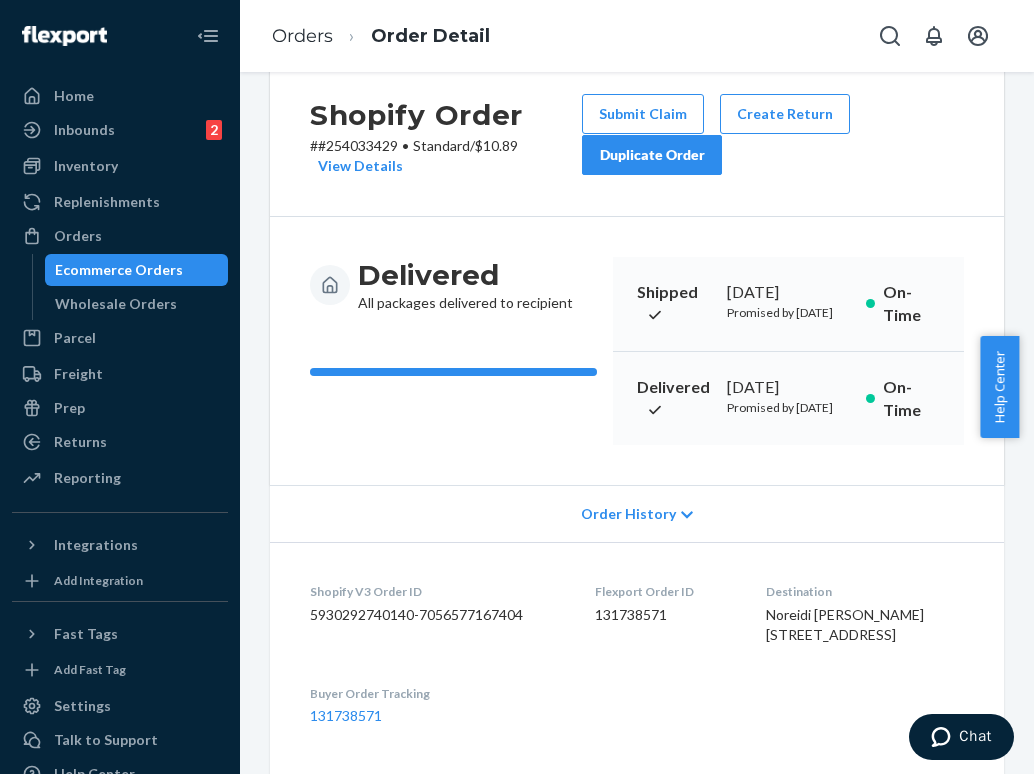 drag, startPoint x: 765, startPoint y: 718, endPoint x: 728, endPoint y: 658, distance: 70.491135 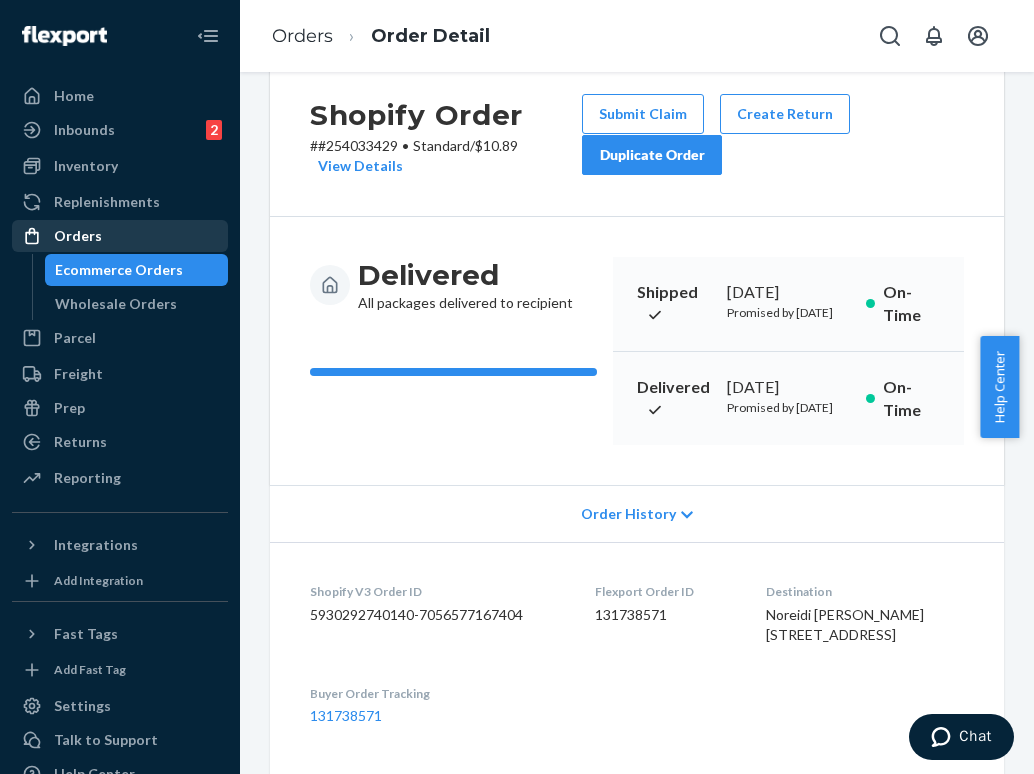 click on "Orders" at bounding box center [120, 236] 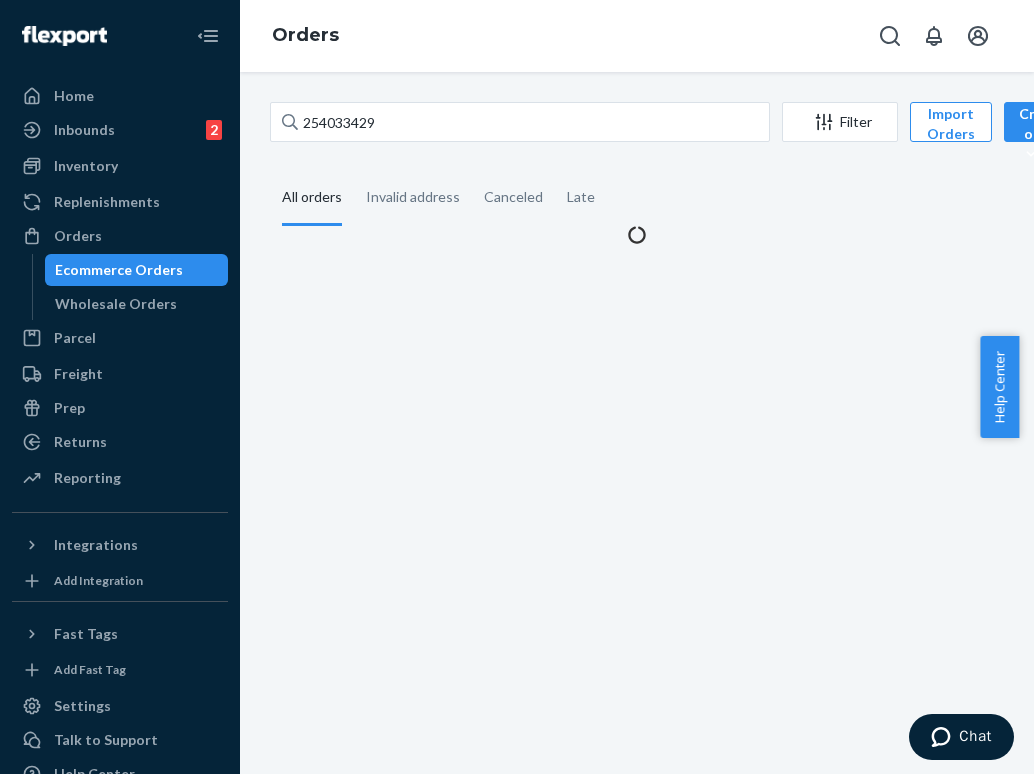 scroll, scrollTop: 0, scrollLeft: 0, axis: both 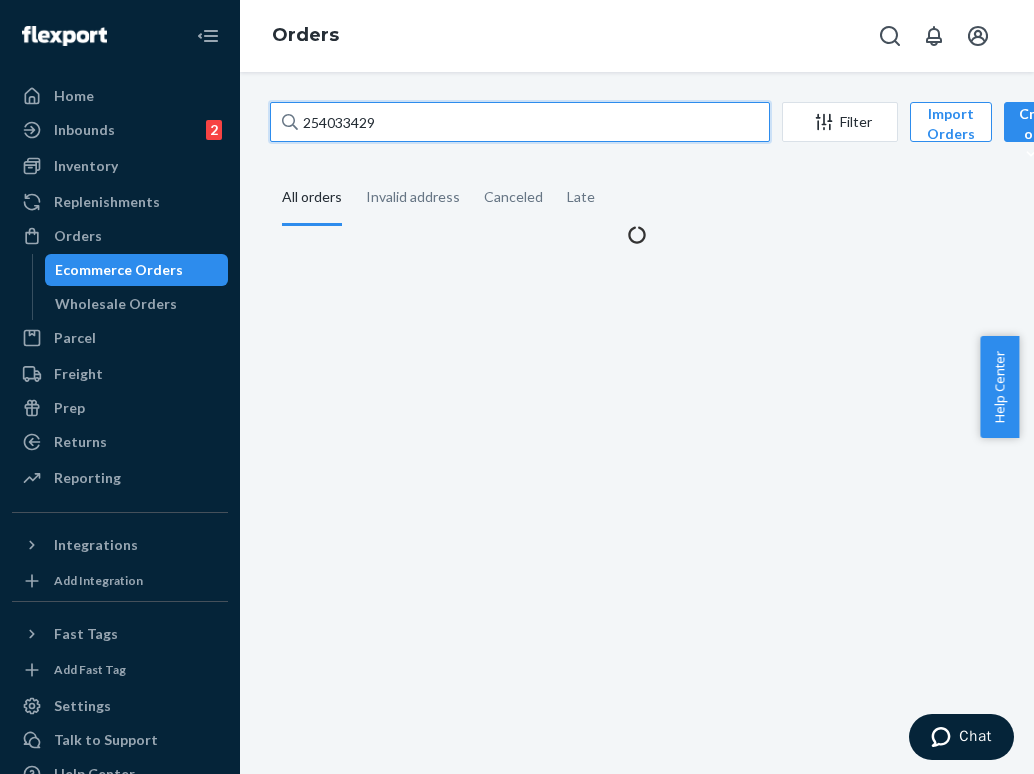 click on "254033429" at bounding box center [520, 122] 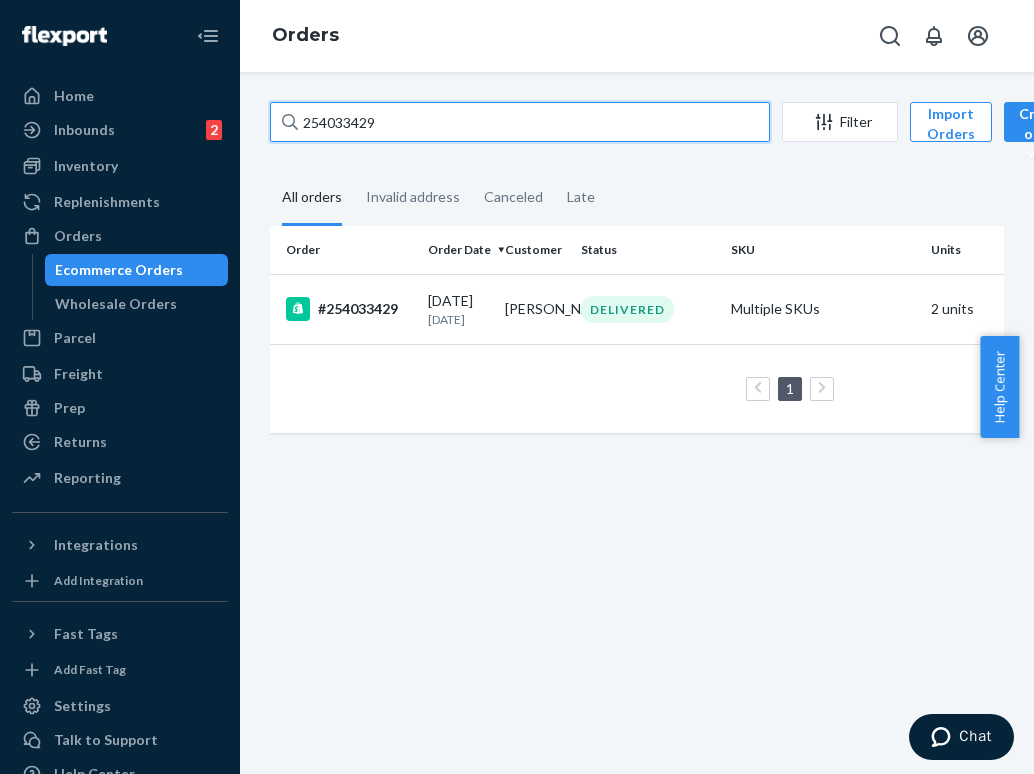click on "254033429" at bounding box center (520, 122) 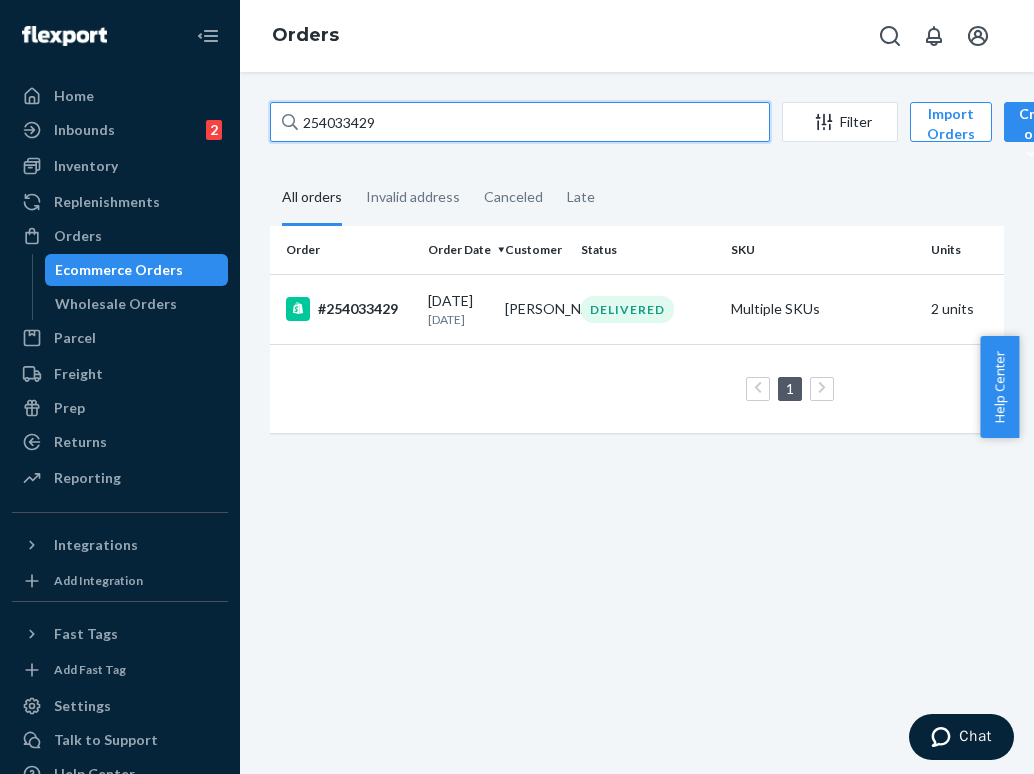 click on "254033429" at bounding box center [520, 122] 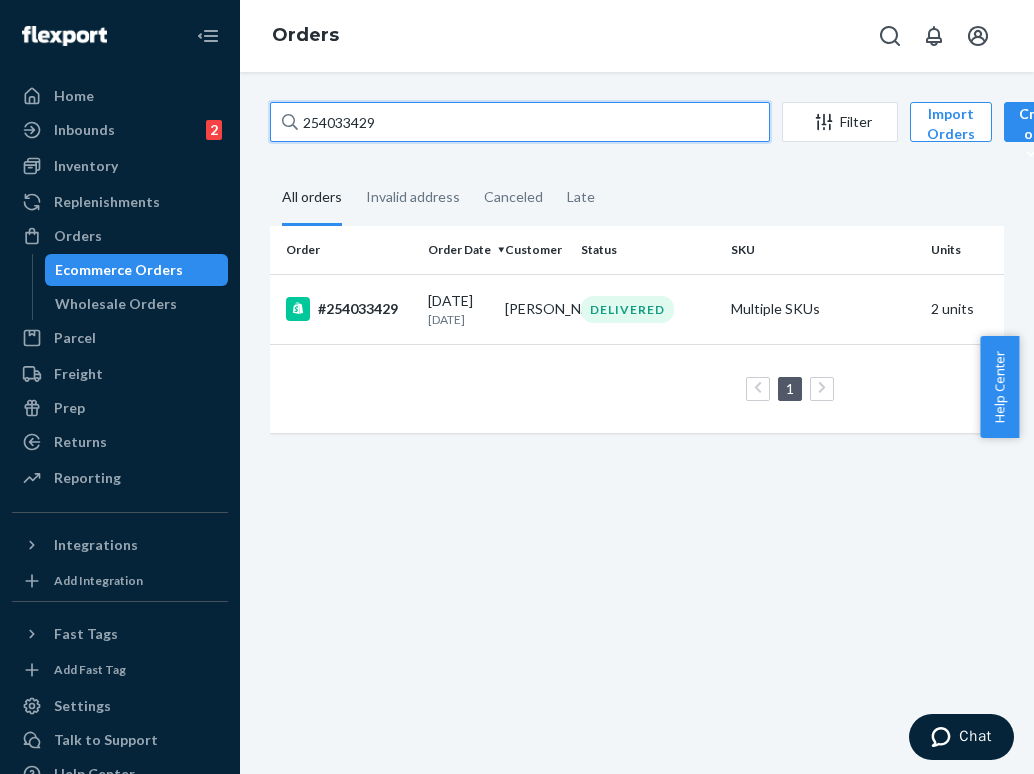 paste on "3170170" 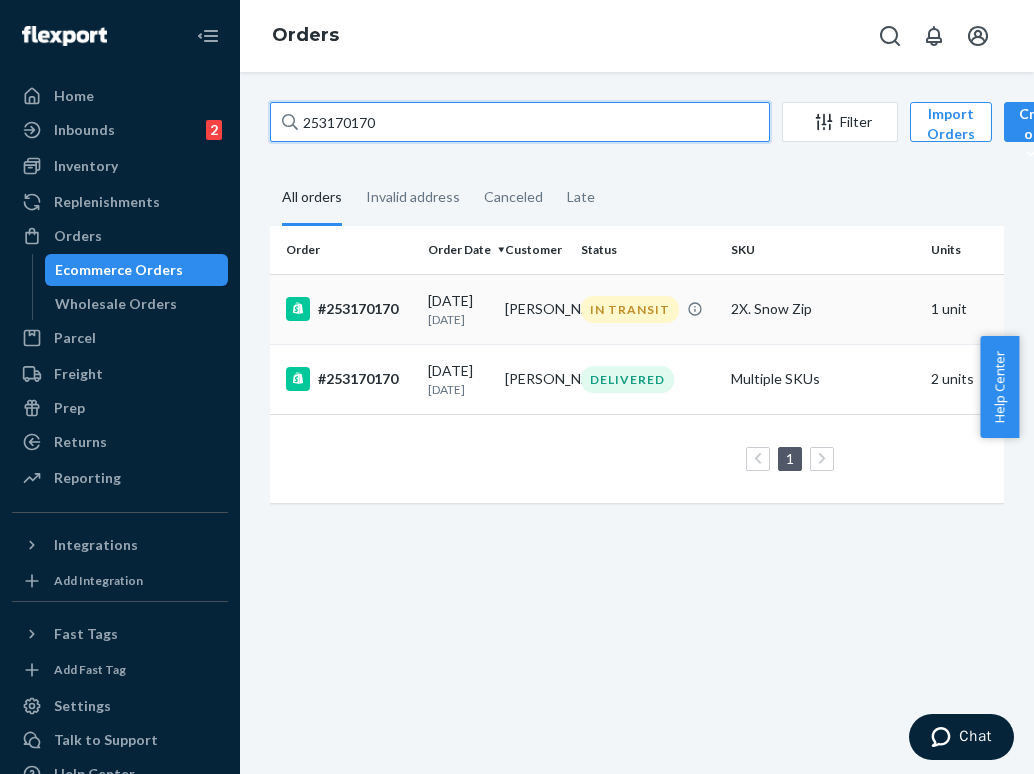 type on "253170170" 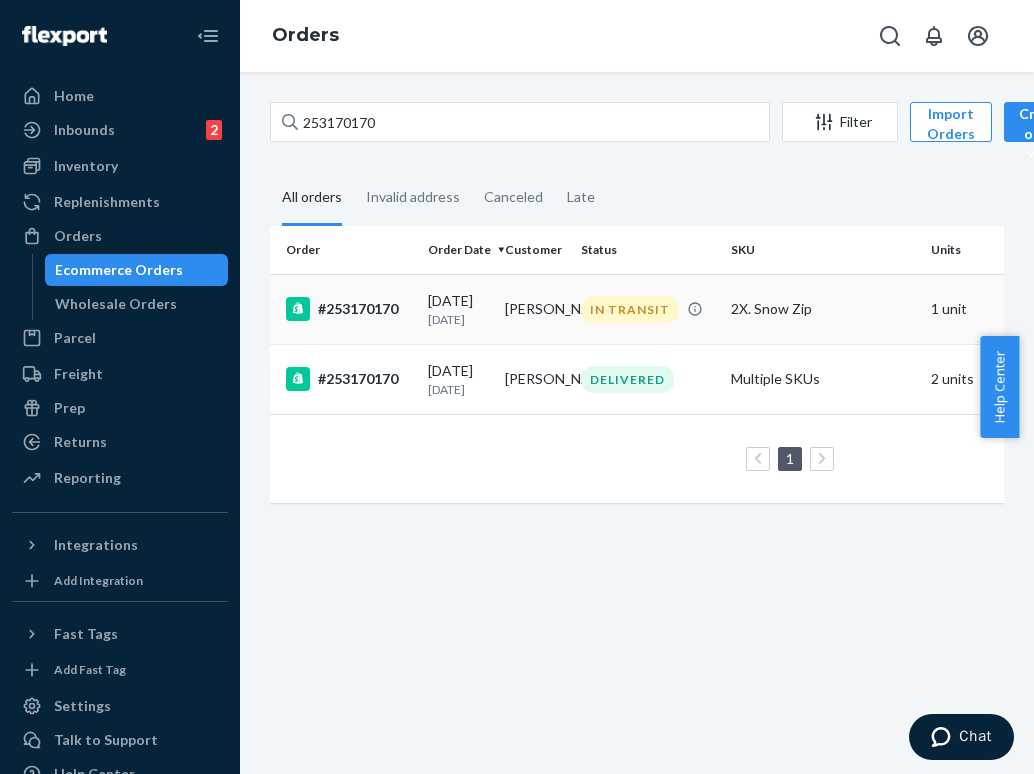 click on "IN TRANSIT" at bounding box center (648, 309) 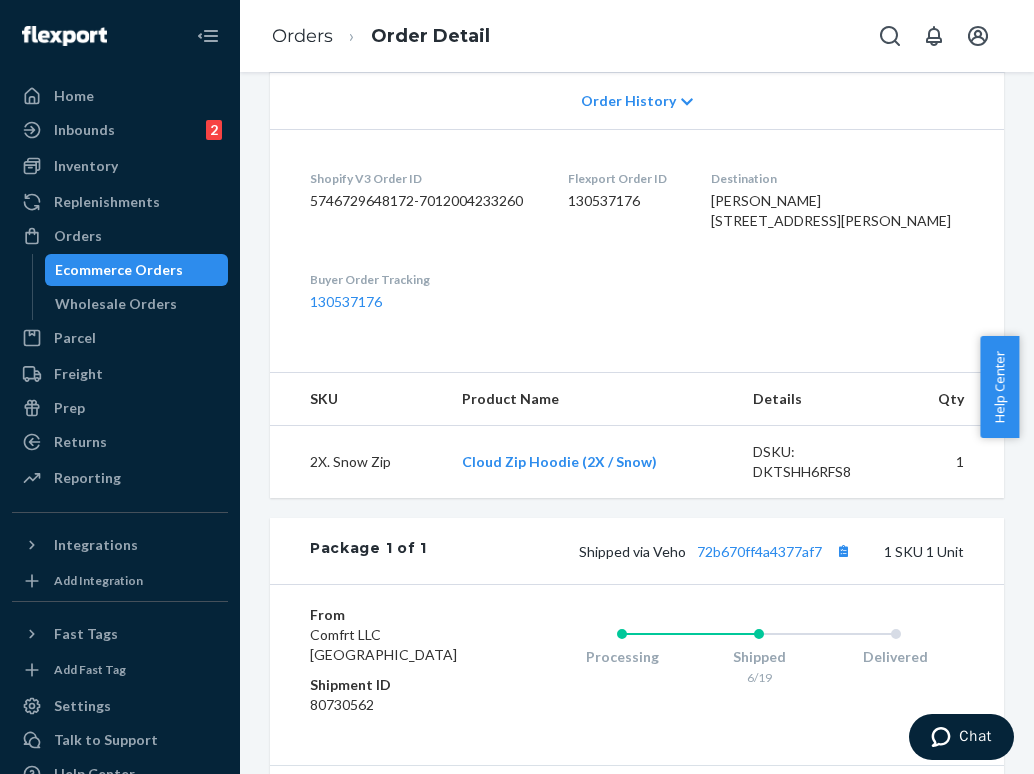scroll, scrollTop: 0, scrollLeft: 0, axis: both 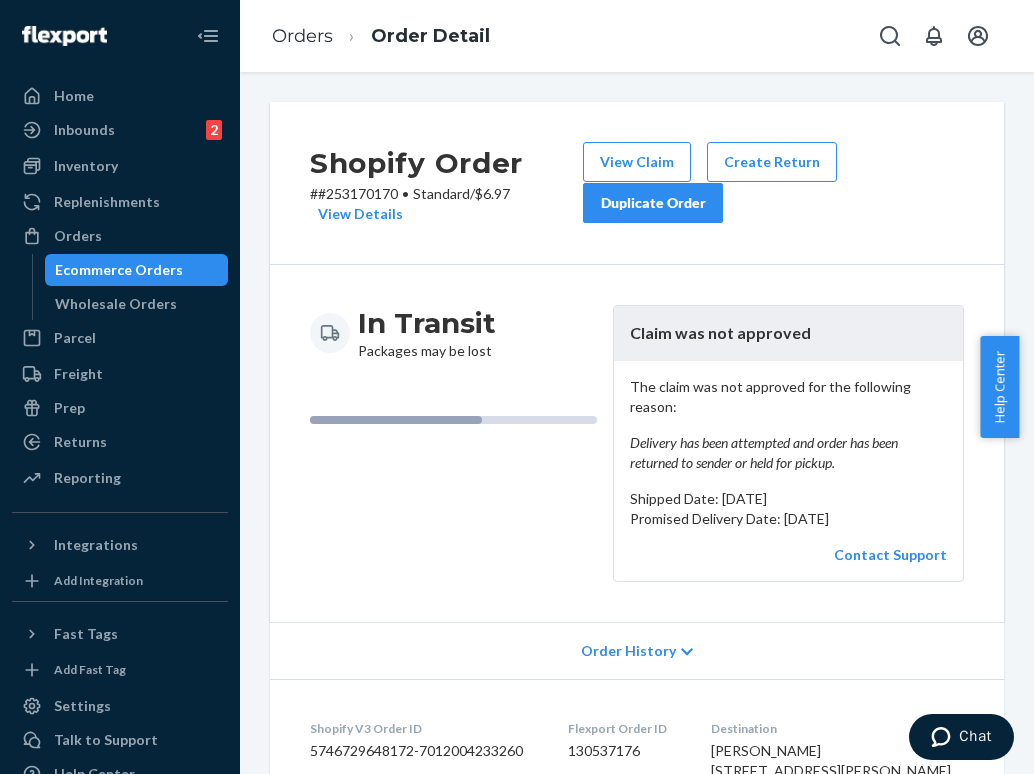 click on "Duplicate Order" at bounding box center [653, 203] 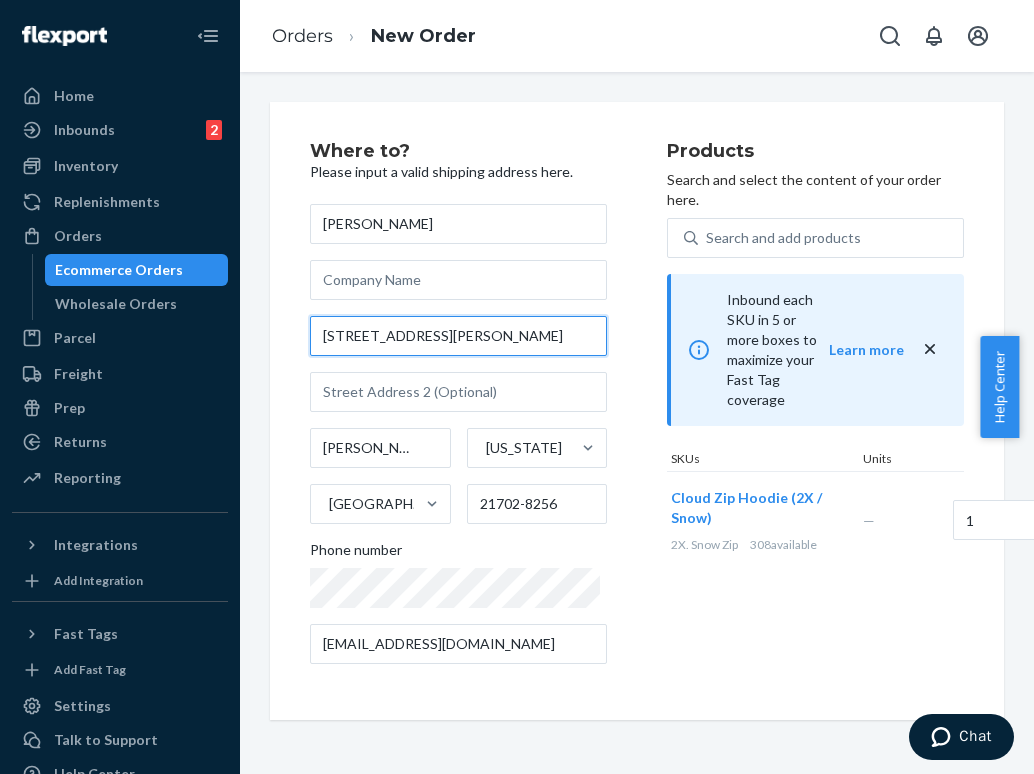 click on "[STREET_ADDRESS][PERSON_NAME]" at bounding box center (458, 336) 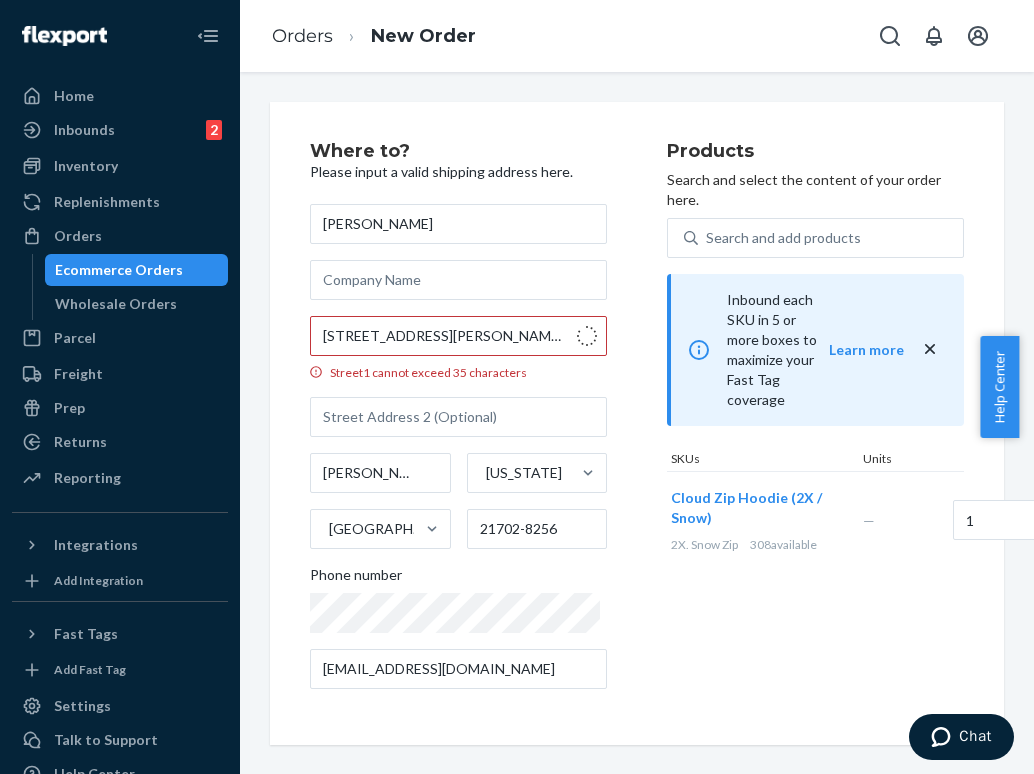 type on "[STREET_ADDRESS][PERSON_NAME]" 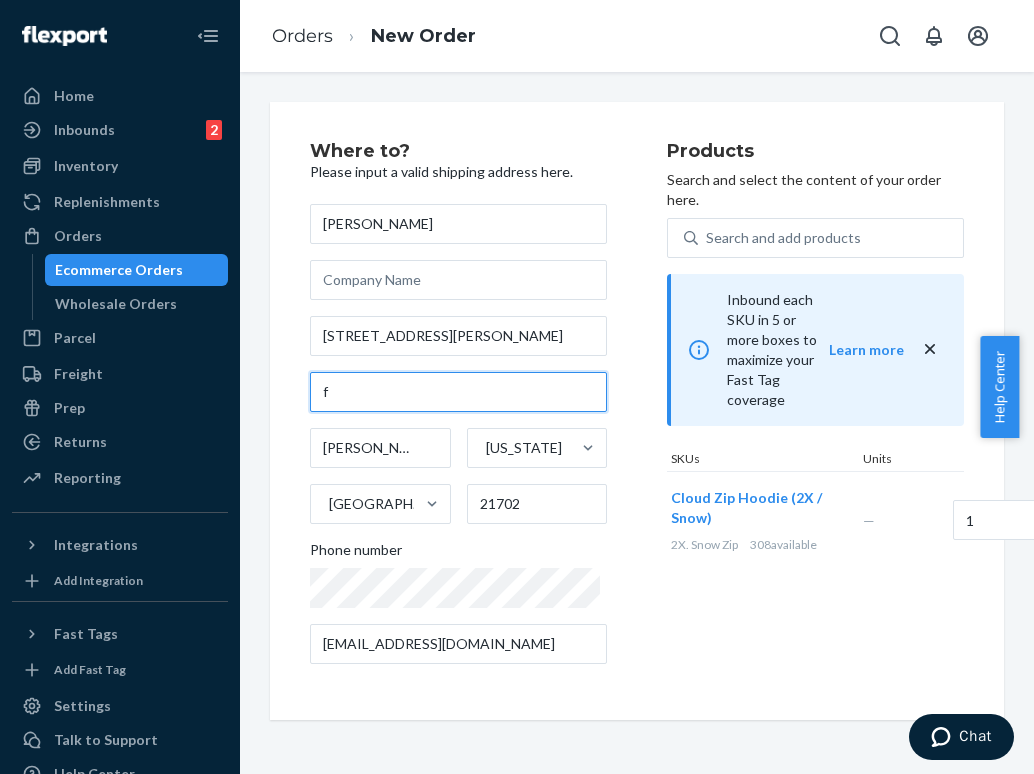 drag, startPoint x: 347, startPoint y: 392, endPoint x: 303, endPoint y: 383, distance: 44.911022 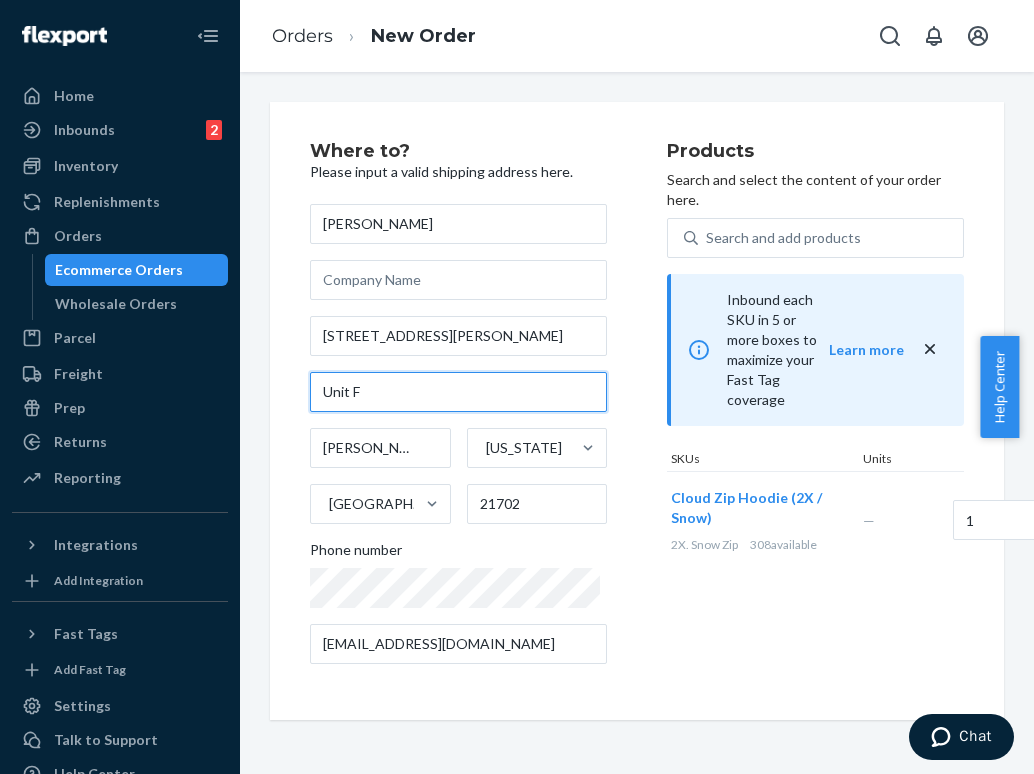 type on "Unit F" 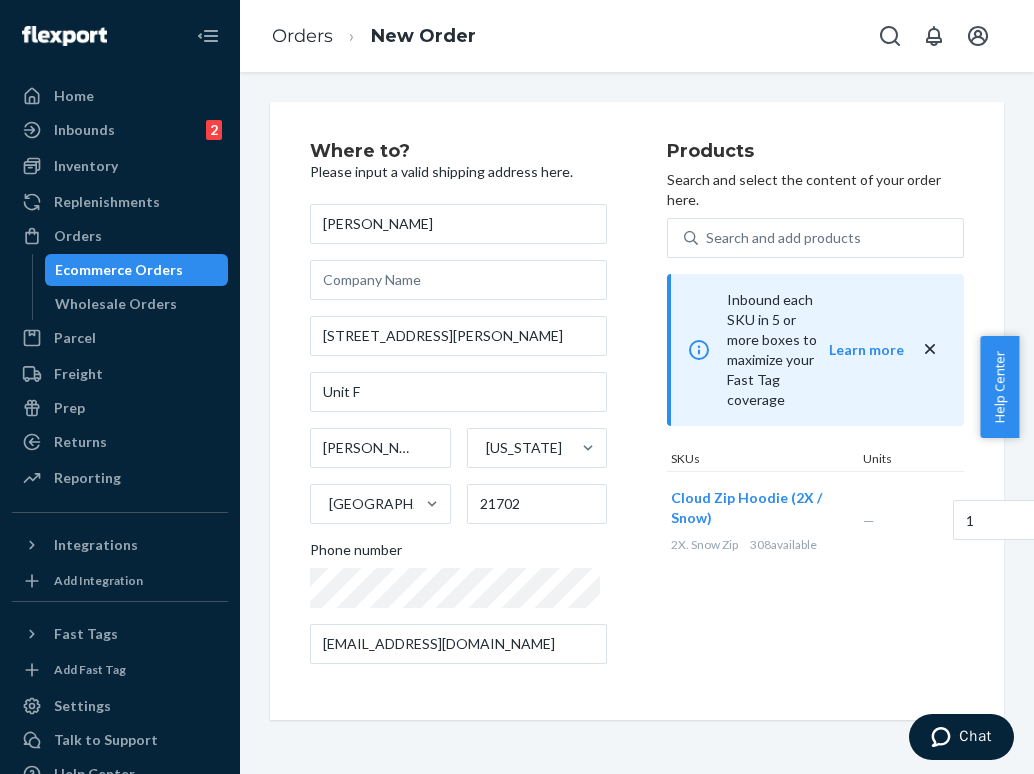 click on "Products Search and select the content of your order here. Search and add products Inbound each SKU in 5 or more boxes to maximize your Fast Tag coverage Learn more SKUs Units Cloud Zip Hoodie (2X / Snow) 2X. Snow Zip 308  available — 1" at bounding box center (815, 411) 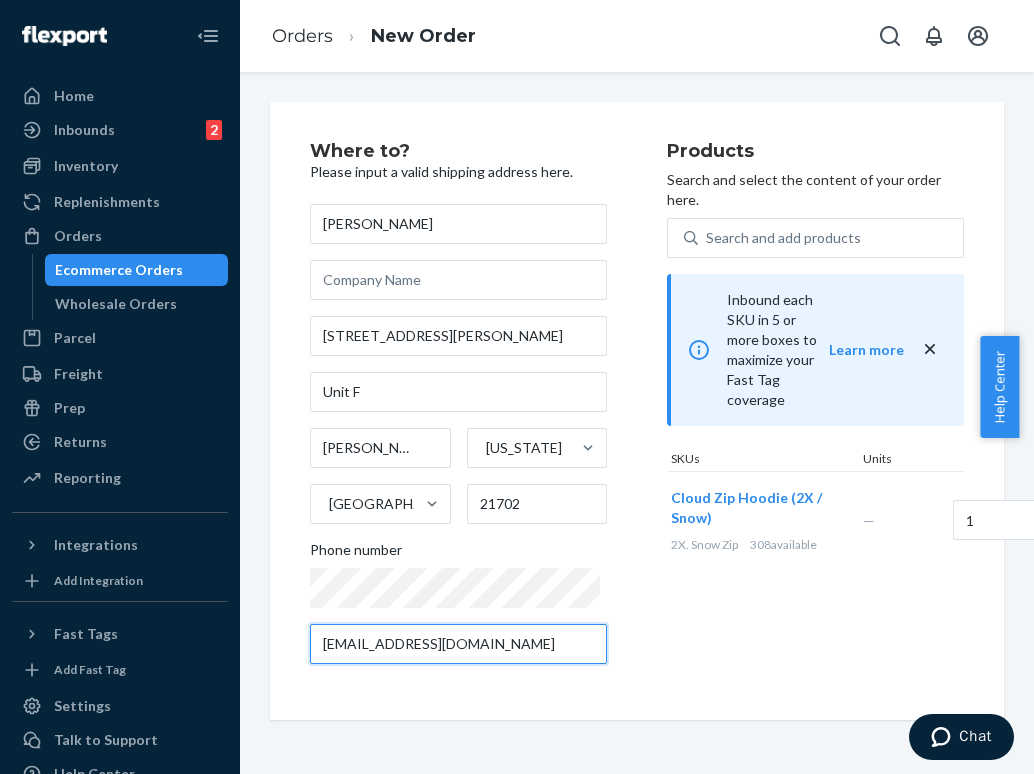 click on "[EMAIL_ADDRESS][DOMAIN_NAME]" at bounding box center [458, 644] 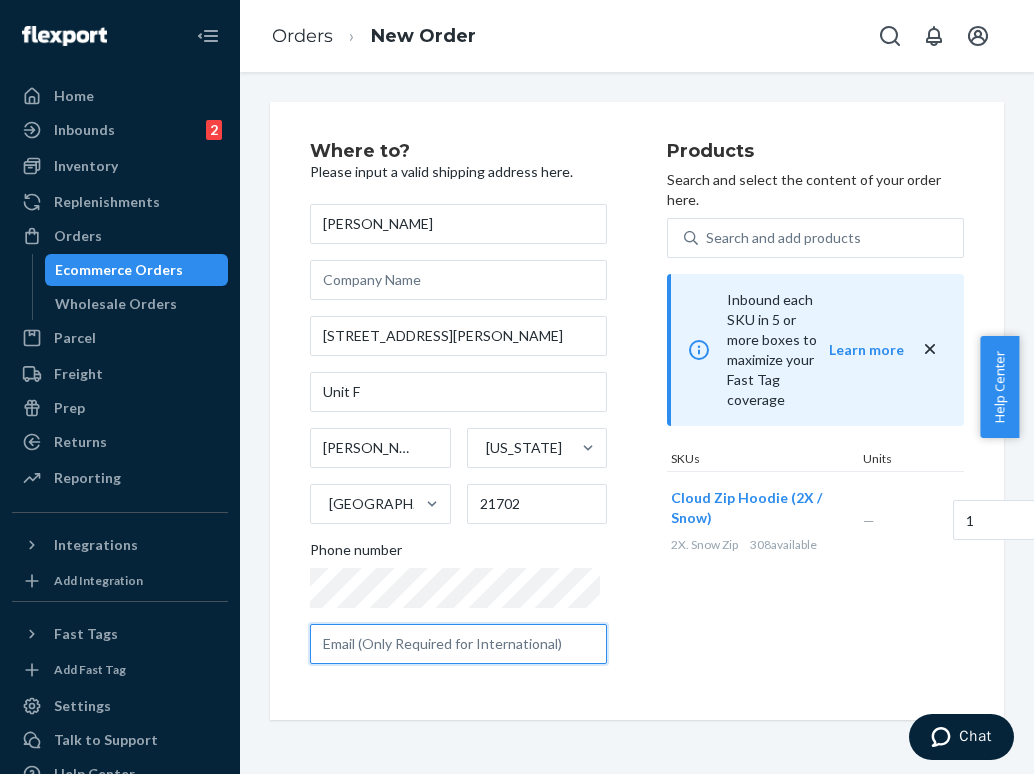 type 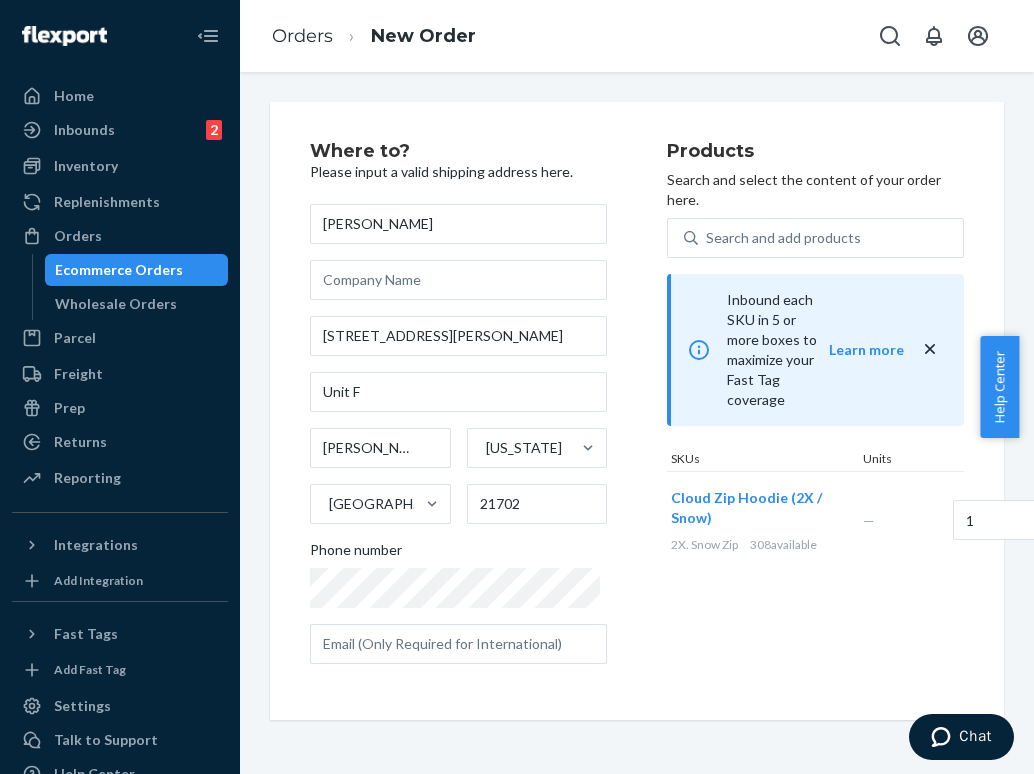 click on "Products Search and select the content of your order here. Search and add products Inbound each SKU in 5 or more boxes to maximize your Fast Tag coverage Learn more SKUs Units Cloud Zip Hoodie (2X / Snow) 2X. Snow Zip 308  available — 1" at bounding box center [815, 411] 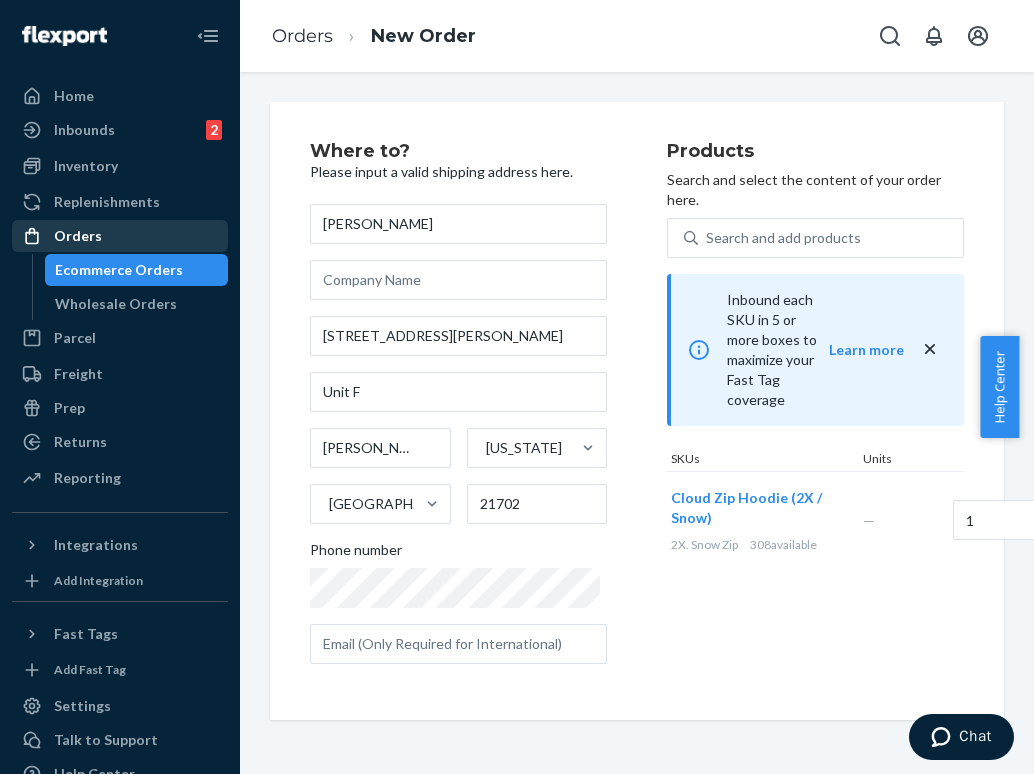 click on "Orders" at bounding box center [78, 236] 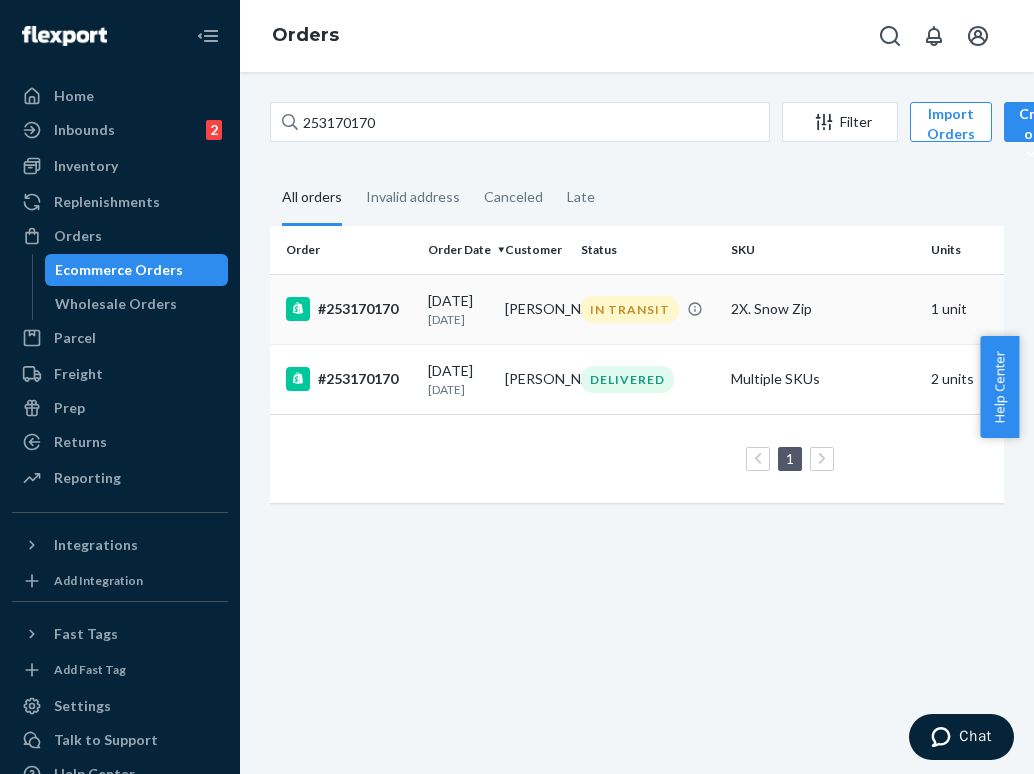 click on "IN TRANSIT" at bounding box center (630, 309) 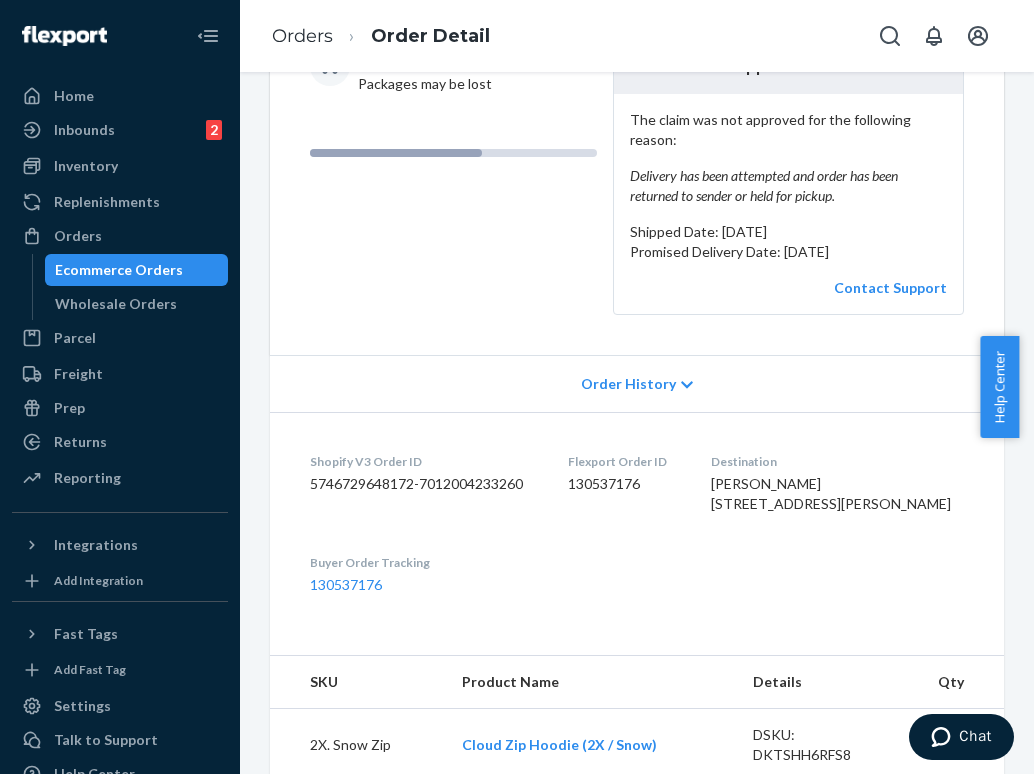 scroll, scrollTop: 0, scrollLeft: 0, axis: both 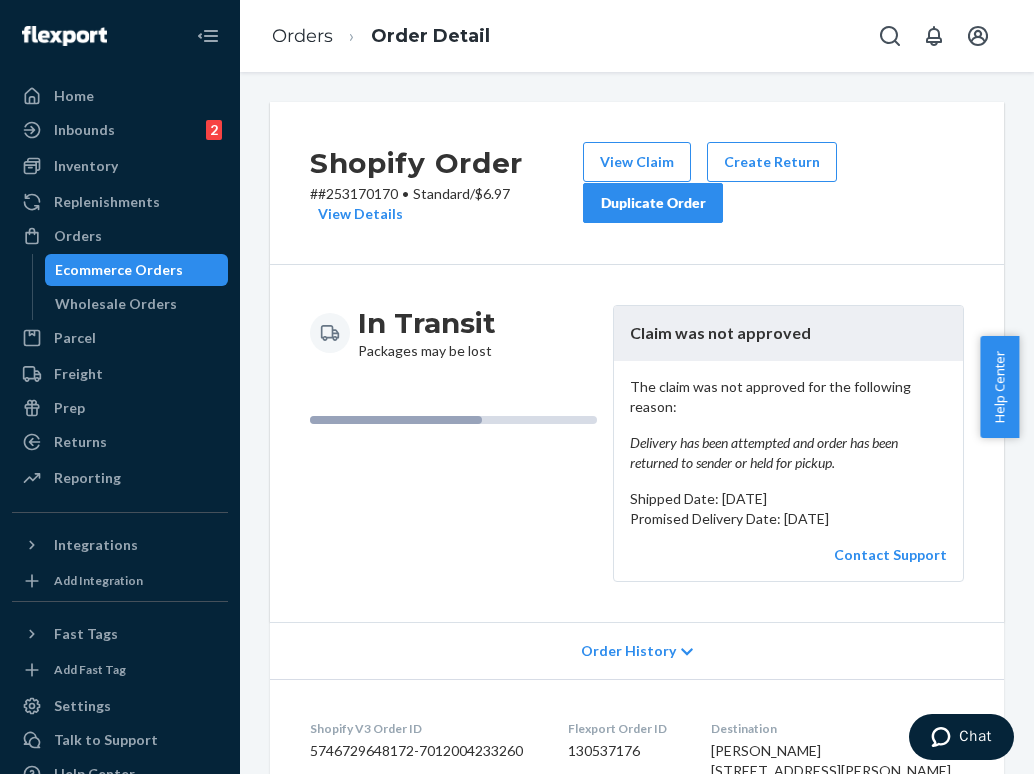 click on "Duplicate Order" at bounding box center (653, 203) 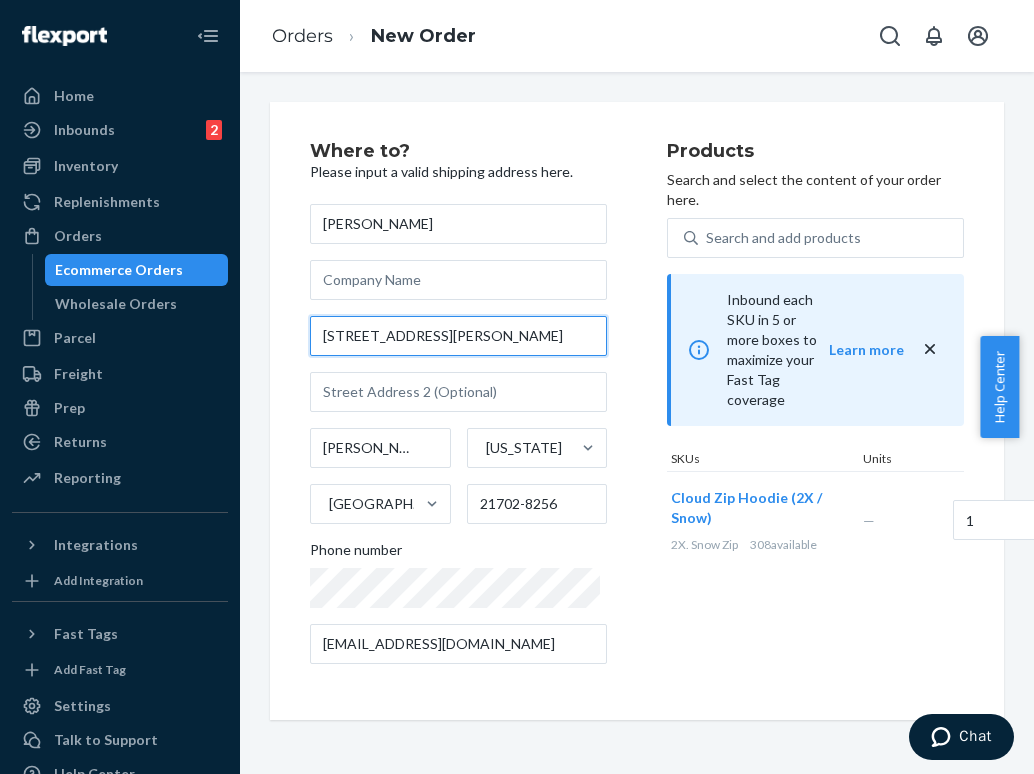 click on "[STREET_ADDRESS][PERSON_NAME]" at bounding box center [458, 336] 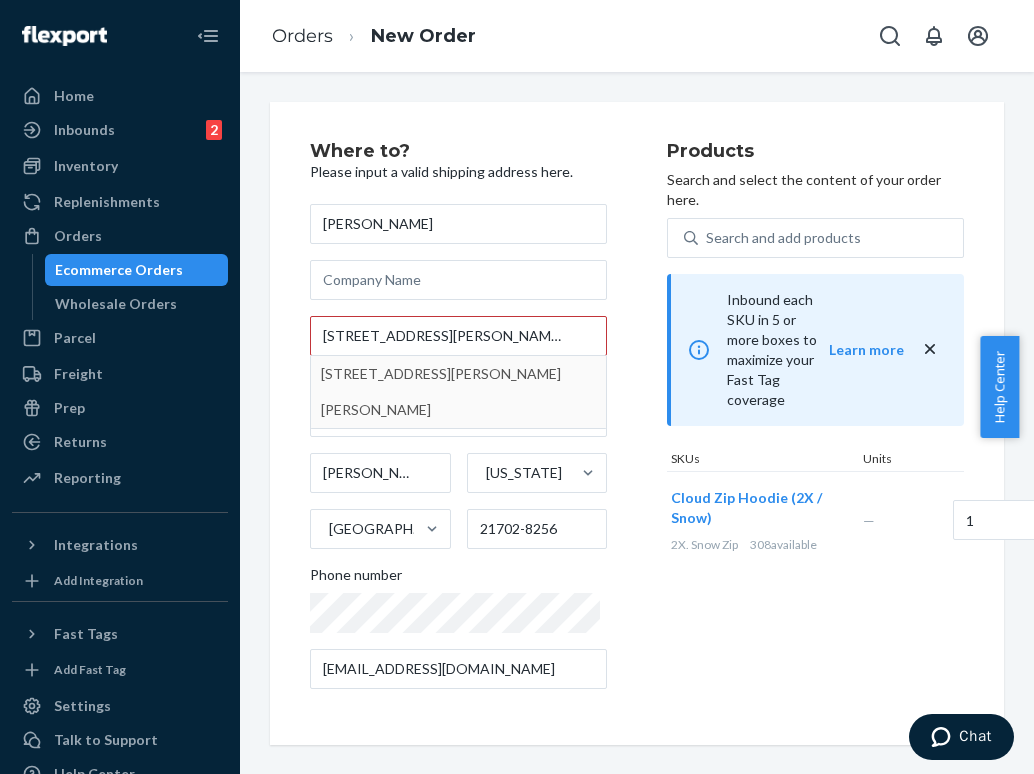 type on "[STREET_ADDRESS][PERSON_NAME]" 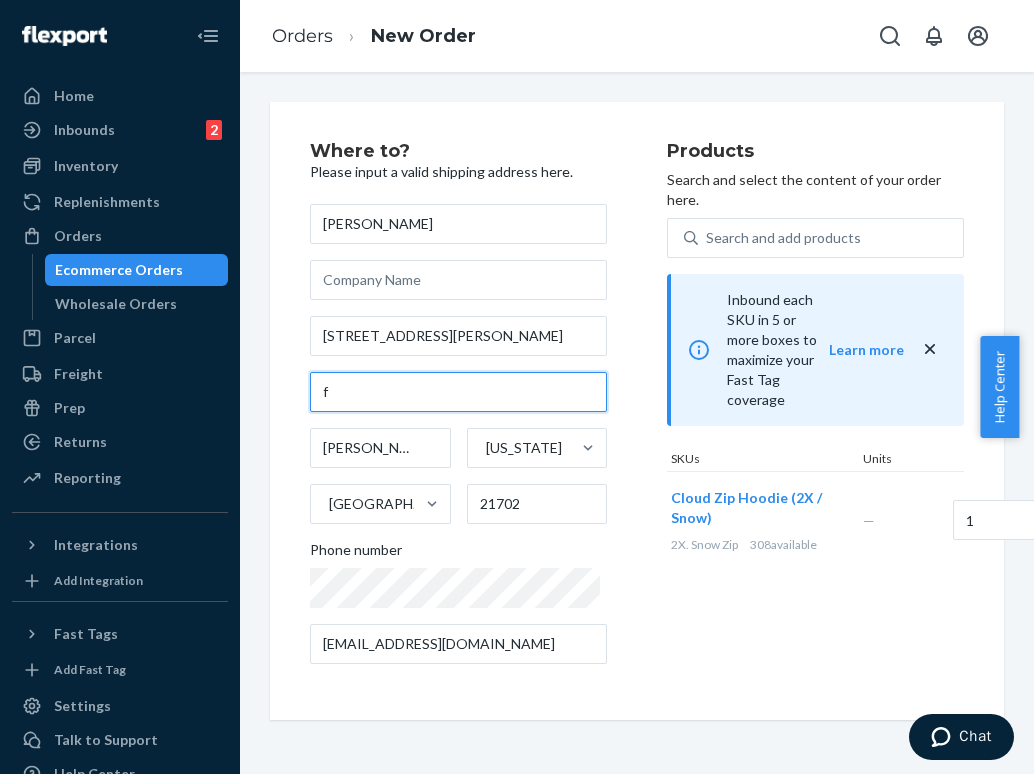 drag, startPoint x: 346, startPoint y: 390, endPoint x: 291, endPoint y: 389, distance: 55.00909 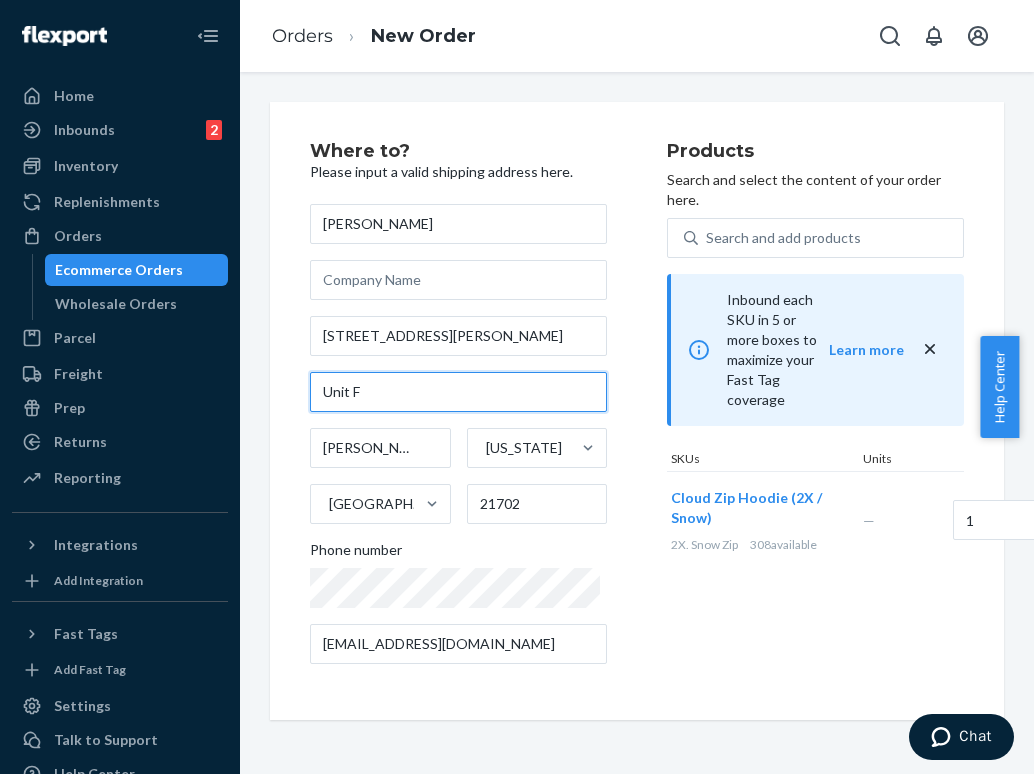 type on "Unit F" 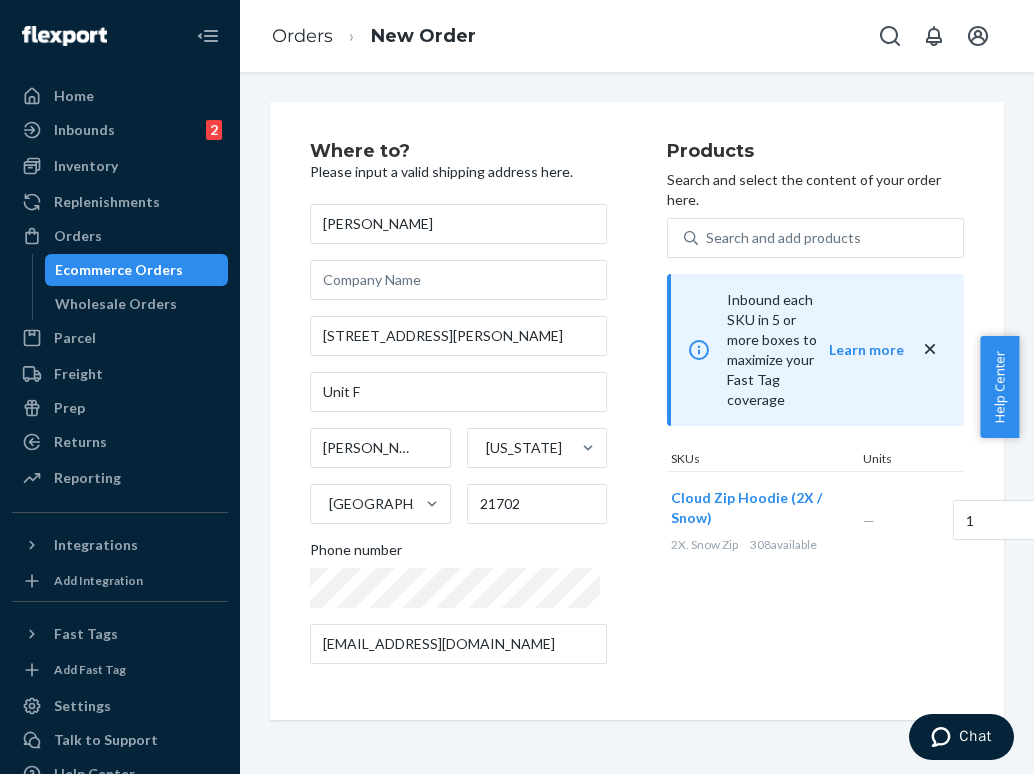 click on "Products Search and select the content of your order here. Search and add products Inbound each SKU in 5 or more boxes to maximize your Fast Tag coverage Learn more SKUs Units Cloud Zip Hoodie (2X / Snow) 2X. Snow Zip 308  available — 1" at bounding box center [815, 411] 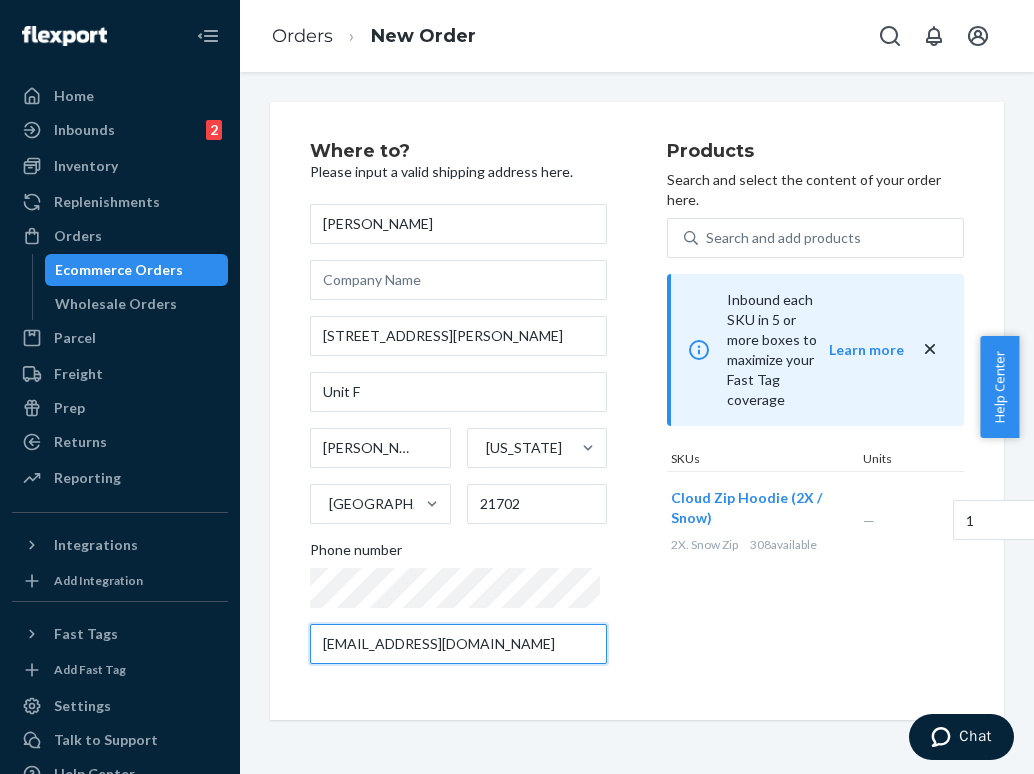 click on "[EMAIL_ADDRESS][DOMAIN_NAME]" at bounding box center (458, 644) 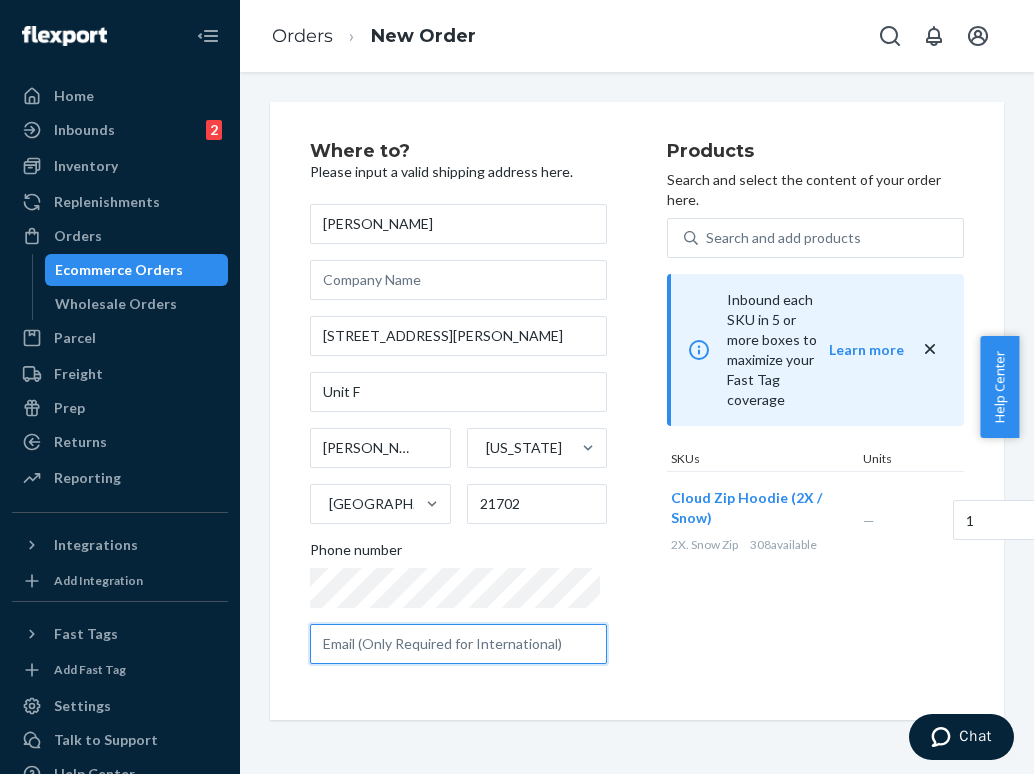type 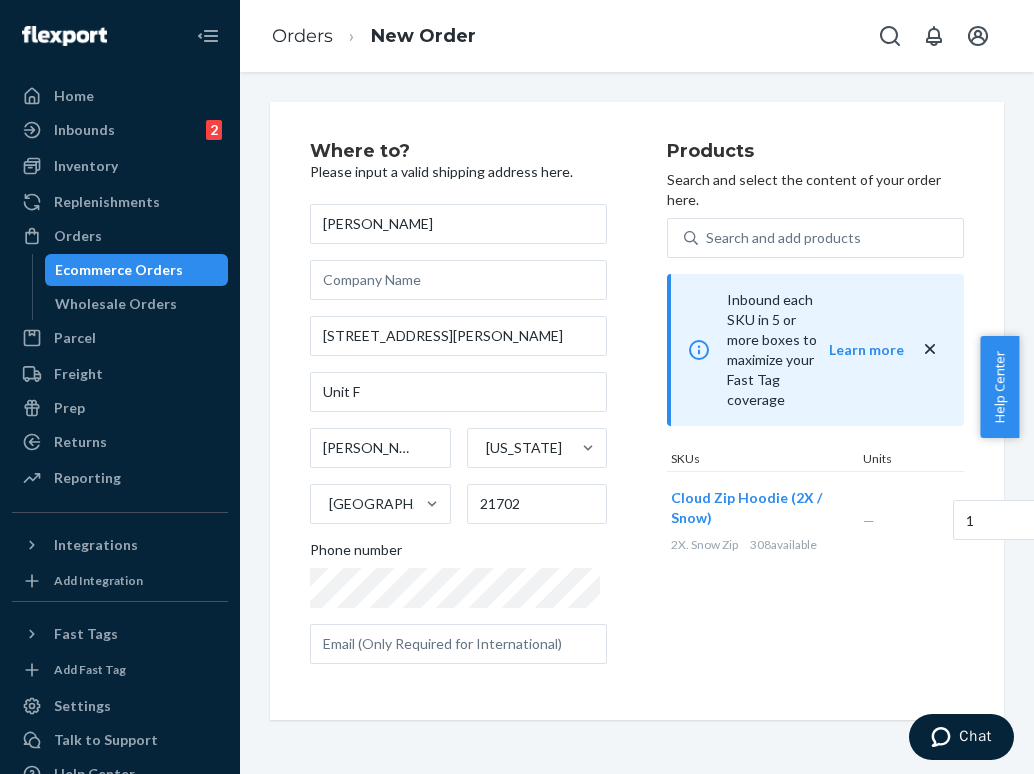 click on "Products Search and select the content of your order here. Search and add products Inbound each SKU in 5 or more boxes to maximize your Fast Tag coverage Learn more SKUs Units Cloud Zip Hoodie (2X / Snow) 2X. Snow Zip 308  available — 1" at bounding box center (815, 411) 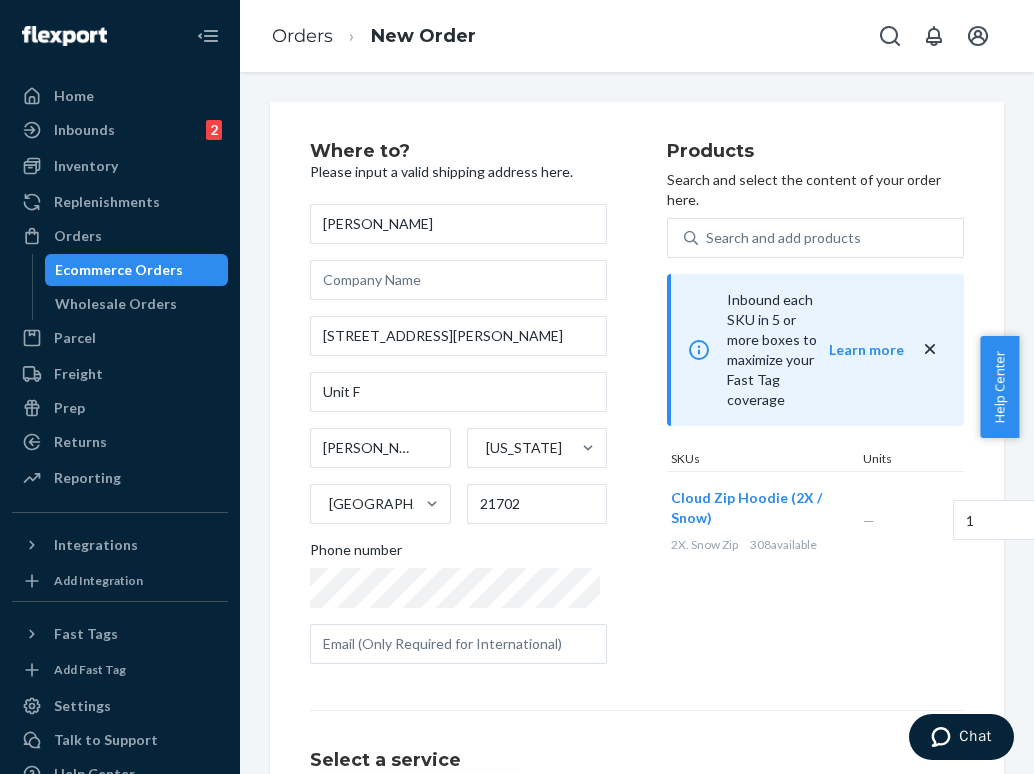 click on "Products Search and select the content of your order here. Search and add products Inbound each SKU in 5 or more boxes to maximize your Fast Tag coverage Learn more SKUs Units Cloud Zip Hoodie (2X / Snow) 2X. Snow Zip 308  available — 1" at bounding box center [815, 411] 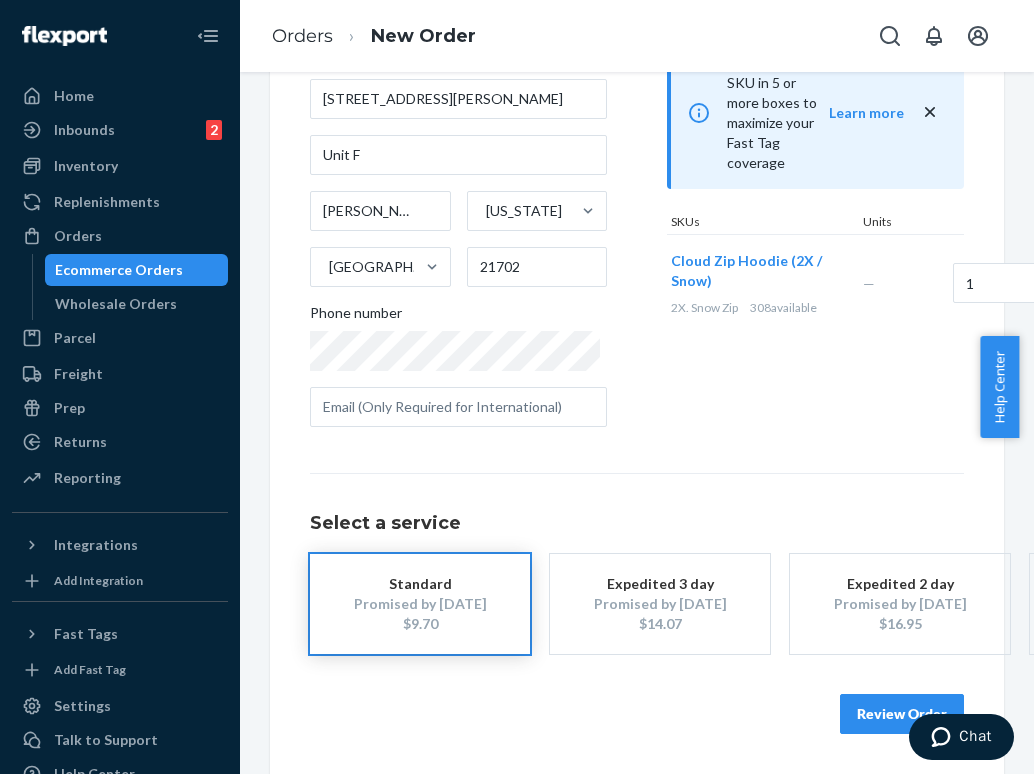 scroll, scrollTop: 250, scrollLeft: 0, axis: vertical 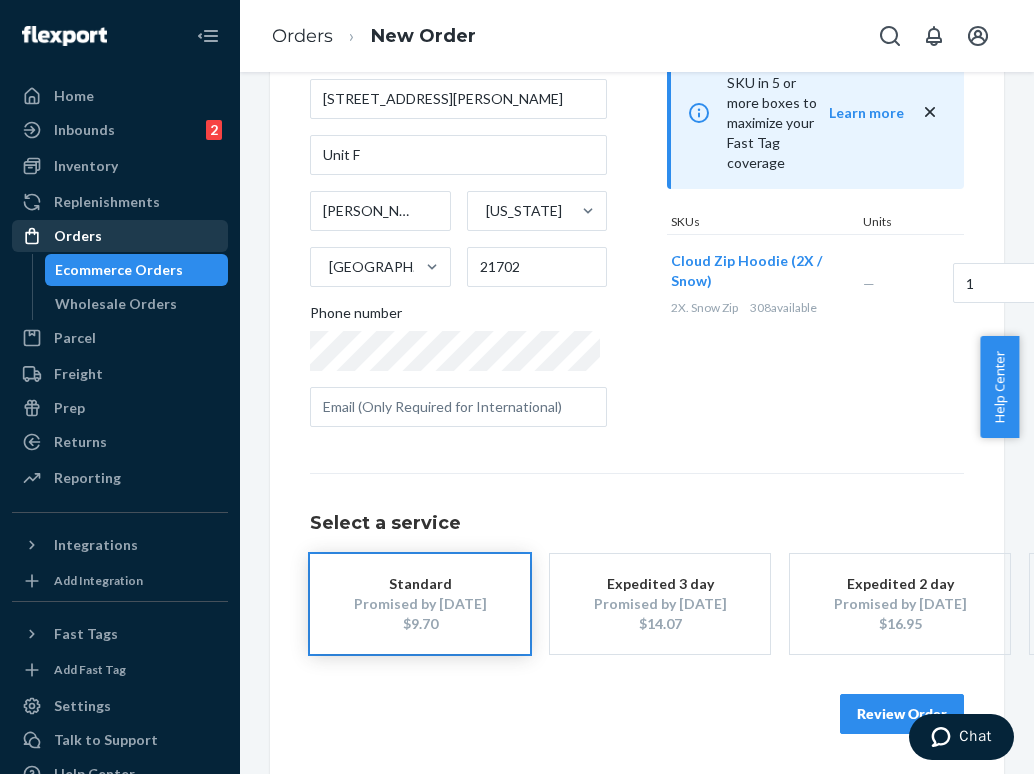 click on "Orders" at bounding box center (78, 236) 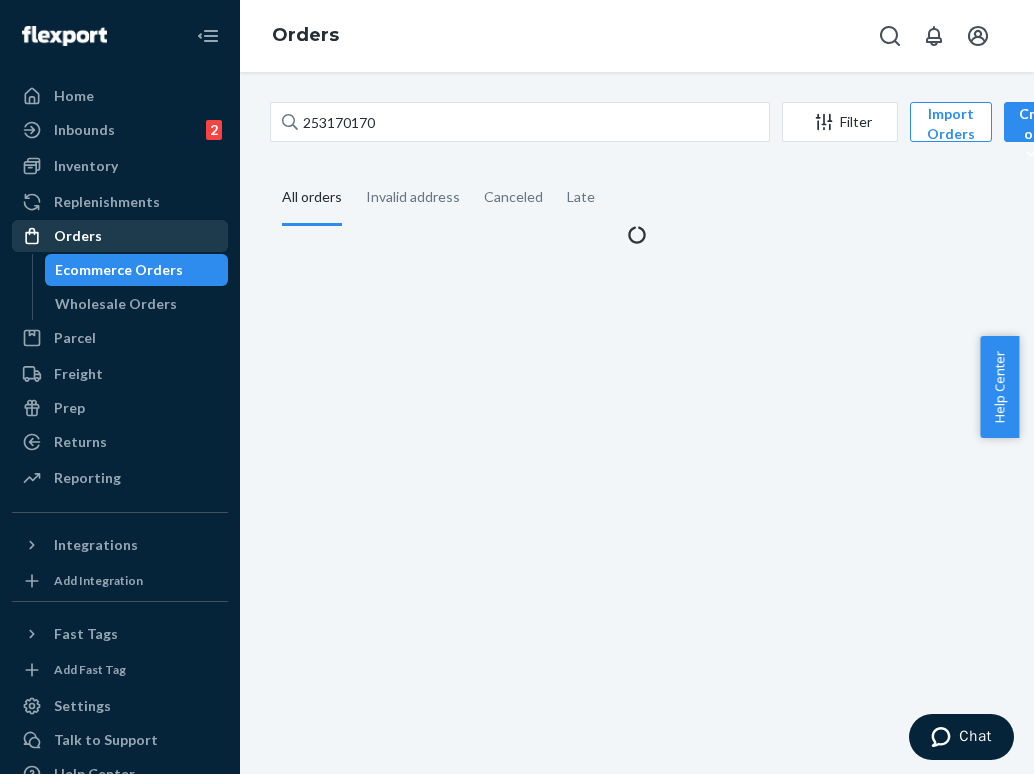 scroll, scrollTop: 0, scrollLeft: 0, axis: both 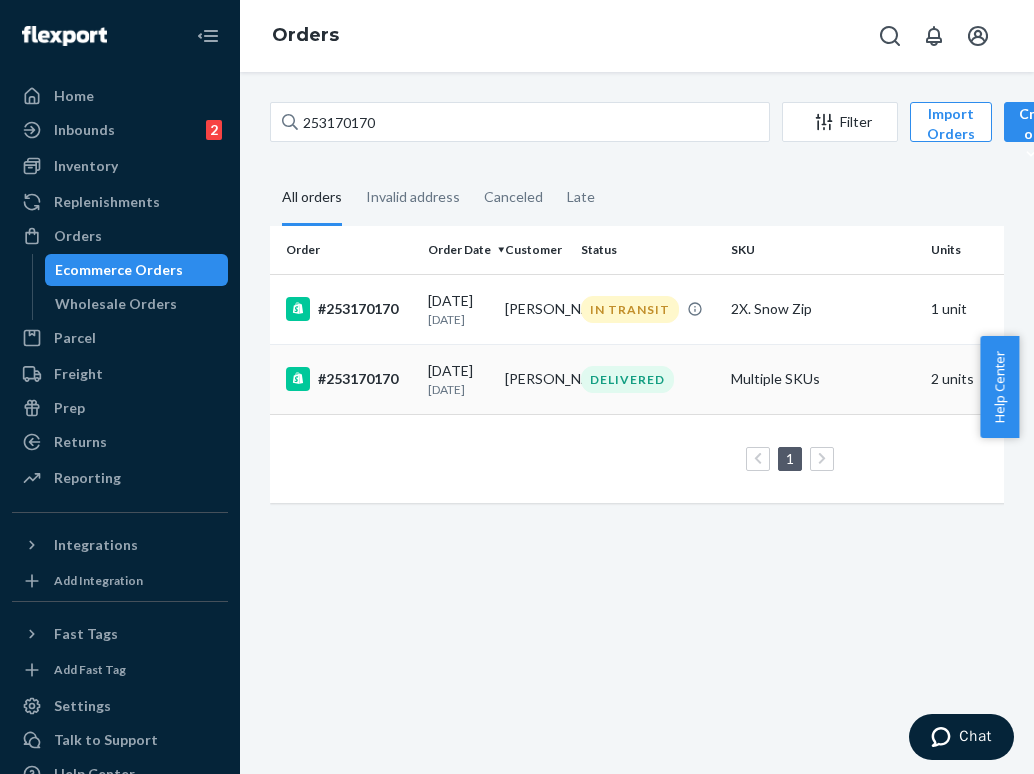 click on "DELIVERED" at bounding box center (648, 379) 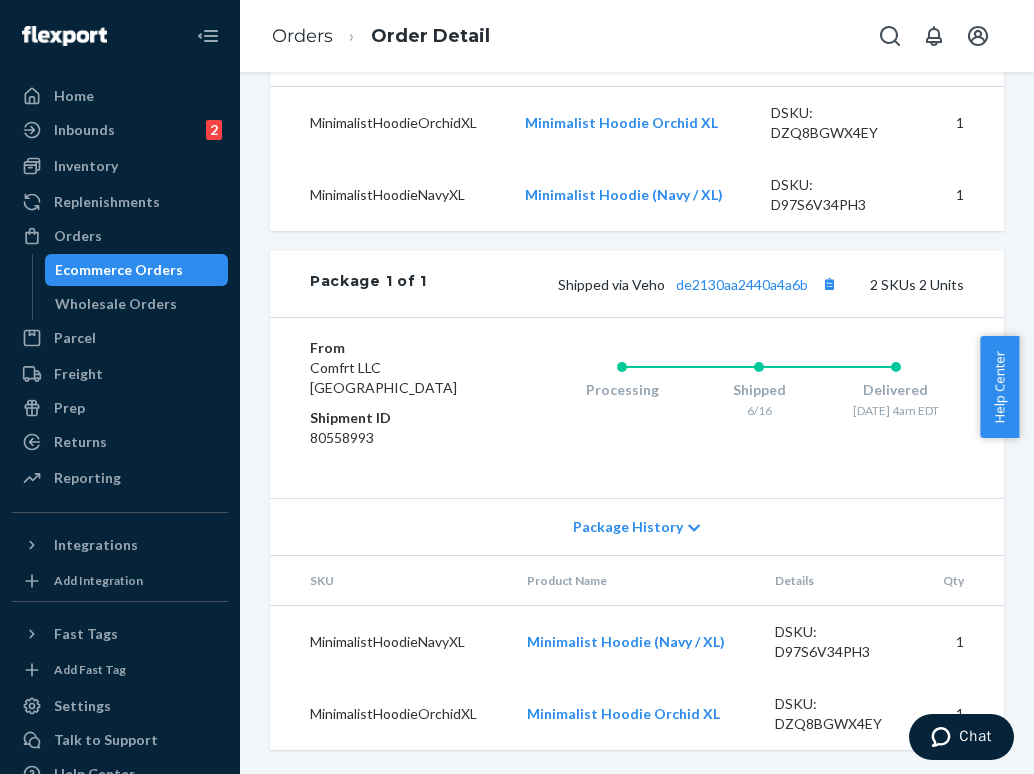 scroll, scrollTop: 861, scrollLeft: 0, axis: vertical 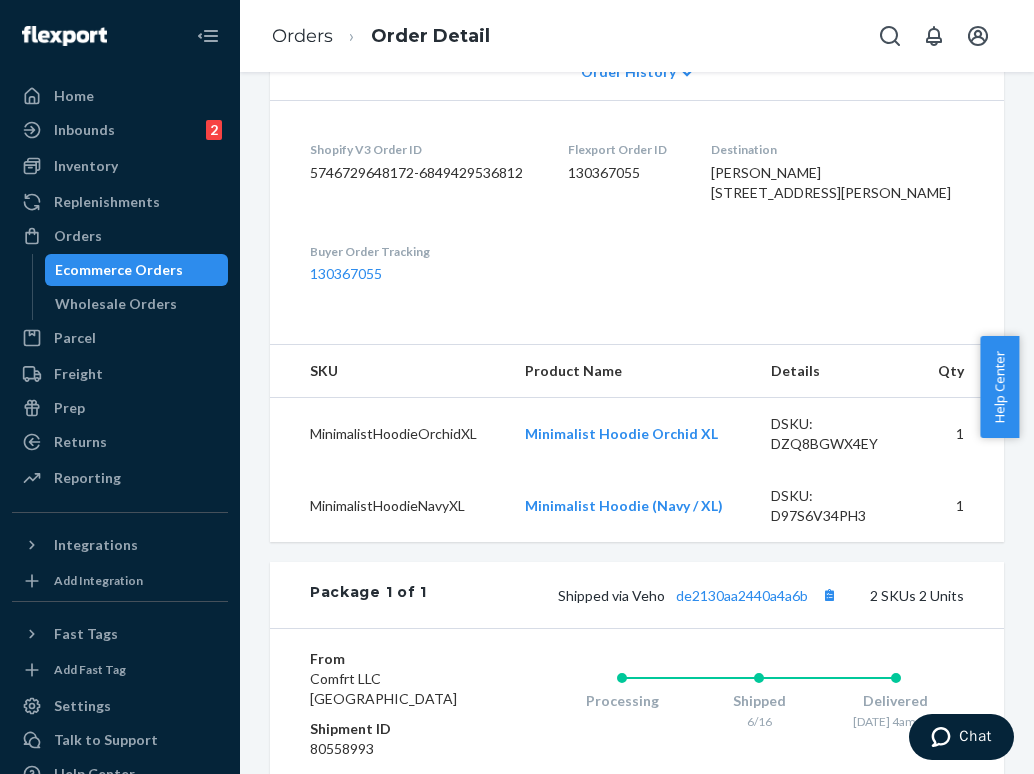 drag, startPoint x: 346, startPoint y: 330, endPoint x: 357, endPoint y: 321, distance: 14.21267 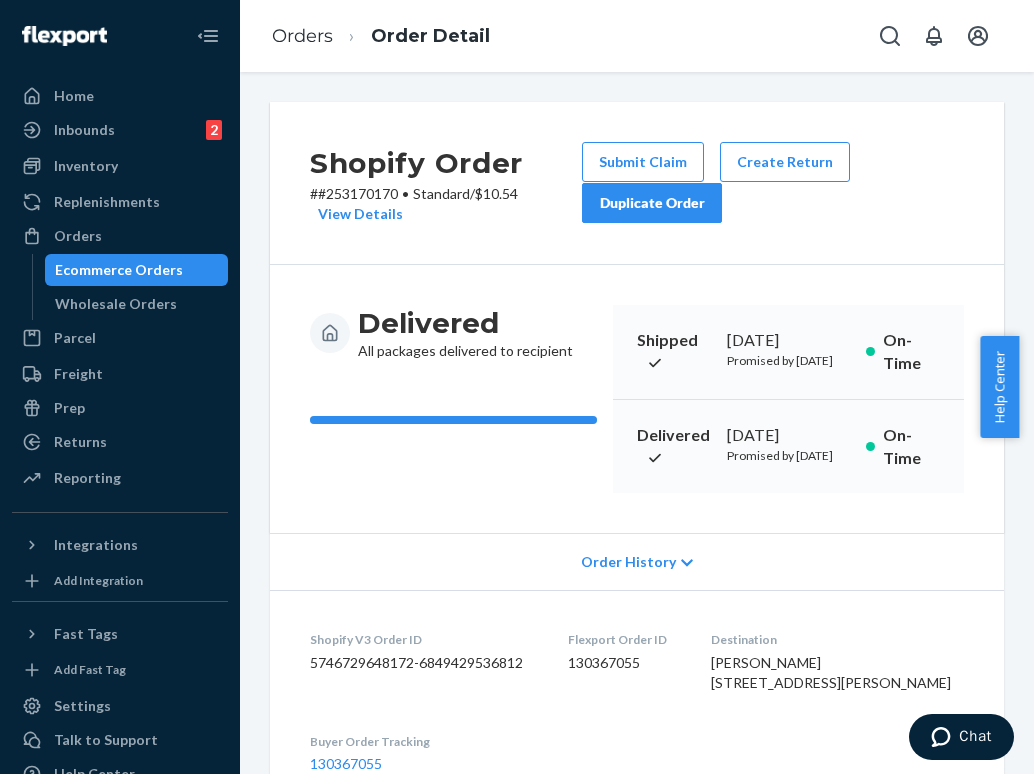 scroll, scrollTop: 0, scrollLeft: 0, axis: both 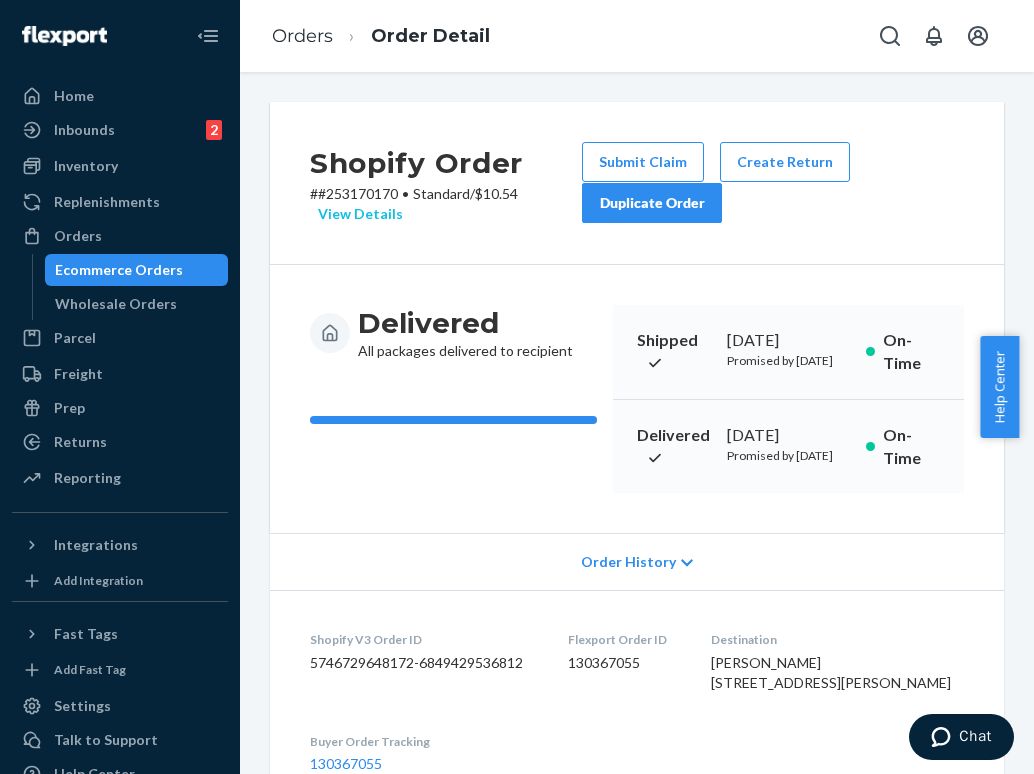 click on "View Details" at bounding box center (356, 214) 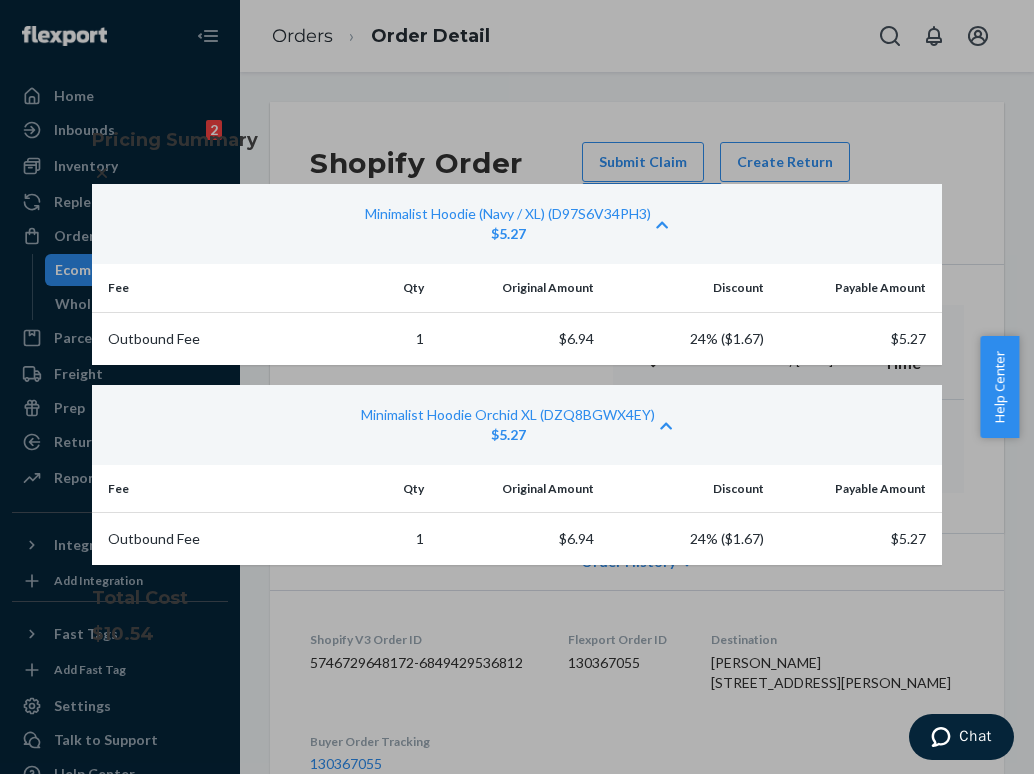 click on "Pricing Summary Minimalist Hoodie (Navy / XL) (D97S6V34PH3) $5.27 Fee Qty Original Amount Discount Payable Amount Outbound Fee 1 $6.94 24% ( $1.67 ) $5.27 Minimalist Hoodie Orchid XL (DZQ8BGWX4EY) $5.27 Fee Qty Original Amount Discount Payable Amount Outbound Fee 1 $6.94 24% ( $1.67 ) $5.27 Total Cost $10.54 Home Inbounds 2 Shipping Plans Problems 2 Inventory Products Replenishments Orders Ecommerce Orders Wholesale Orders Parcel Parcel orders Integrations Freight Prep Returns All Returns Settings Packages Reporting Reports Analytics Integrations Add Integration Fast Tags Add Fast Tag Settings Talk to Support Help Center Give Feedback Orders Order Detail Shopify Order # #253170170 • Standard  /  $10.54 View Details Submit Claim Create Return Duplicate Order Delivered All packages delivered to recipient Shipped [DATE] Promised by [DATE] On-Time Delivered [DATE] Promised by [DATE] On-Time Order History Shopify V3 Order ID 5746729648172-6849429536812 Flexport Order ID 130367055 SKU" at bounding box center [517, 387] 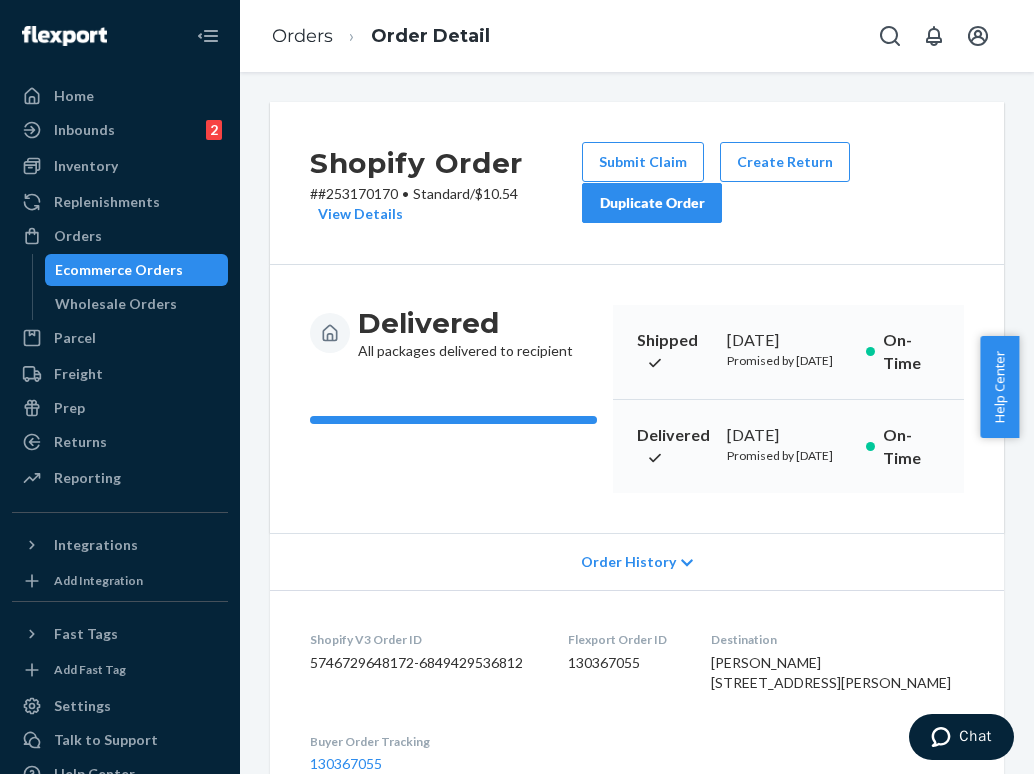 scroll, scrollTop: 0, scrollLeft: 0, axis: both 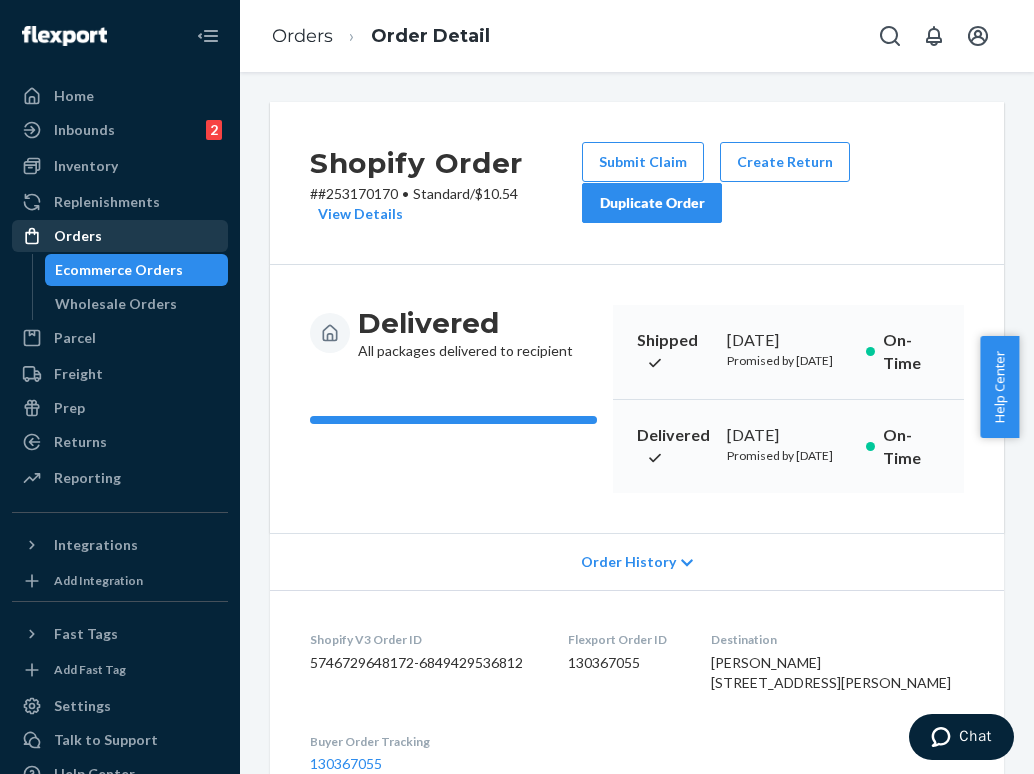 click on "Orders" at bounding box center [120, 236] 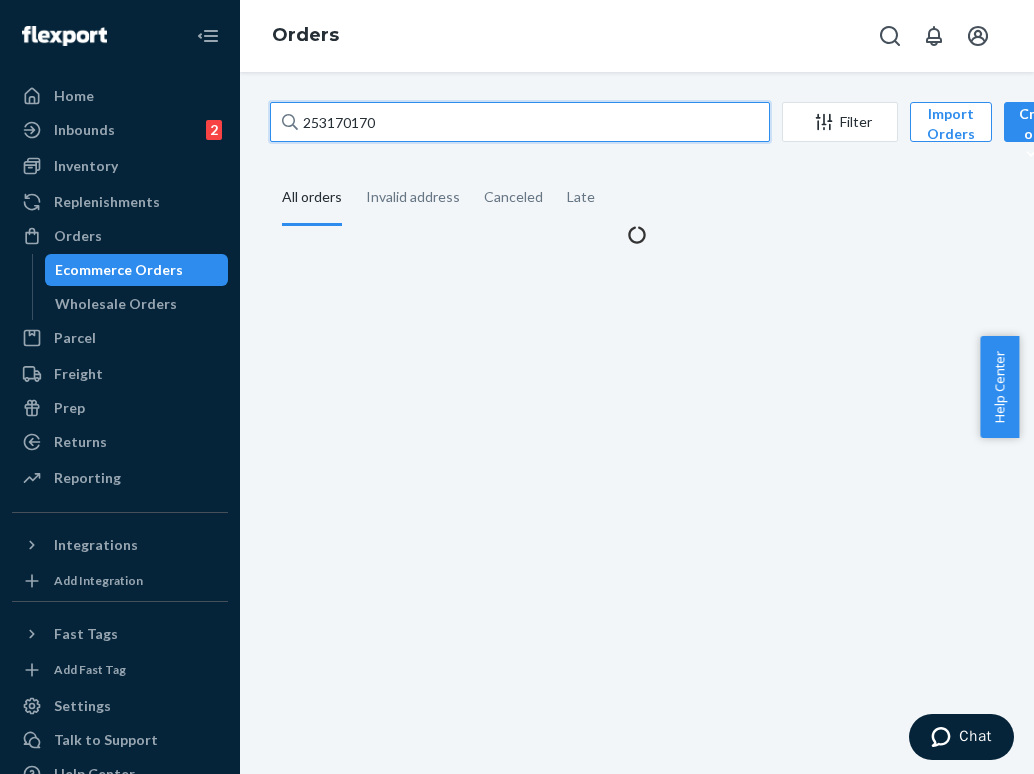 click on "253170170" at bounding box center [520, 122] 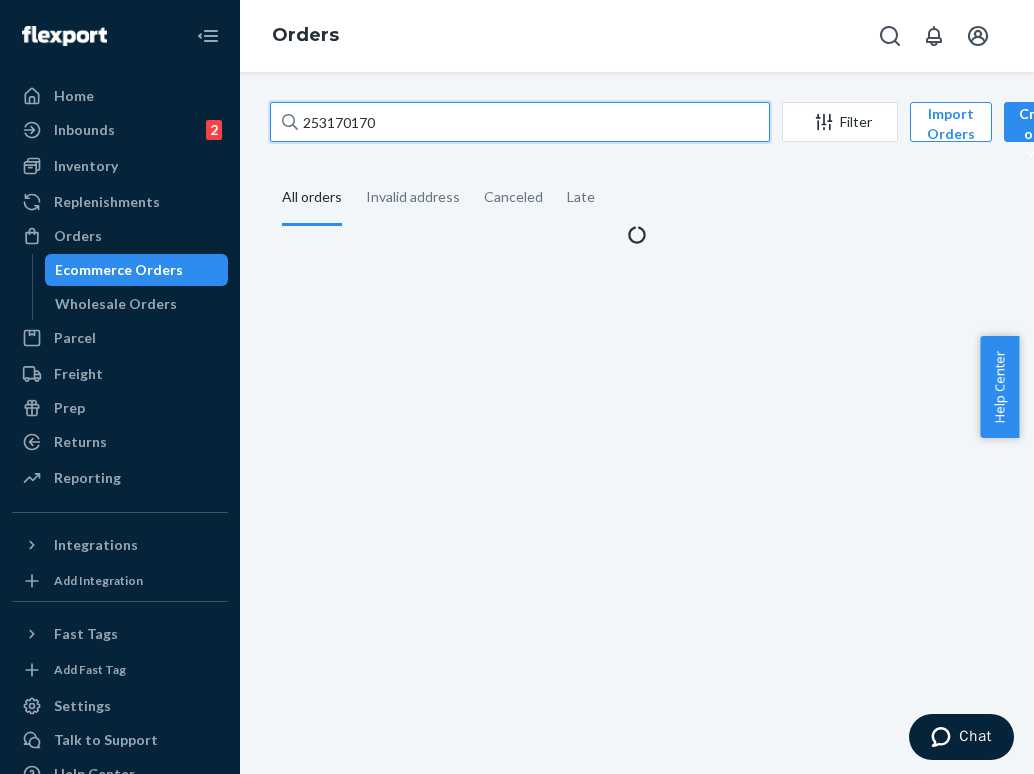 click on "253170170" at bounding box center [520, 122] 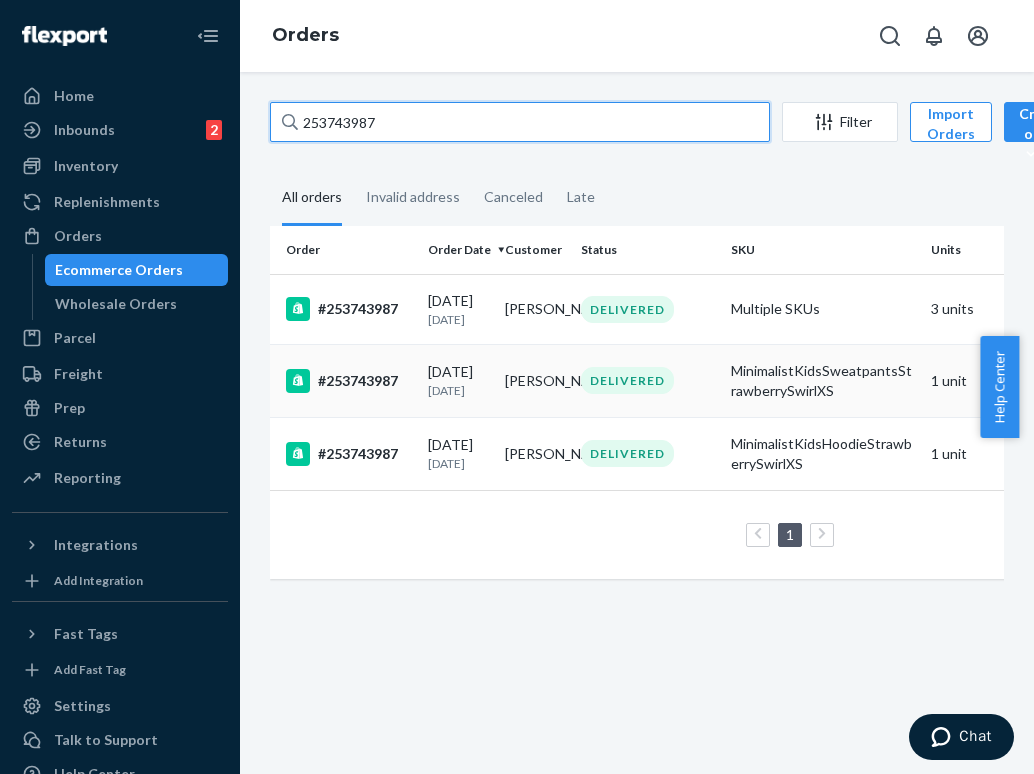 type on "253743987" 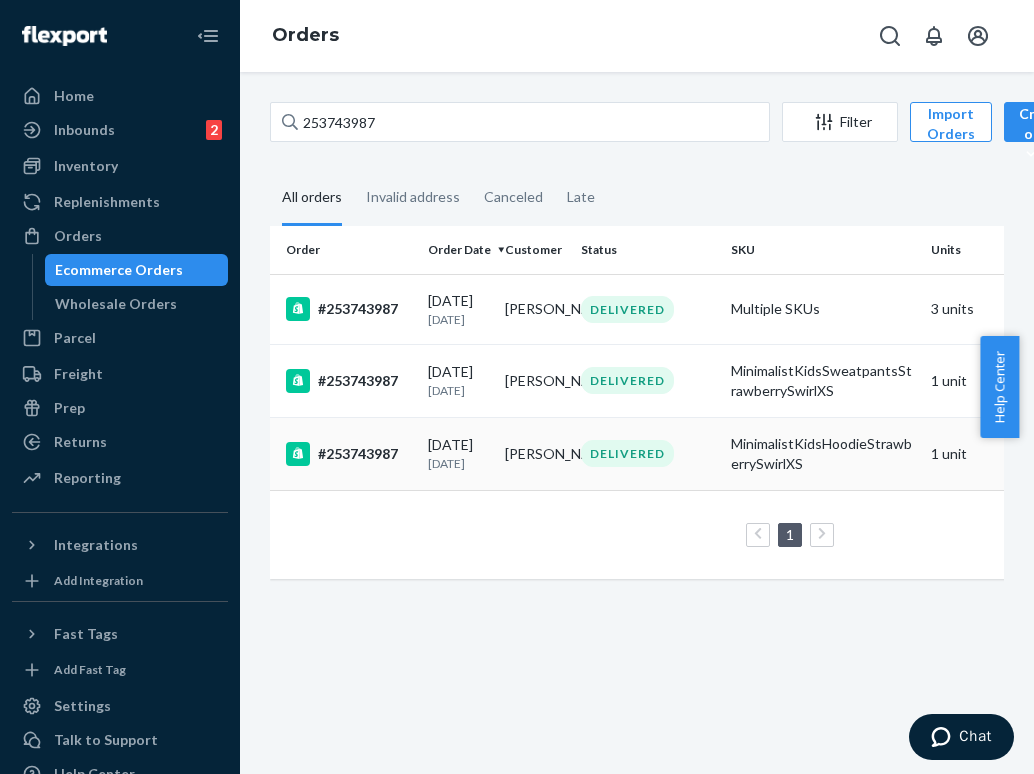 click on "MinimalistKidsHoodieStrawberrySwirlXS" at bounding box center (823, 454) 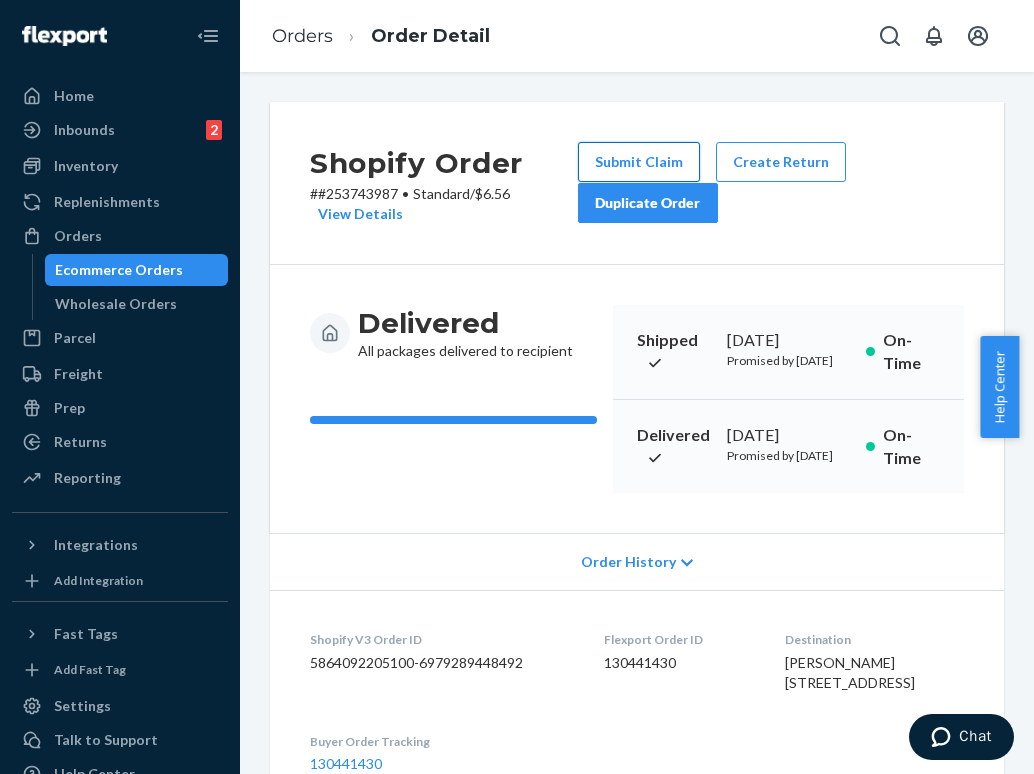 click on "Submit Claim" at bounding box center [639, 162] 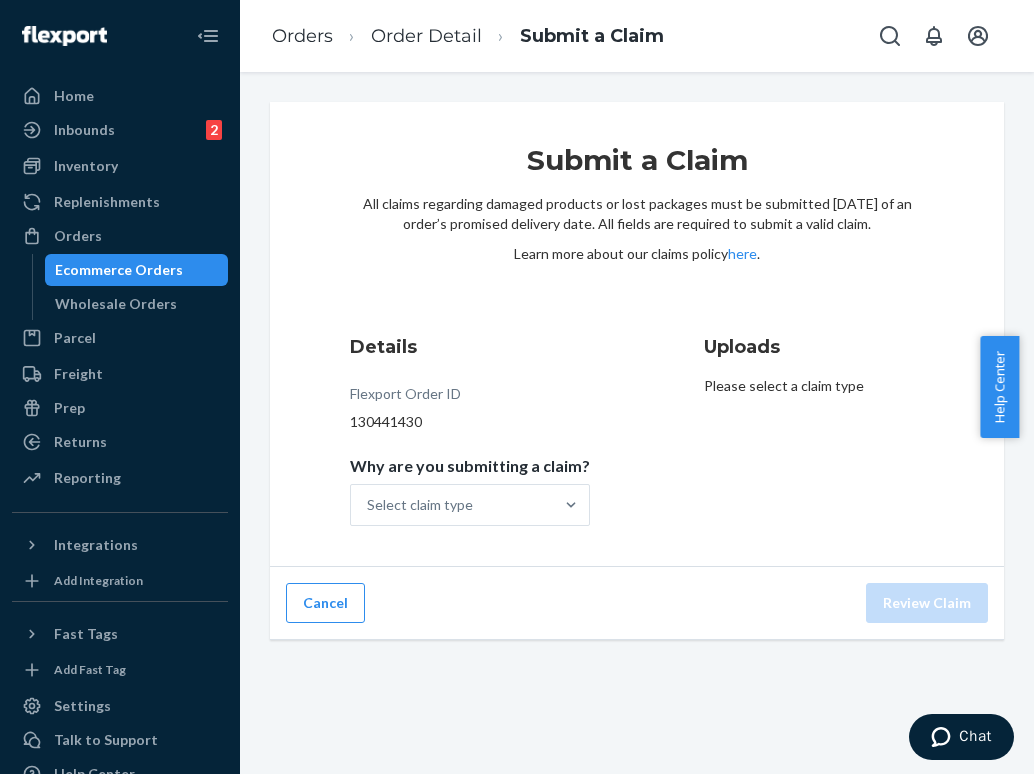 click on "Details Flexport Order ID 130441430 Why are you submitting a claim? Select claim type" at bounding box center (495, 430) 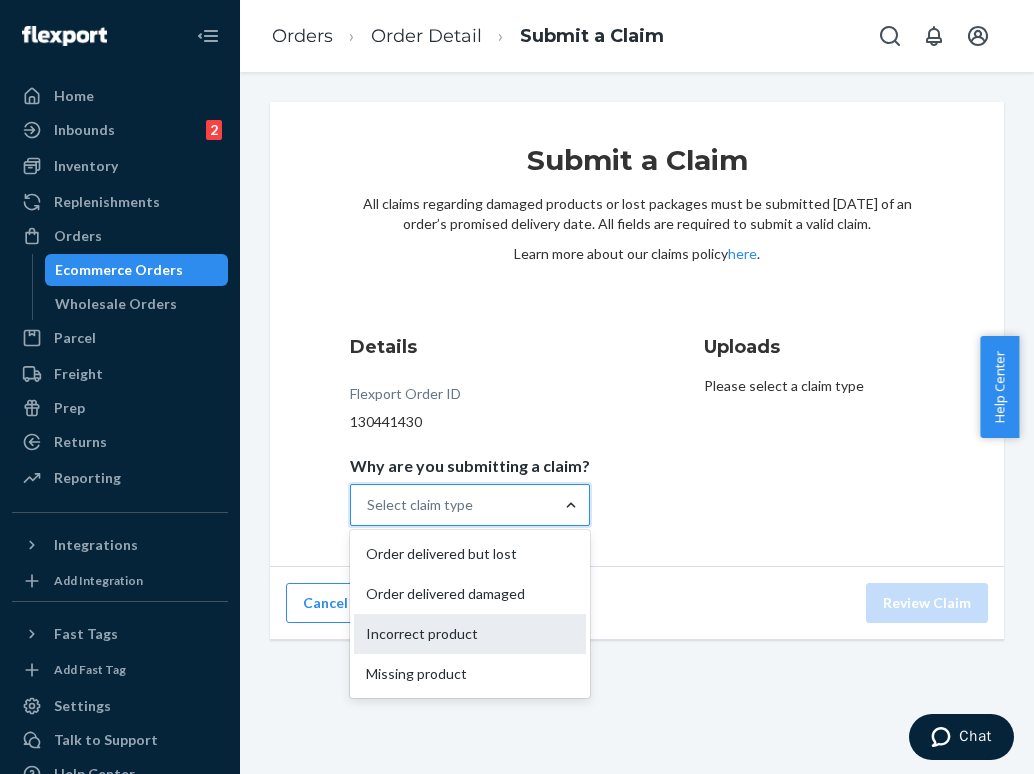 click on "Incorrect product" at bounding box center (470, 634) 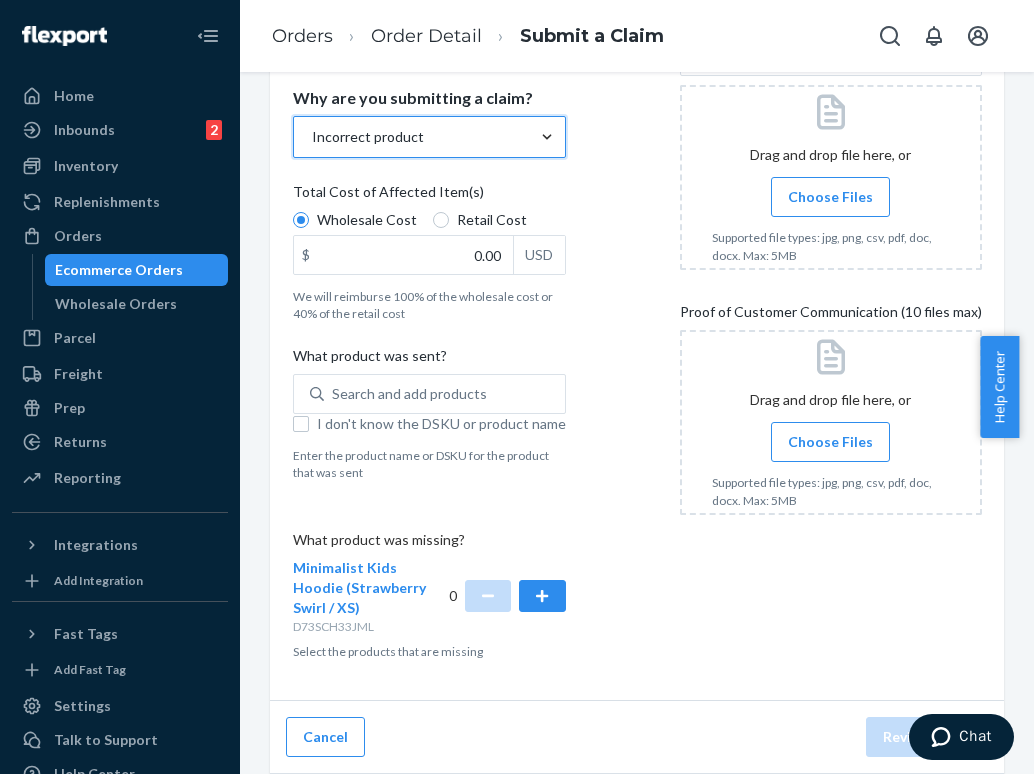 scroll, scrollTop: 367, scrollLeft: 0, axis: vertical 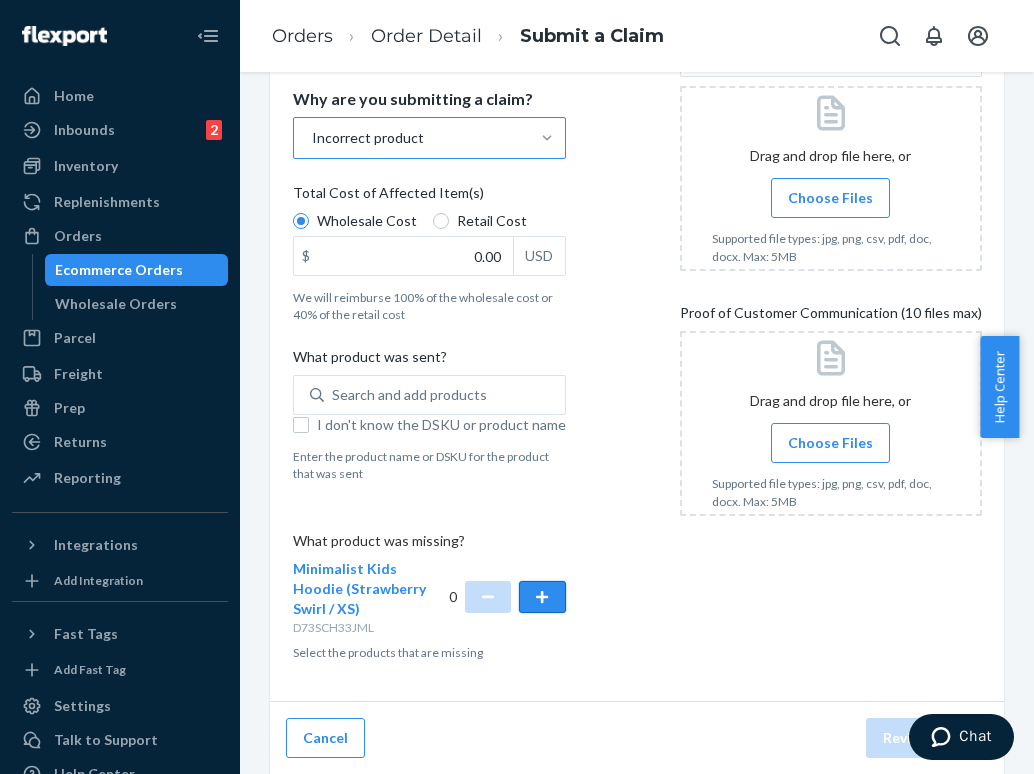 click at bounding box center (542, 597) 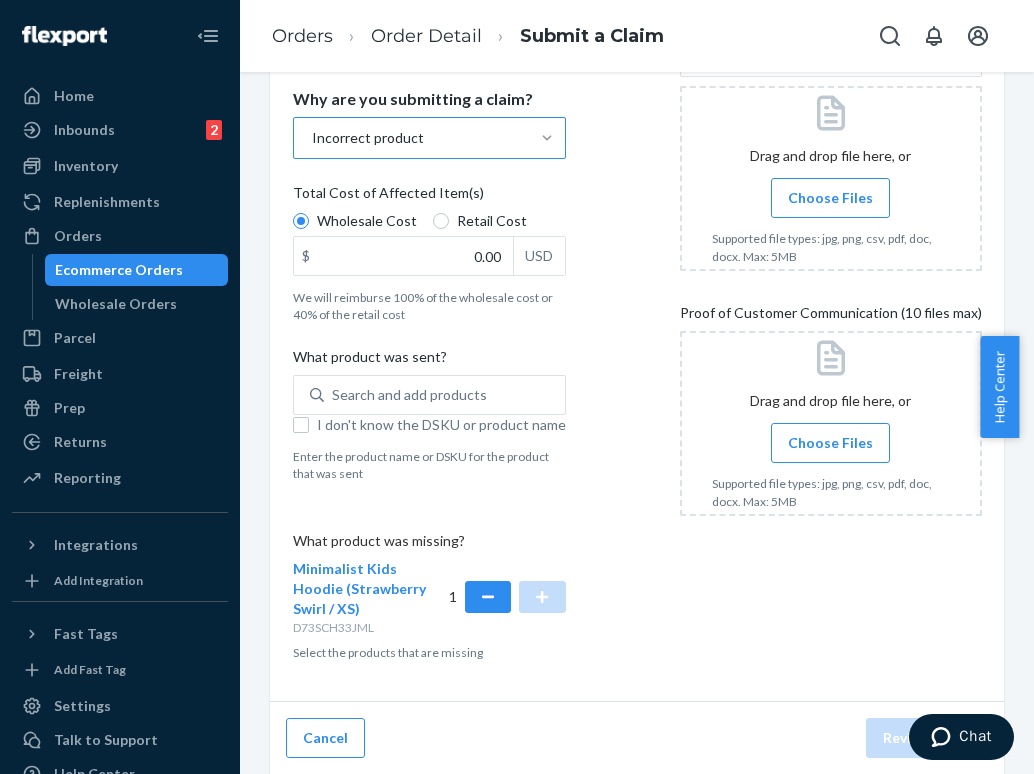 click on "Choose Files" at bounding box center (830, 198) 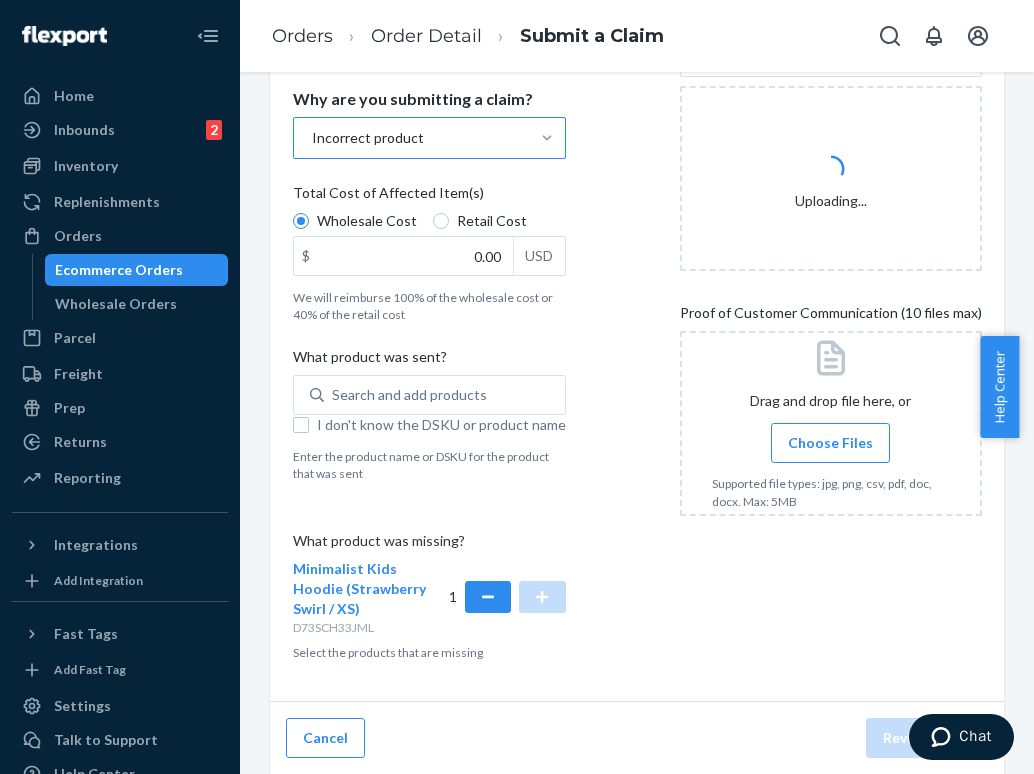 click on "Choose Files" at bounding box center [830, 443] 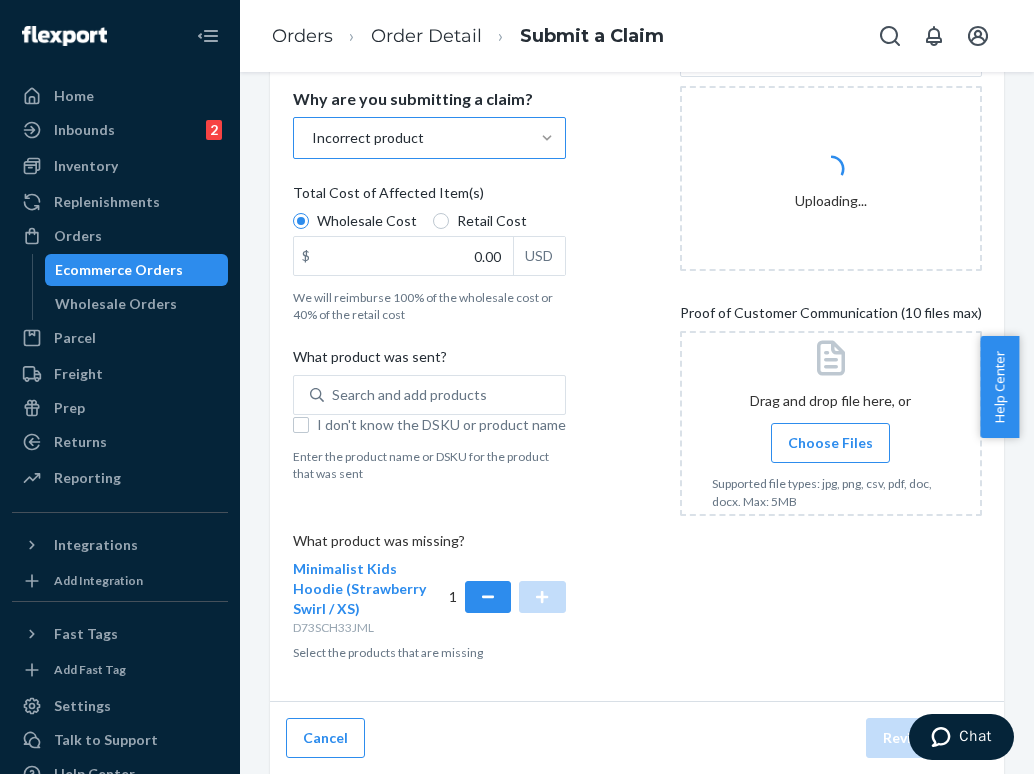click on "Choose Files" at bounding box center (830, 443) 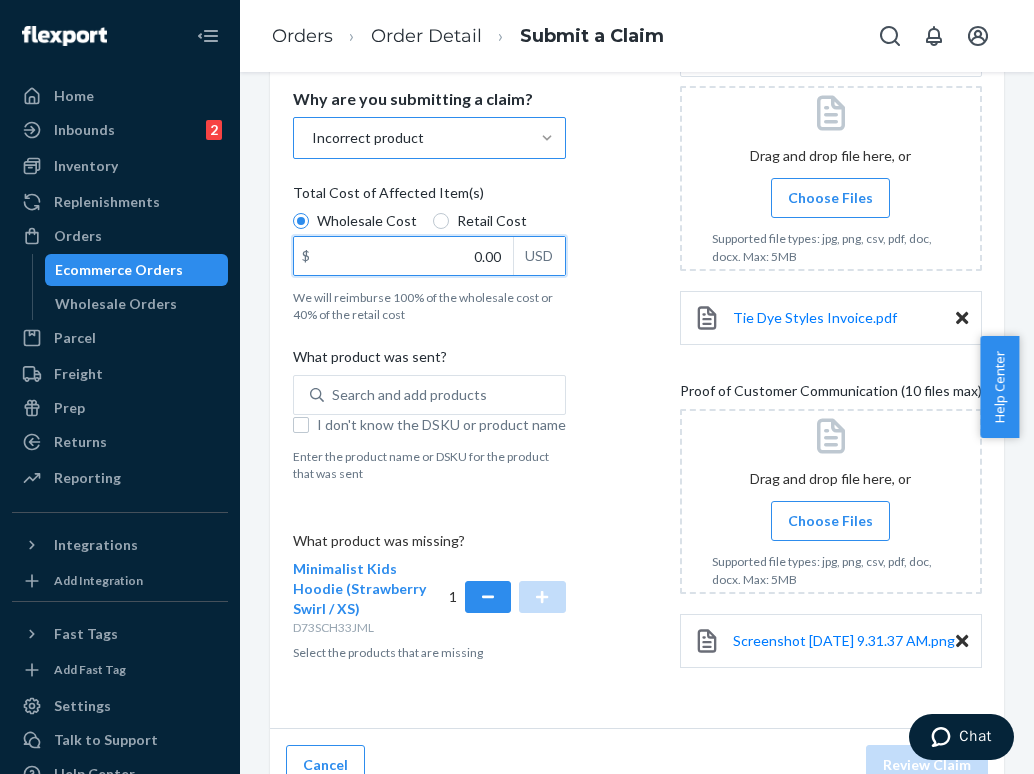 click on "0.00" at bounding box center [403, 256] 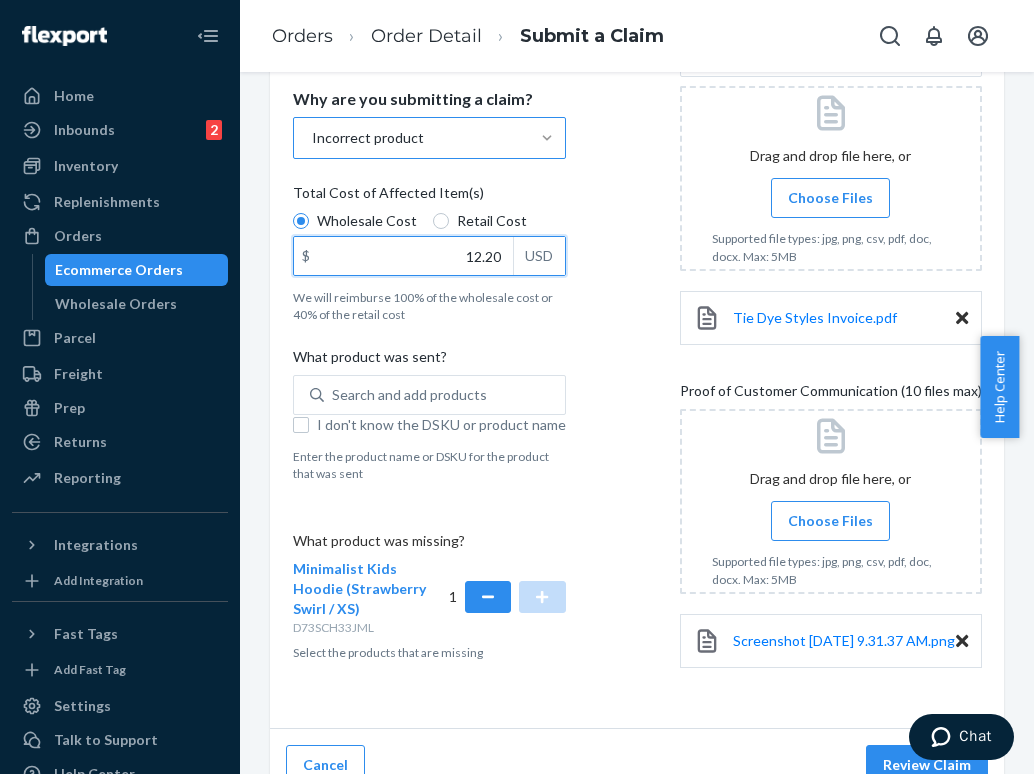 type on "12.20" 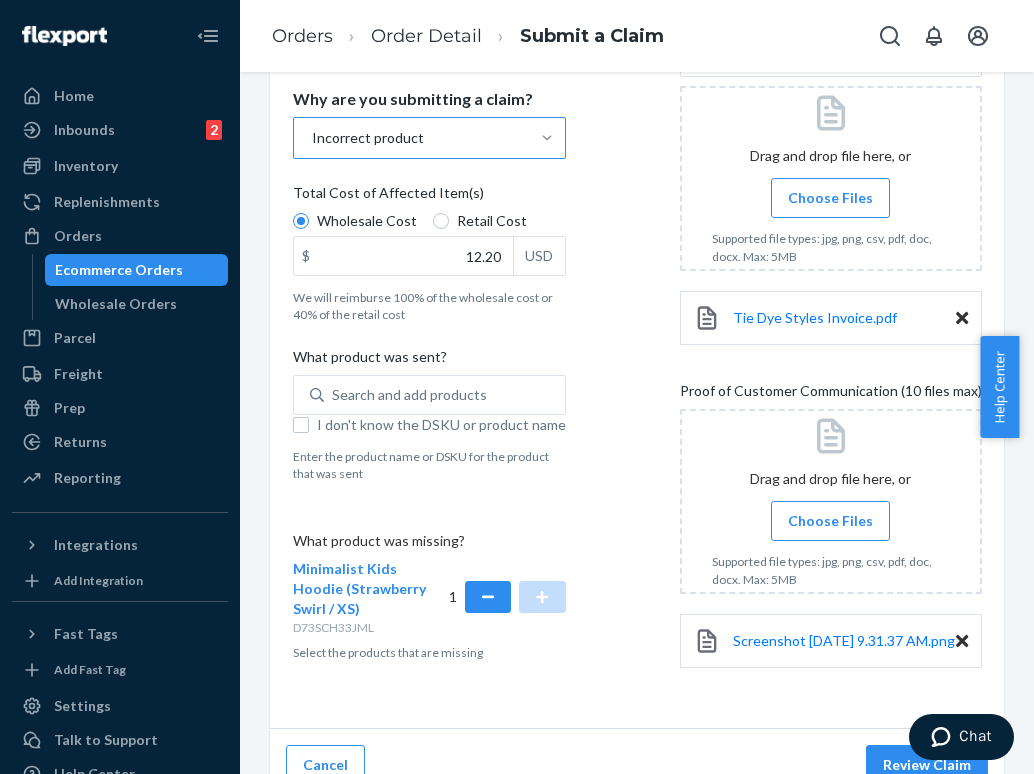 click on "Choose Files" at bounding box center [830, 521] 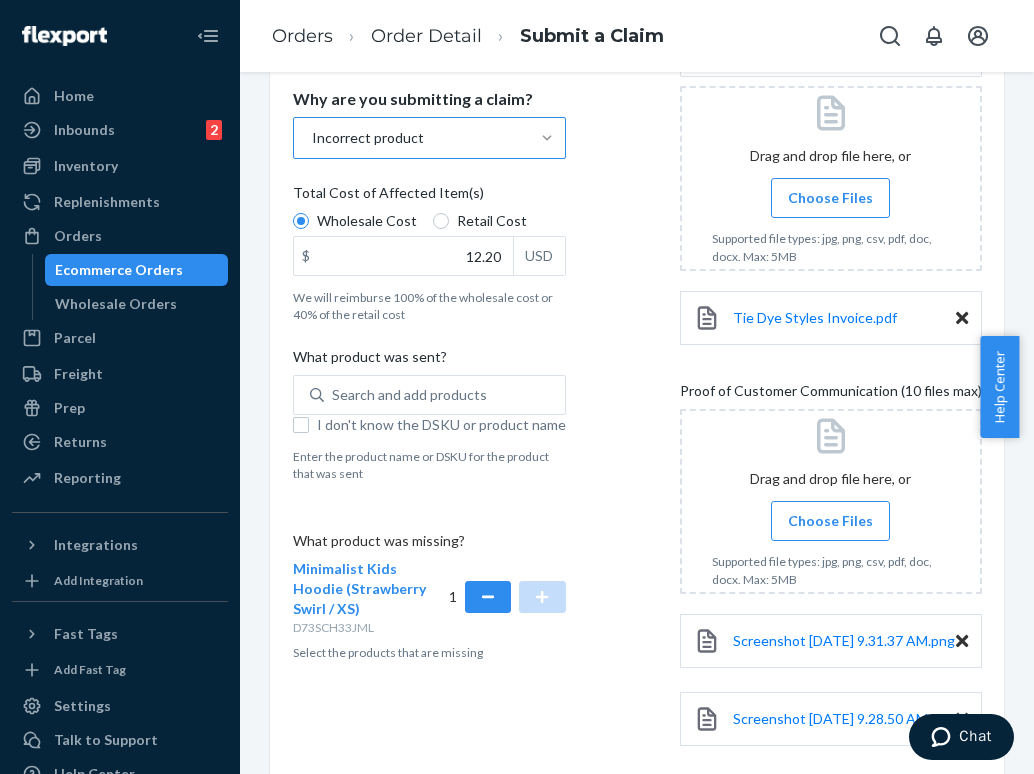 click on "Choose Files" at bounding box center (830, 521) 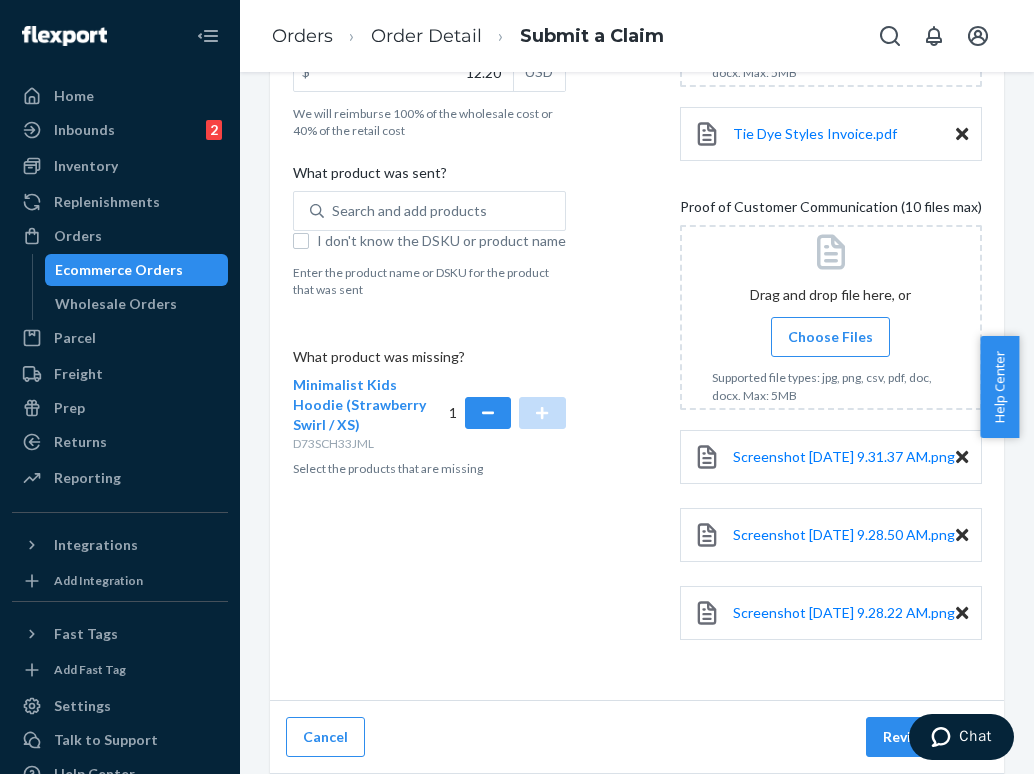scroll, scrollTop: 587, scrollLeft: 0, axis: vertical 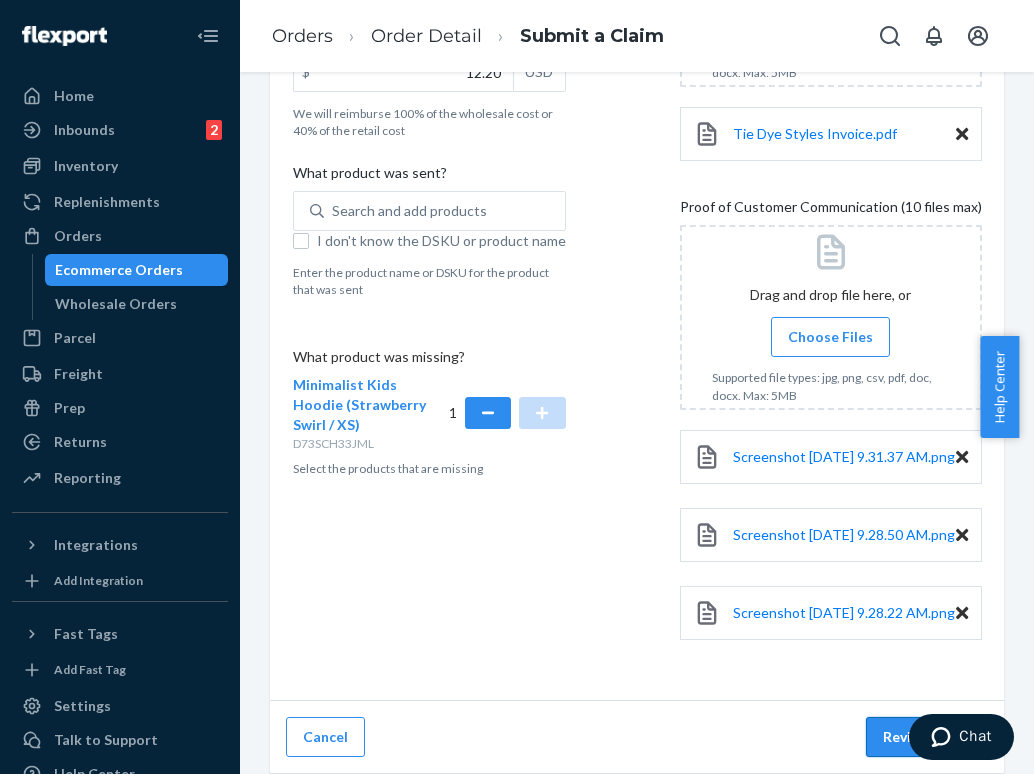 click on "Review Claim" at bounding box center (927, 737) 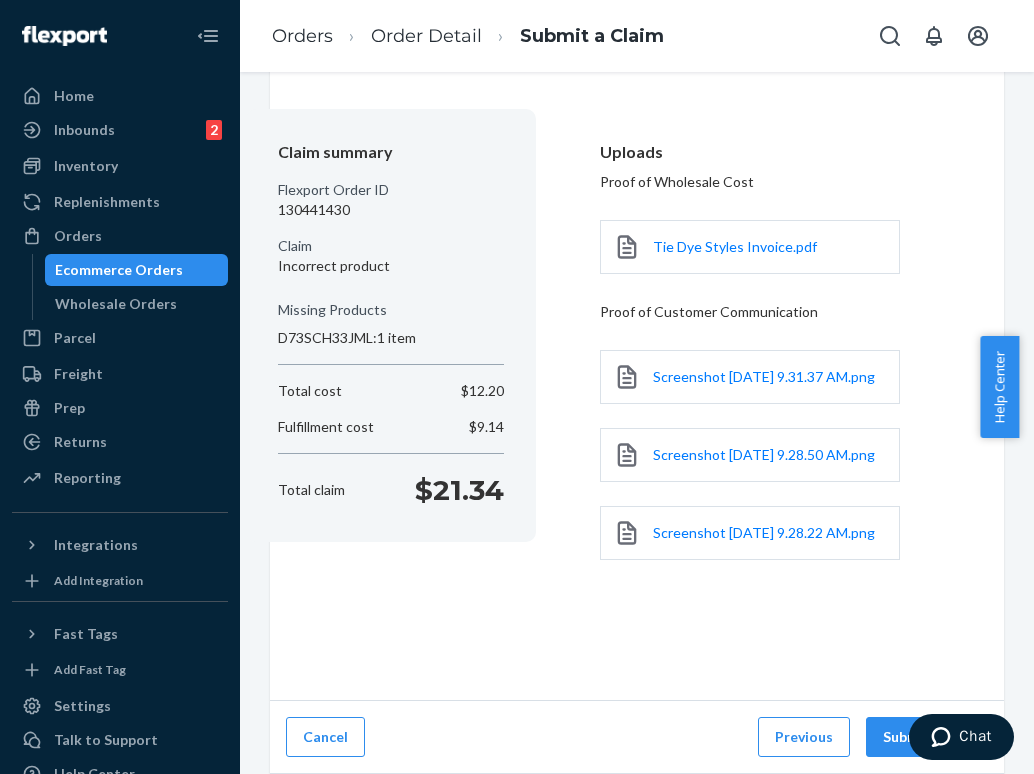 scroll, scrollTop: 168, scrollLeft: 0, axis: vertical 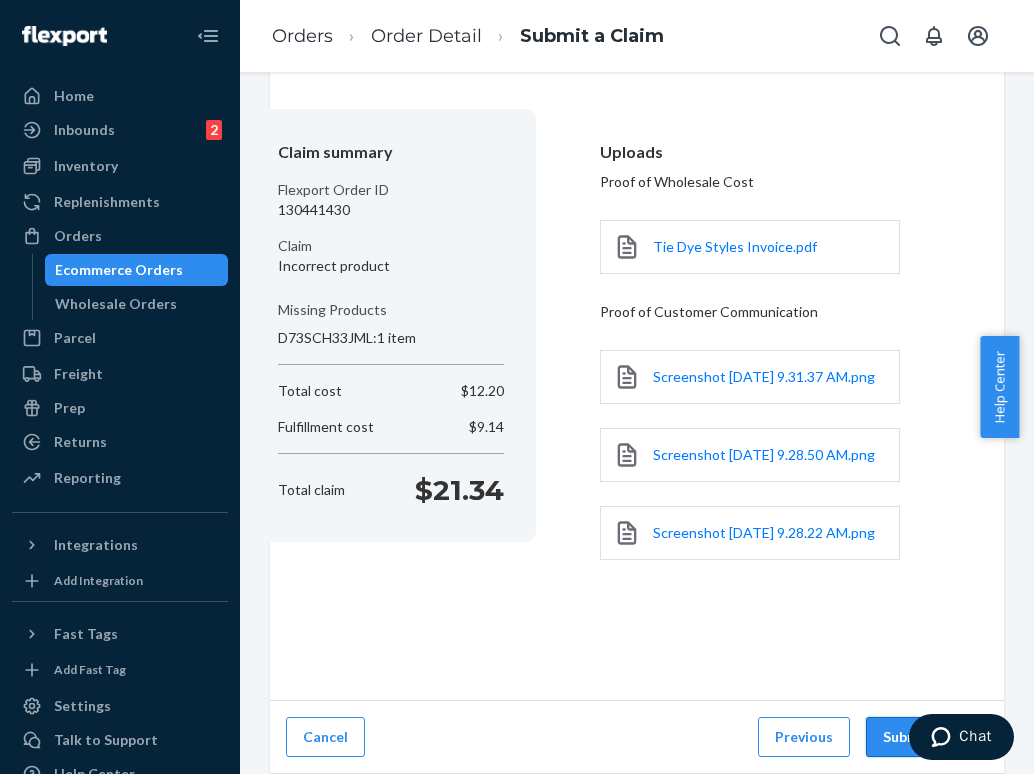 click on "Submit Claim" at bounding box center (927, 737) 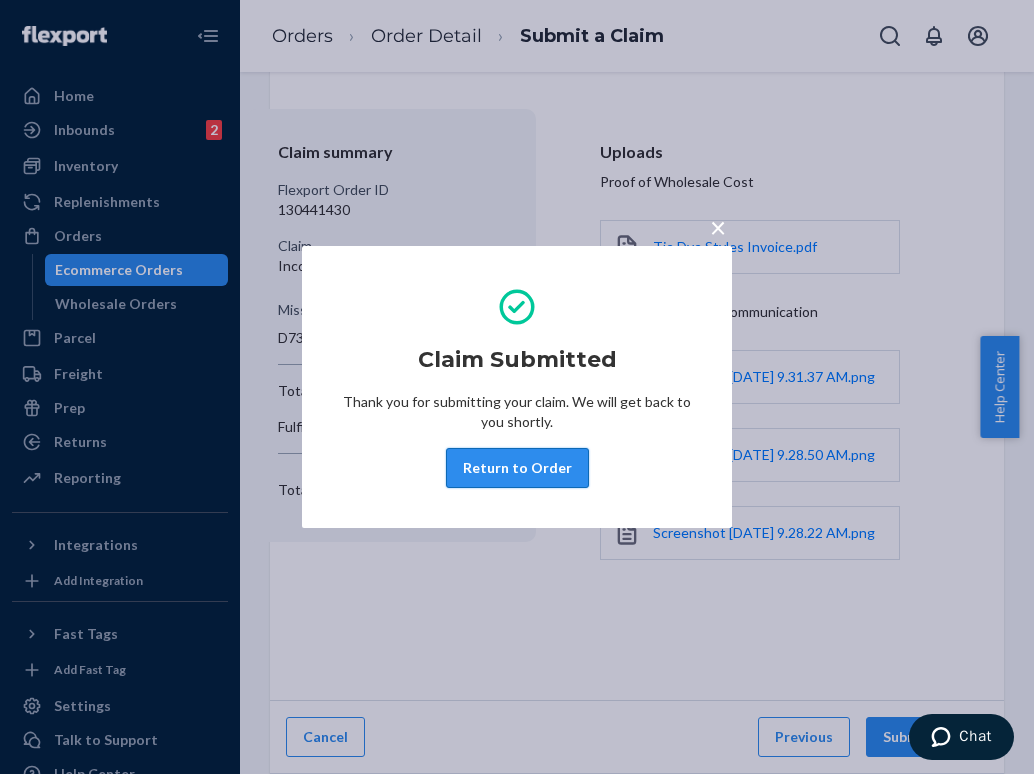 click on "Return to Order" at bounding box center [517, 468] 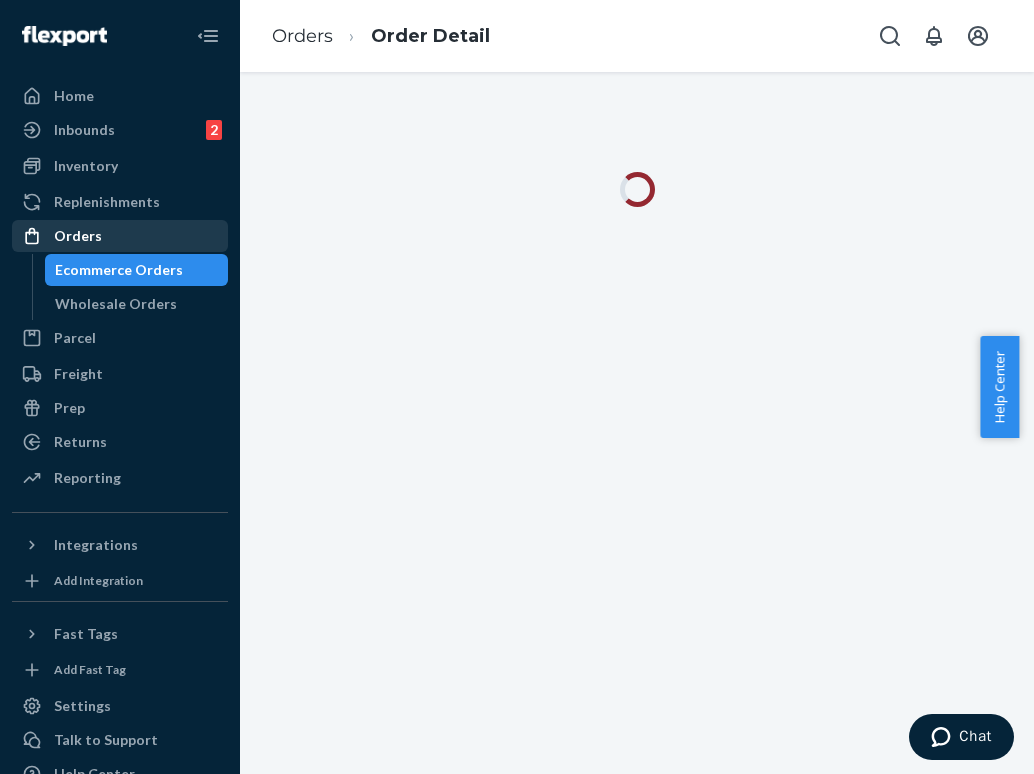 scroll, scrollTop: 0, scrollLeft: 0, axis: both 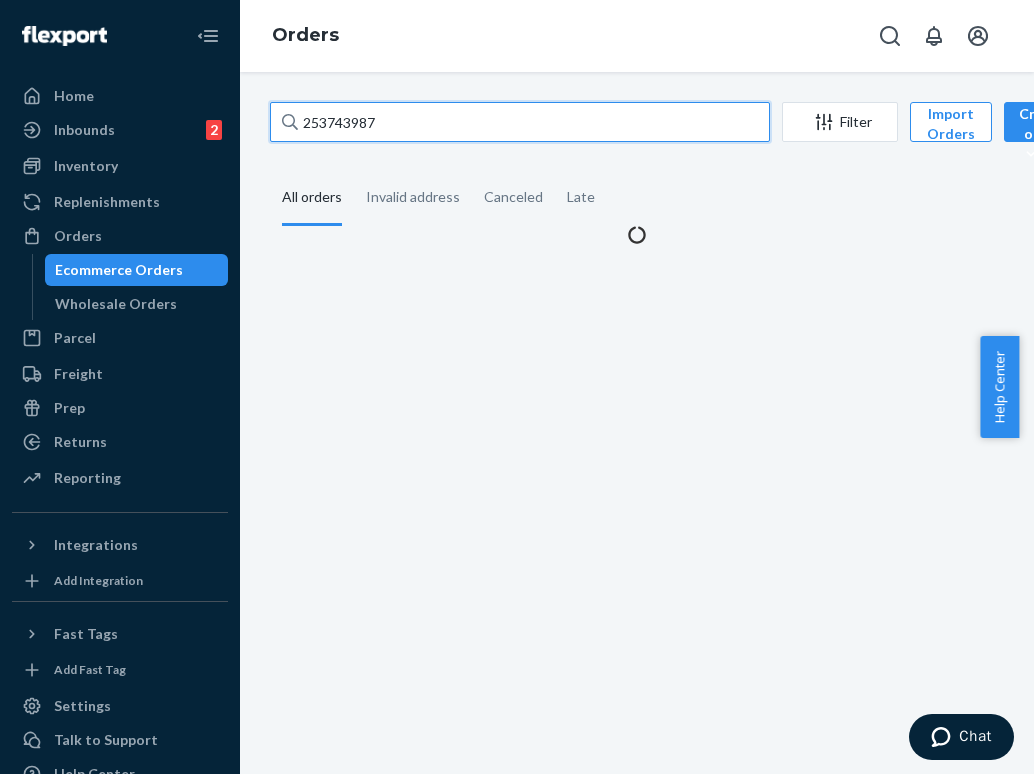 click on "253743987" at bounding box center (520, 122) 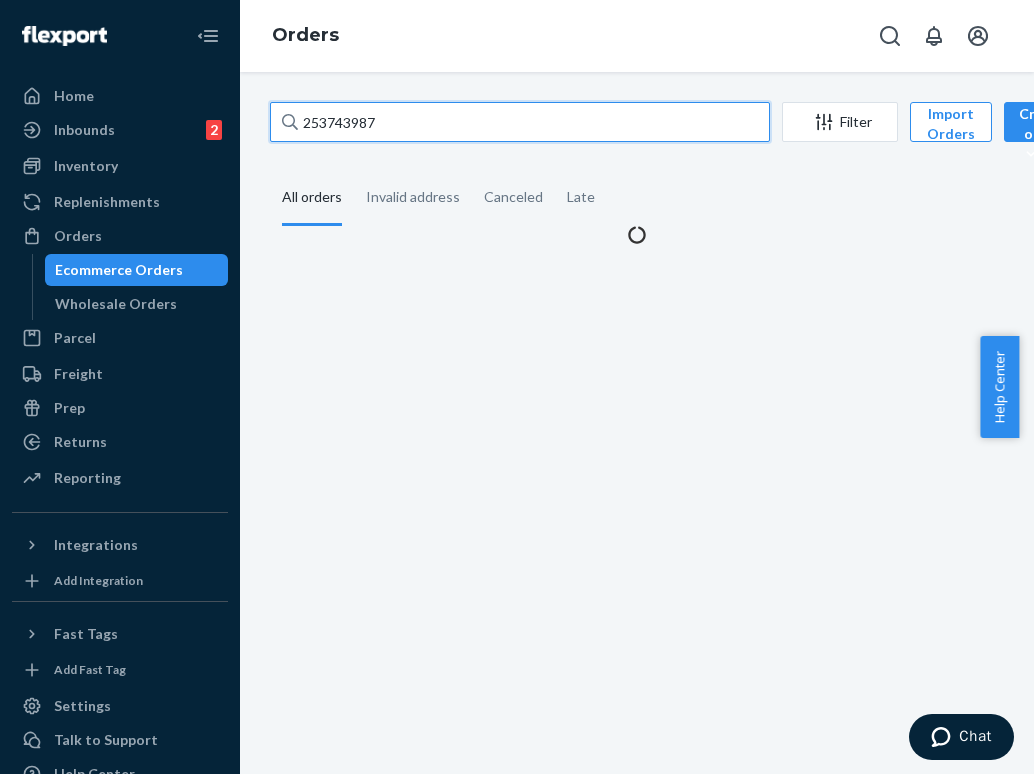 type on "253922671" 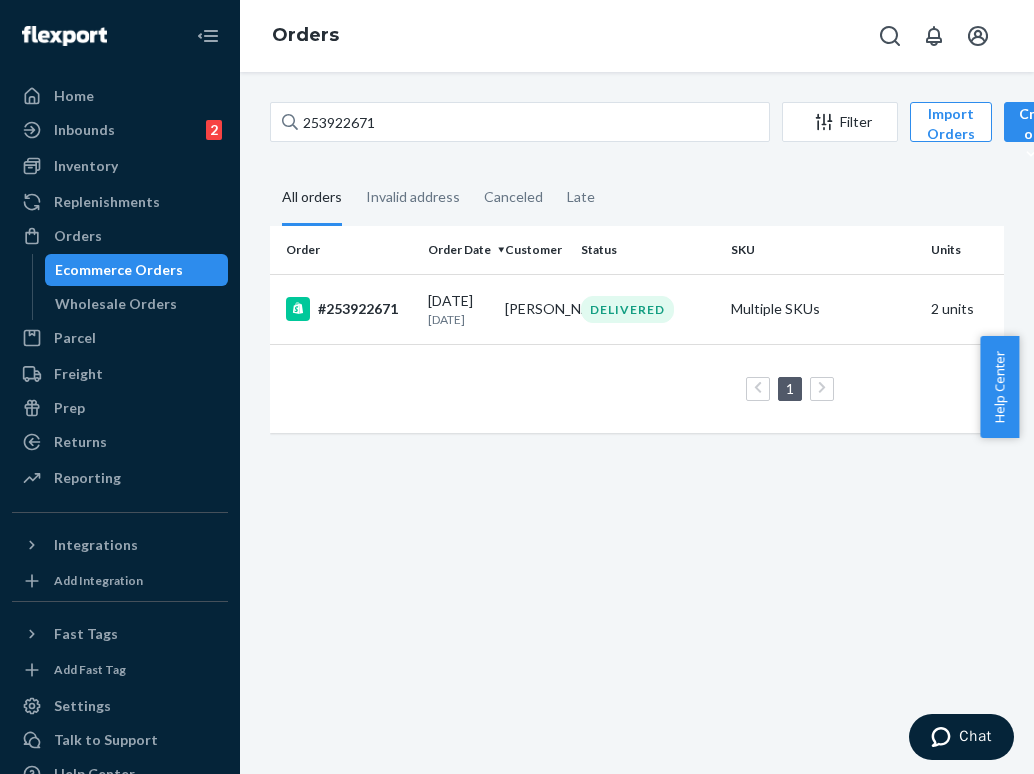 click on "[PERSON_NAME]" at bounding box center (535, 309) 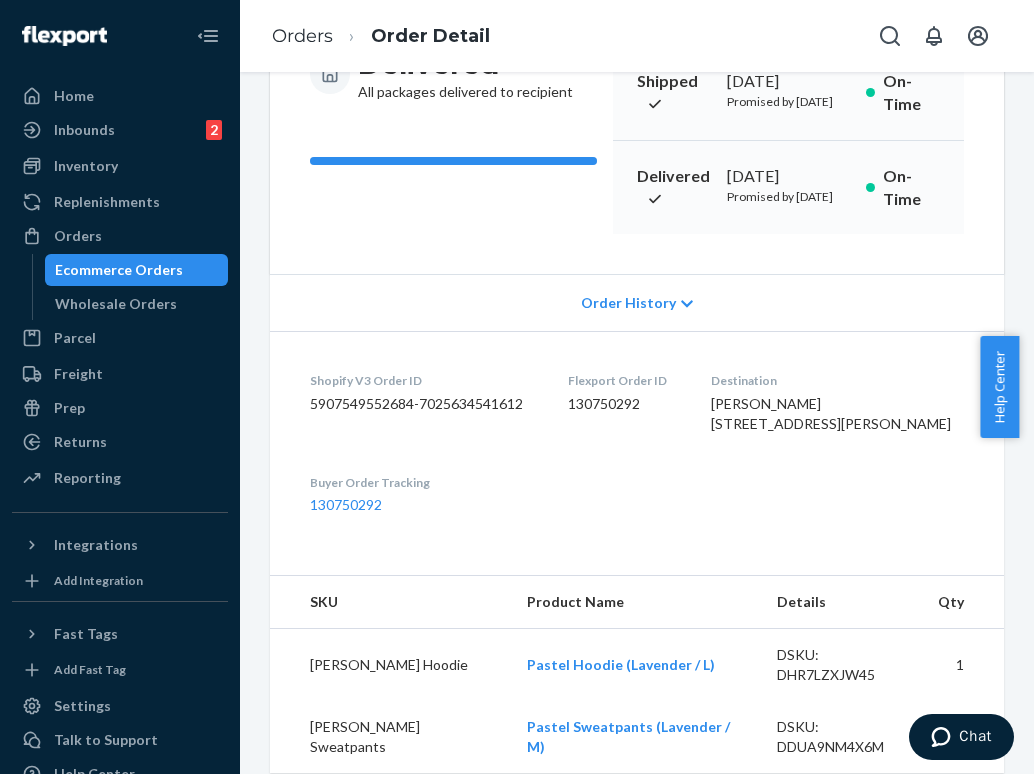 scroll, scrollTop: 266, scrollLeft: 0, axis: vertical 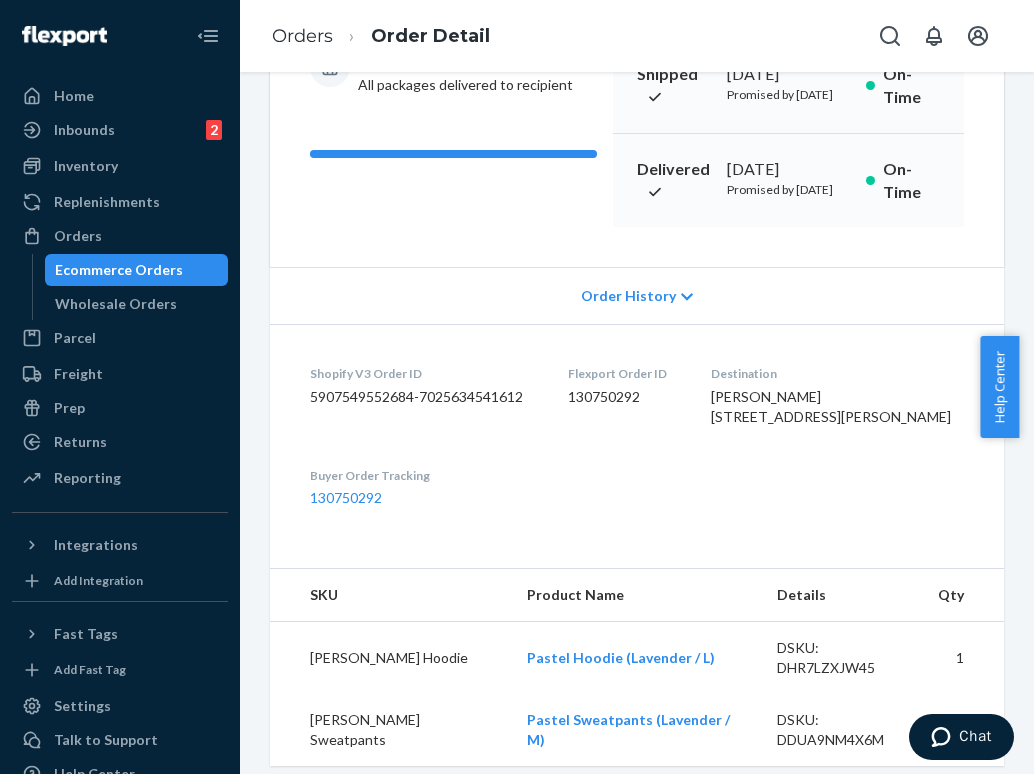 drag, startPoint x: 777, startPoint y: 479, endPoint x: 732, endPoint y: 431, distance: 65.795135 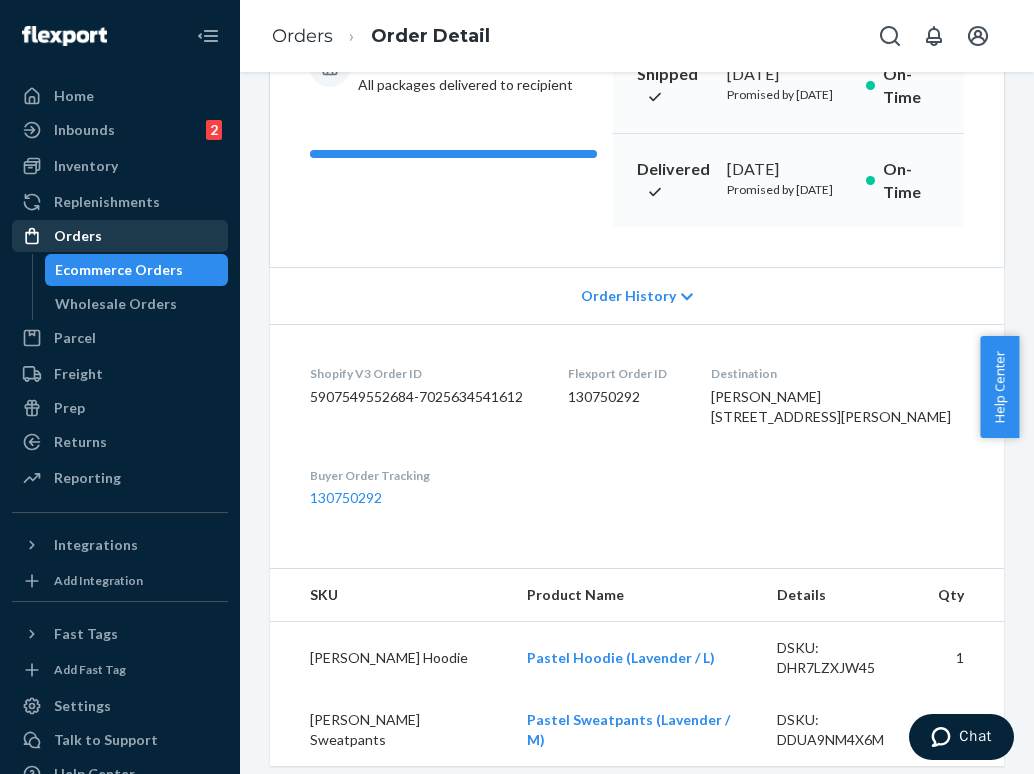 click on "Orders" at bounding box center [120, 236] 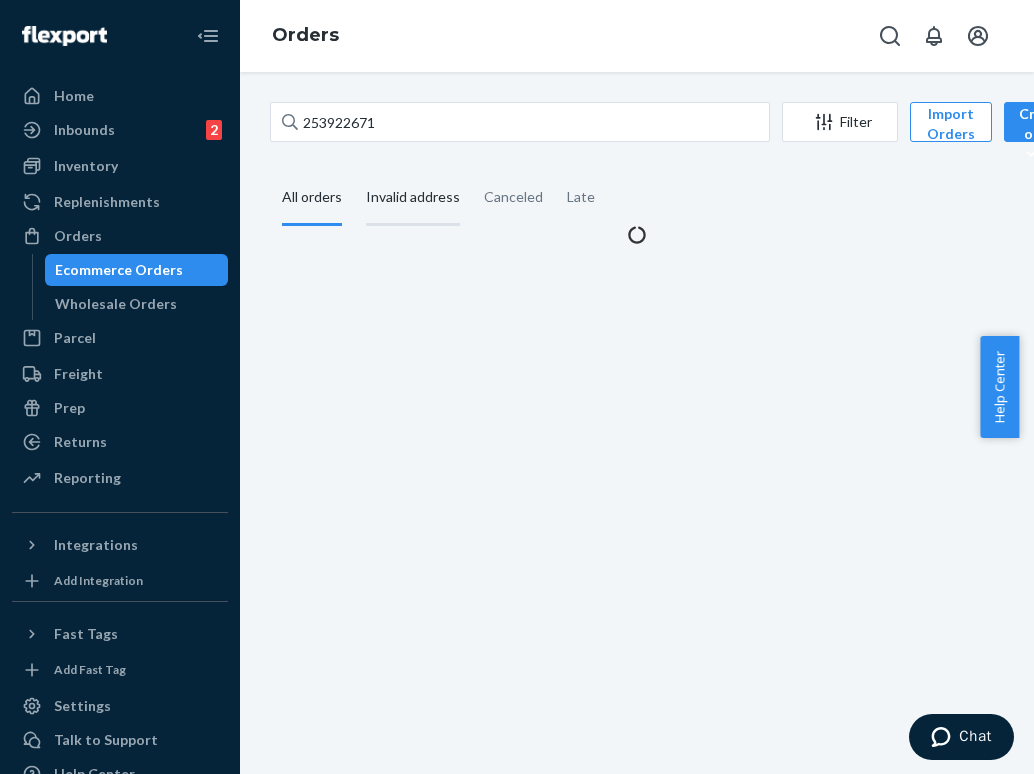 scroll, scrollTop: 0, scrollLeft: 0, axis: both 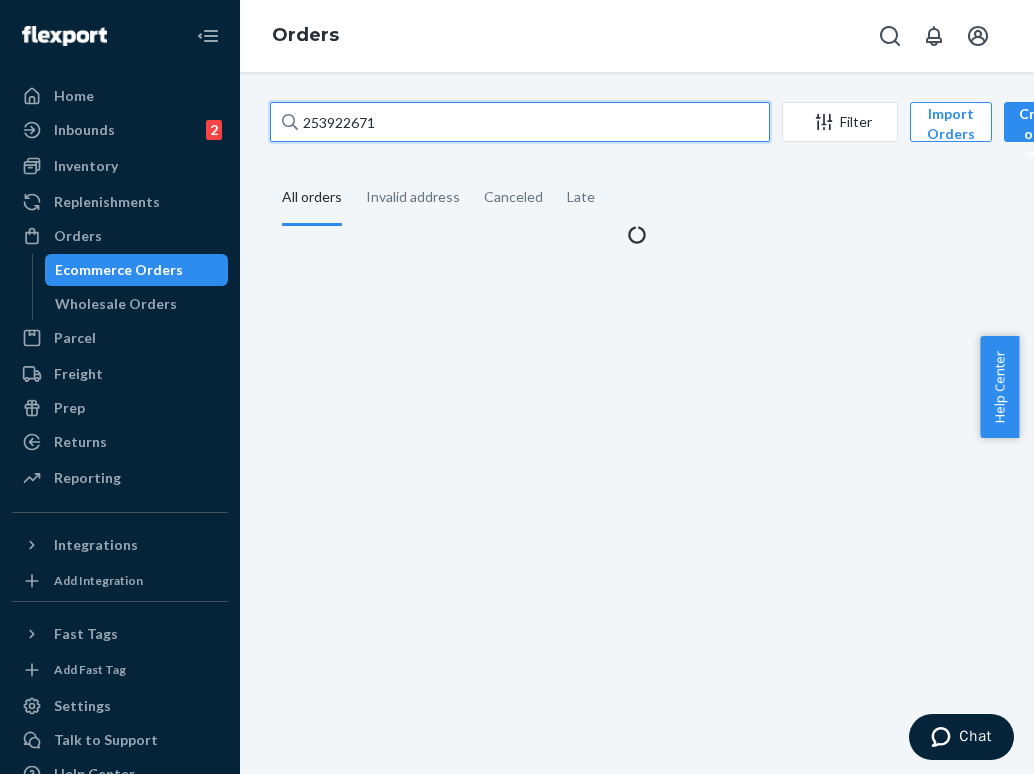 click on "253922671" at bounding box center [520, 122] 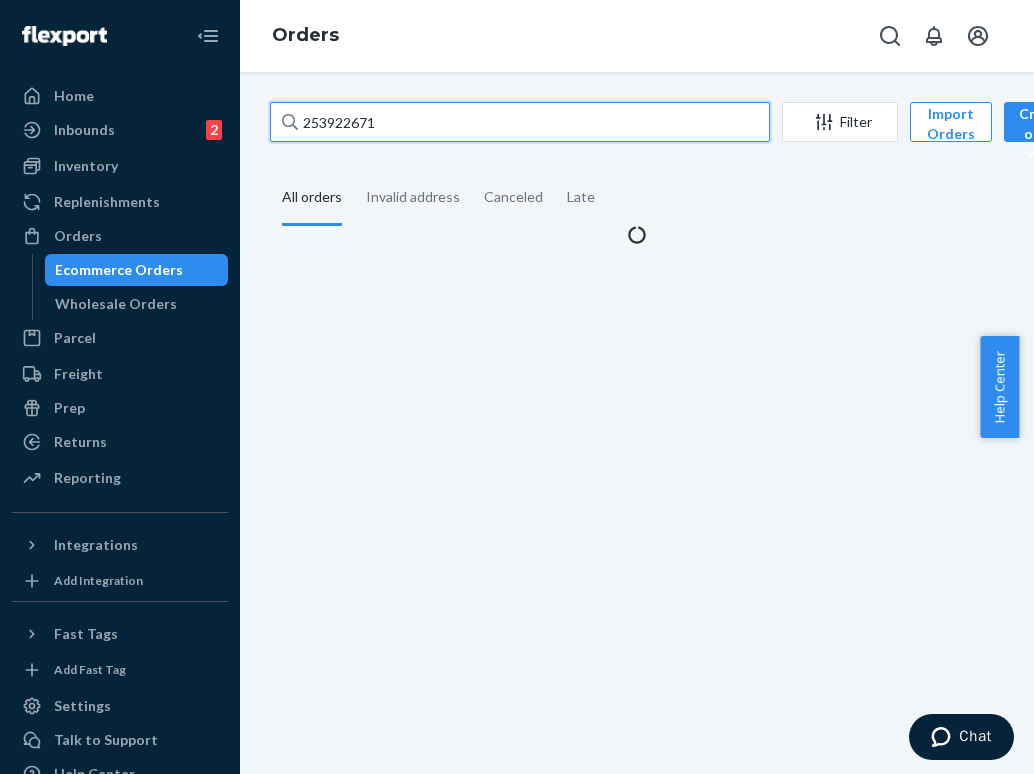 click on "253922671" at bounding box center (520, 122) 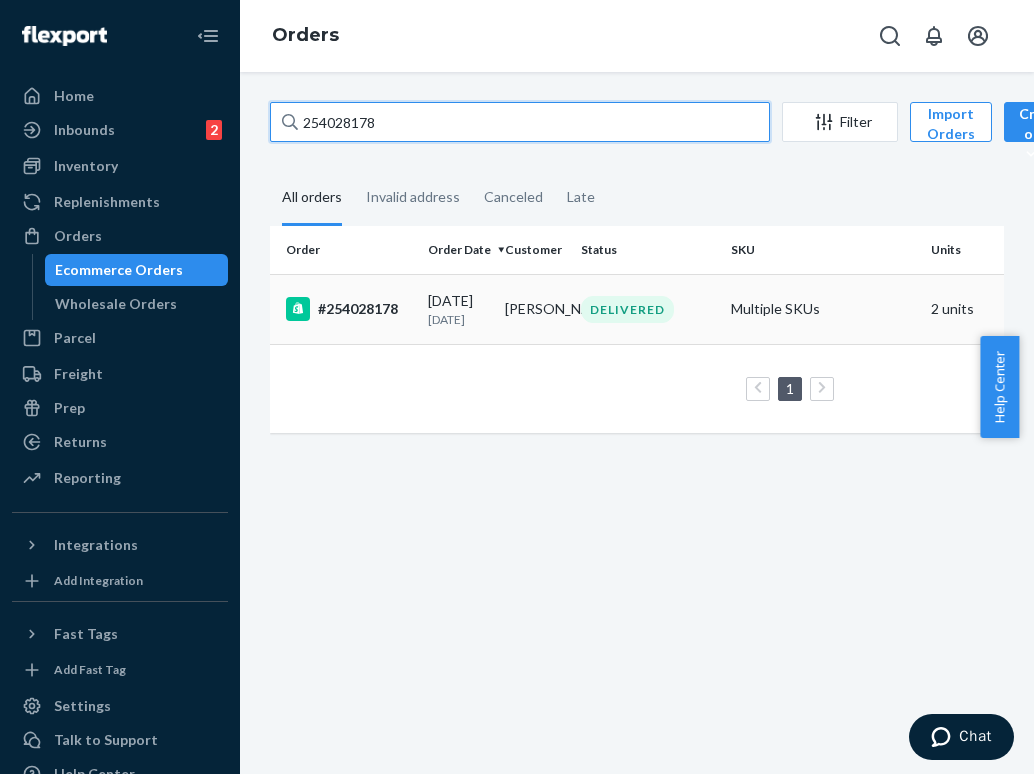 type on "254028178" 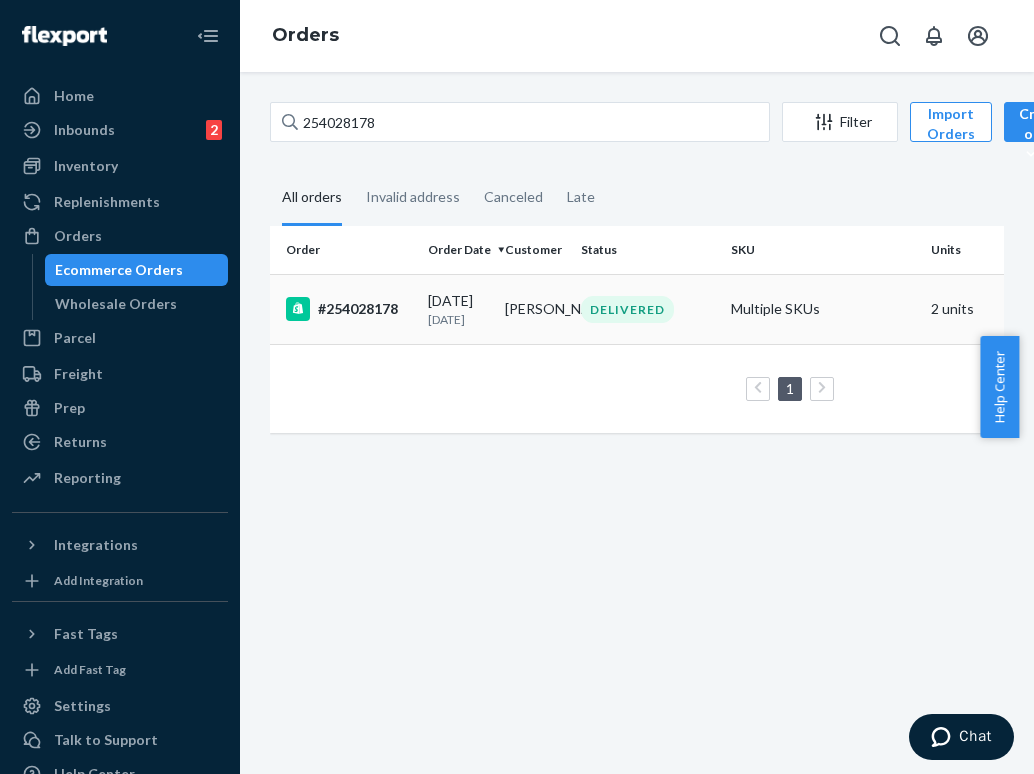 click on "[PERSON_NAME]" at bounding box center [535, 309] 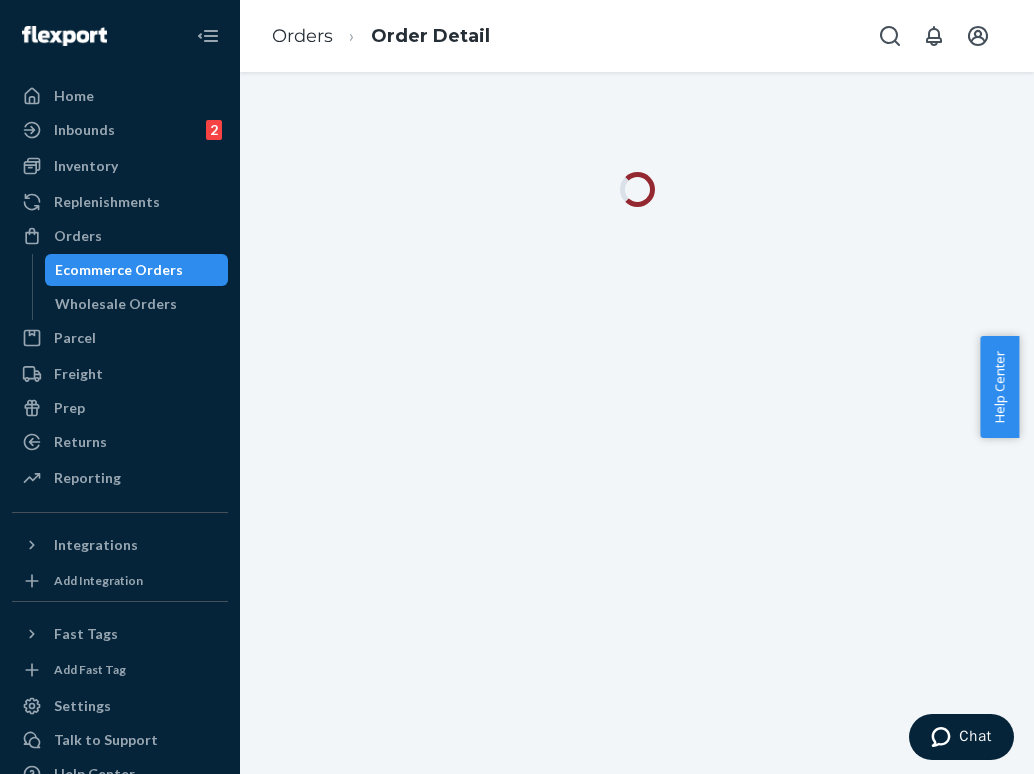 scroll, scrollTop: 0, scrollLeft: 0, axis: both 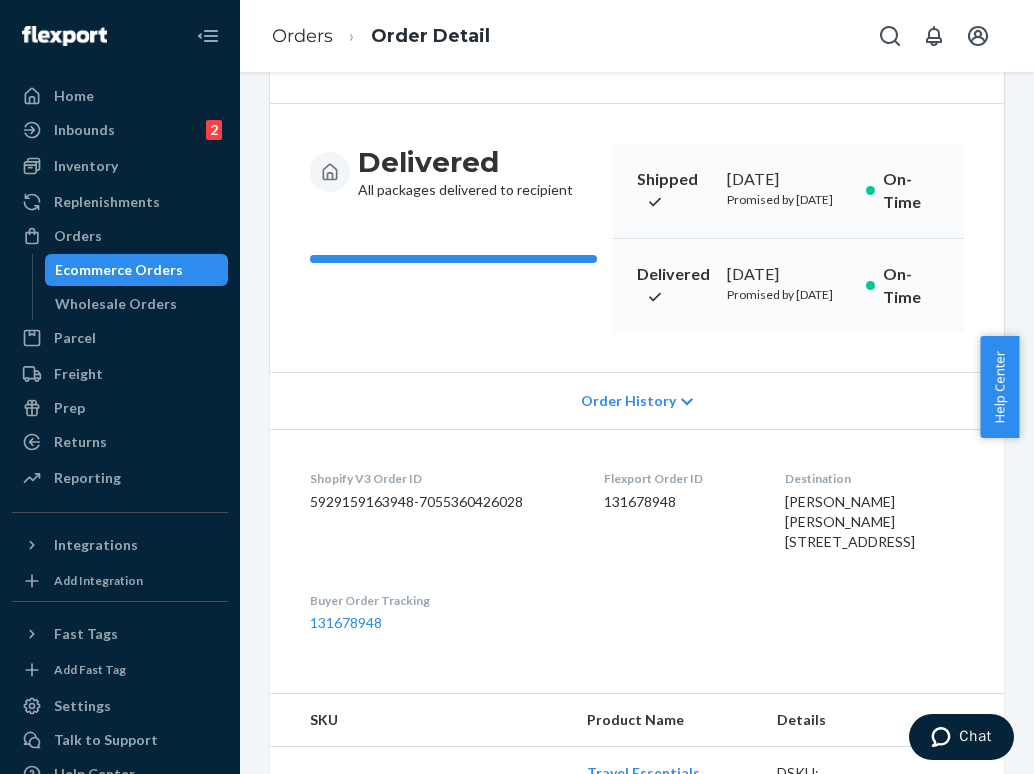 drag, startPoint x: 775, startPoint y: 618, endPoint x: 744, endPoint y: 564, distance: 62.26556 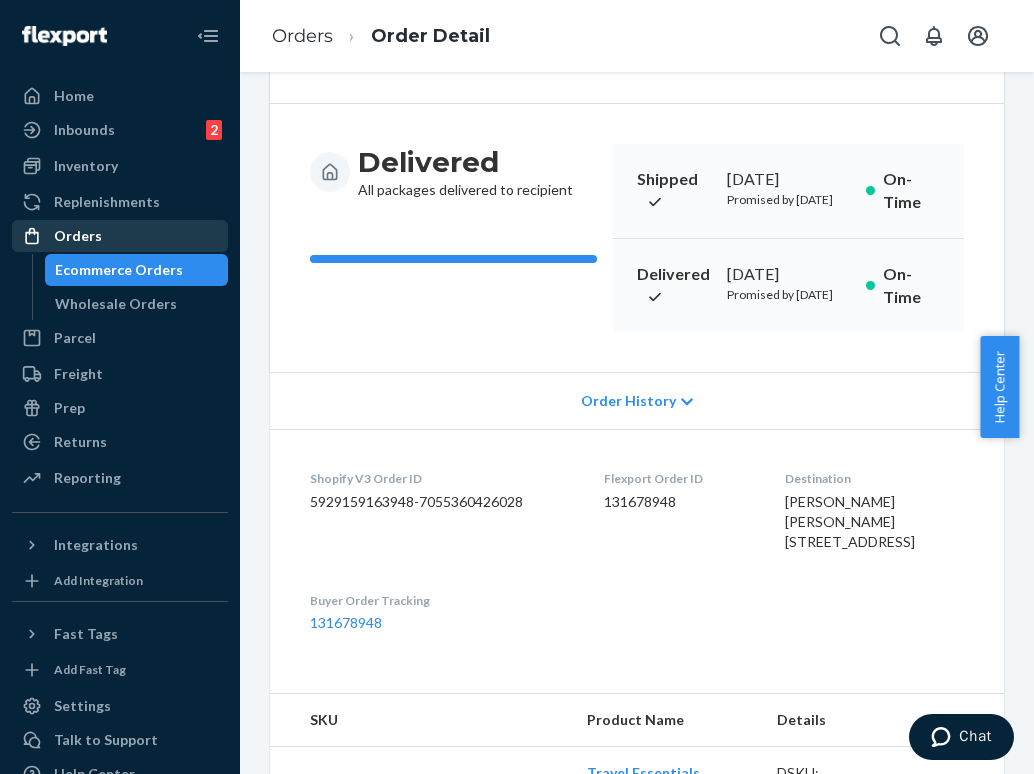 click on "Orders" at bounding box center (120, 236) 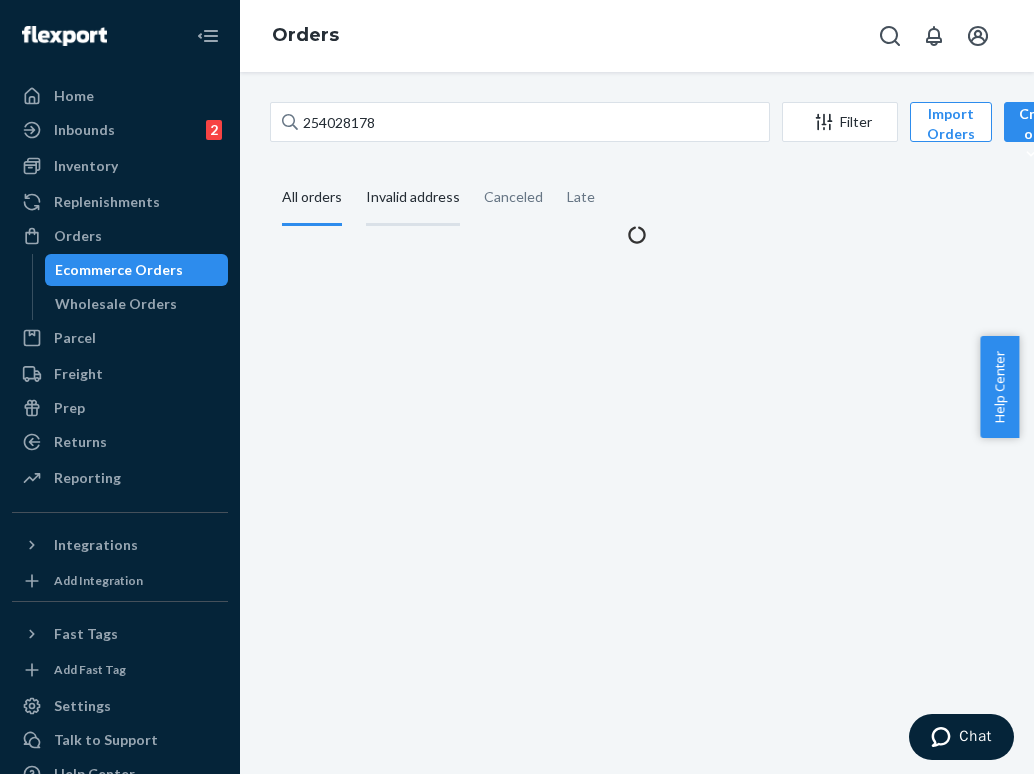 scroll, scrollTop: 0, scrollLeft: 0, axis: both 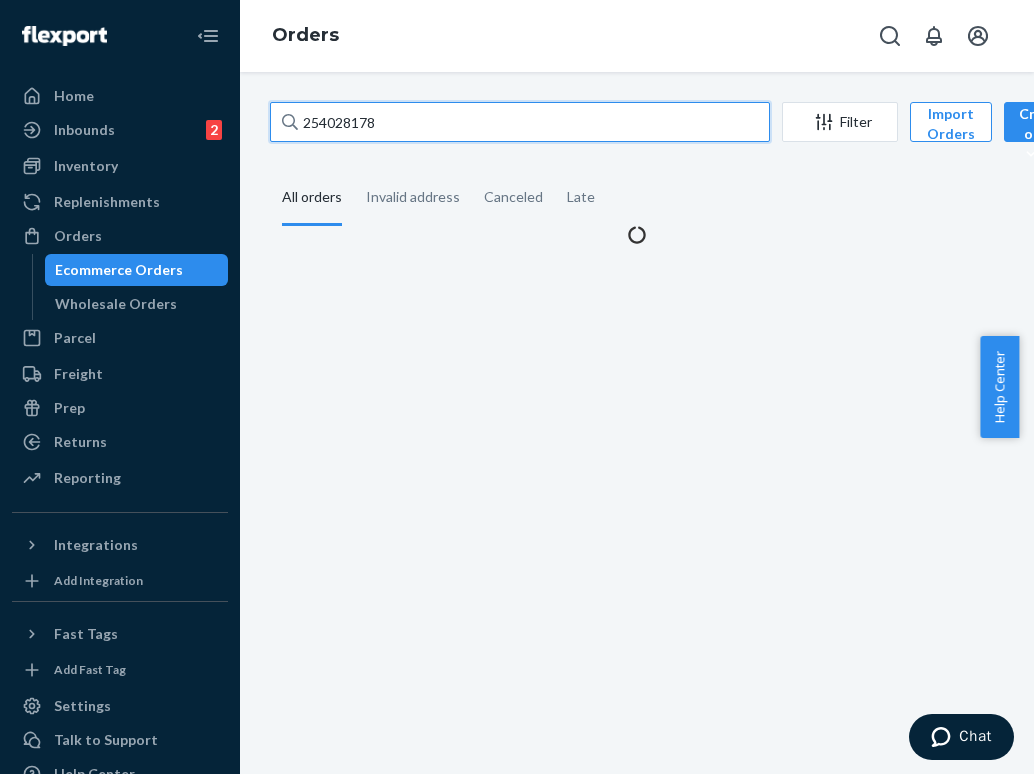 click on "254028178" at bounding box center (520, 122) 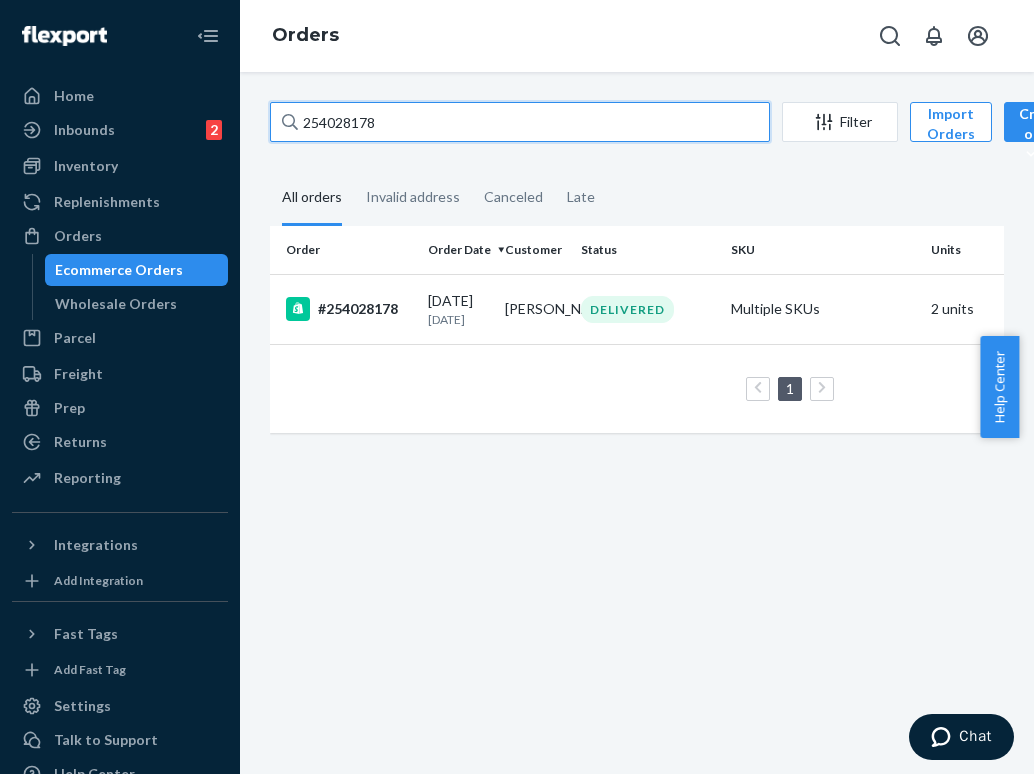 paste on "3366397" 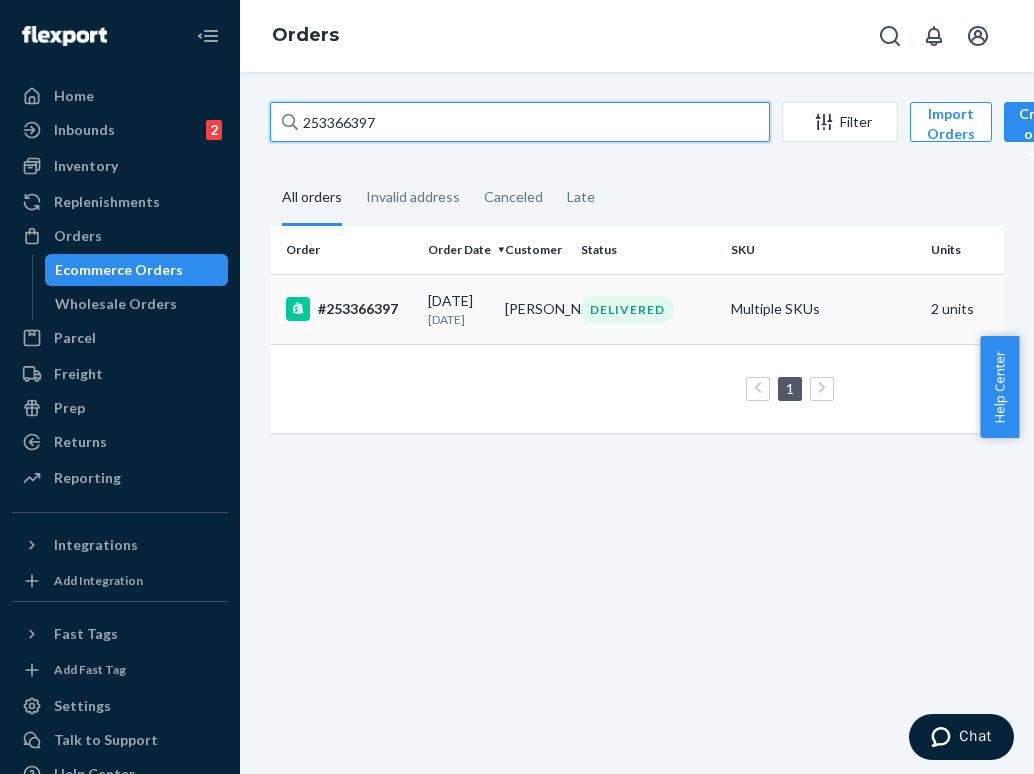 type on "253366397" 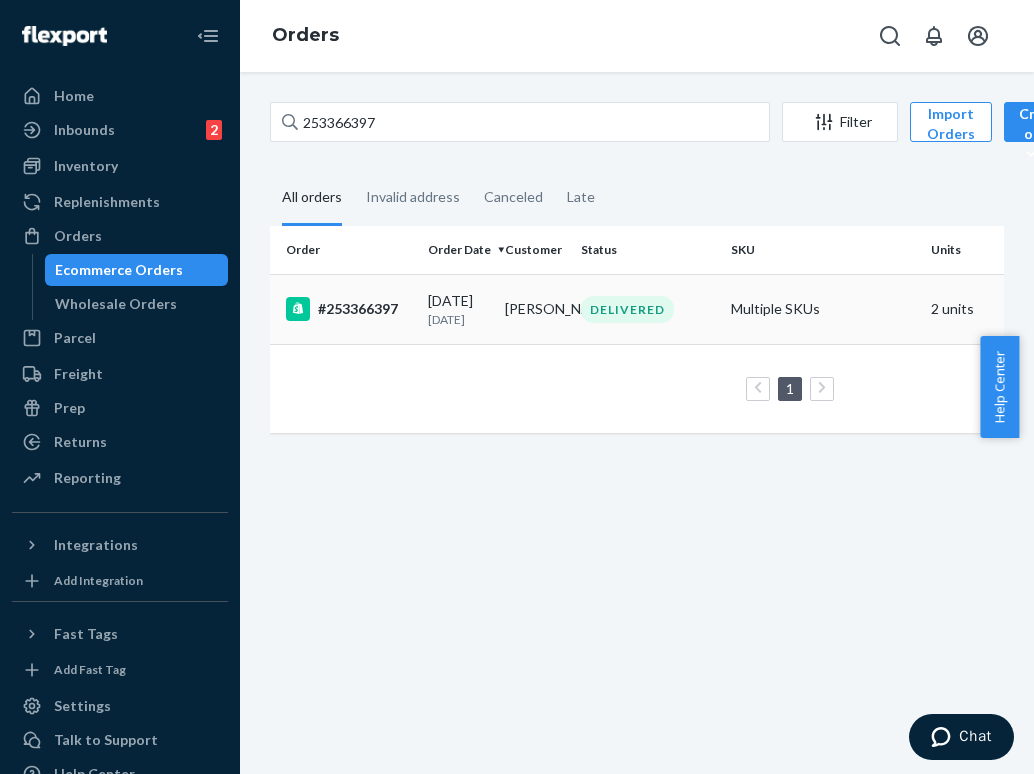 click on "[PERSON_NAME]" at bounding box center [535, 309] 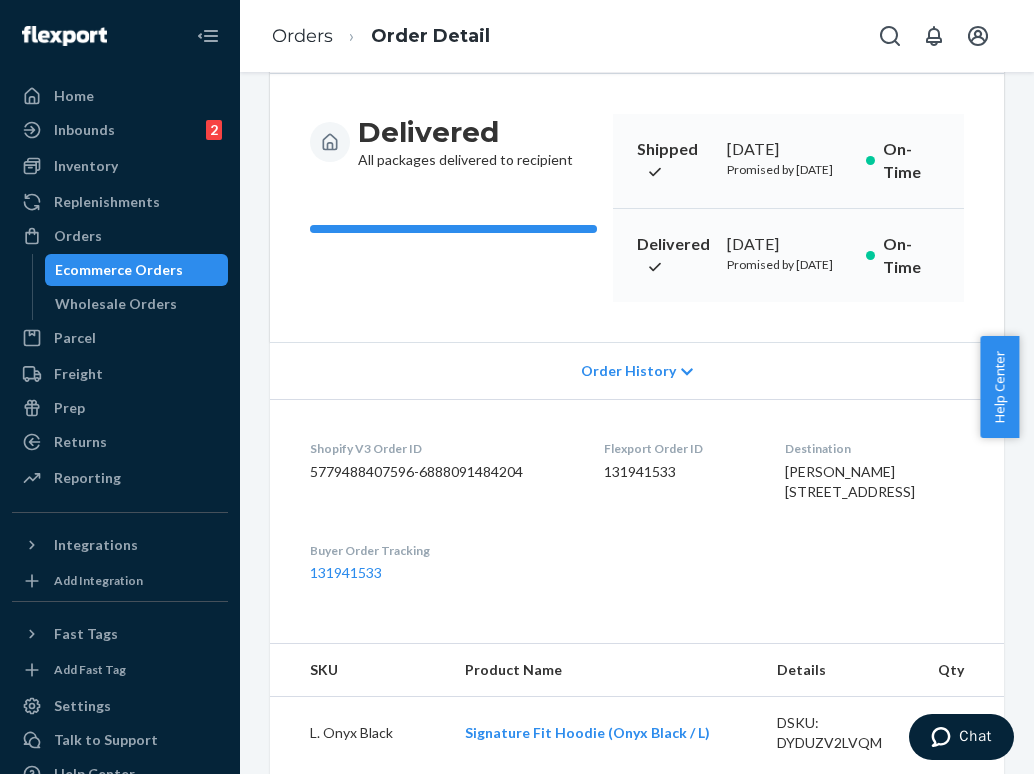 scroll, scrollTop: 201, scrollLeft: 0, axis: vertical 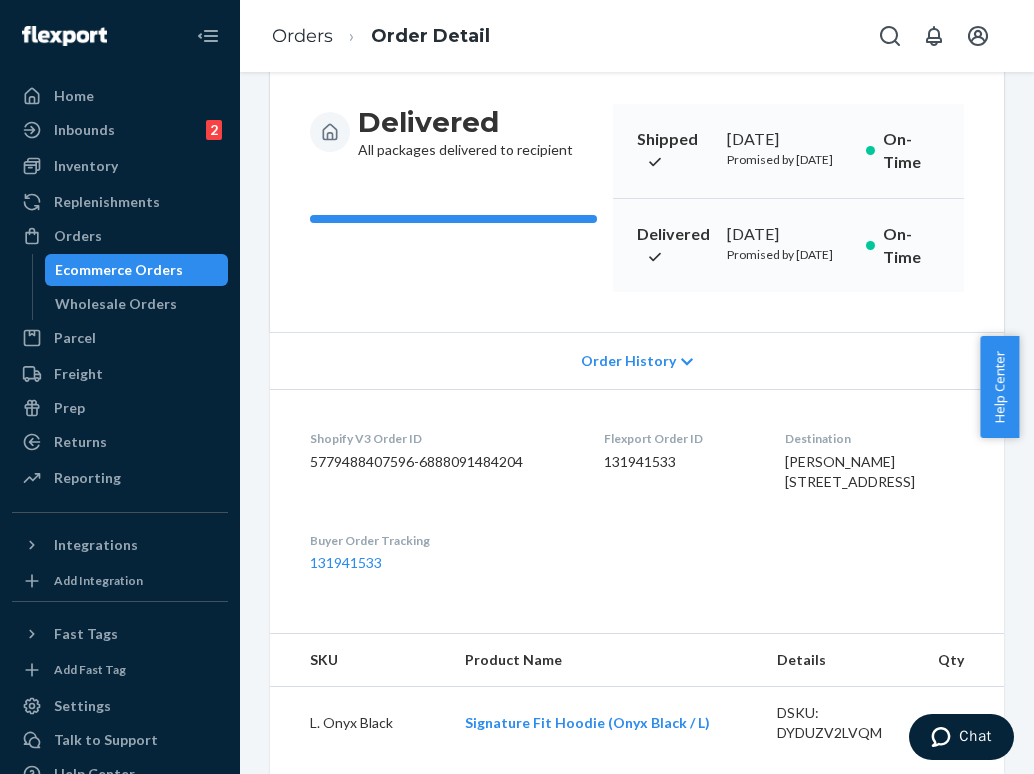 click on "[PERSON_NAME]
[STREET_ADDRESS]" at bounding box center [874, 472] 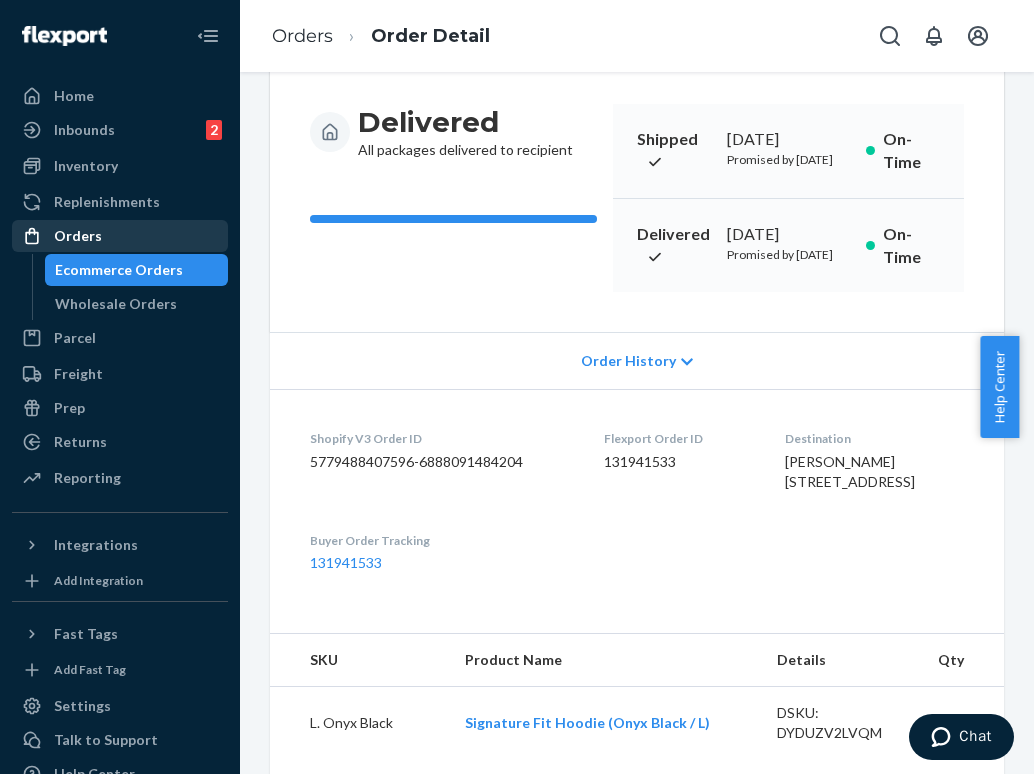 click on "Orders" at bounding box center [120, 236] 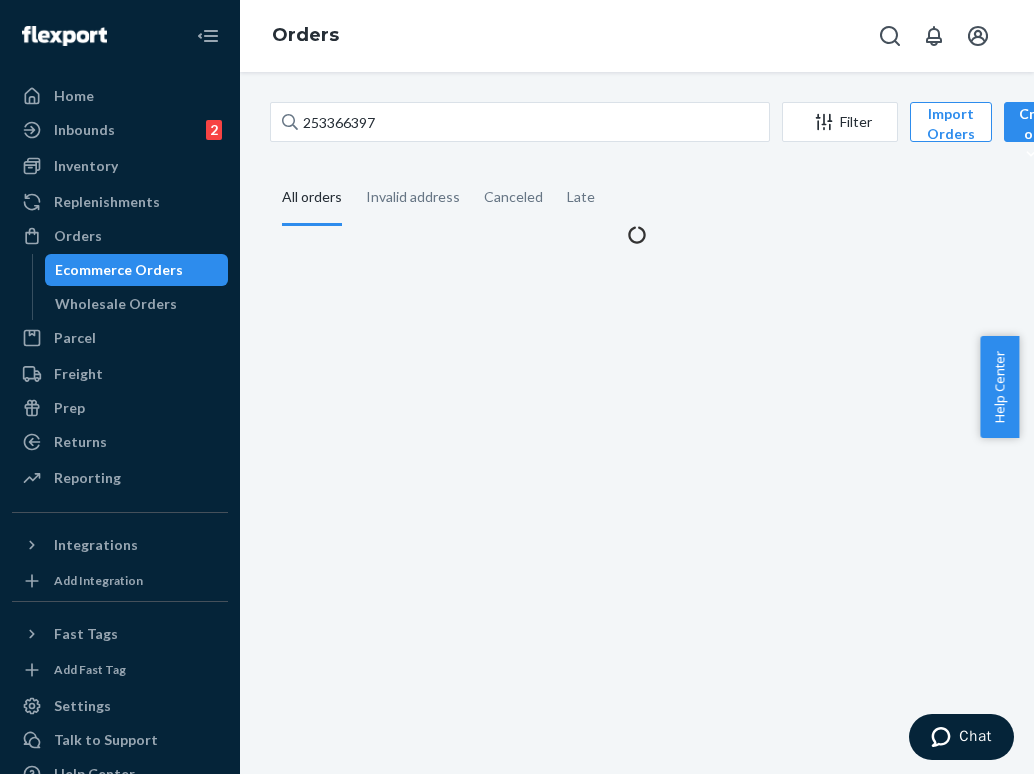scroll, scrollTop: 0, scrollLeft: 0, axis: both 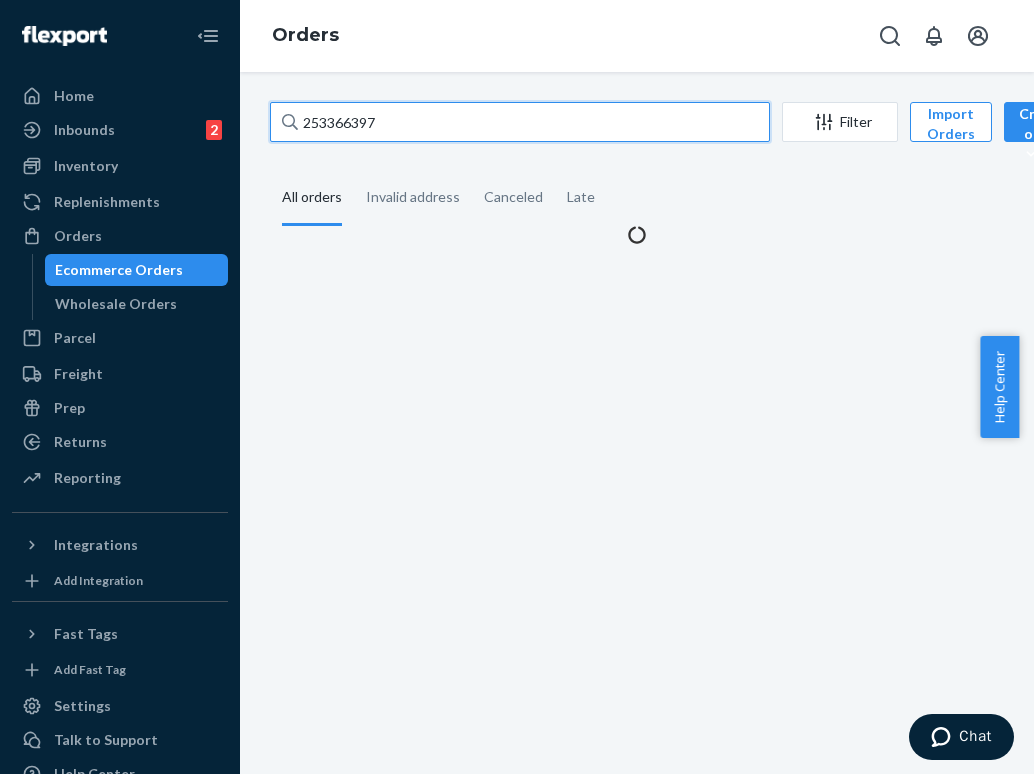 click on "253366397" at bounding box center (520, 122) 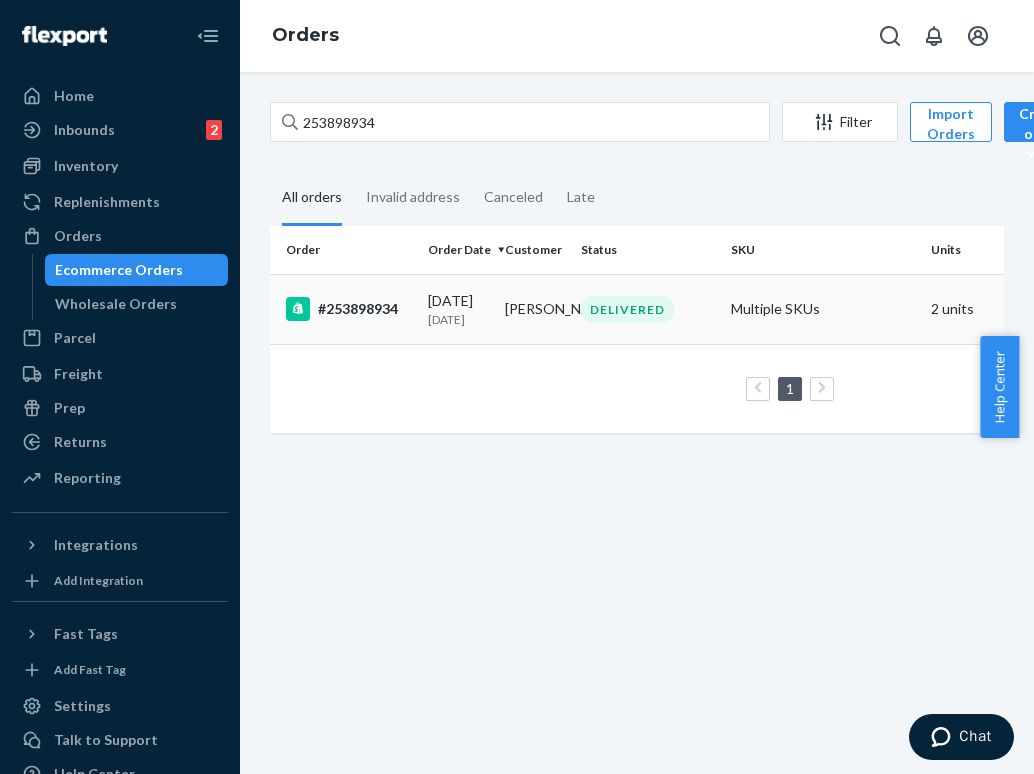 click on "[PERSON_NAME]" at bounding box center (535, 309) 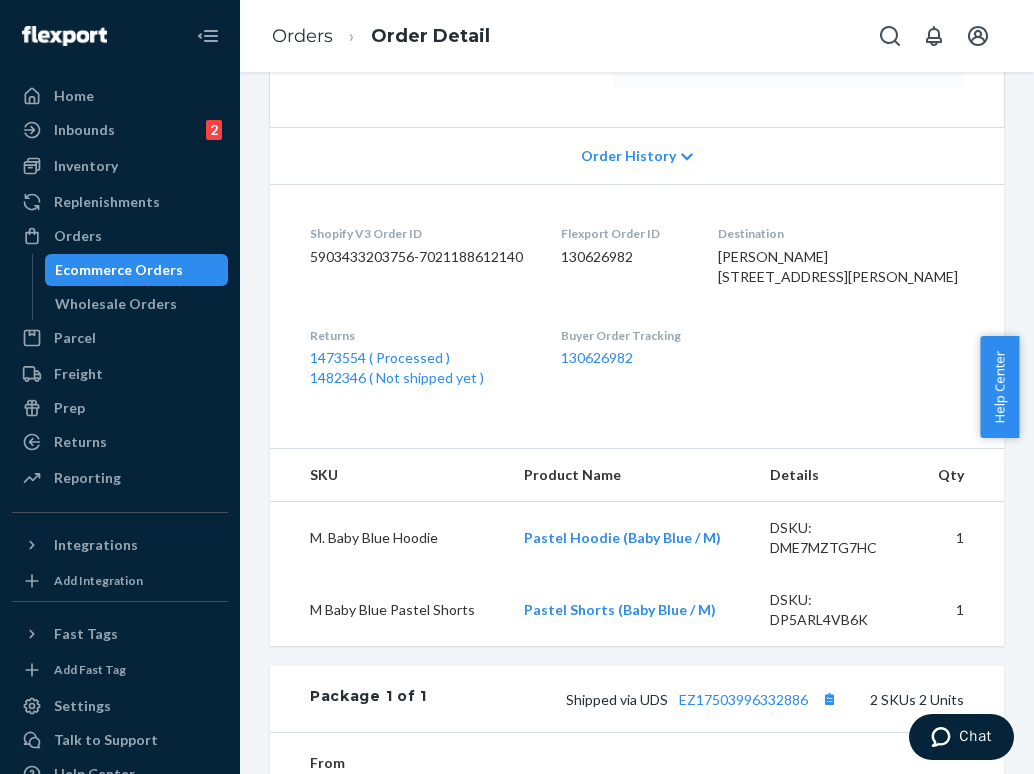 scroll, scrollTop: 404, scrollLeft: 0, axis: vertical 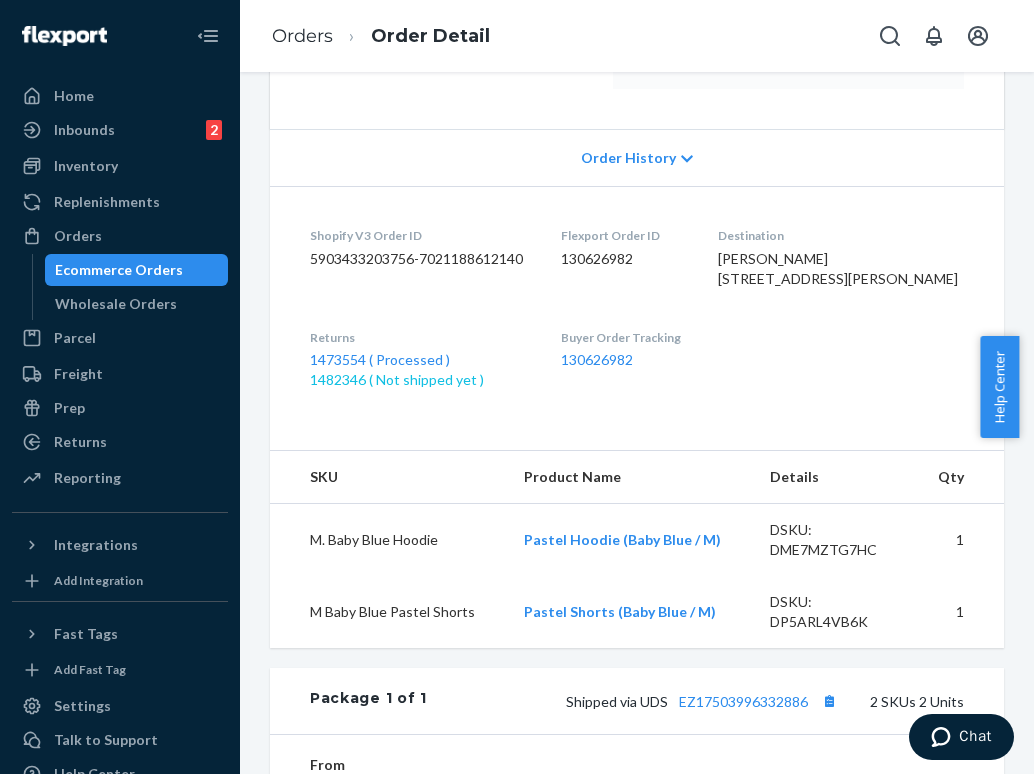 click on "1482346 ( Not shipped yet )" at bounding box center (397, 379) 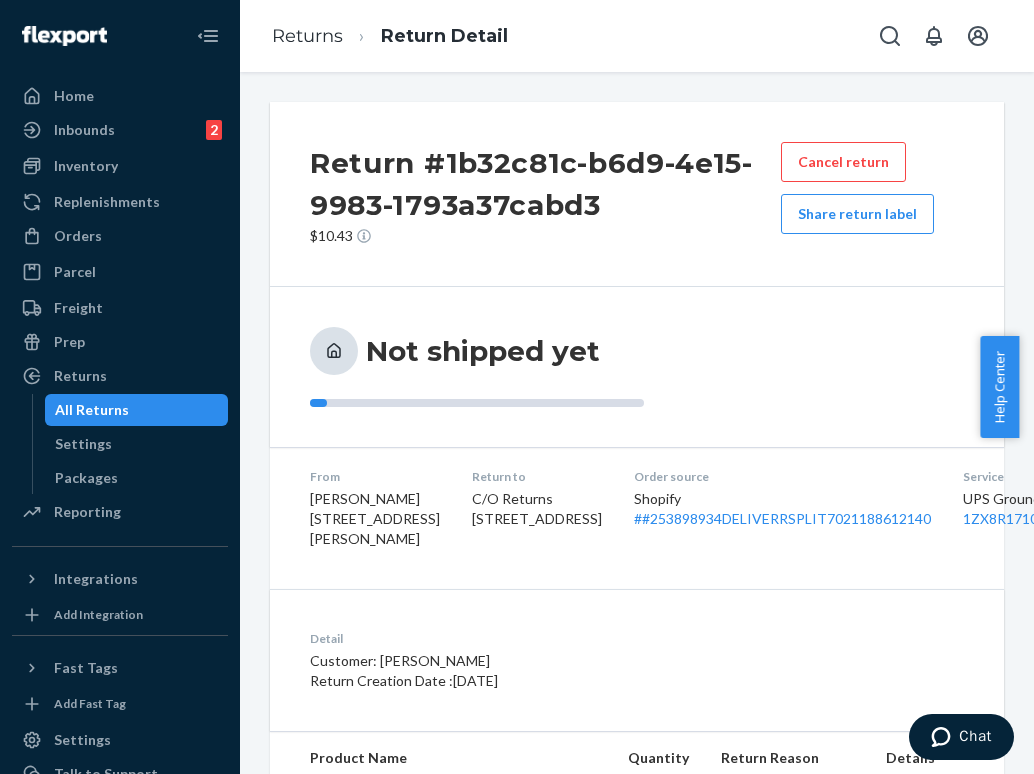 scroll, scrollTop: 0, scrollLeft: 0, axis: both 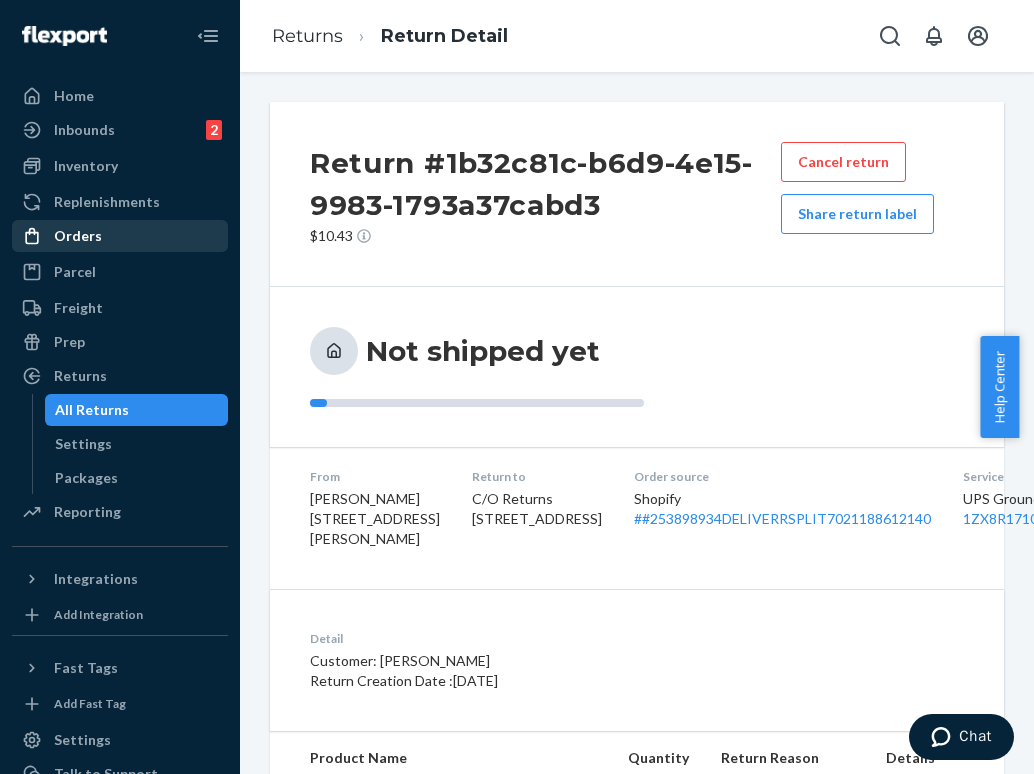 click on "Orders" at bounding box center (120, 236) 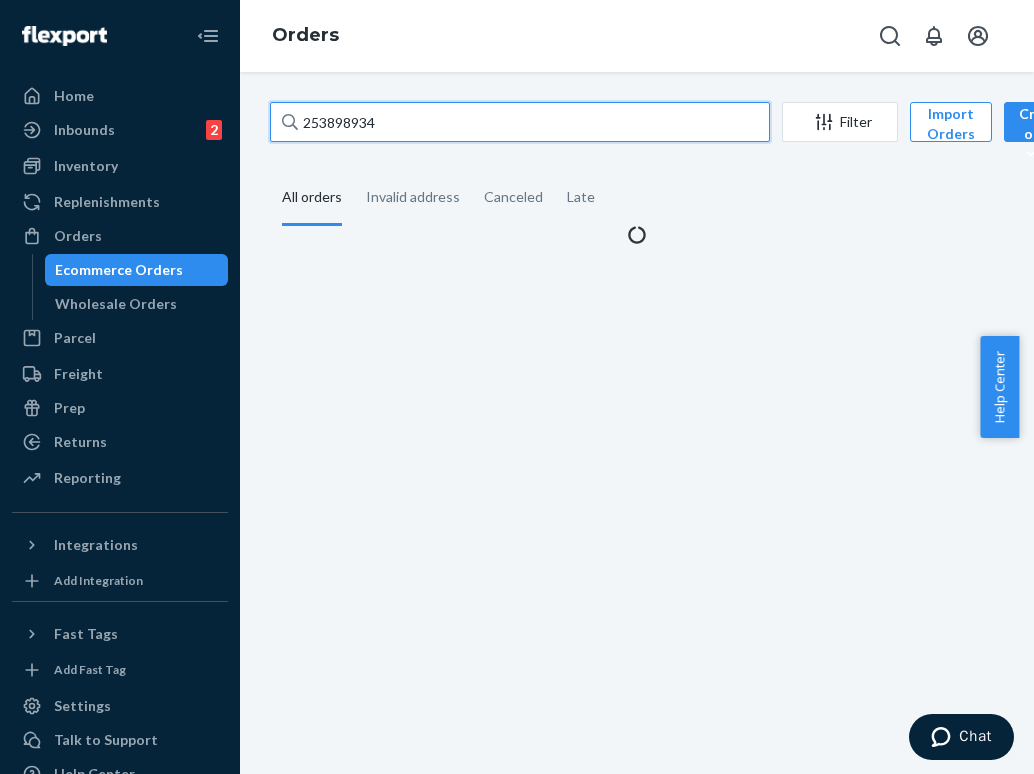 click on "253898934" at bounding box center (520, 122) 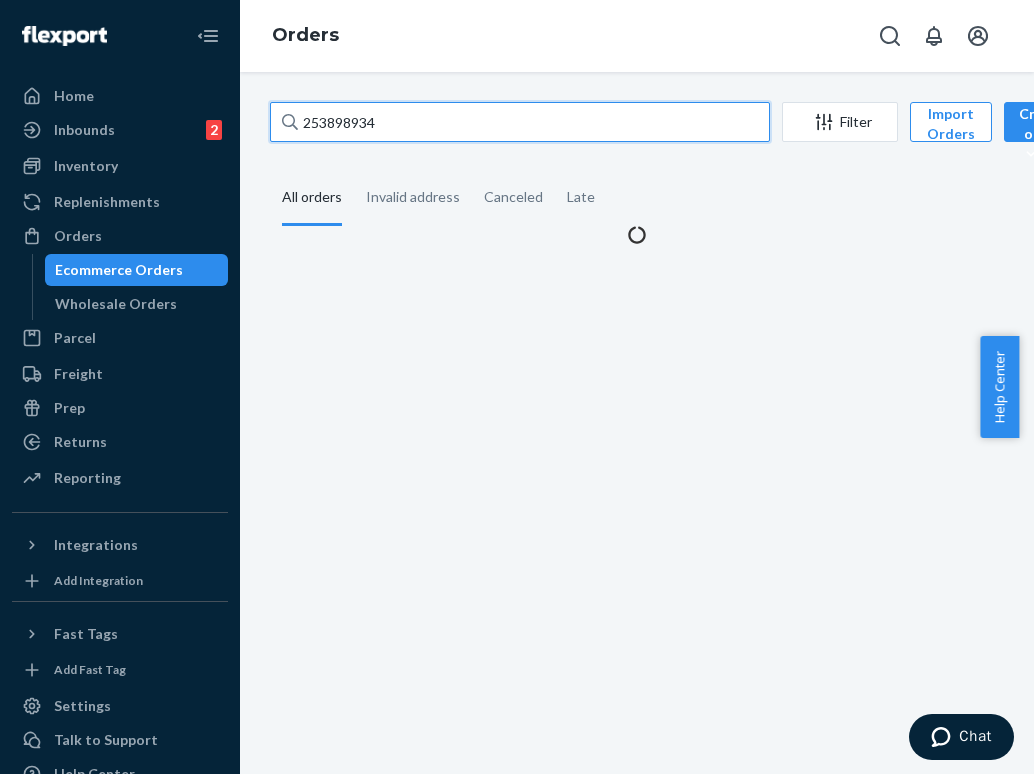 type on "253063836" 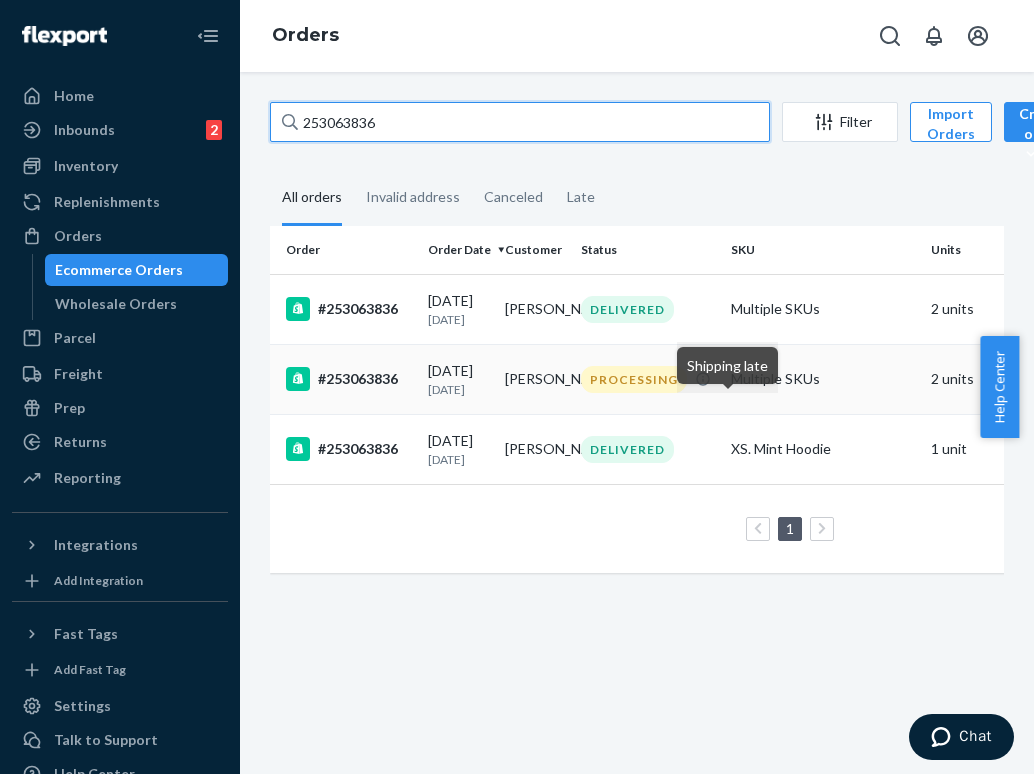 scroll, scrollTop: 0, scrollLeft: -2, axis: horizontal 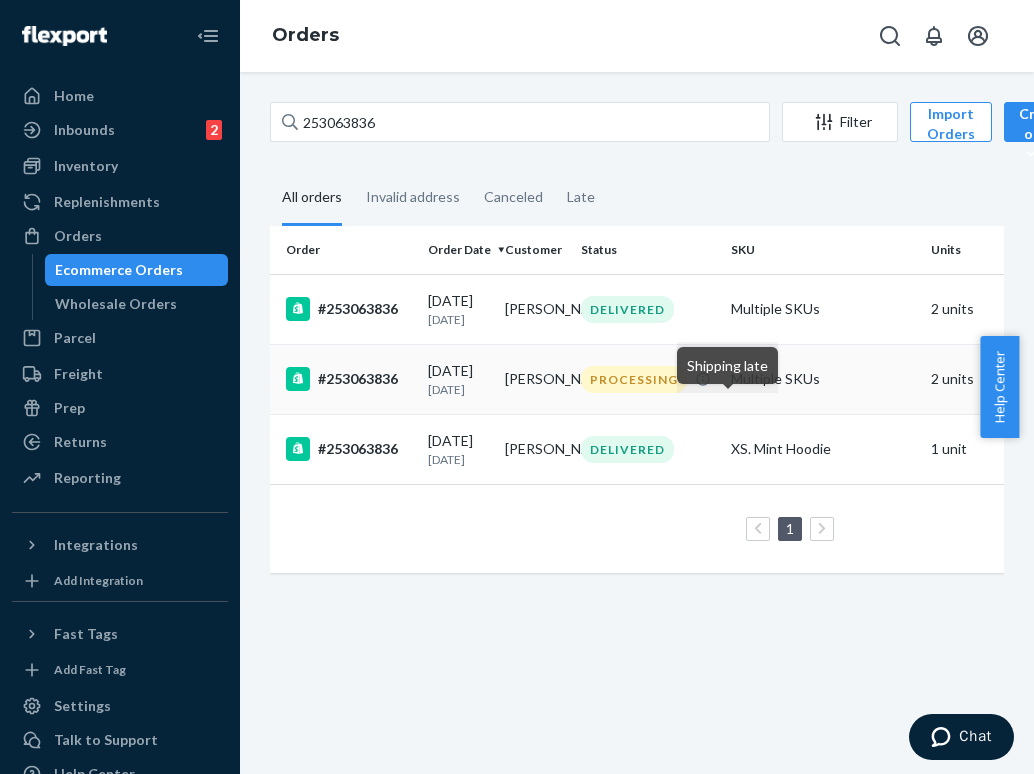 click on "PROCESSING" at bounding box center (634, 379) 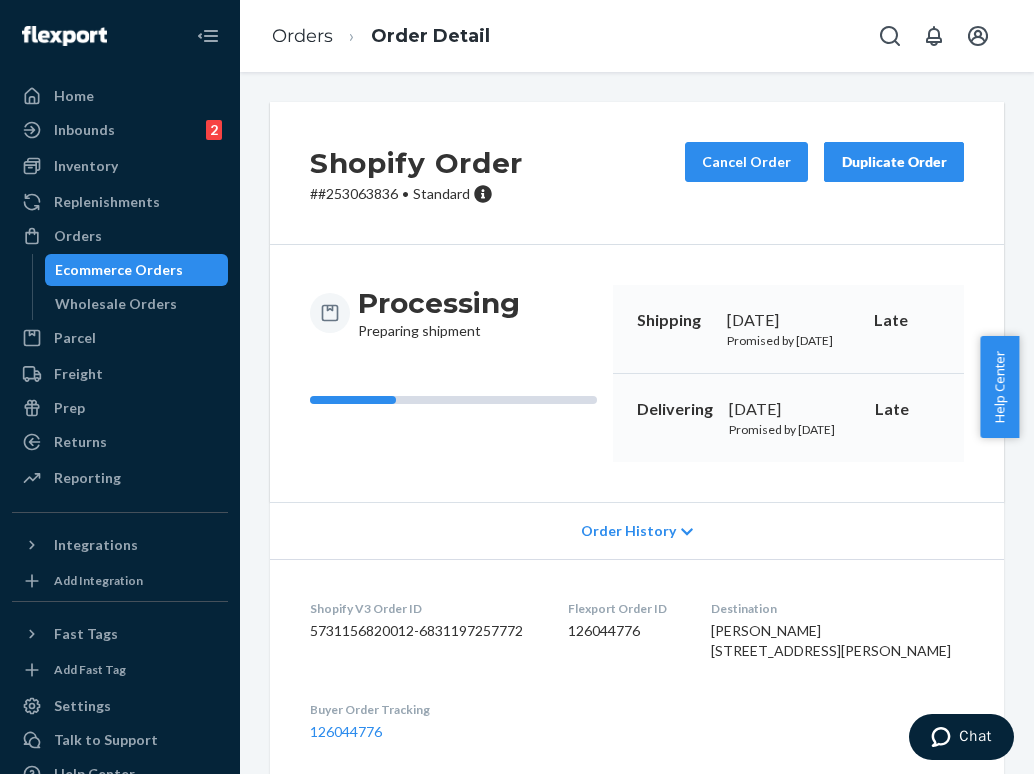 scroll, scrollTop: 0, scrollLeft: 0, axis: both 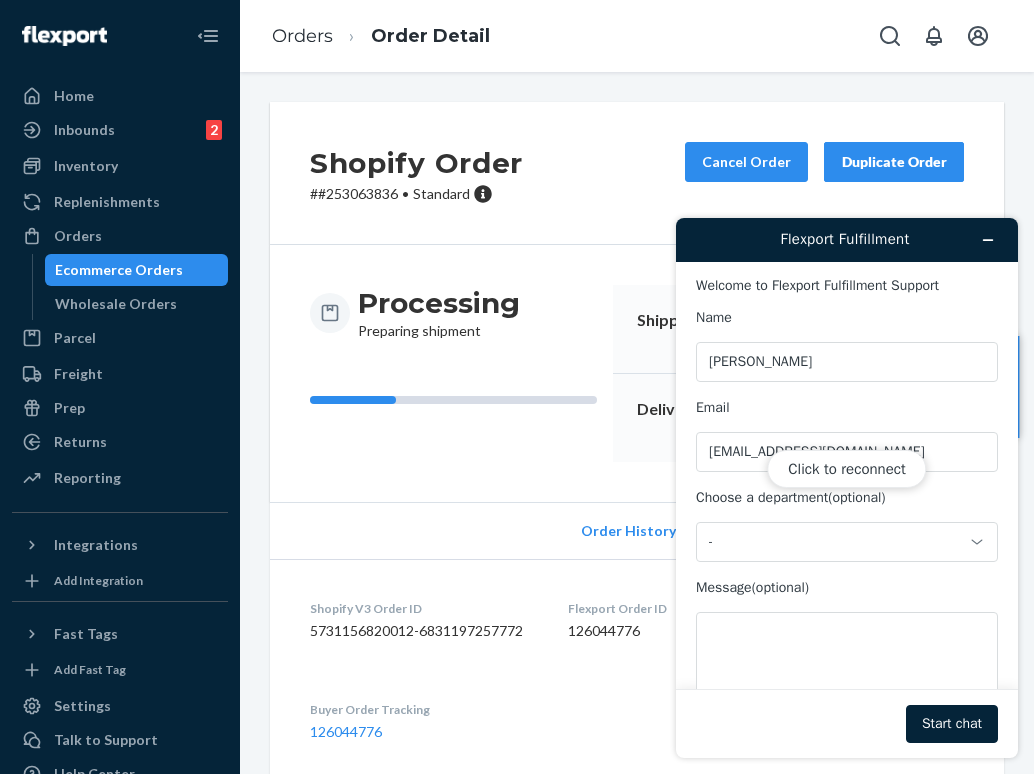 click on "Click to reconnect" at bounding box center (847, 488) 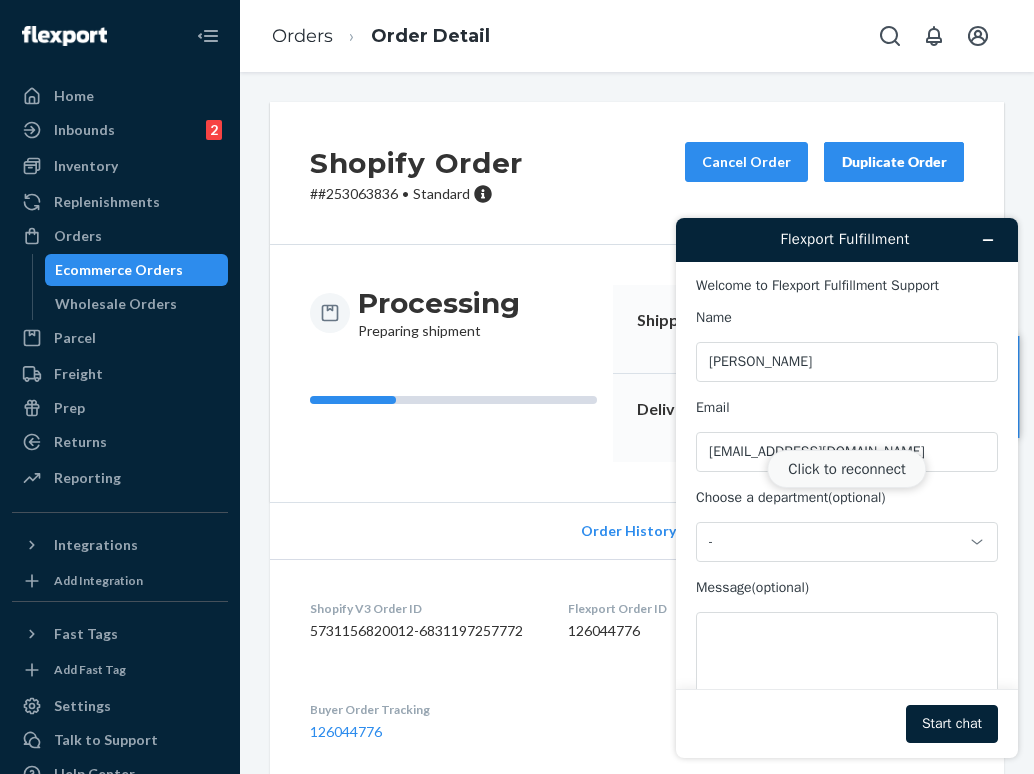 click on "Click to reconnect" at bounding box center (846, 469) 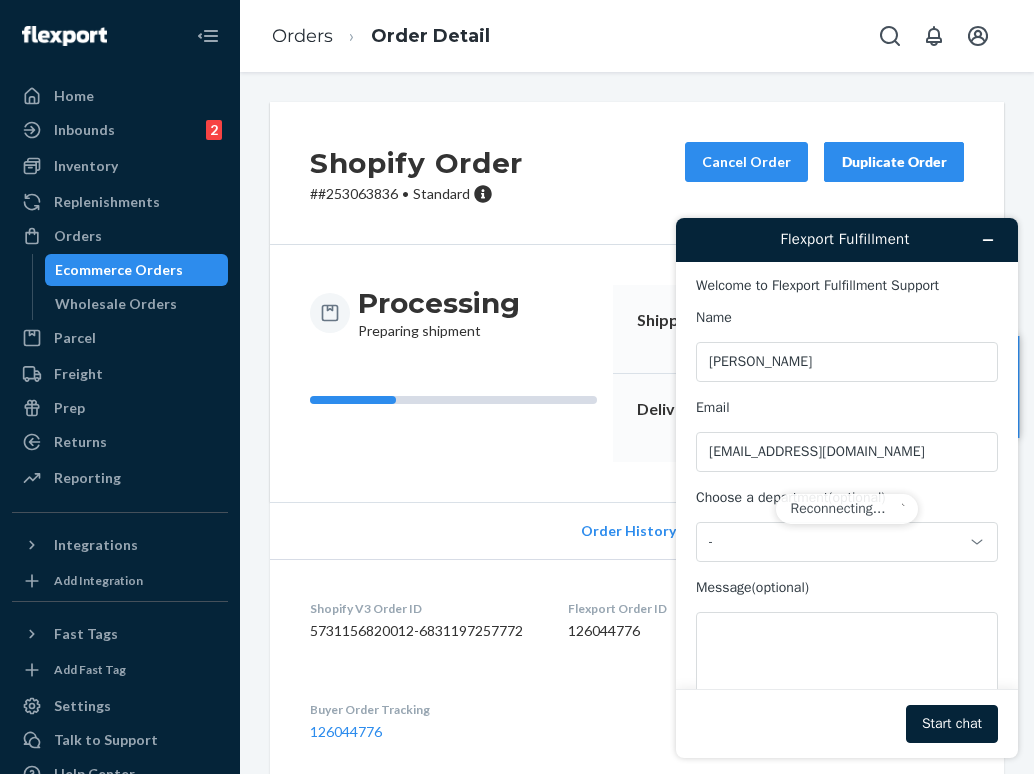 click on "Reconnecting..." at bounding box center [847, 509] 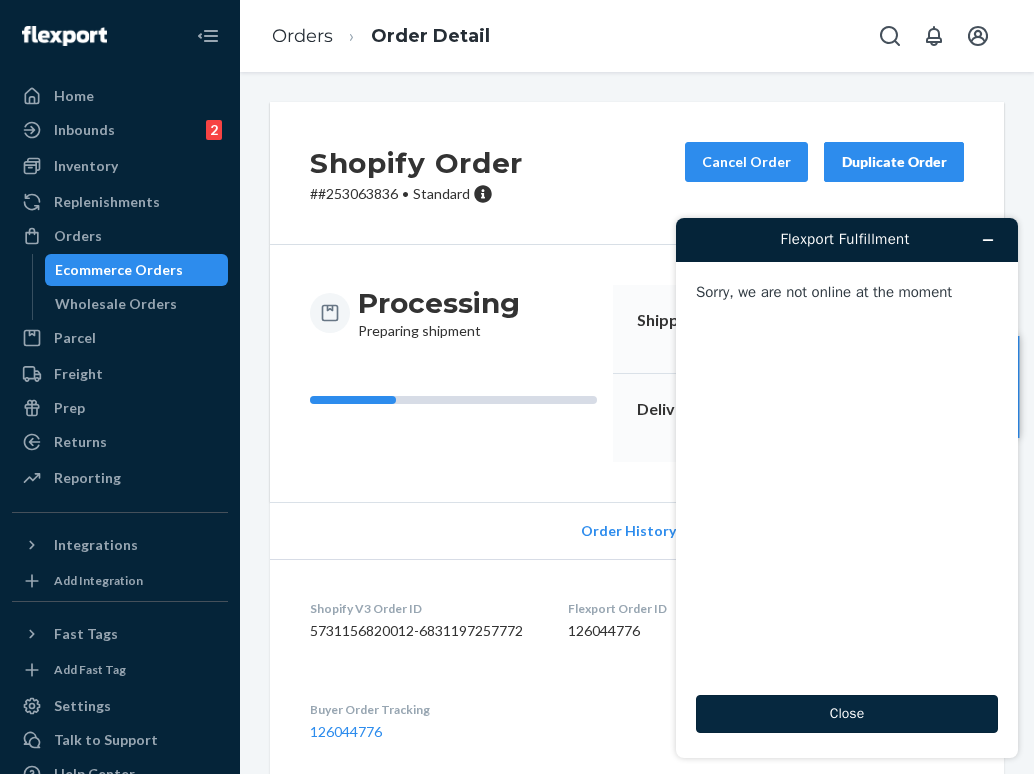 click on "Close" at bounding box center [847, 714] 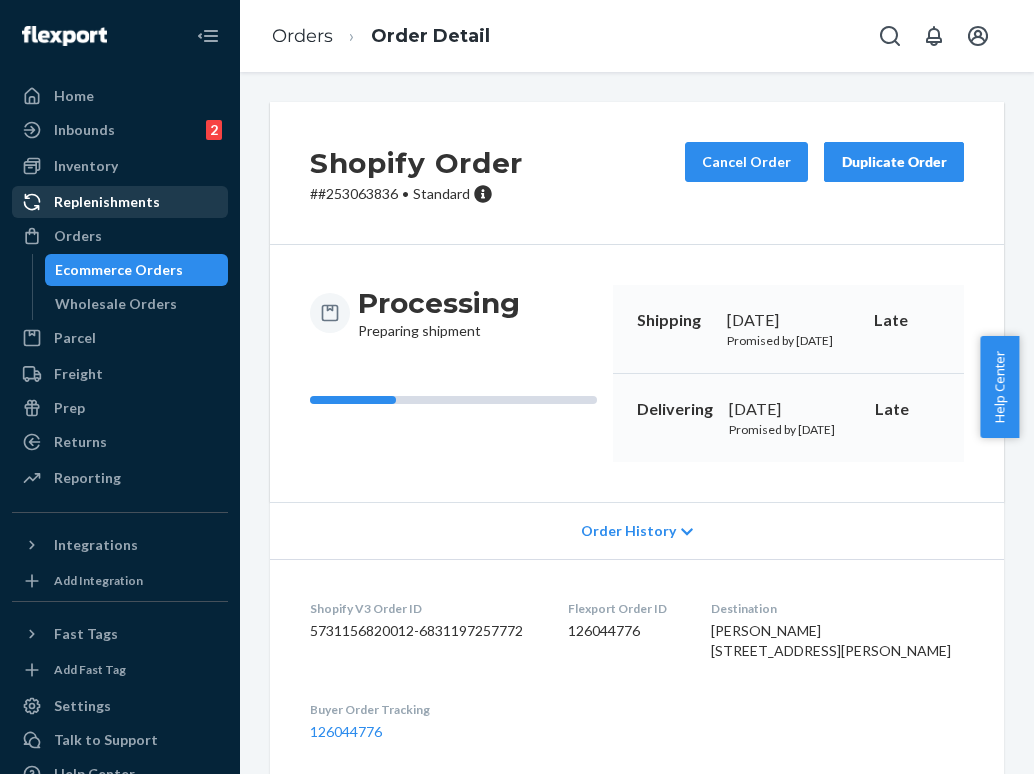 click on "Replenishments" at bounding box center [120, 202] 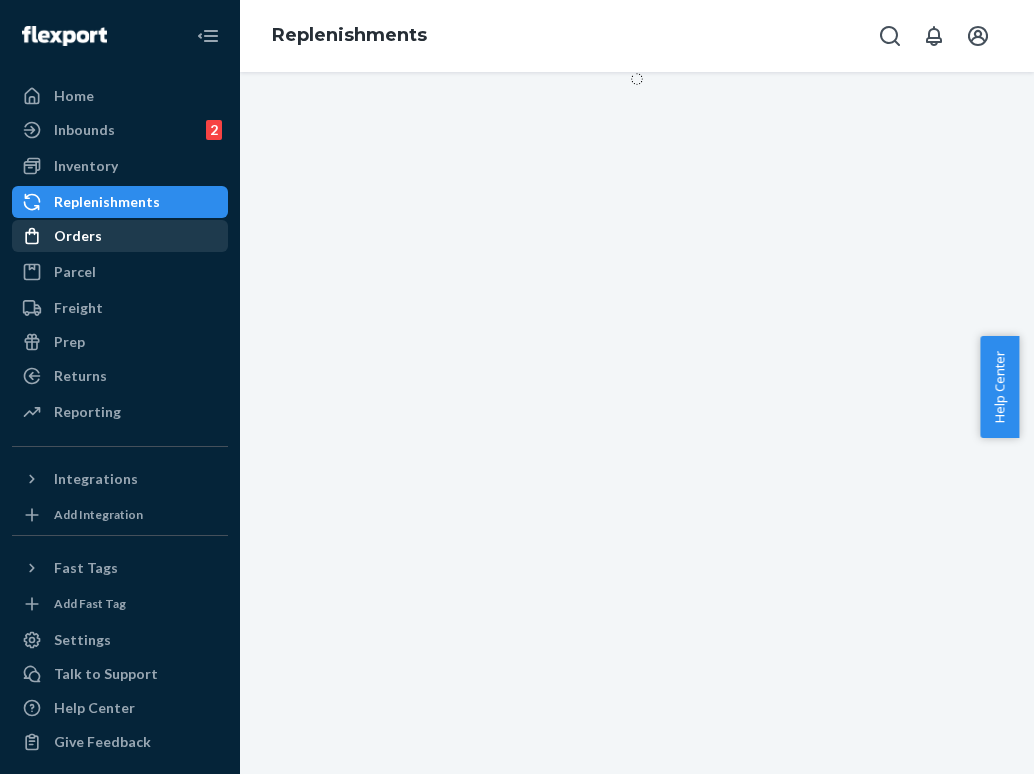 click on "Orders" at bounding box center [120, 236] 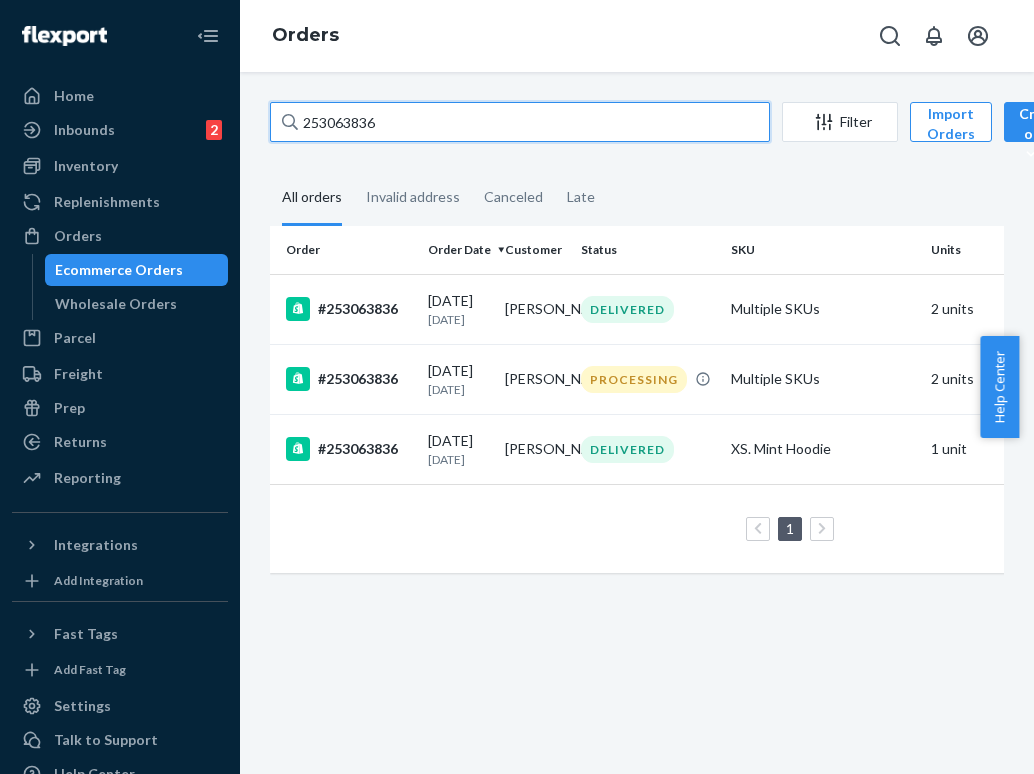 click on "253063836" at bounding box center (520, 122) 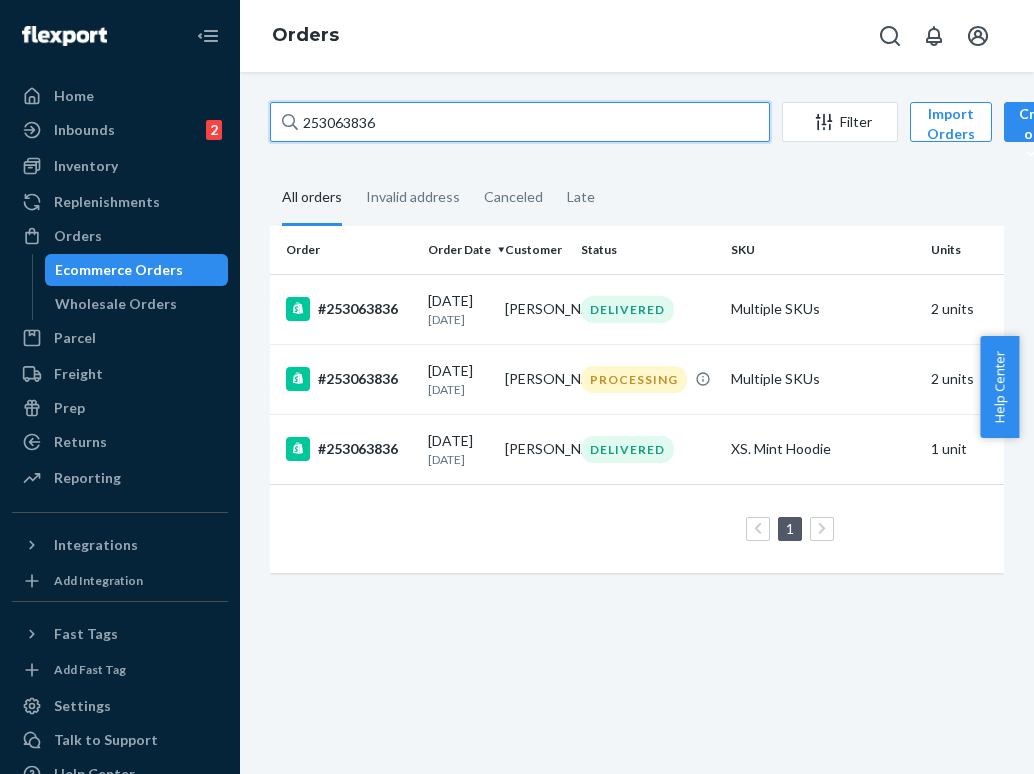 click on "253063836" at bounding box center (520, 122) 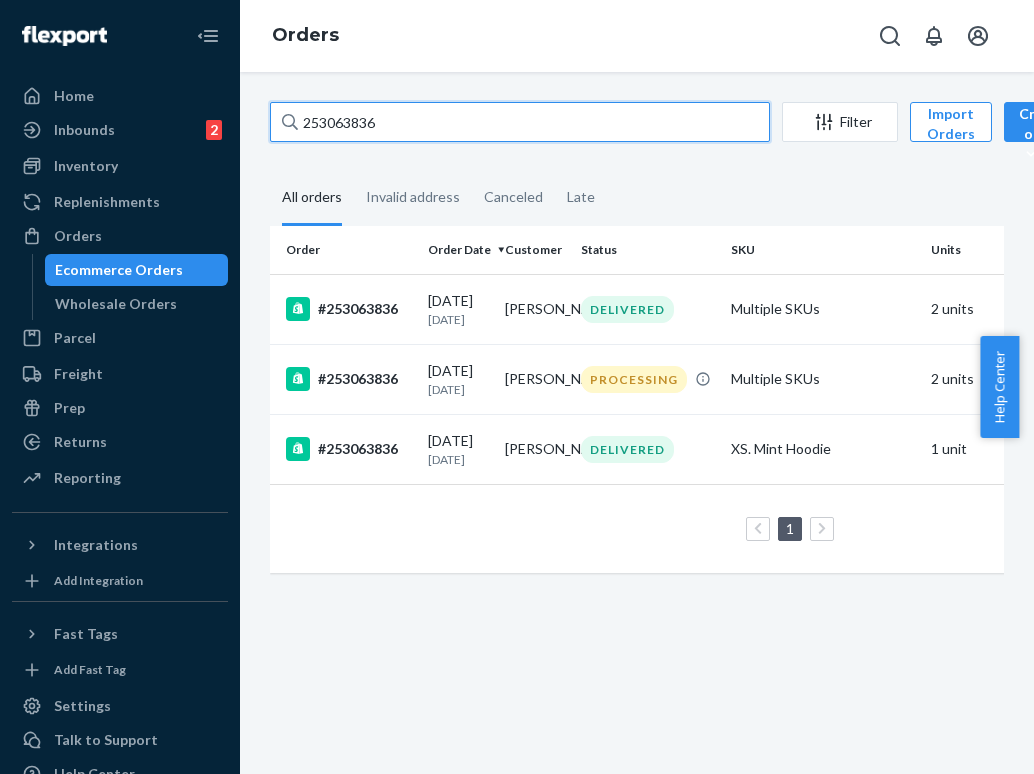 paste on "4050918" 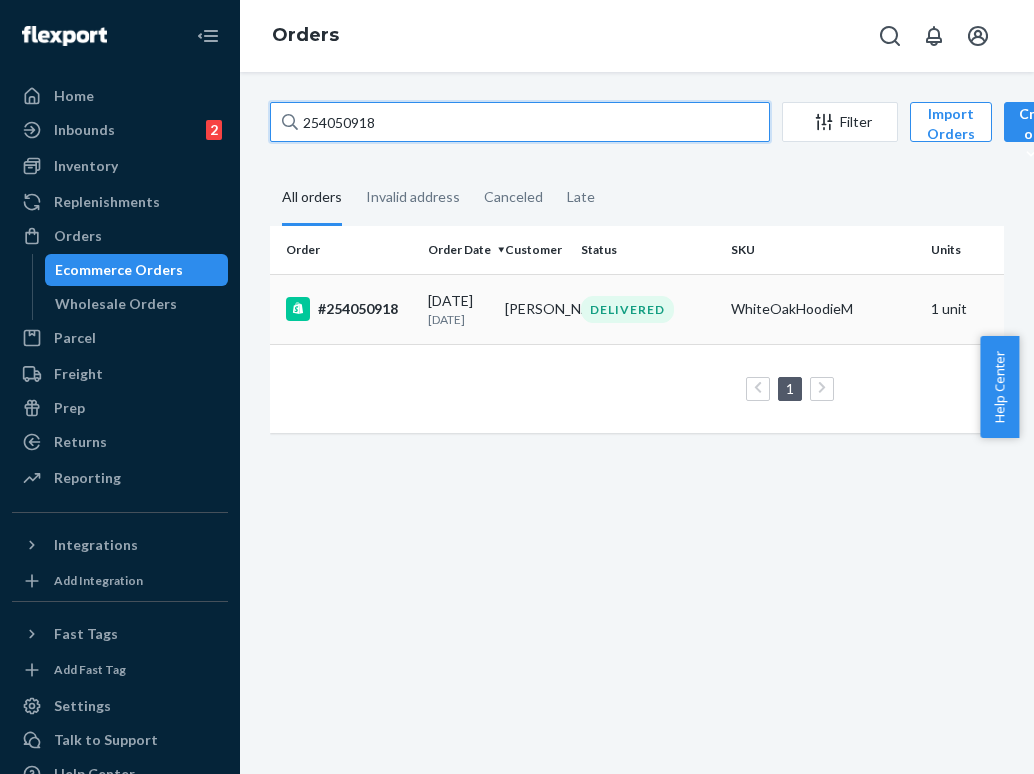 type on "254050918" 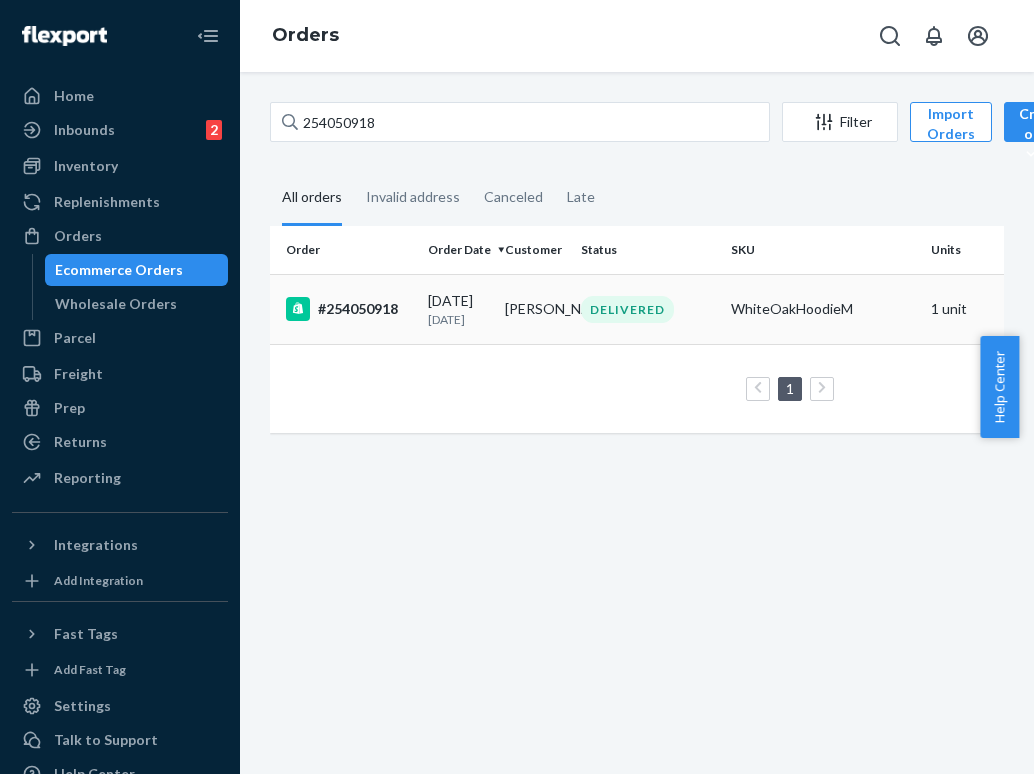 click on "DELIVERED" at bounding box center [648, 309] 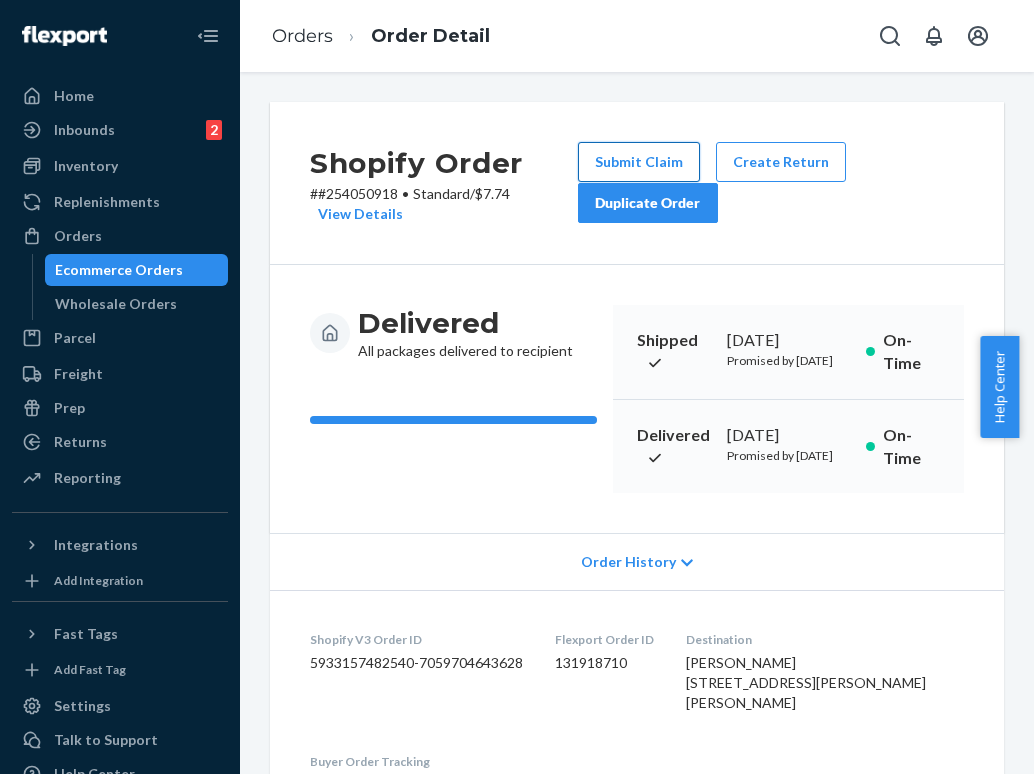 click on "Submit Claim" at bounding box center [639, 162] 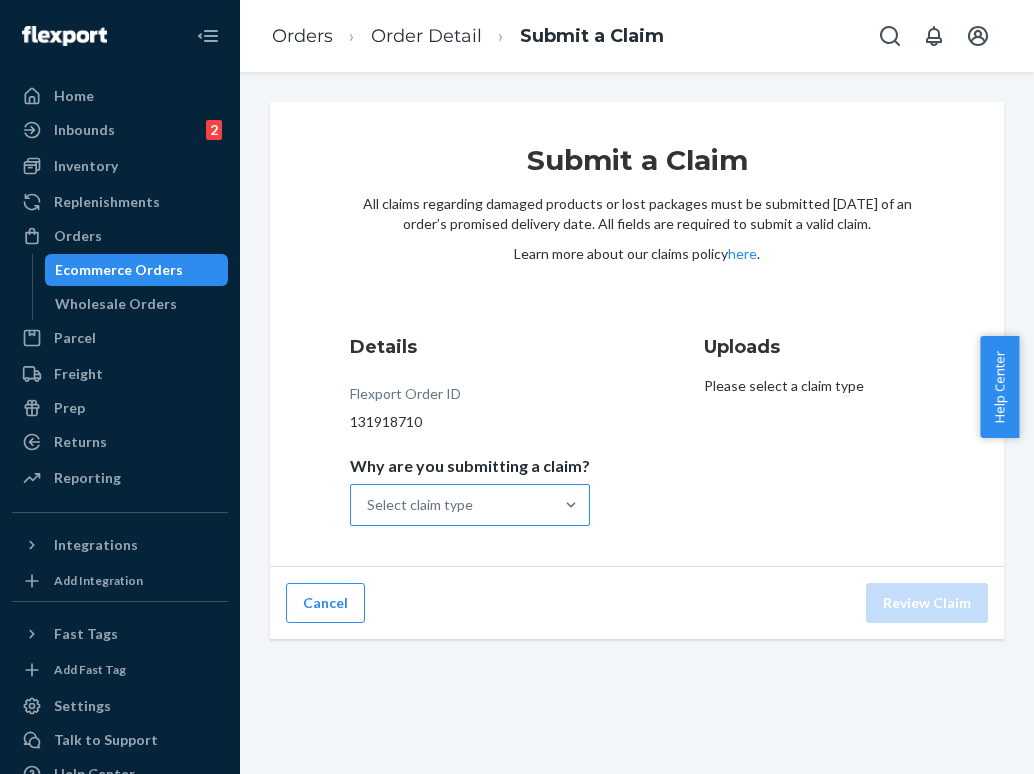 click on "Select claim type" at bounding box center [452, 505] 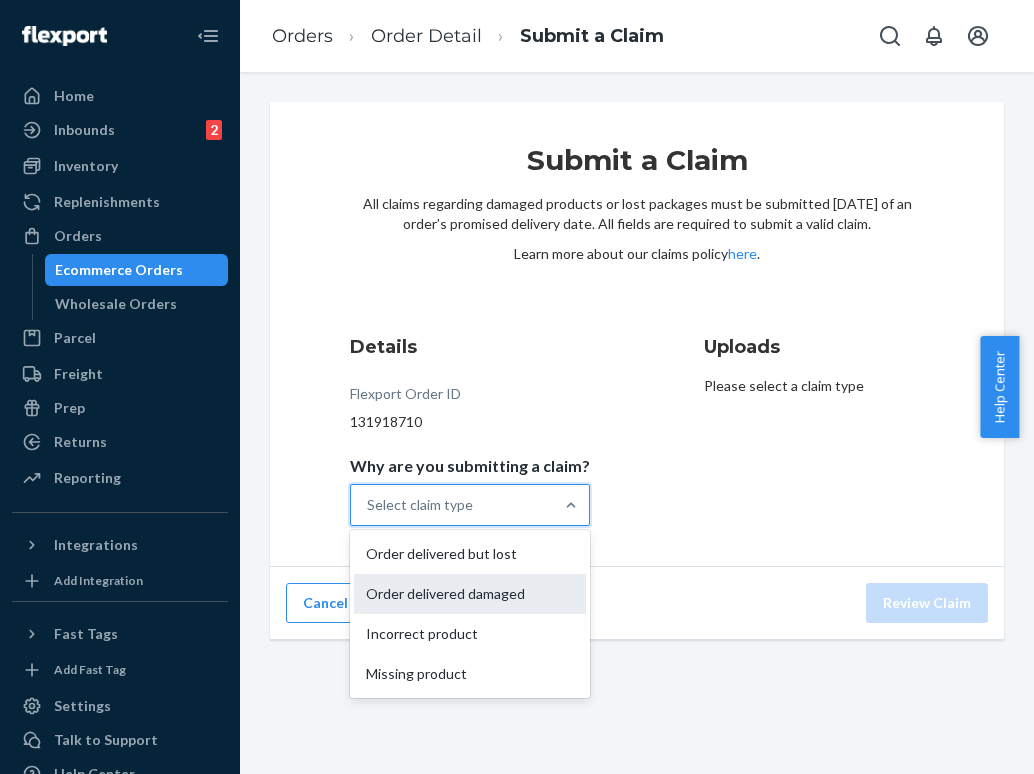 click on "Order delivered damaged" at bounding box center [470, 594] 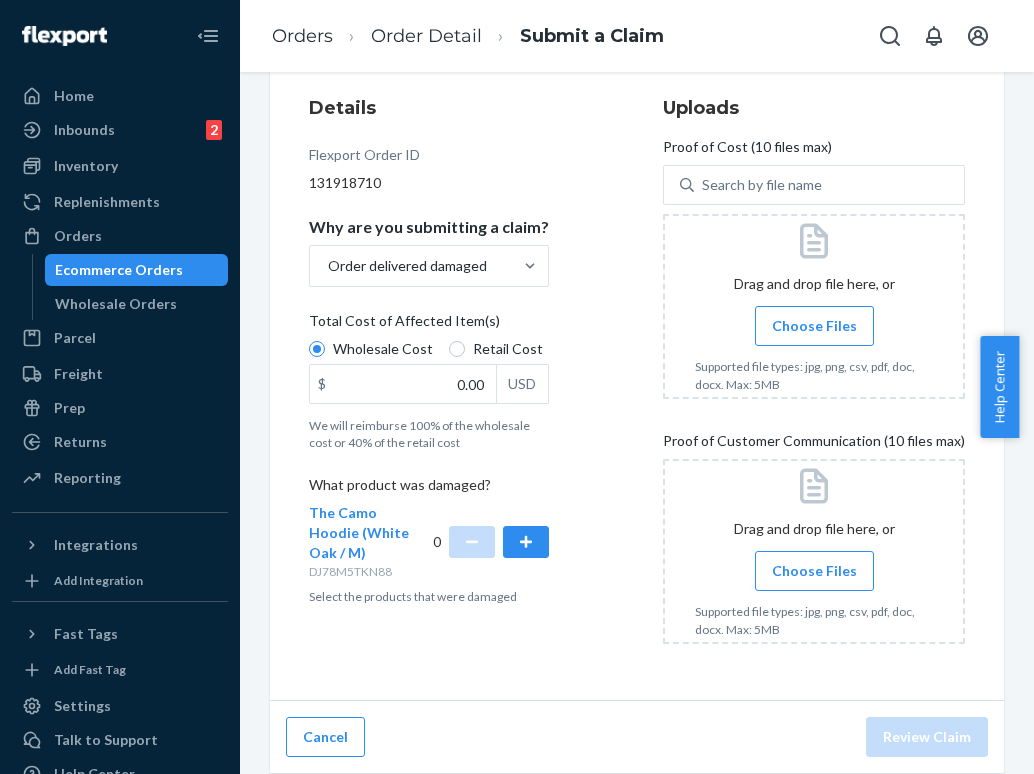 click on "Choose Files" at bounding box center (814, 571) 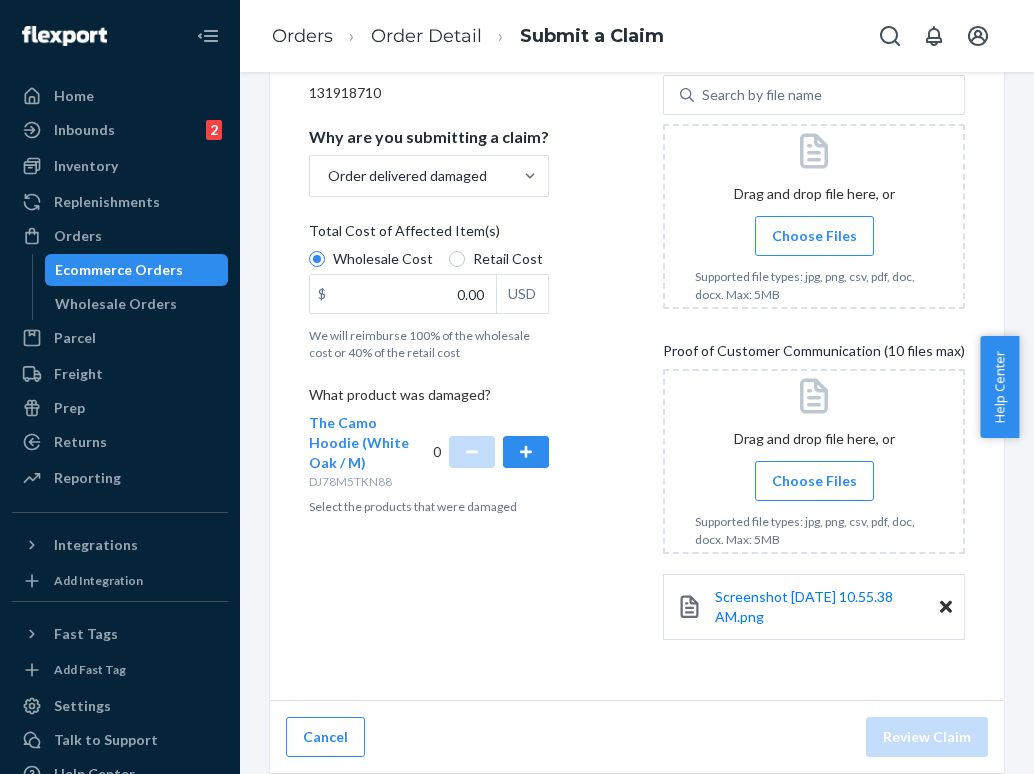 scroll, scrollTop: 329, scrollLeft: 0, axis: vertical 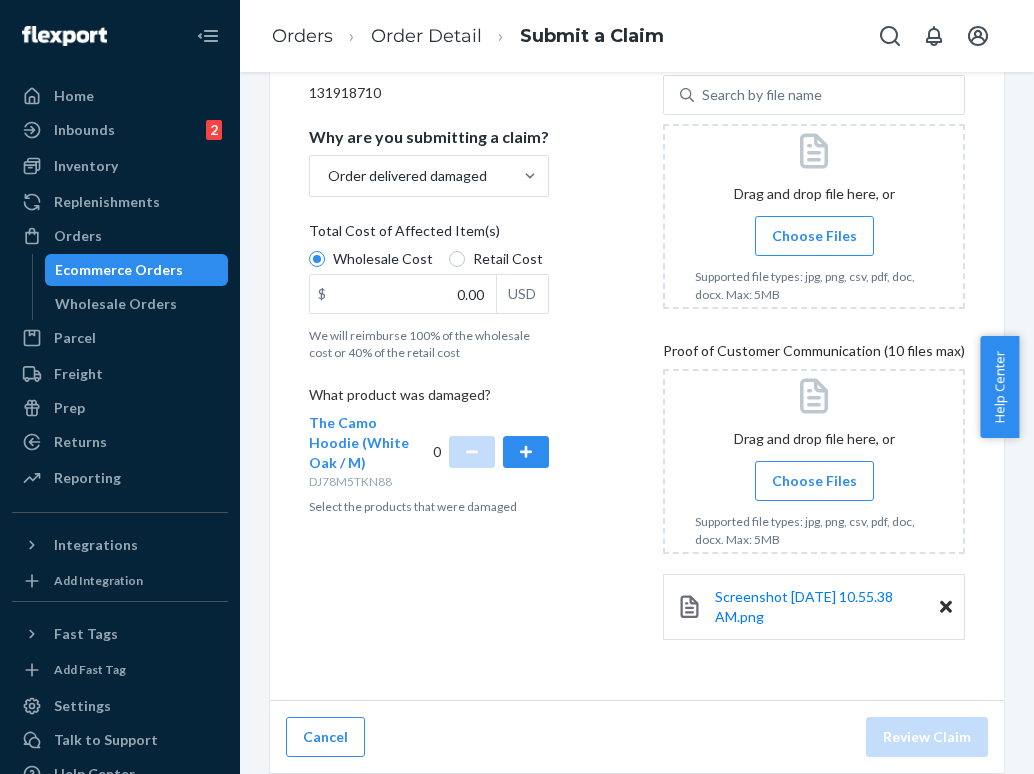 click on "Choose Files" at bounding box center [814, 481] 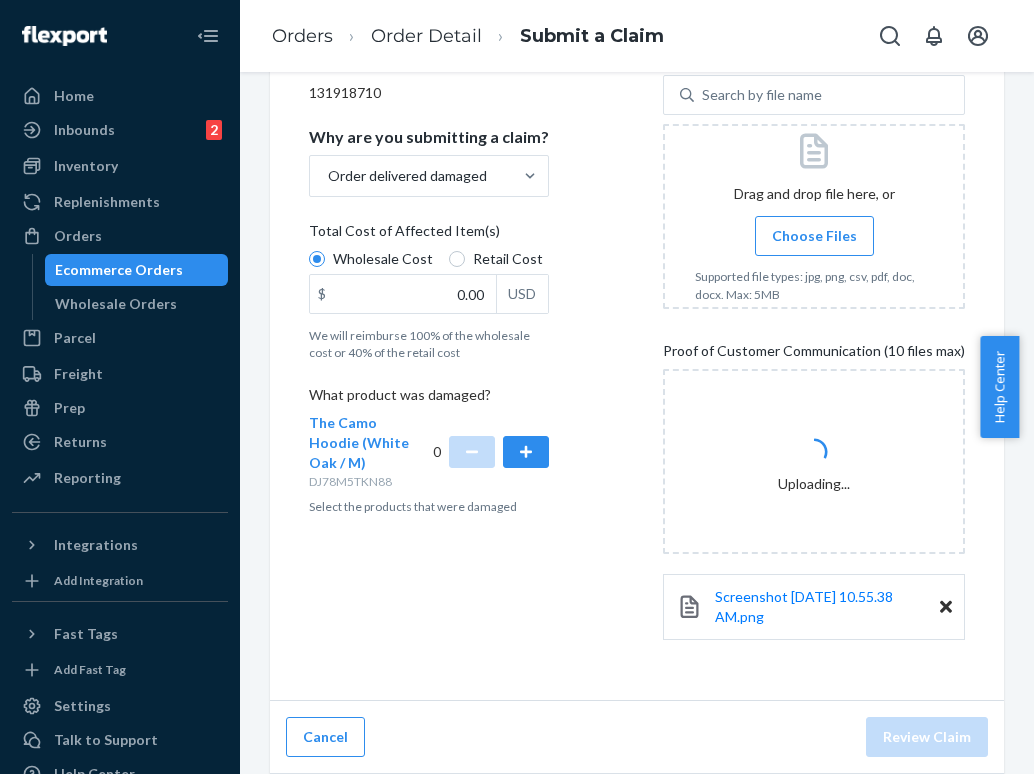 click on "Choose Files" at bounding box center [814, 236] 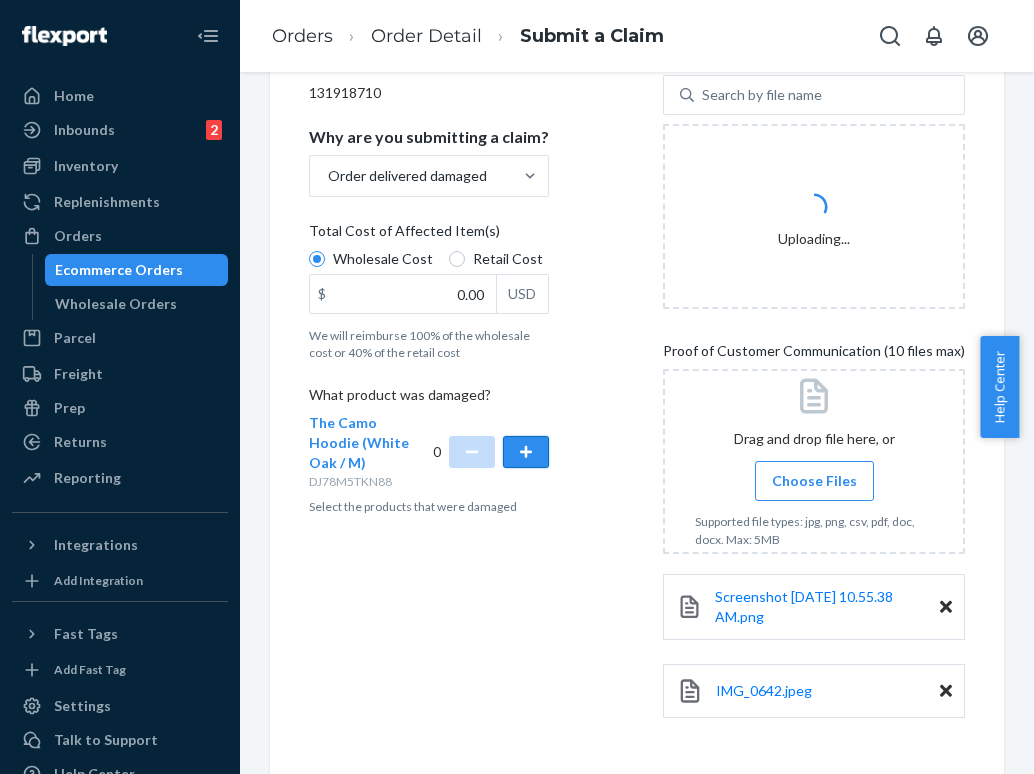 click at bounding box center (526, 452) 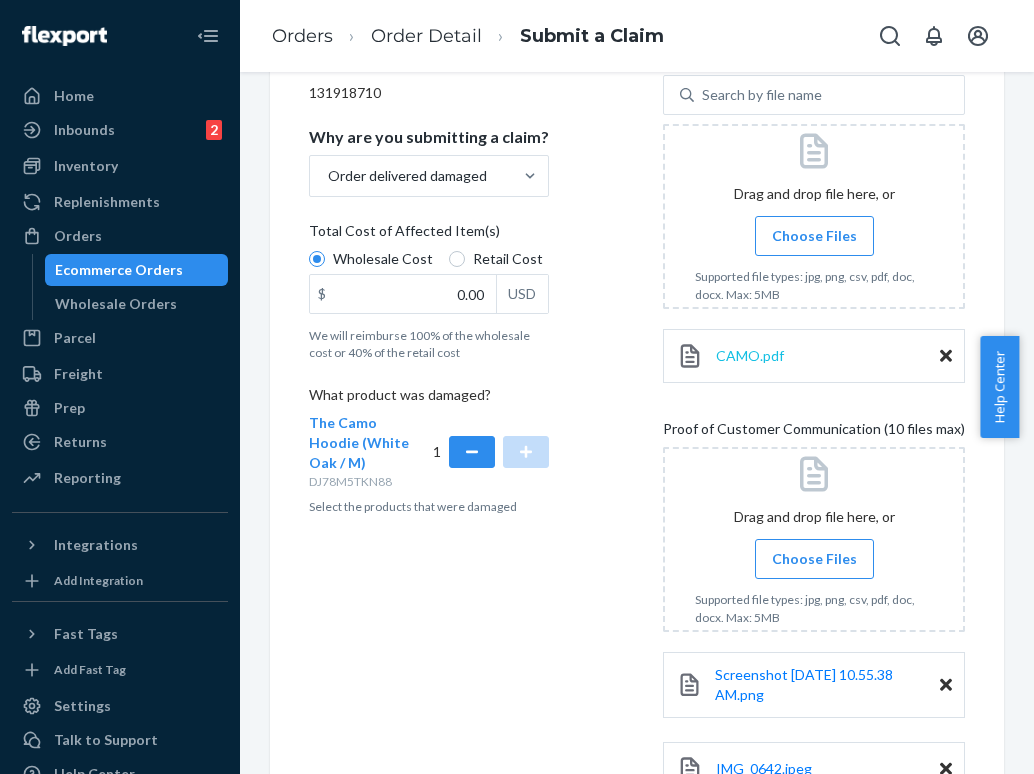 click on "CAMO.pdf" at bounding box center (750, 355) 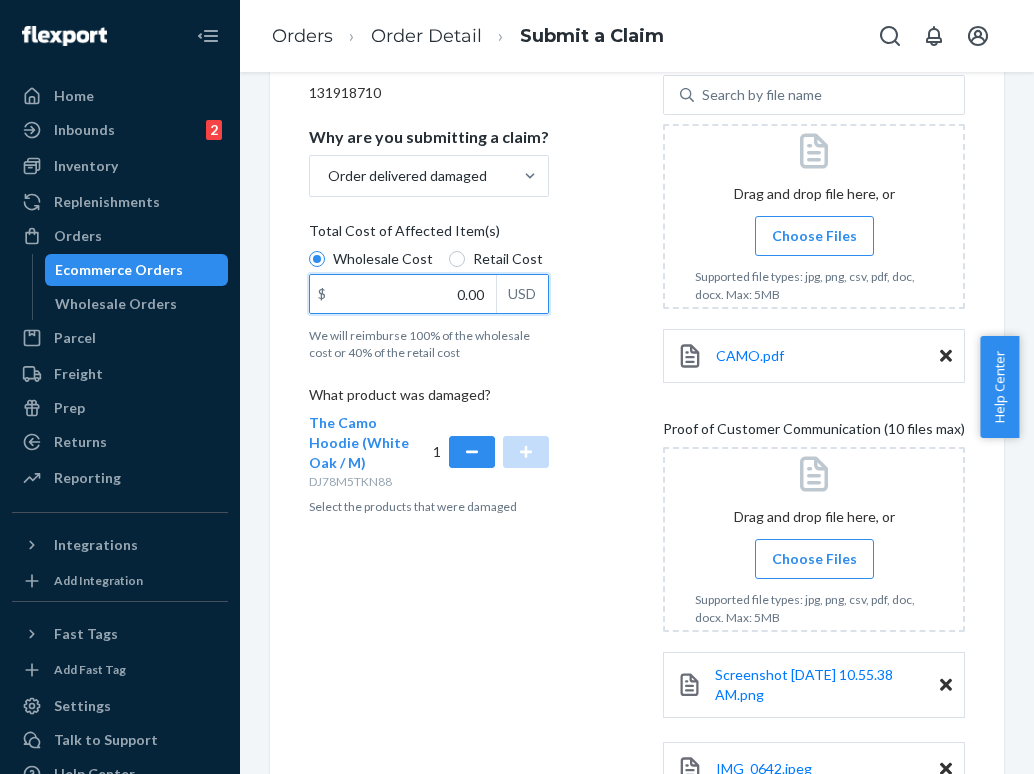 click on "0.00" at bounding box center (403, 294) 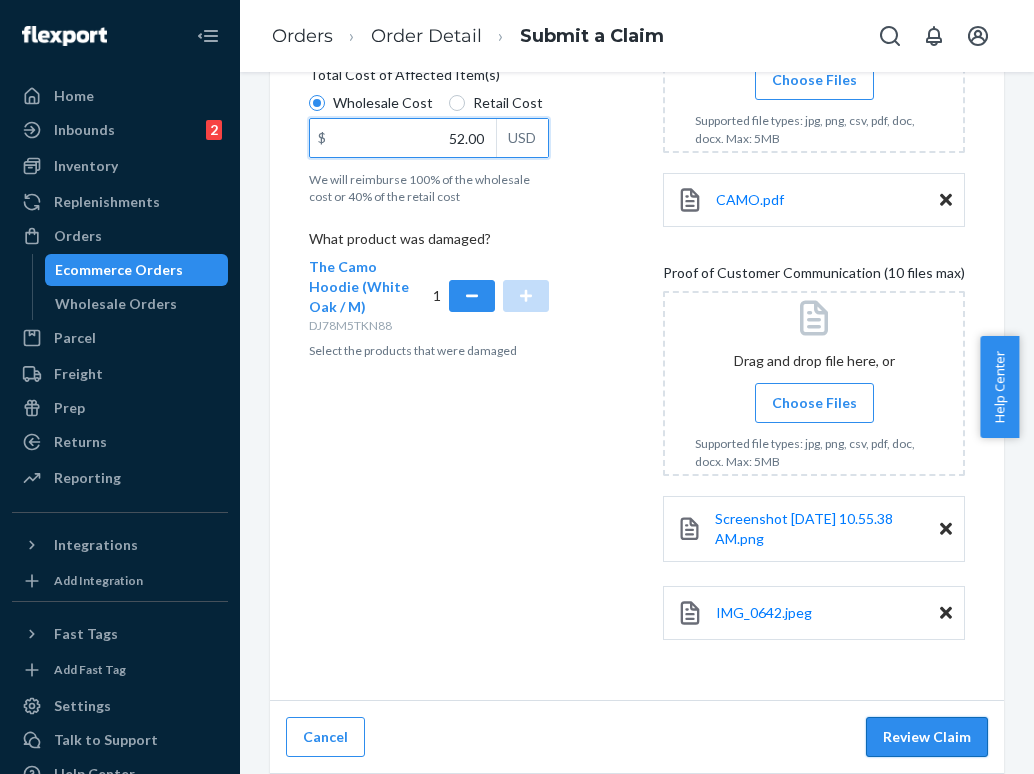 type on "52.00" 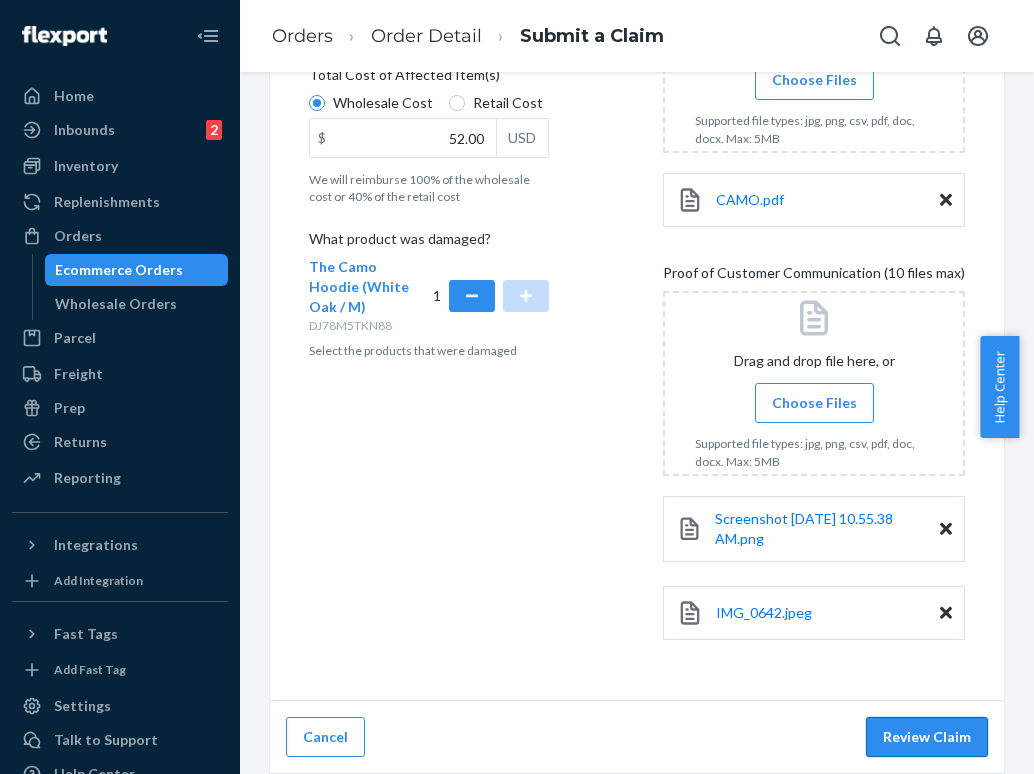 scroll, scrollTop: 485, scrollLeft: 0, axis: vertical 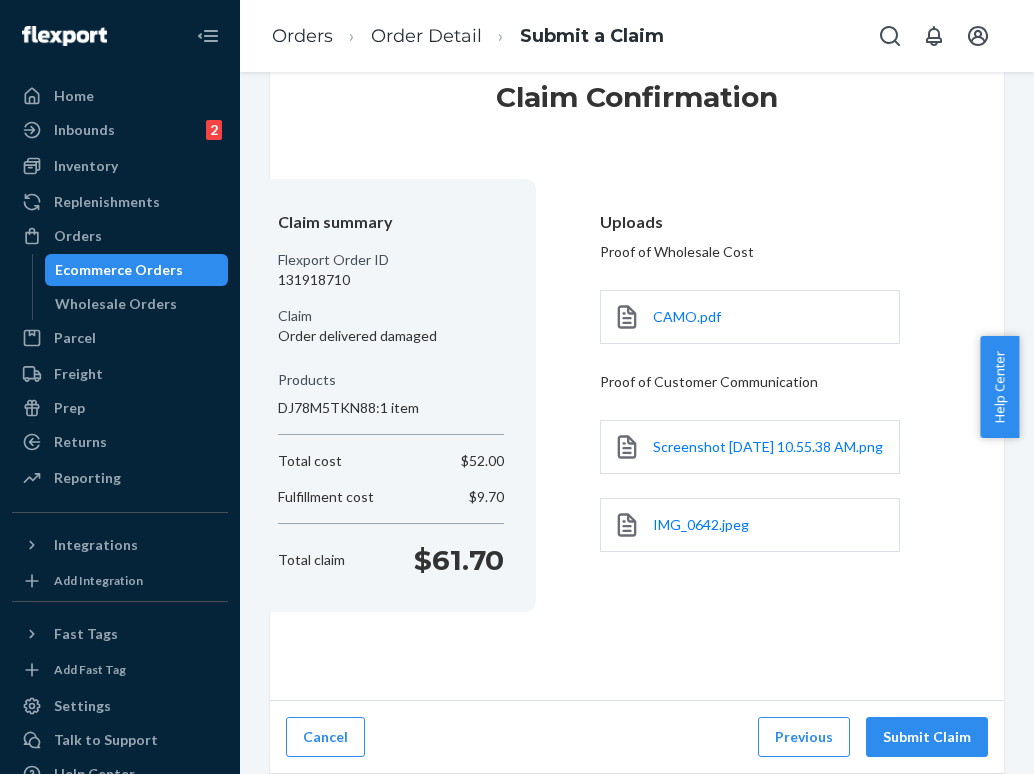click on "Submit Claim" at bounding box center [927, 737] 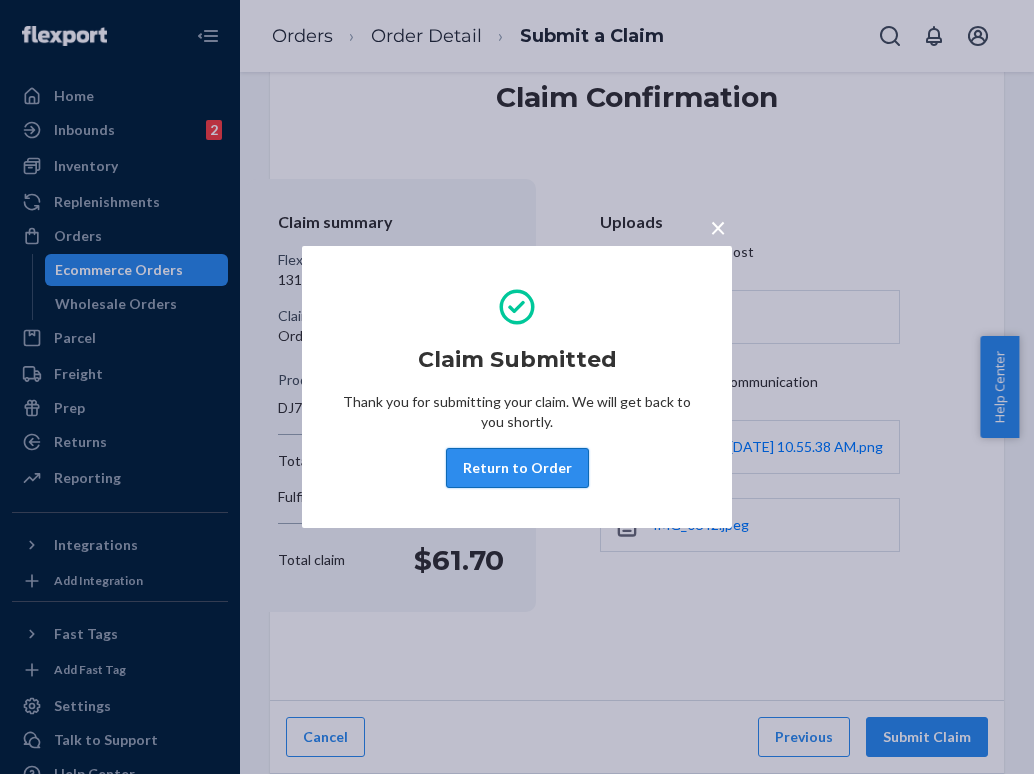 click on "Return to Order" at bounding box center [517, 468] 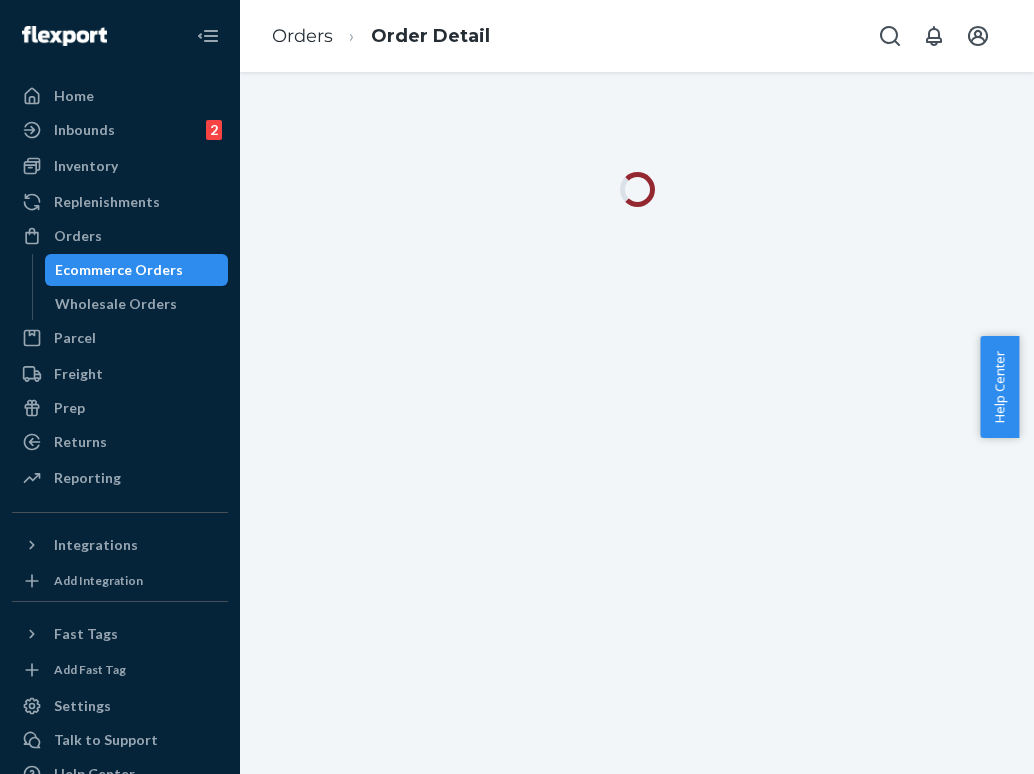scroll, scrollTop: 0, scrollLeft: 0, axis: both 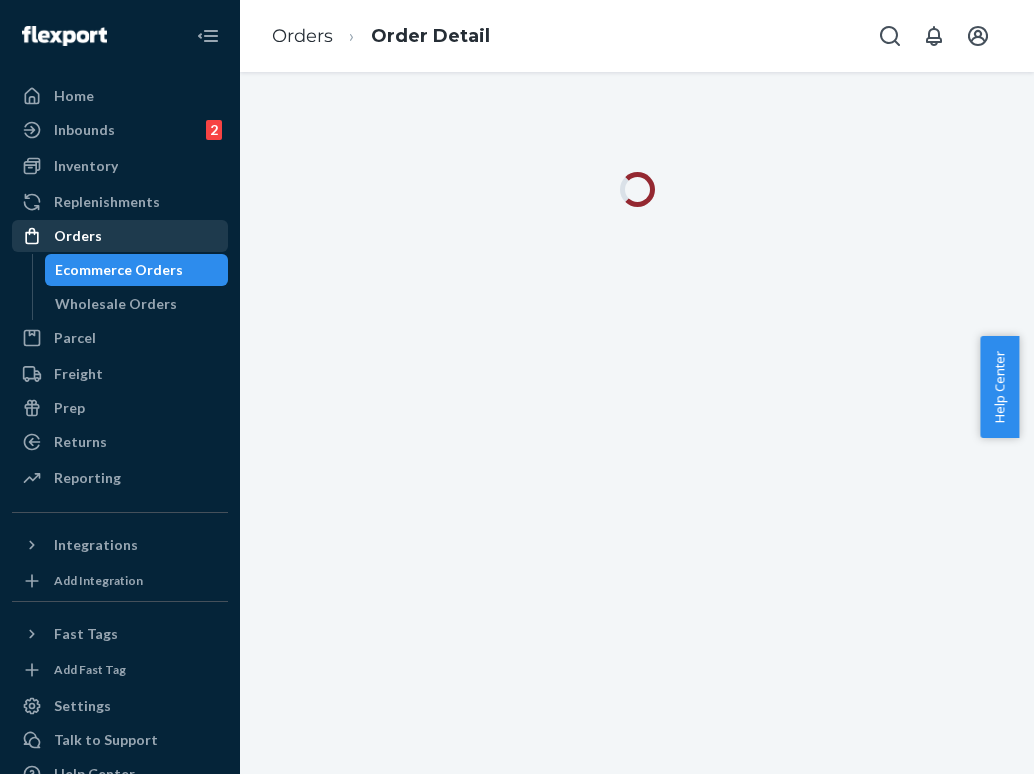 click on "Orders" at bounding box center [120, 236] 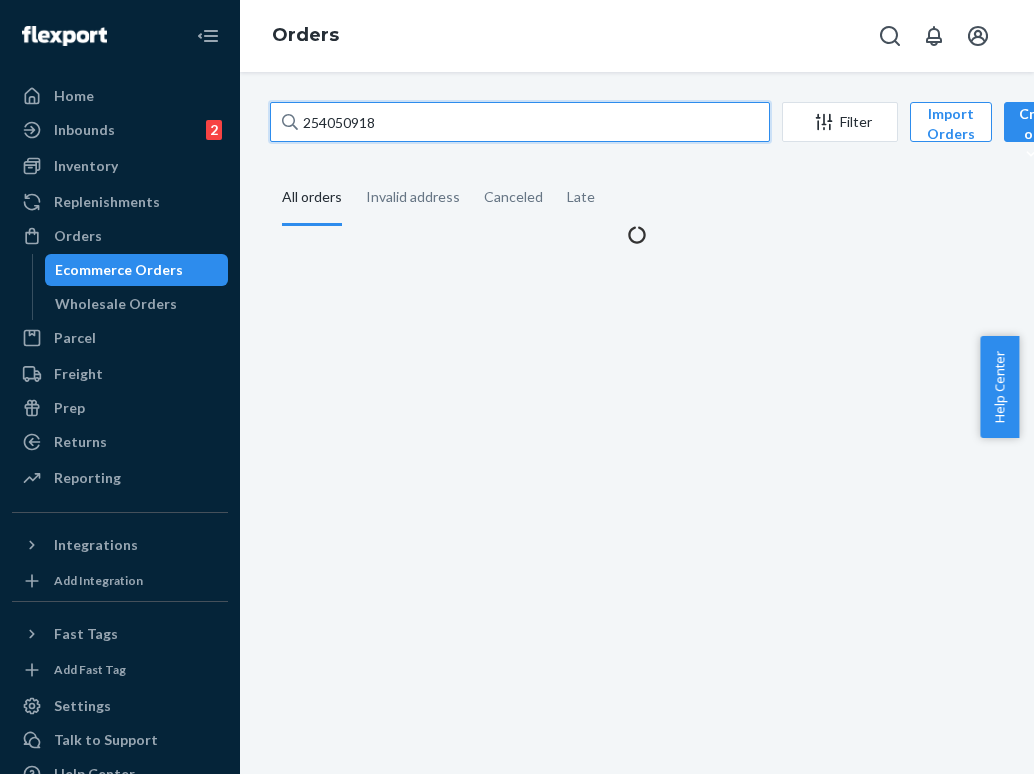 click on "254050918" at bounding box center [520, 122] 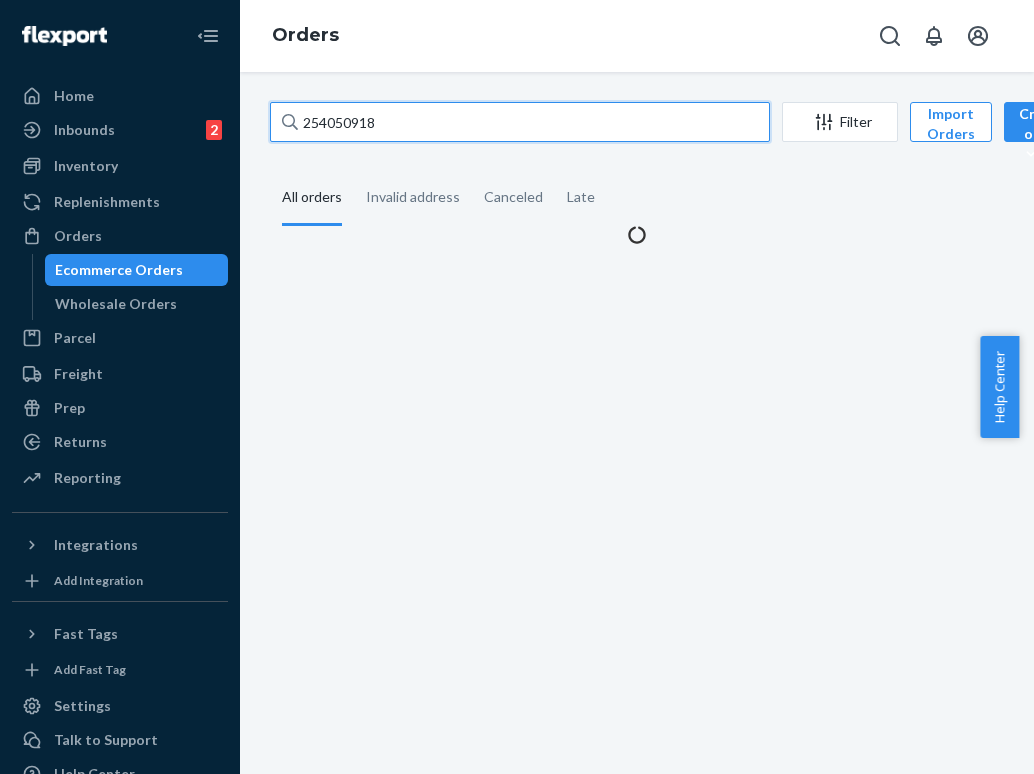 click on "254050918" at bounding box center (520, 122) 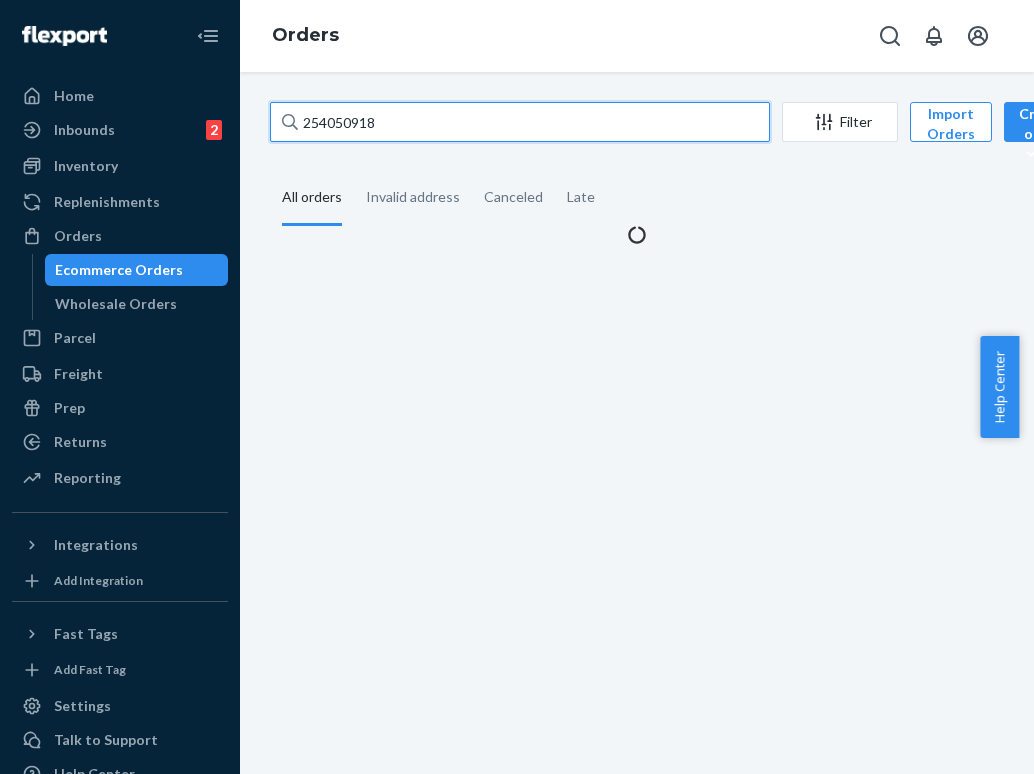 type on "253332140" 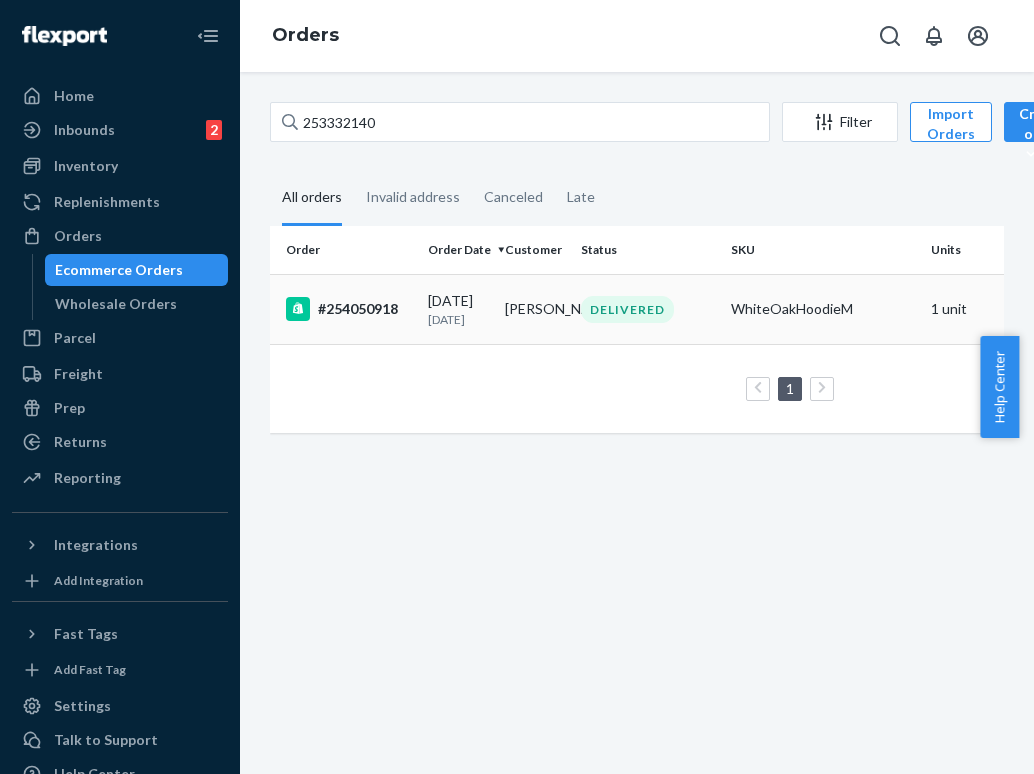 click on "DELIVERED" at bounding box center (627, 309) 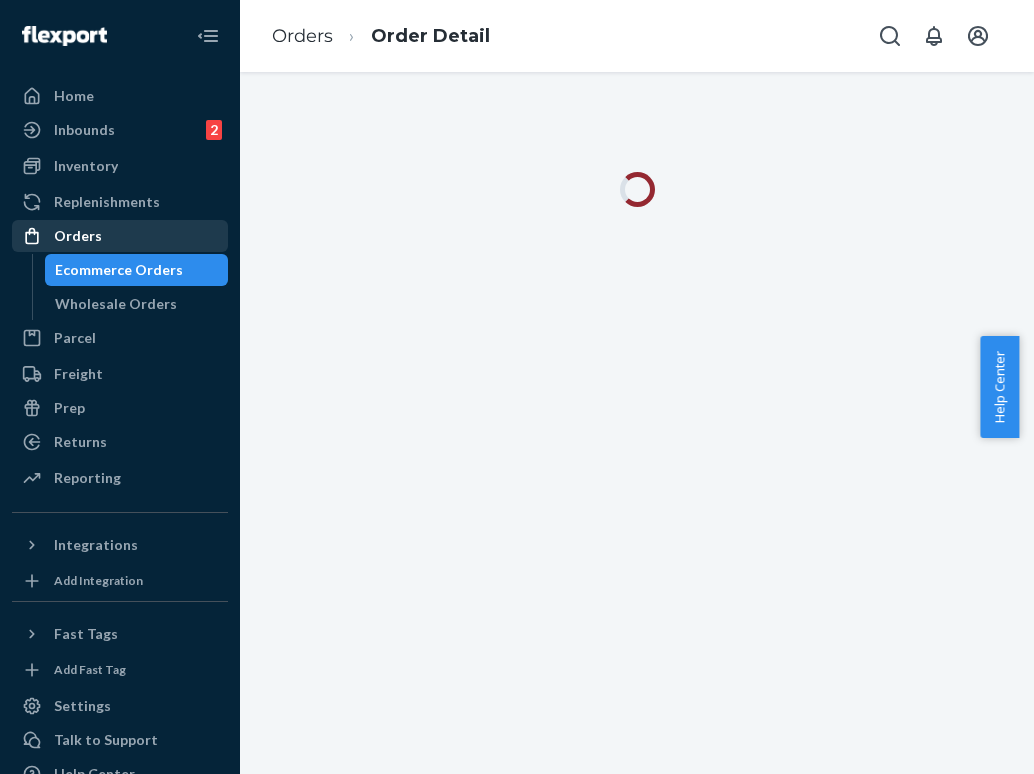 click on "Orders" at bounding box center (120, 236) 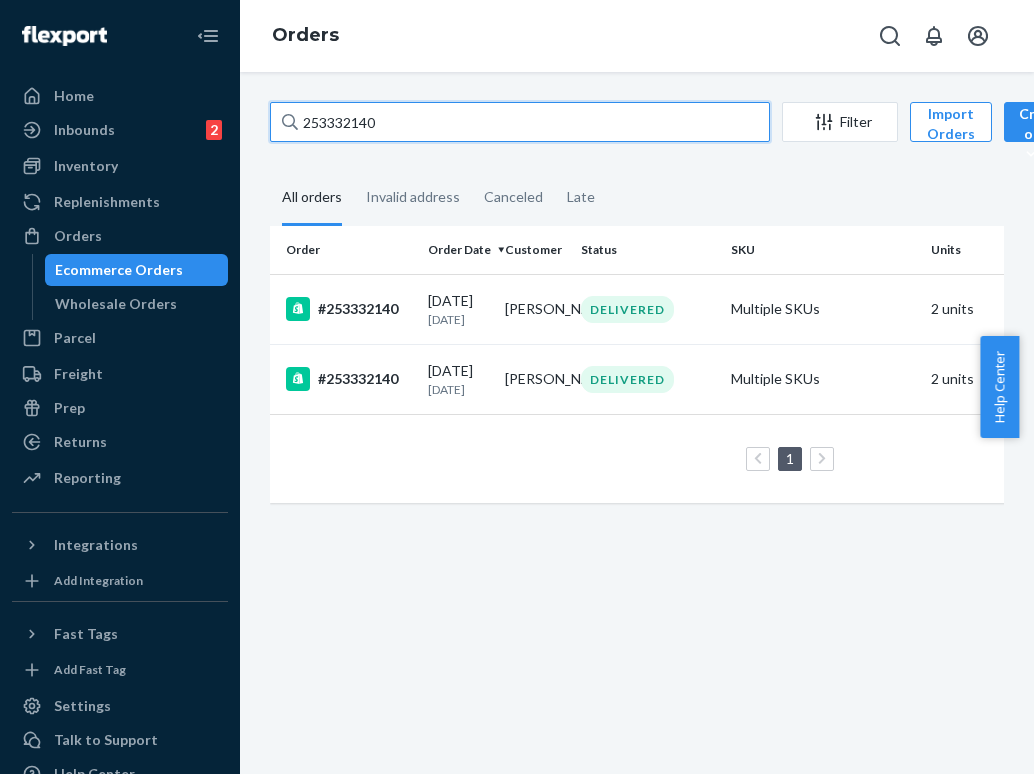 click on "253332140" at bounding box center [520, 122] 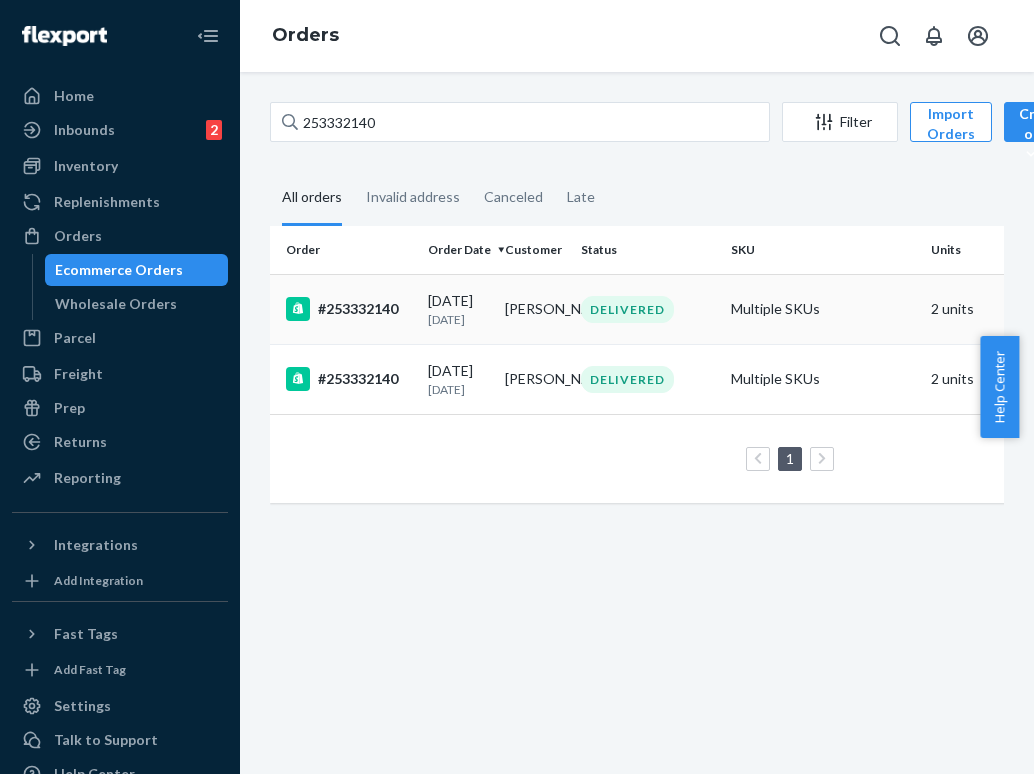 click on "DELIVERED" at bounding box center [627, 309] 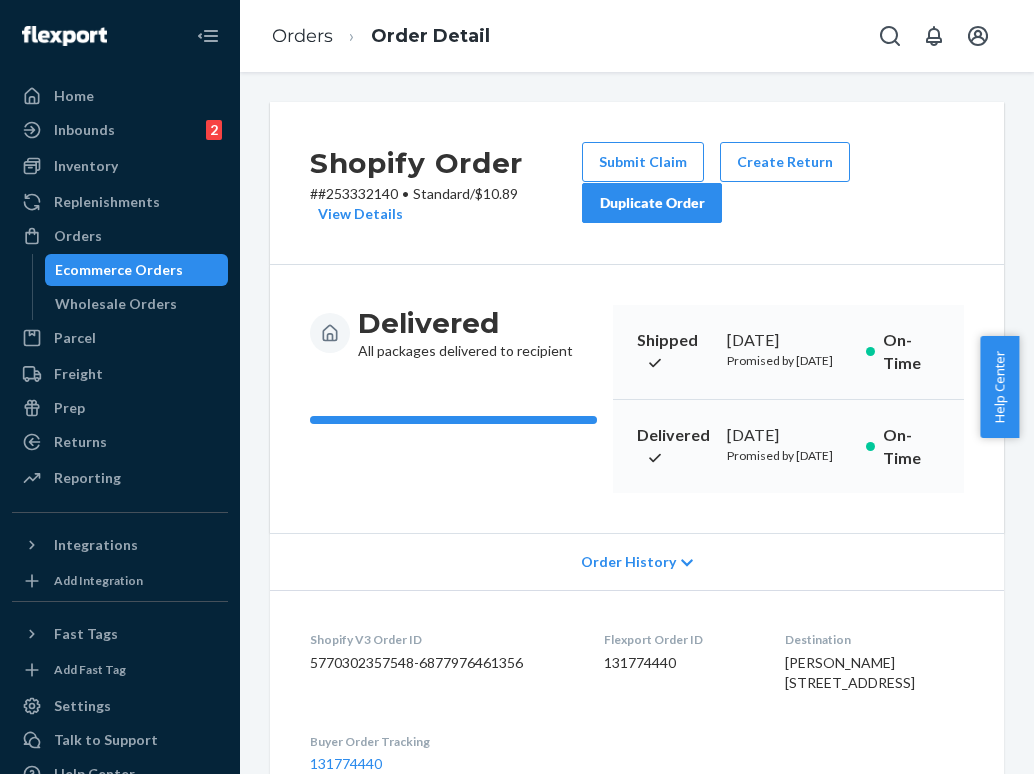 scroll, scrollTop: -1, scrollLeft: 0, axis: vertical 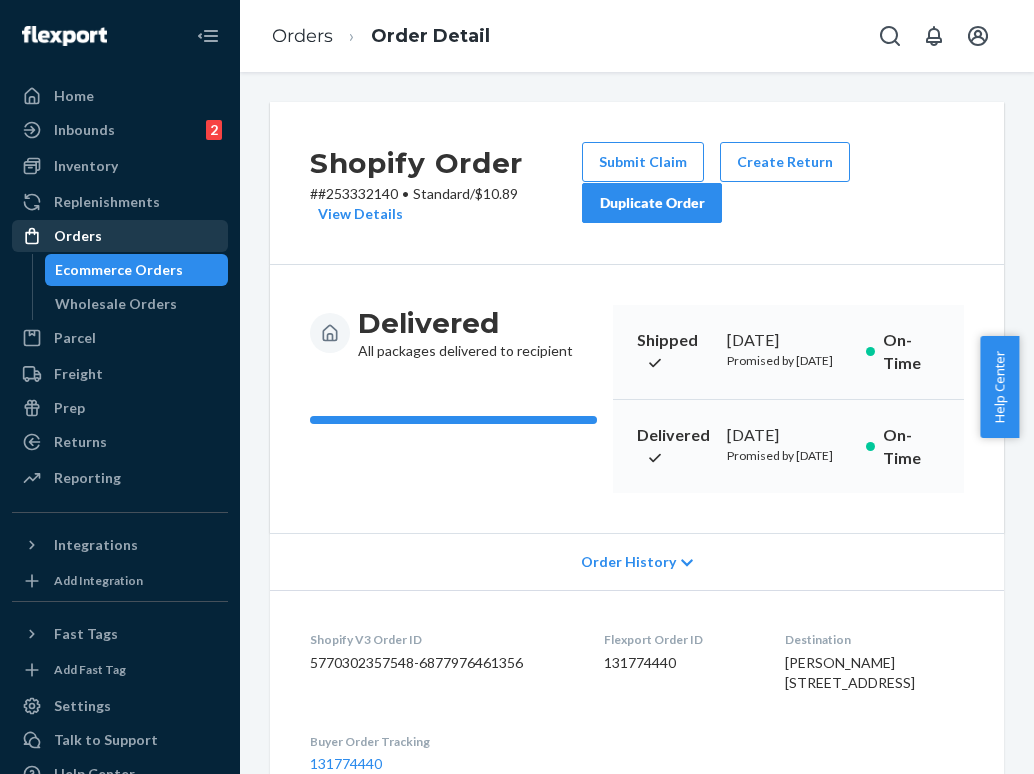 click on "Orders" at bounding box center [120, 236] 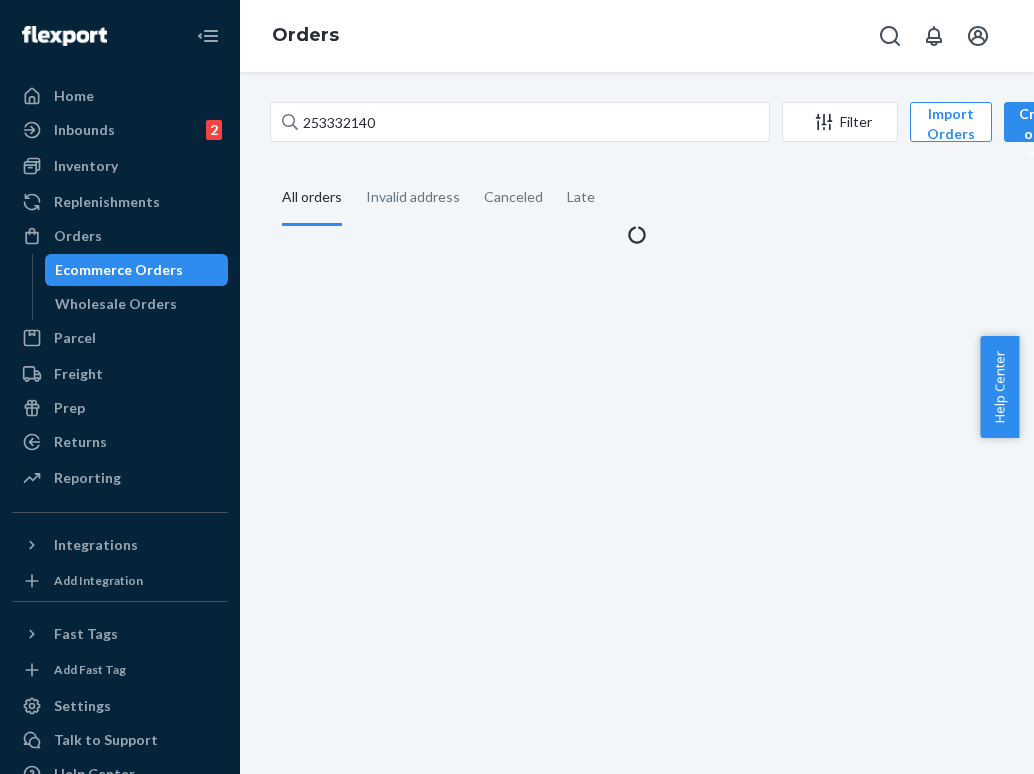 scroll, scrollTop: 0, scrollLeft: 0, axis: both 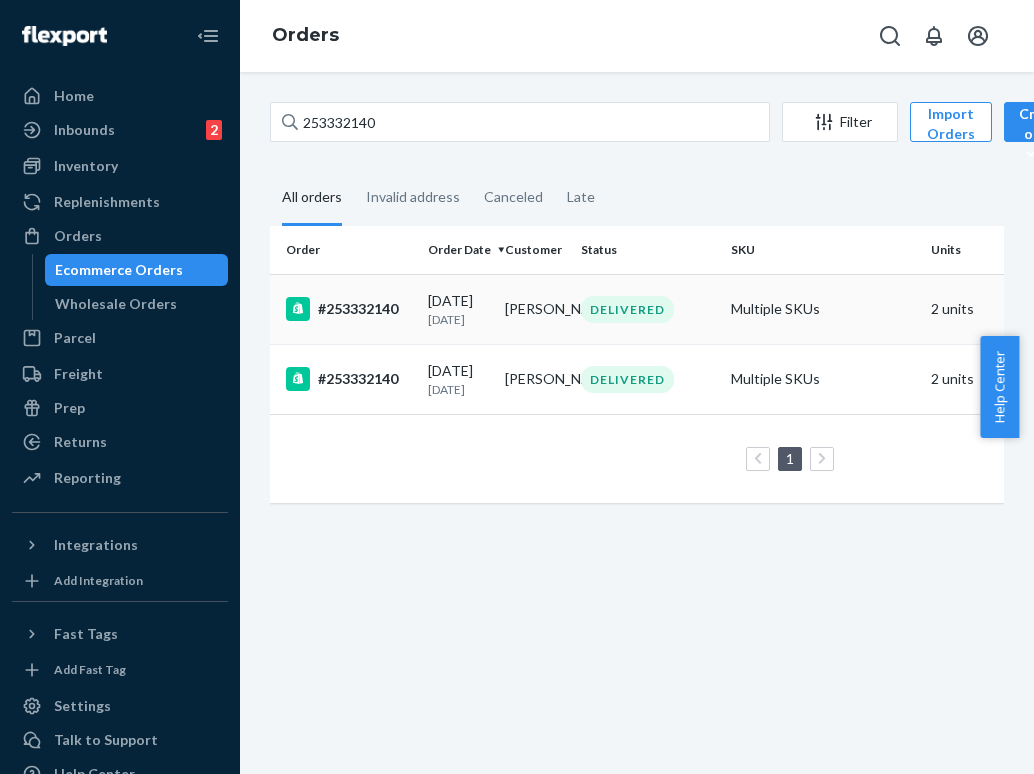 click on "DELIVERED" at bounding box center (648, 309) 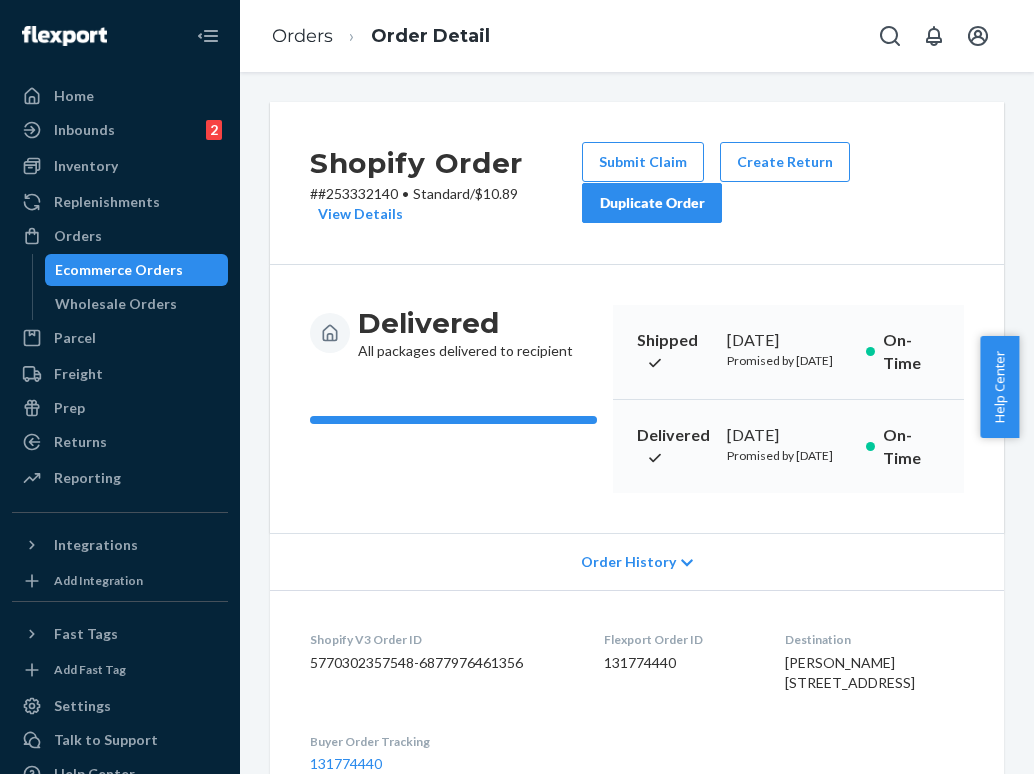 scroll, scrollTop: 0, scrollLeft: 0, axis: both 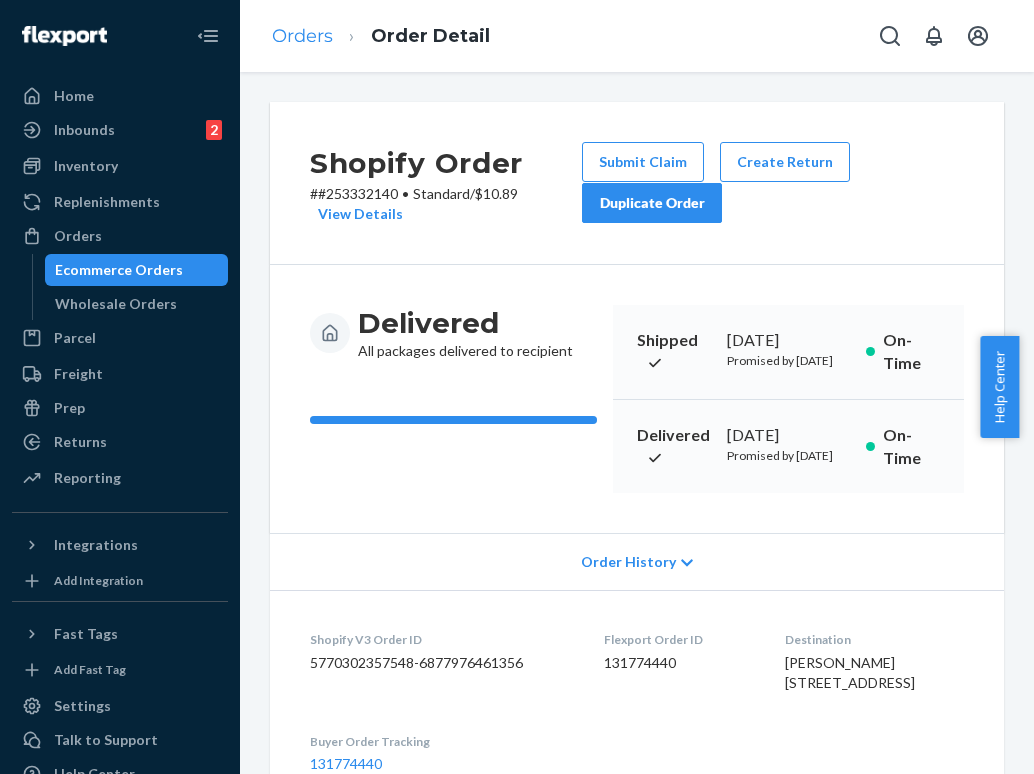click on "Orders" at bounding box center (302, 36) 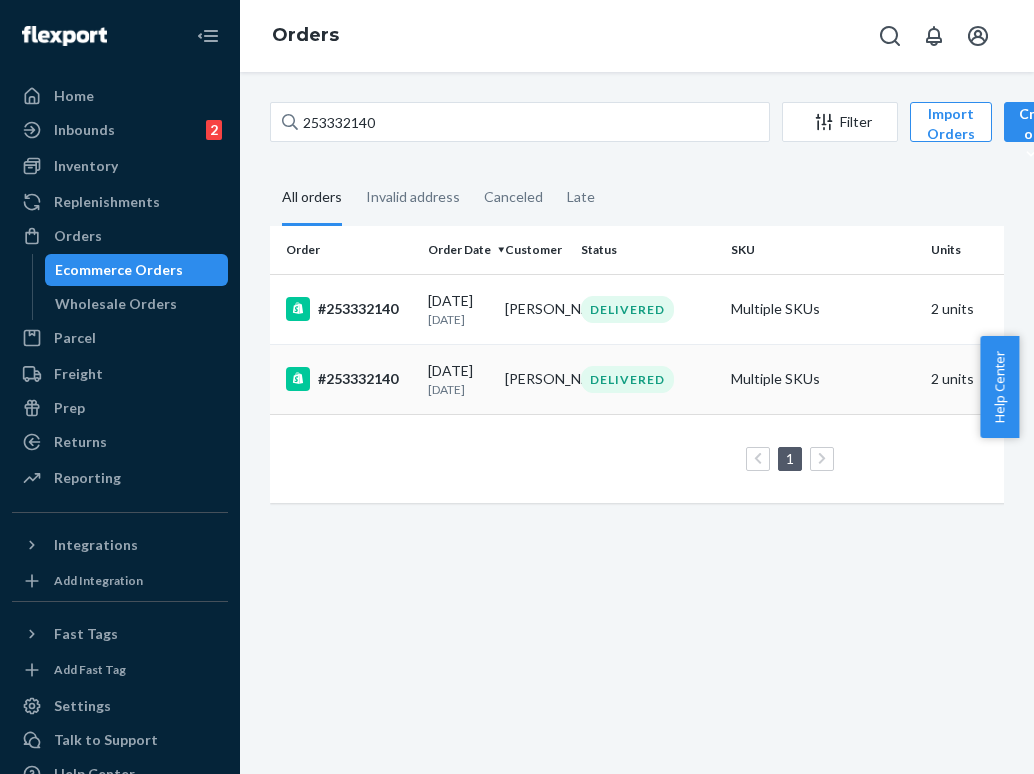 click on "DELIVERED" at bounding box center [648, 379] 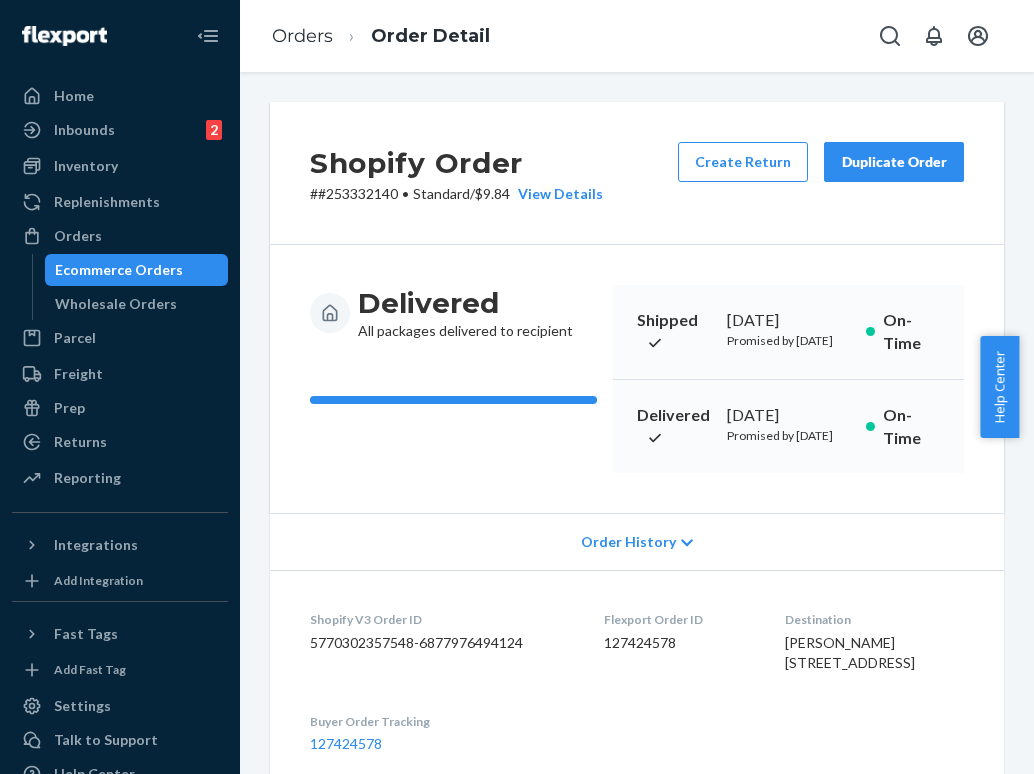 scroll, scrollTop: 0, scrollLeft: 0, axis: both 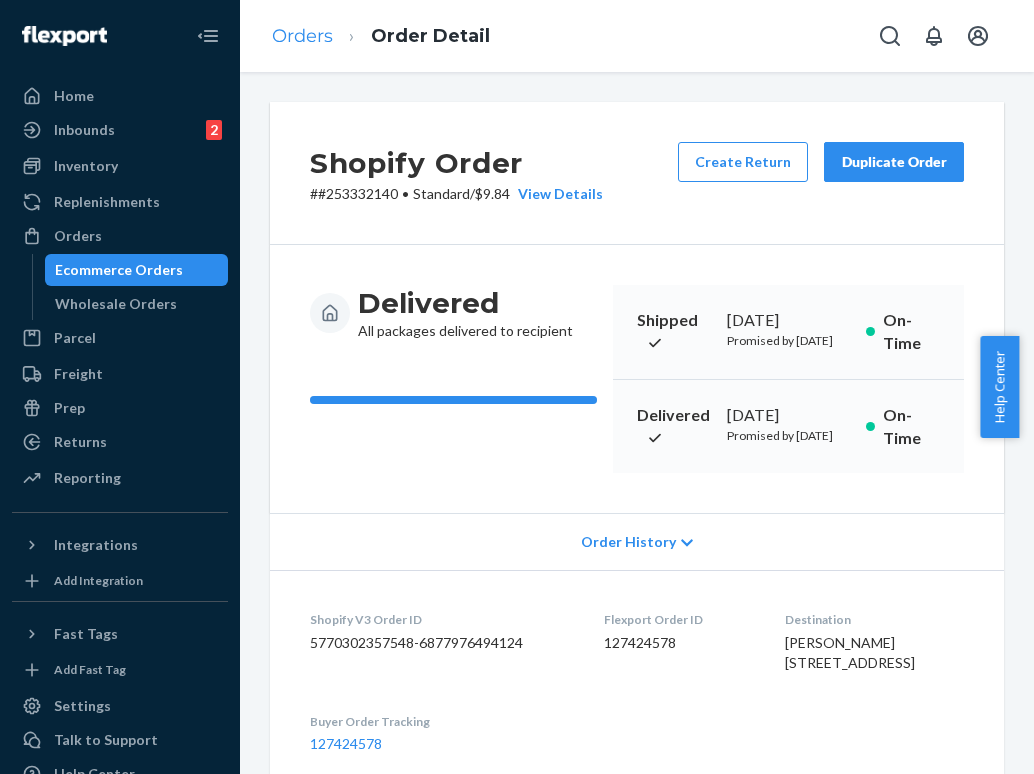 click on "Orders" at bounding box center [302, 36] 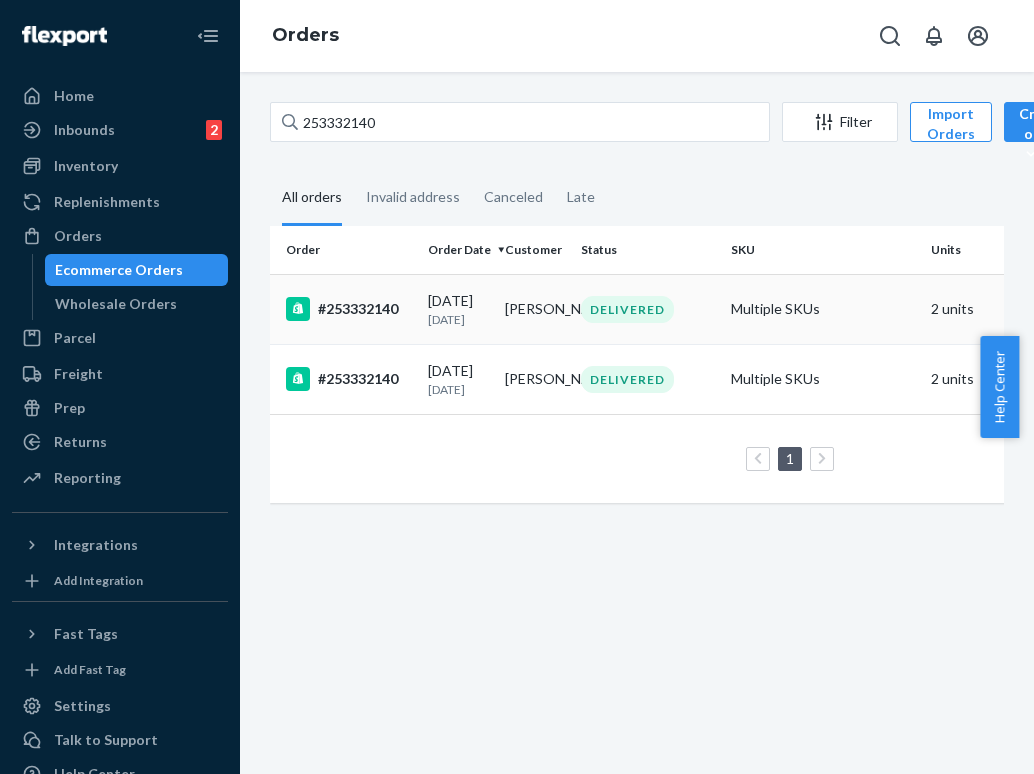 click on "DELIVERED" at bounding box center [648, 309] 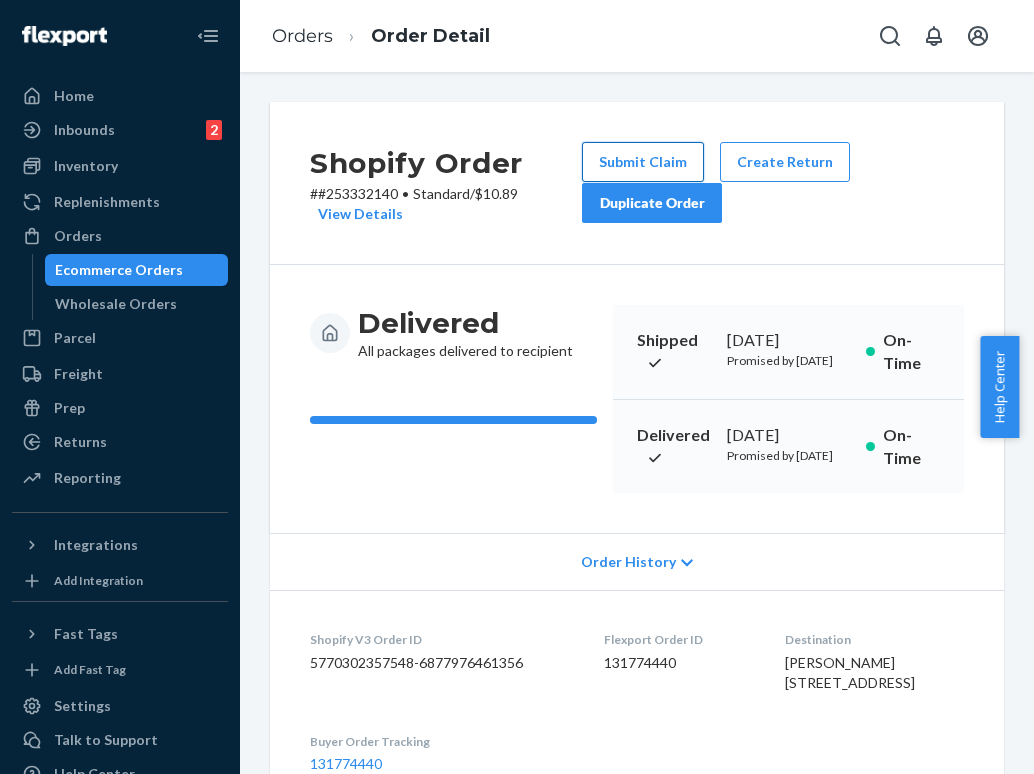 click on "Submit Claim" at bounding box center (643, 162) 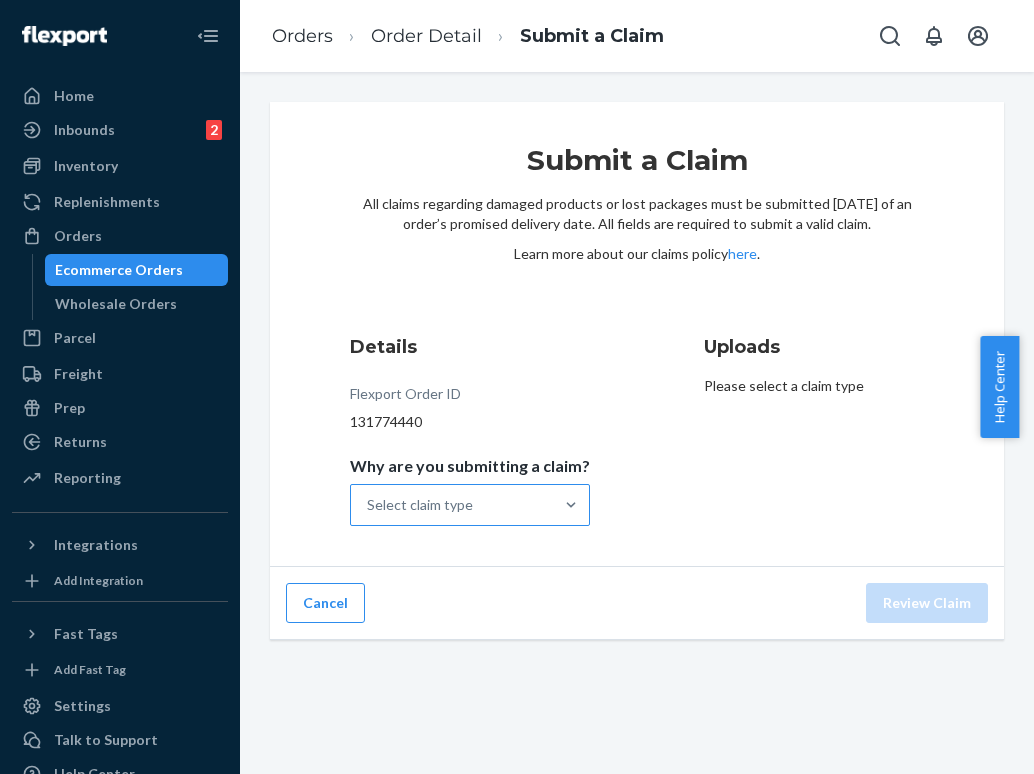 click on "Select claim type" at bounding box center (452, 505) 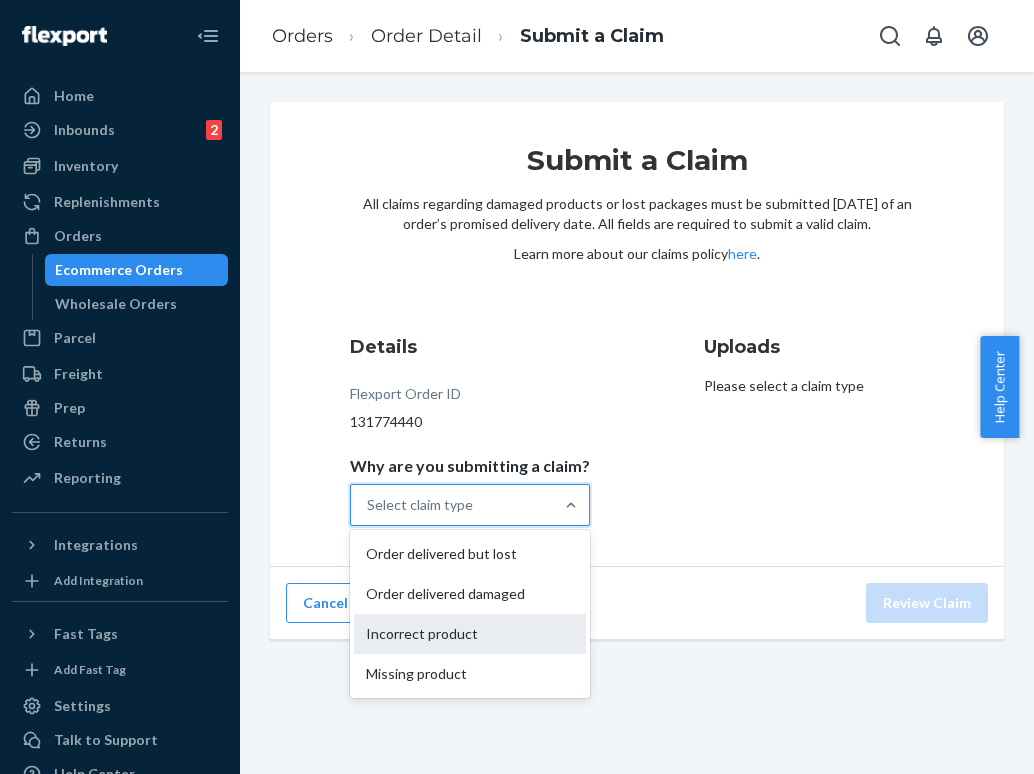 click on "Incorrect product" at bounding box center [470, 634] 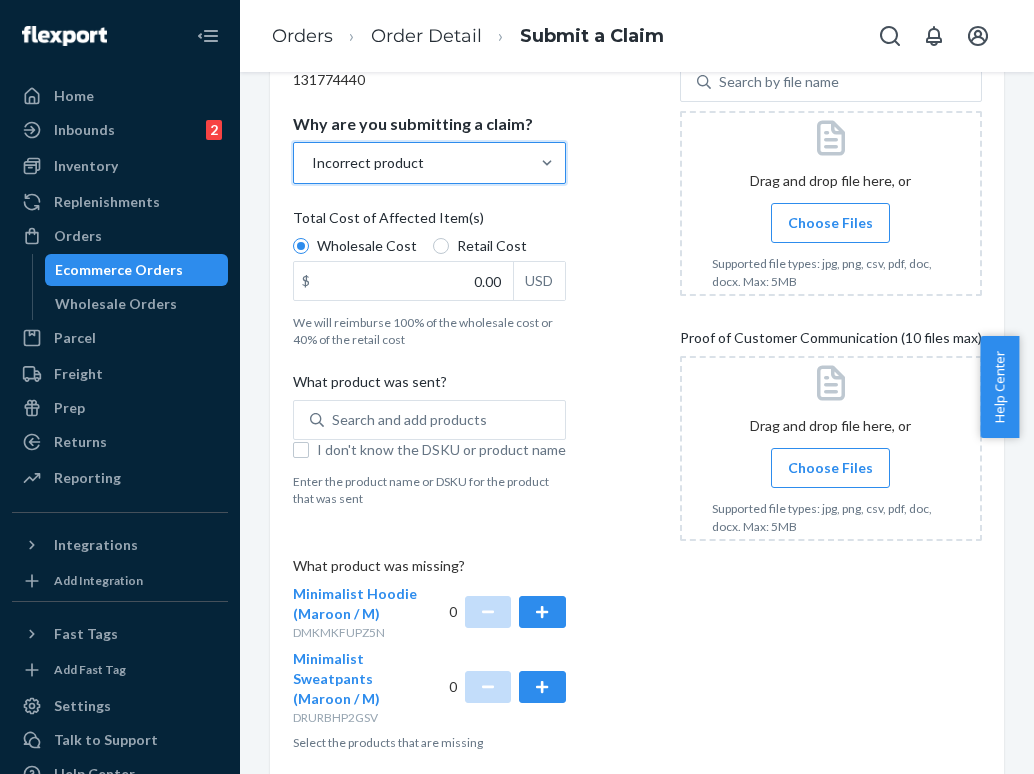 scroll, scrollTop: 415, scrollLeft: 0, axis: vertical 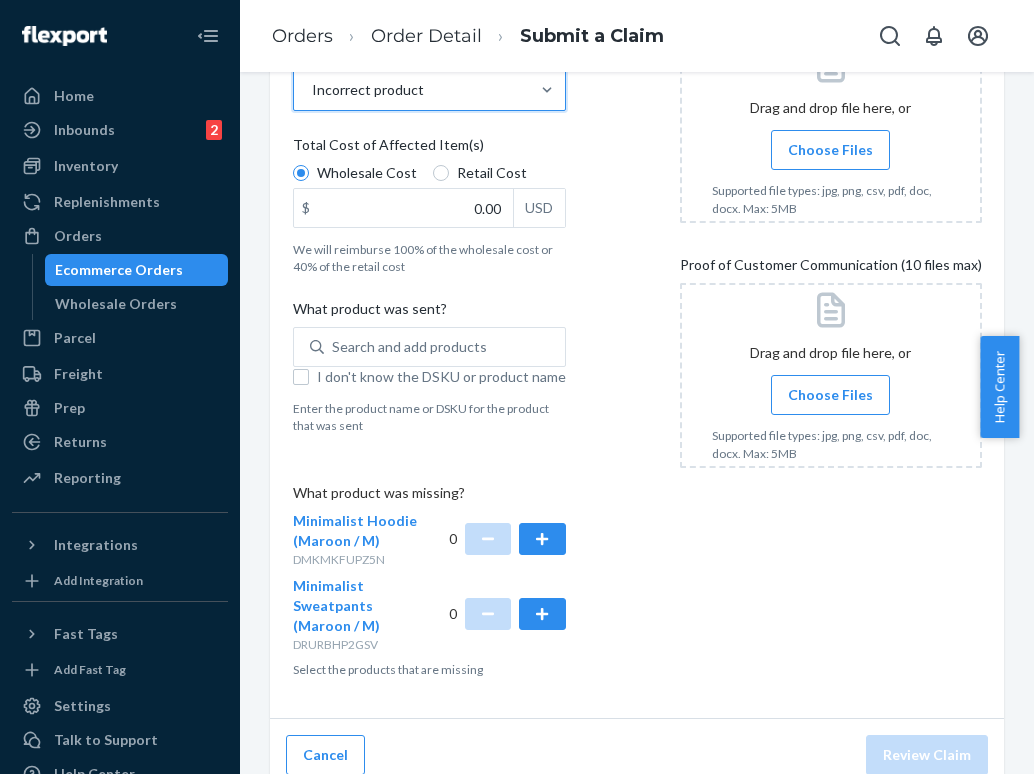click on "Choose Files" at bounding box center (830, 395) 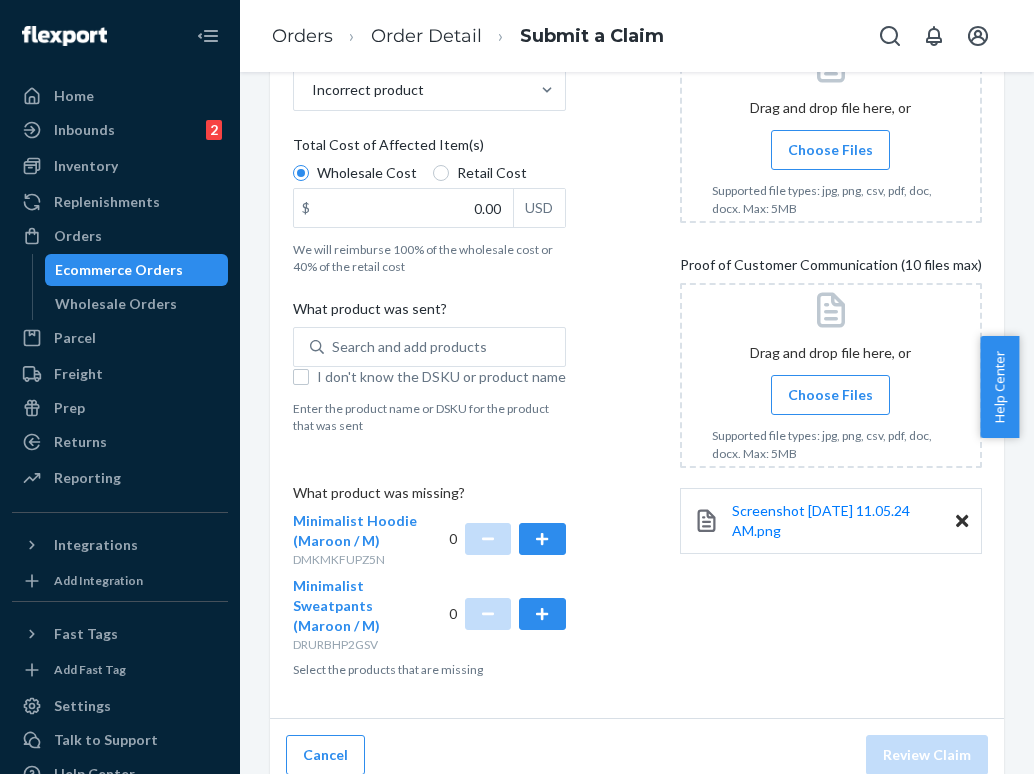 click on "Choose Files" at bounding box center [830, 395] 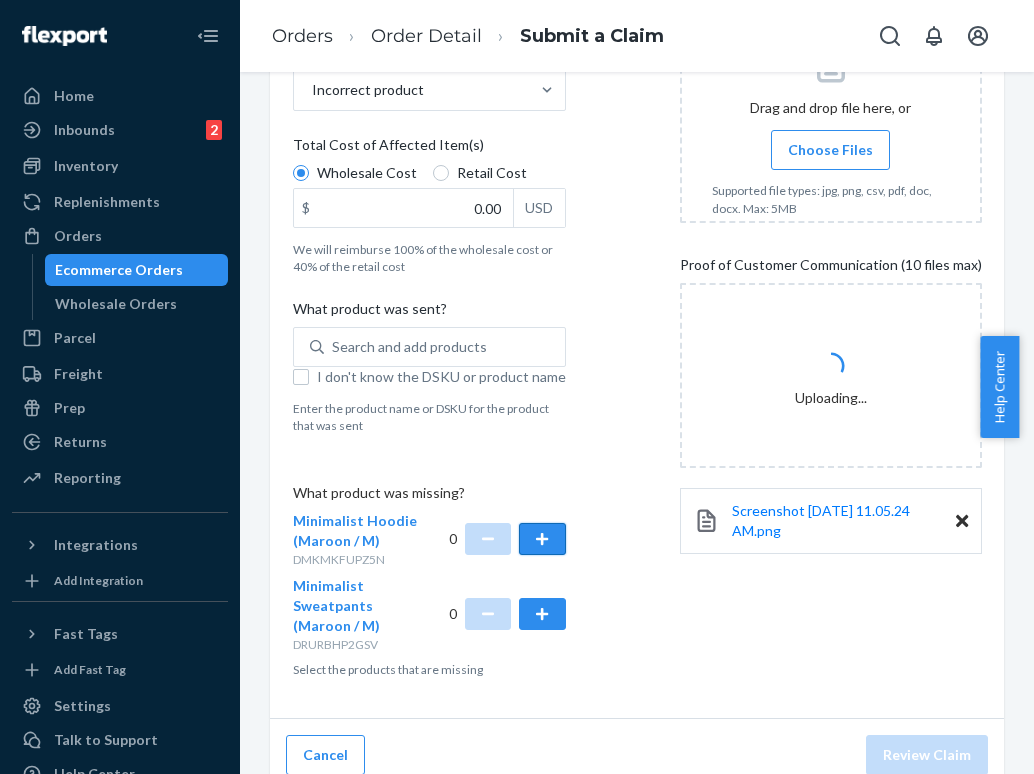click at bounding box center [542, 539] 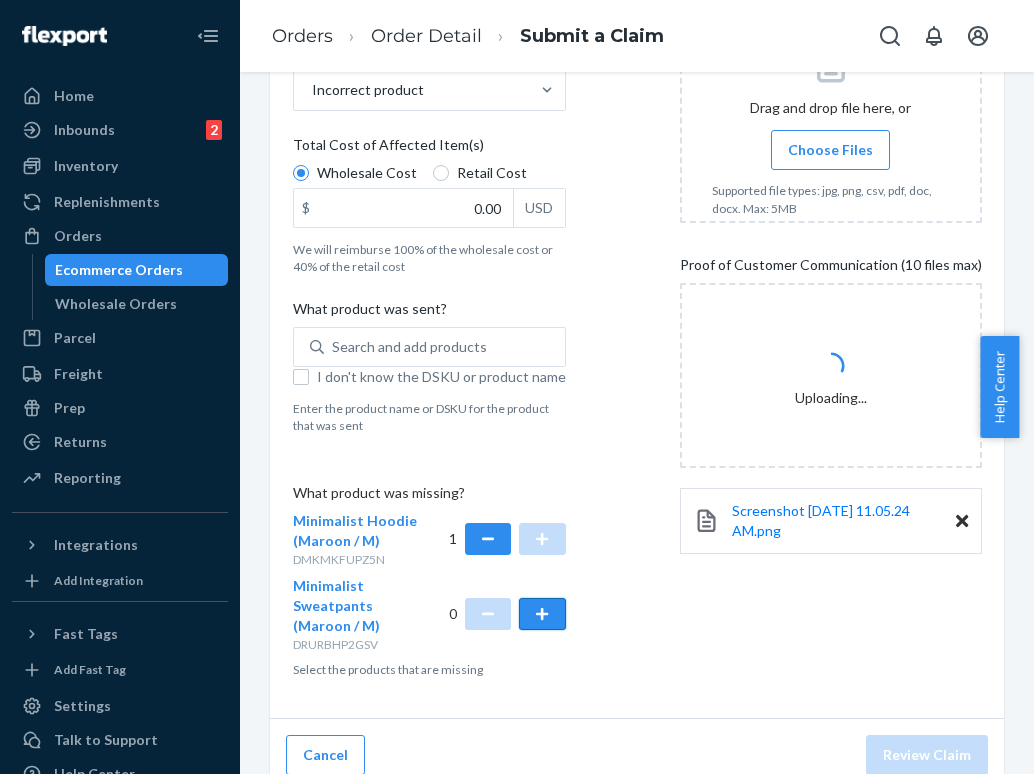click at bounding box center (542, 614) 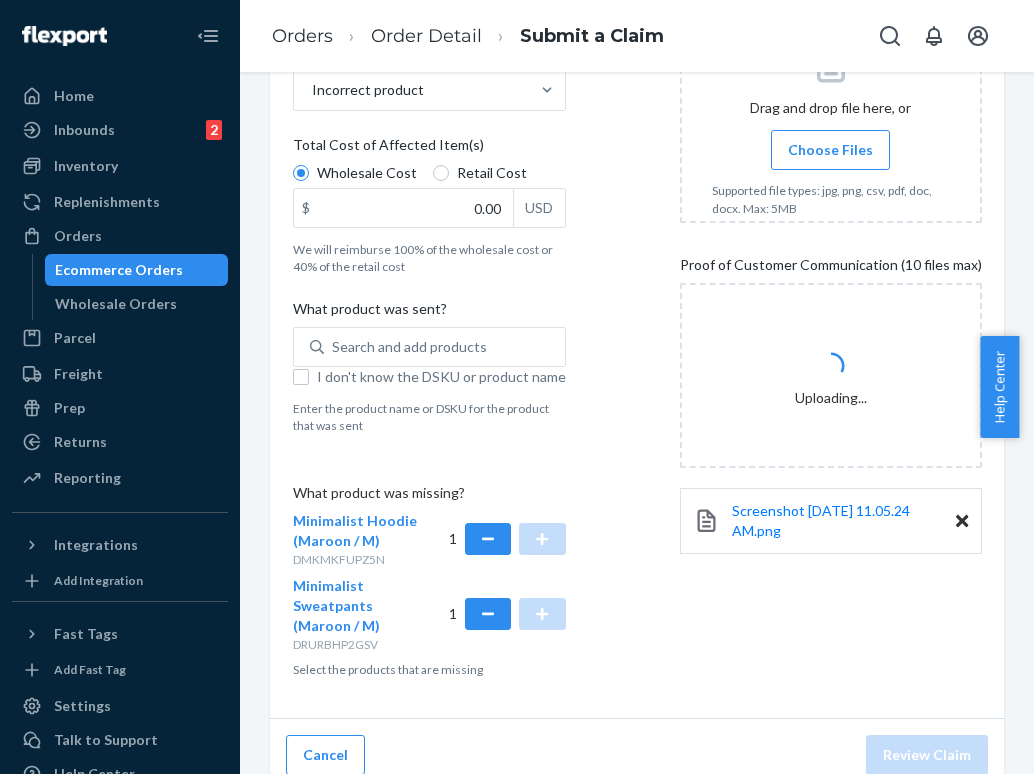 click on "Choose Files" at bounding box center [830, 150] 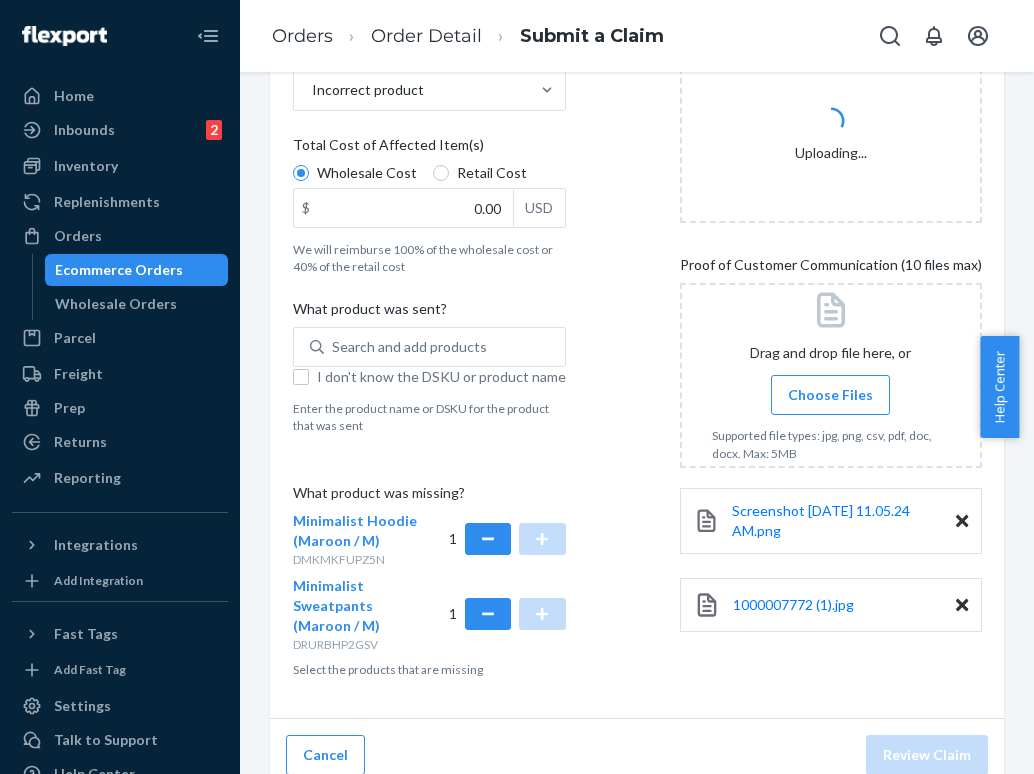 click on "Choose Files" at bounding box center (830, 395) 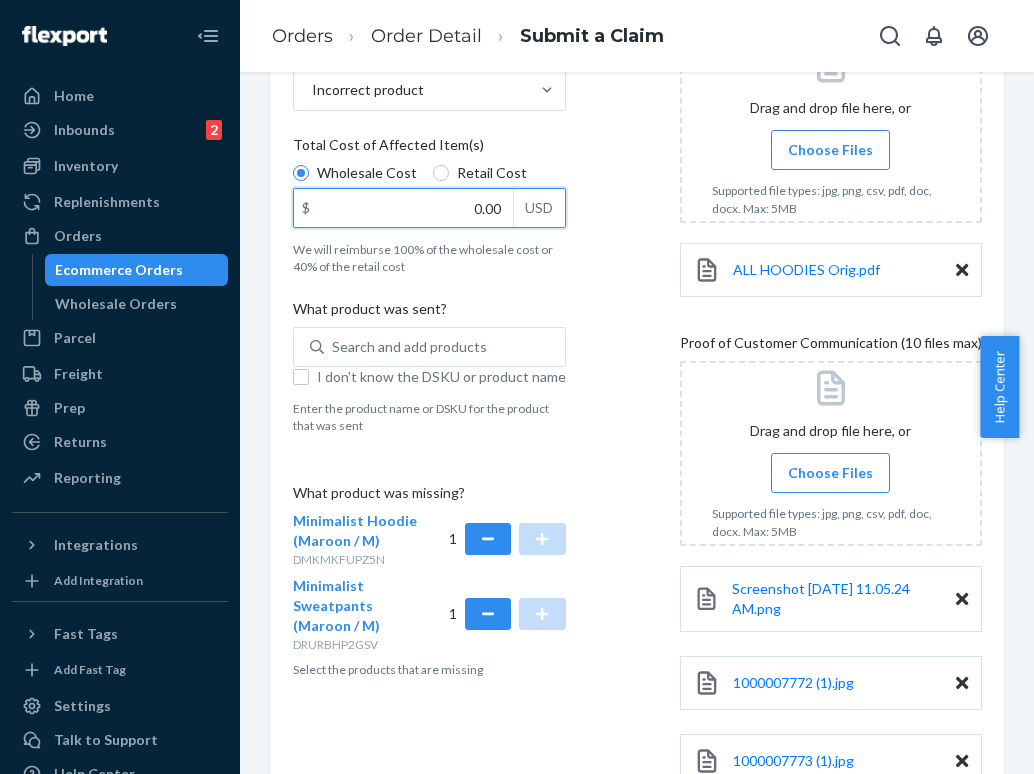 click on "0.00" at bounding box center (403, 208) 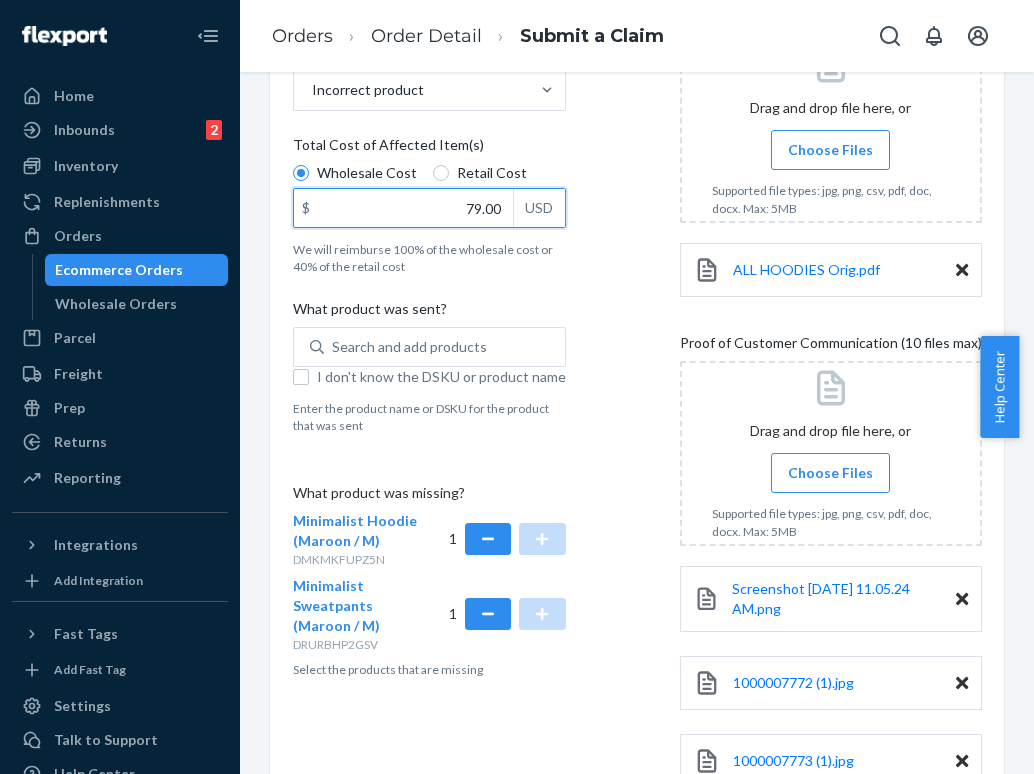 type on "79.00" 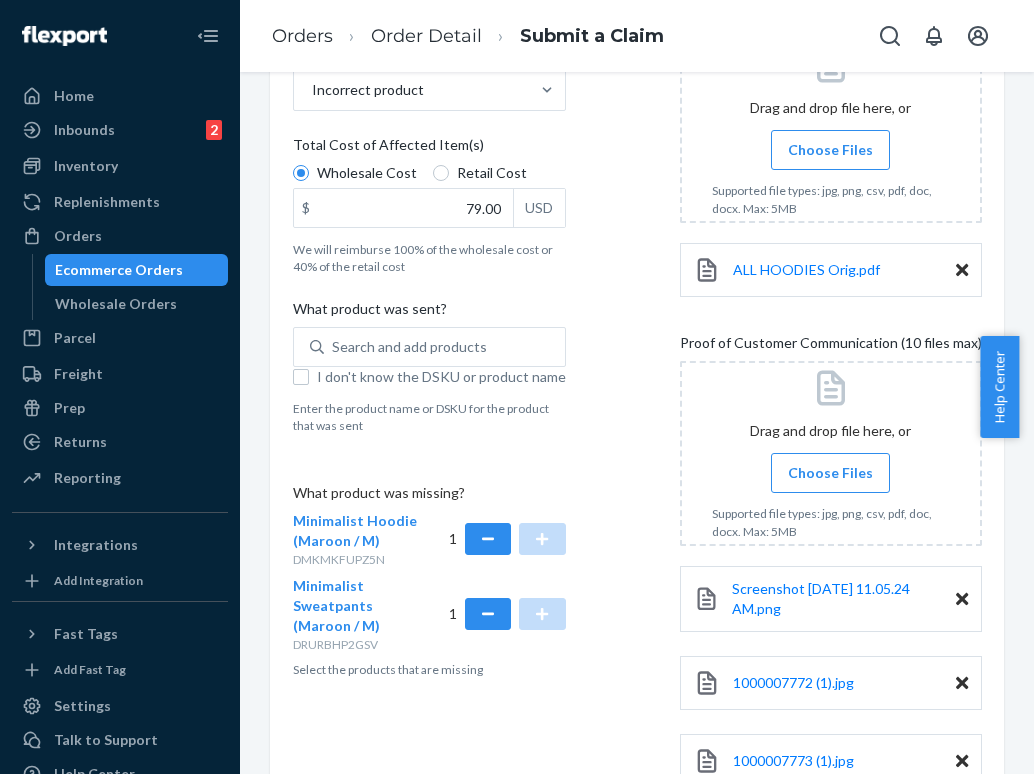 click on "Details Flexport Order ID 131774440 Why are you submitting a claim? Incorrect product Total Cost of Affected Item(s) Wholesale Cost Retail Cost $ 79.00 USD We will reimburse 100% of the wholesale cost or 40% of the retail cost What product was sent? Search and add products I don't know the DSKU or product name Enter the product name or DSKU for the product that was sent What product was missing? Minimalist Hoodie (Maroon / M) DMKMKFUPZ5N 1 Minimalist Sweatpants (Maroon / M) DRURBHP2GSV 1 Select the products that are missing" at bounding box center [454, 363] 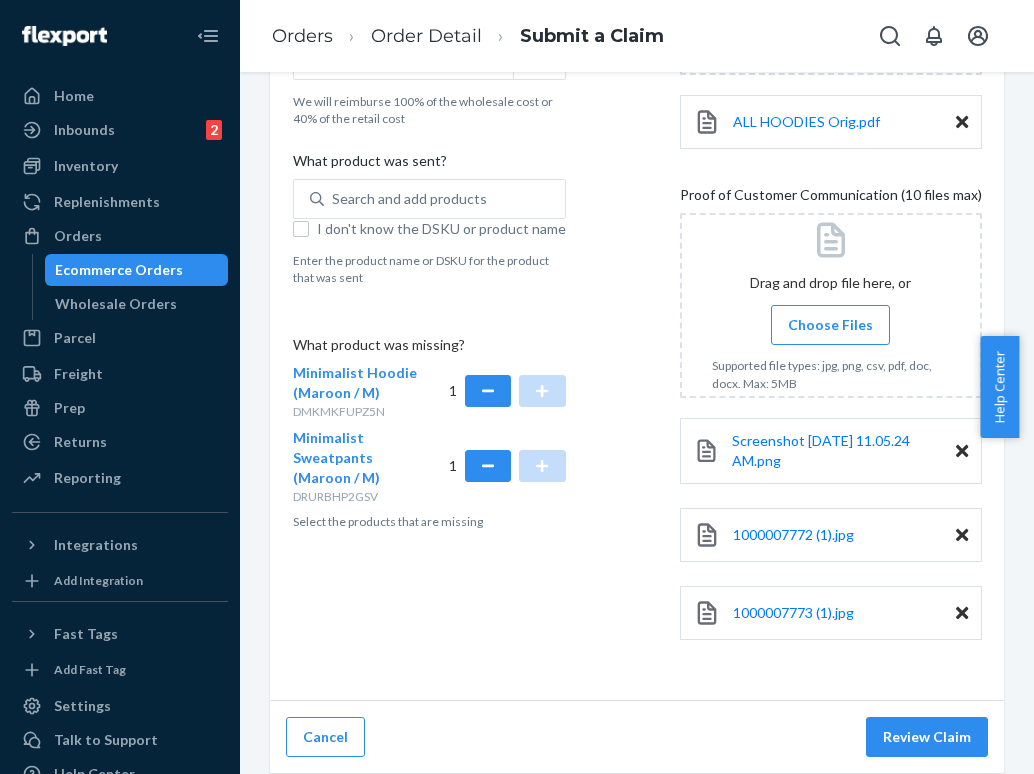 scroll, scrollTop: 563, scrollLeft: 0, axis: vertical 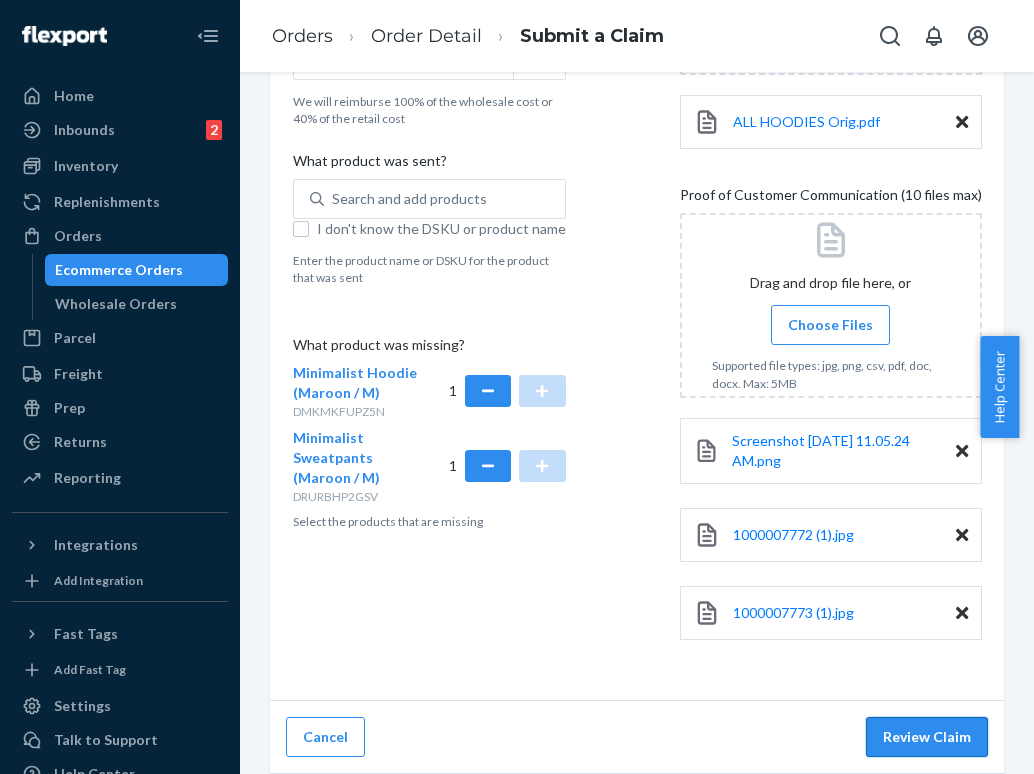 click on "Review Claim" at bounding box center (927, 737) 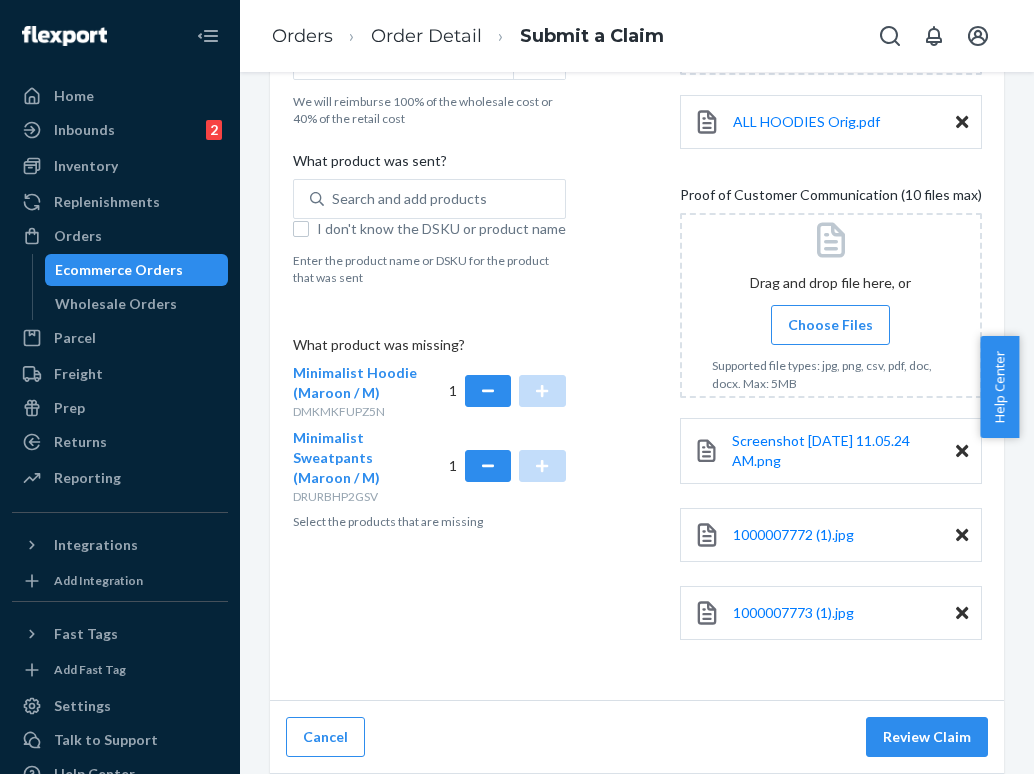 scroll, scrollTop: 144, scrollLeft: 0, axis: vertical 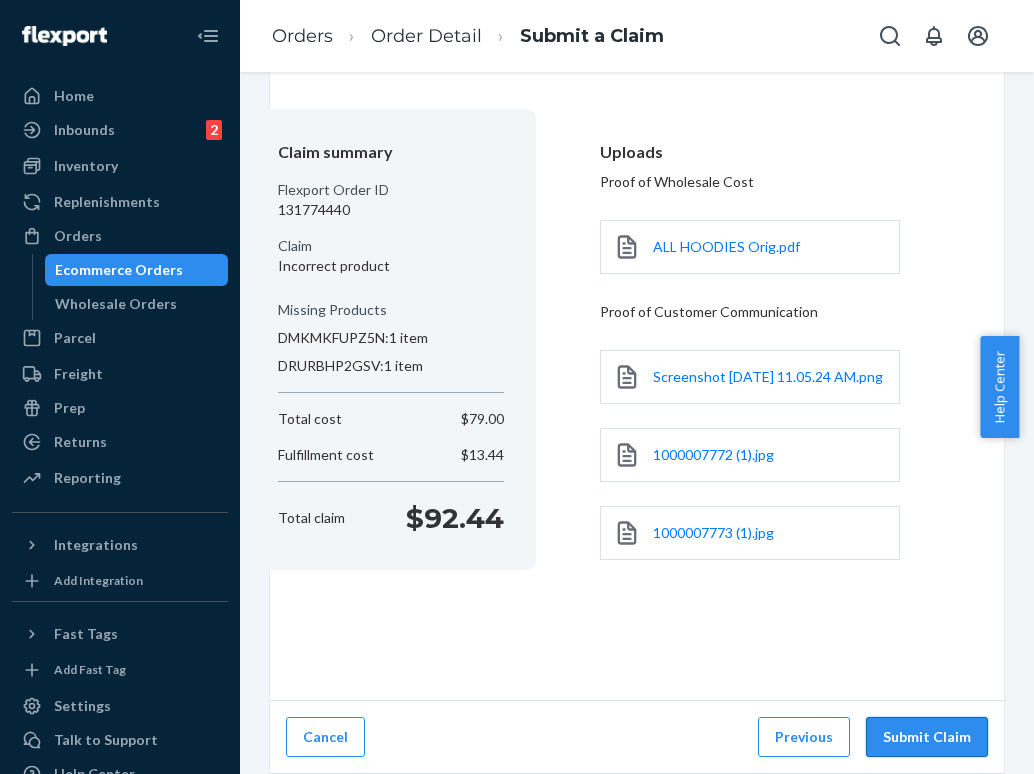 click on "Submit Claim" at bounding box center [927, 737] 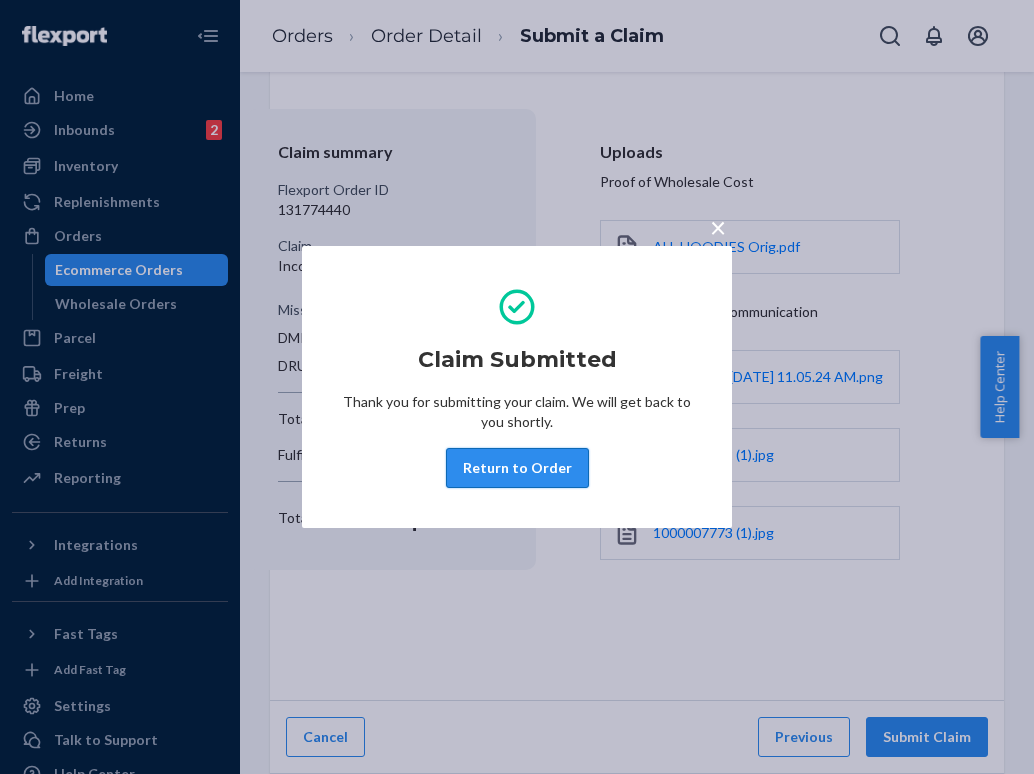 click on "Return to Order" at bounding box center [517, 468] 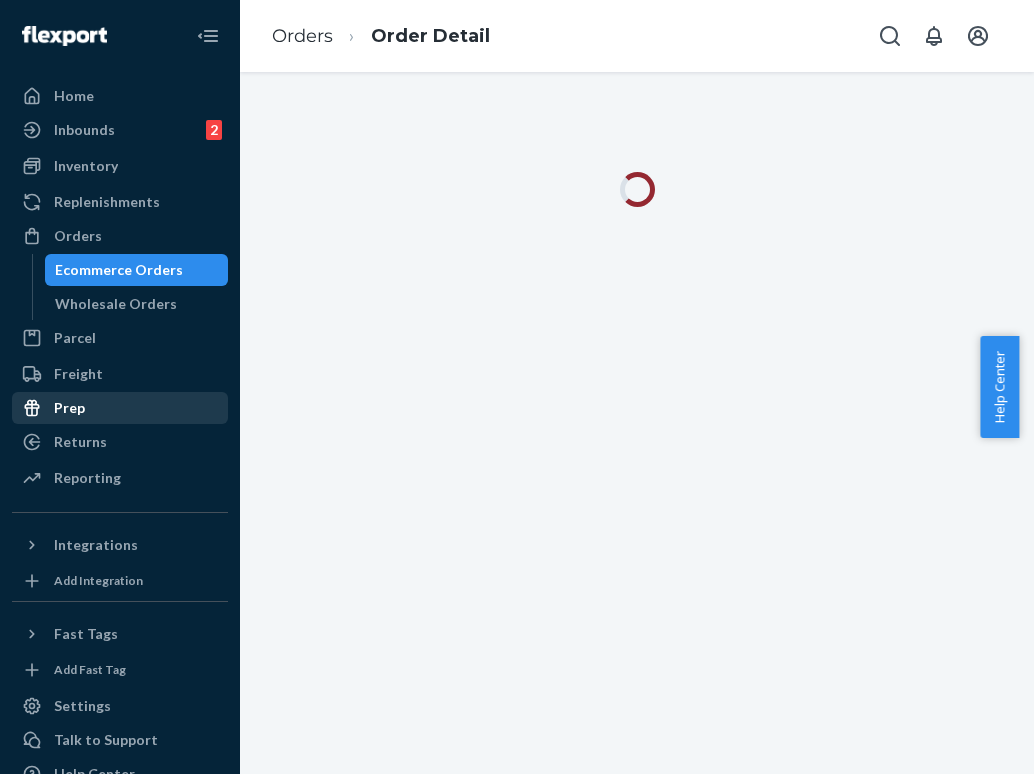 scroll, scrollTop: 0, scrollLeft: 0, axis: both 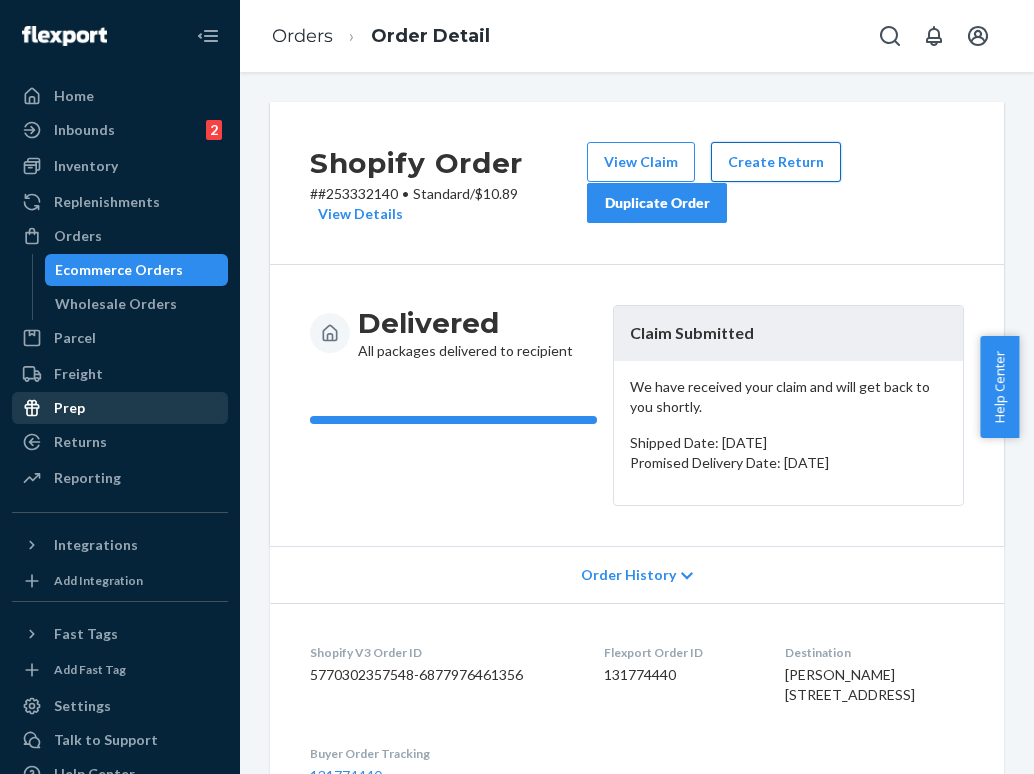 click on "Create Return" at bounding box center (776, 162) 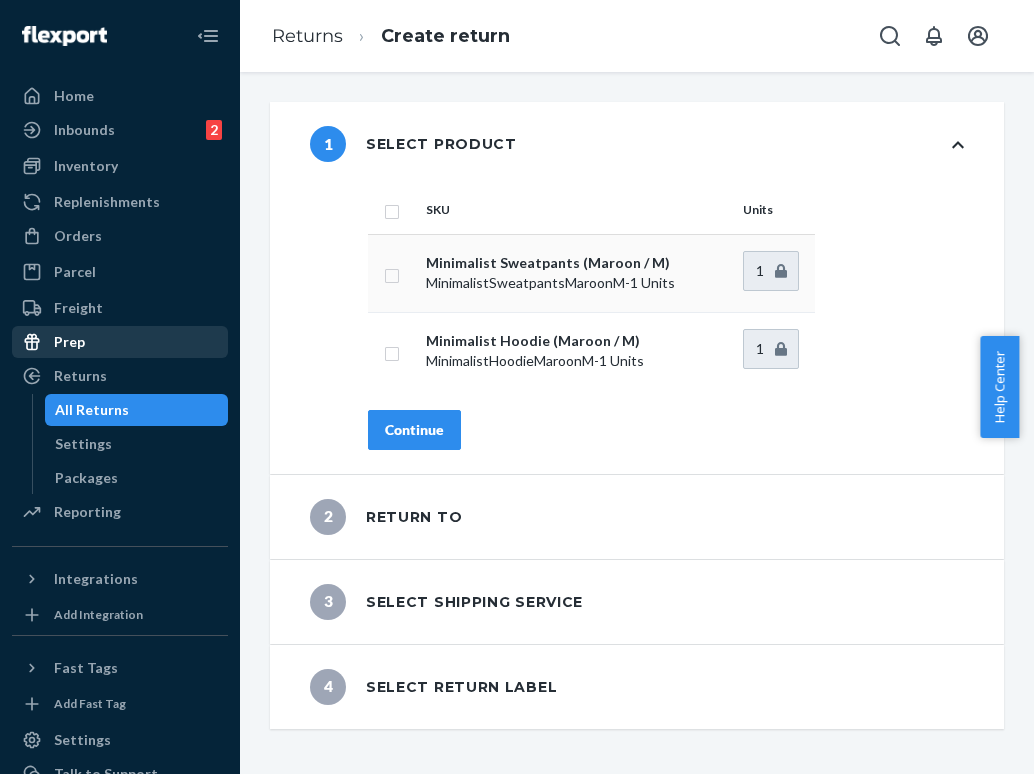 click at bounding box center (392, 273) 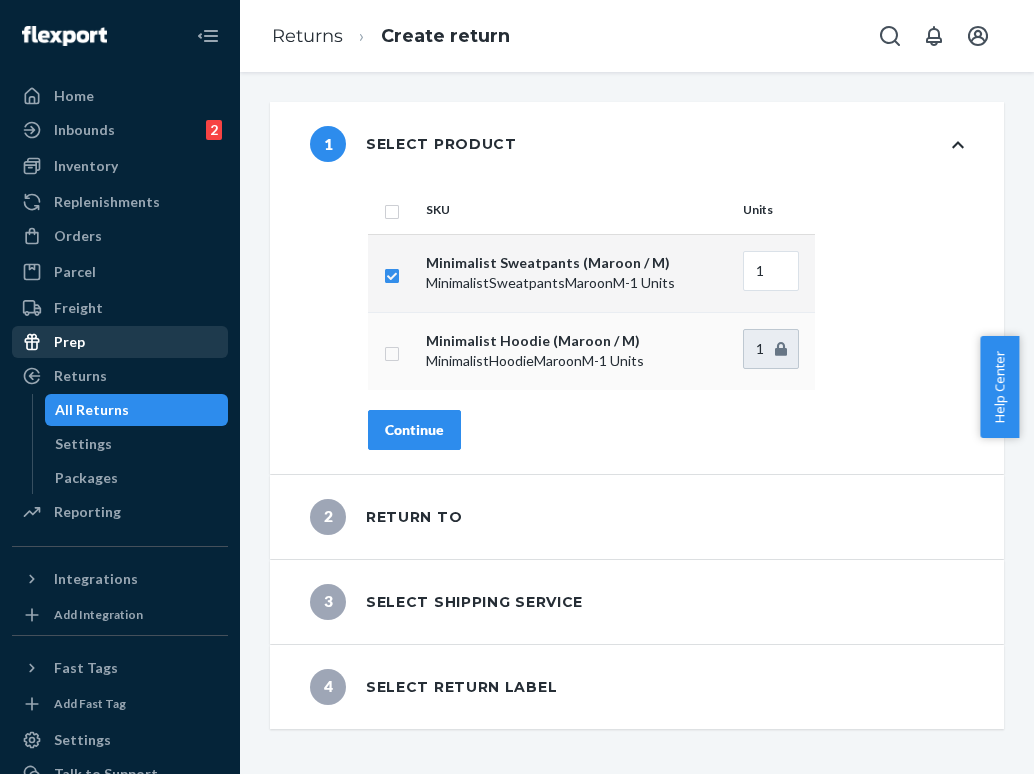 click at bounding box center [392, 351] 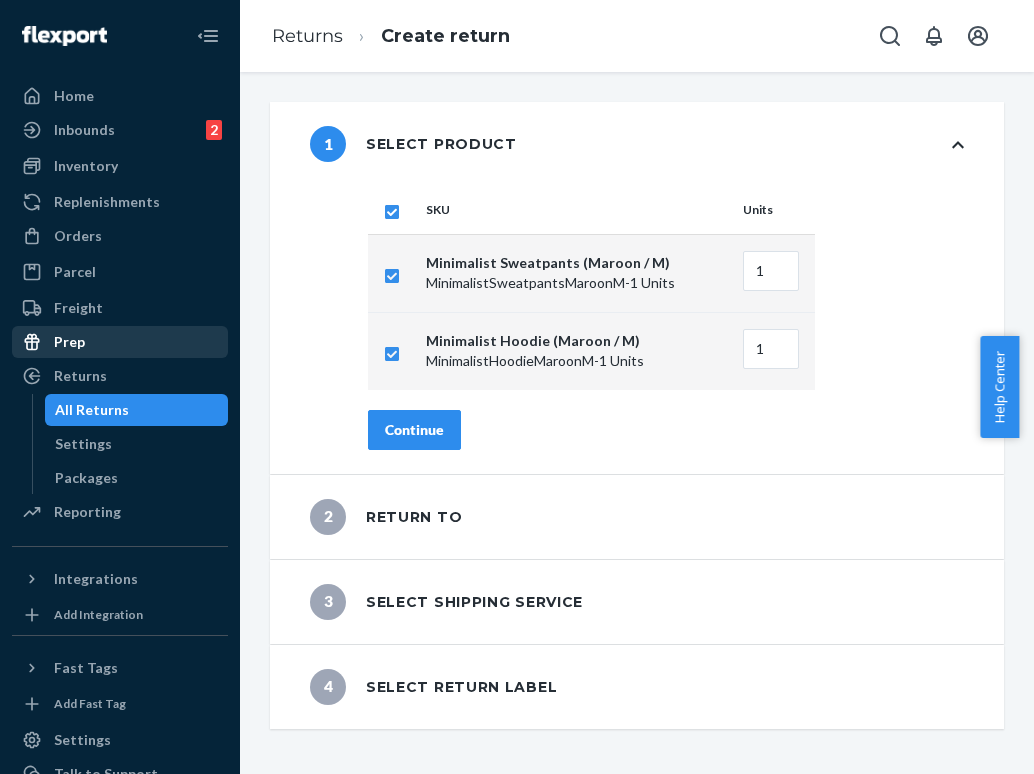 click on "Continue" at bounding box center [414, 430] 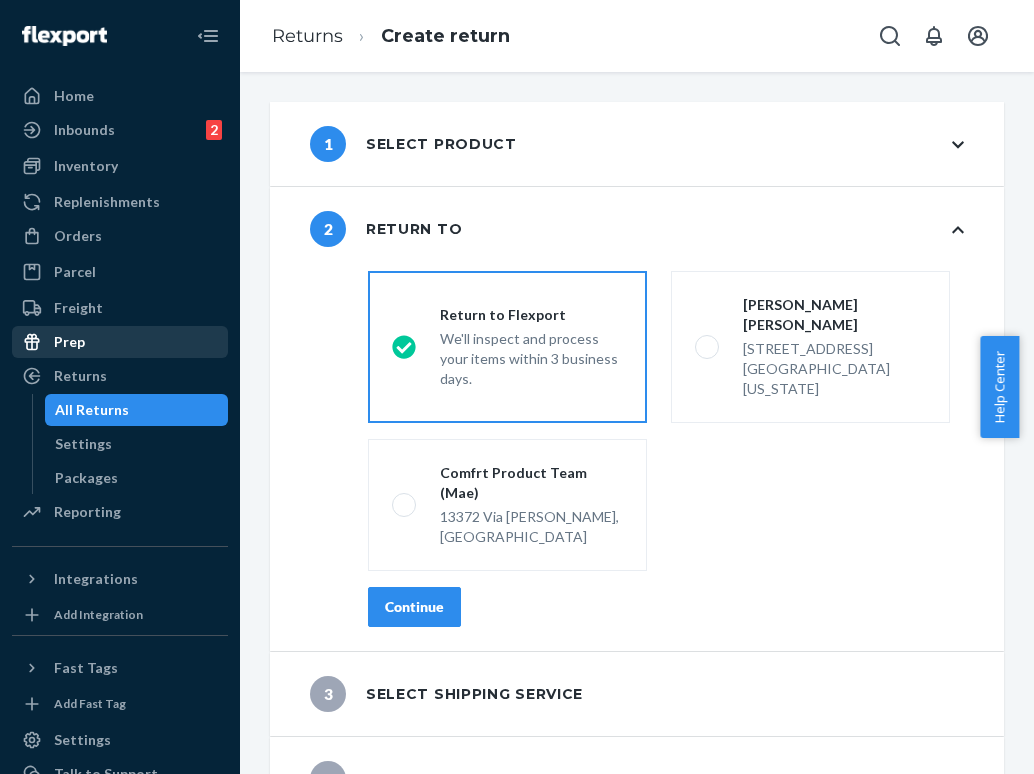 click on "Continue" at bounding box center (414, 607) 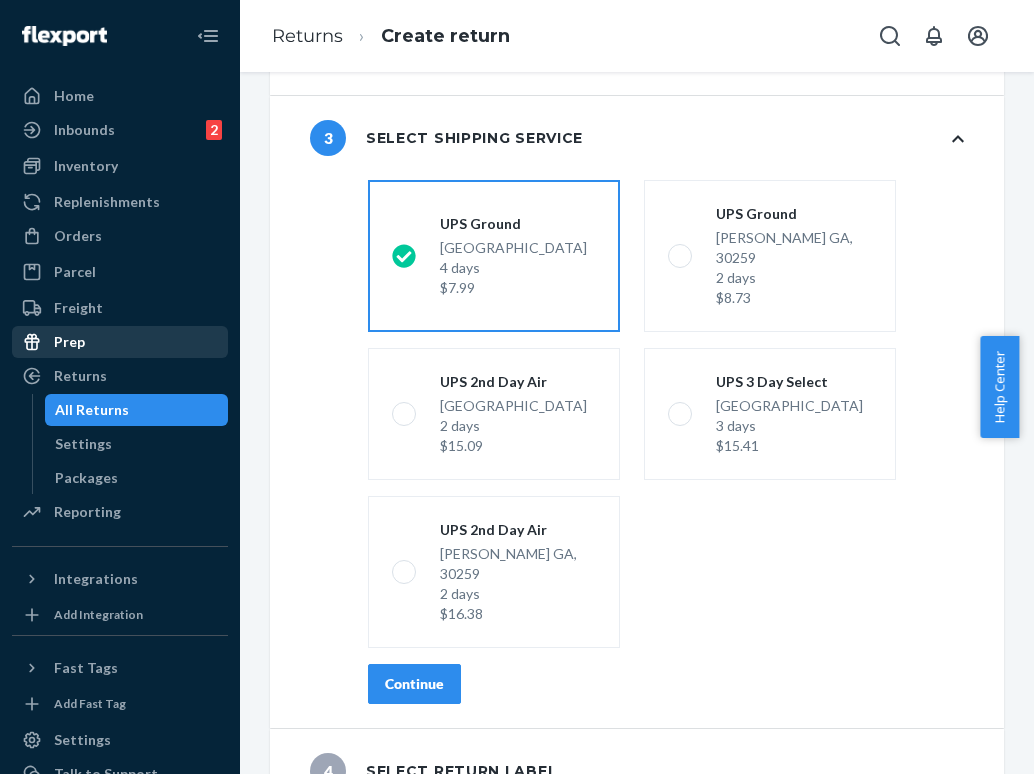 click on "Continue" at bounding box center (414, 684) 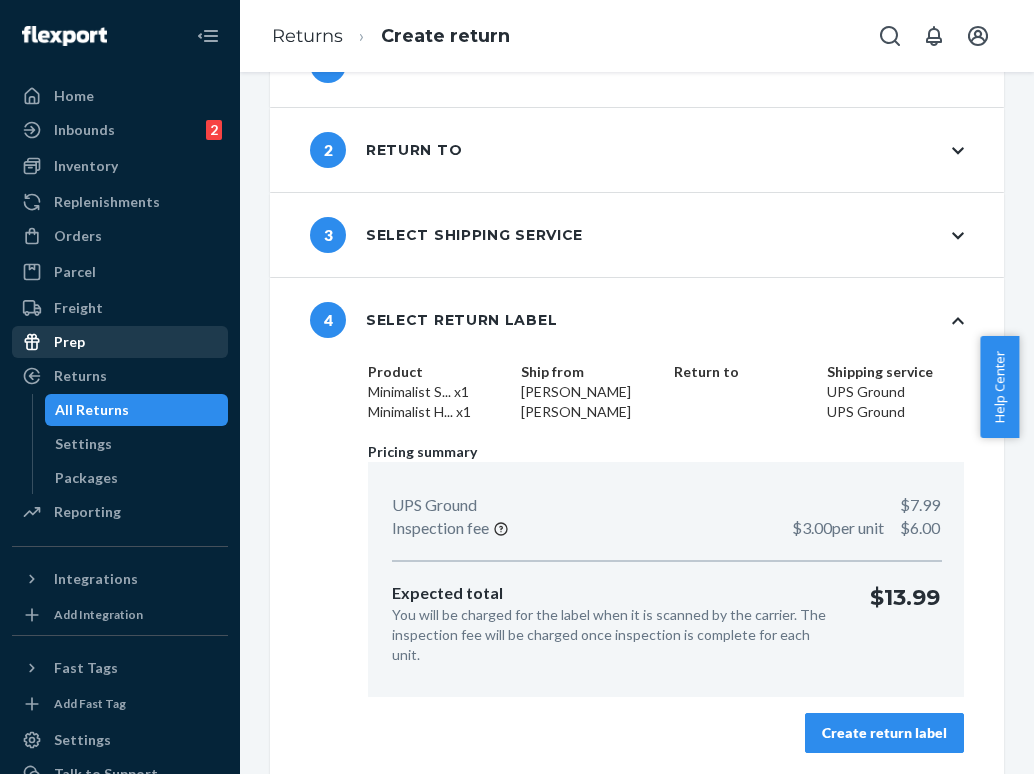 click on "Create return label" at bounding box center [884, 733] 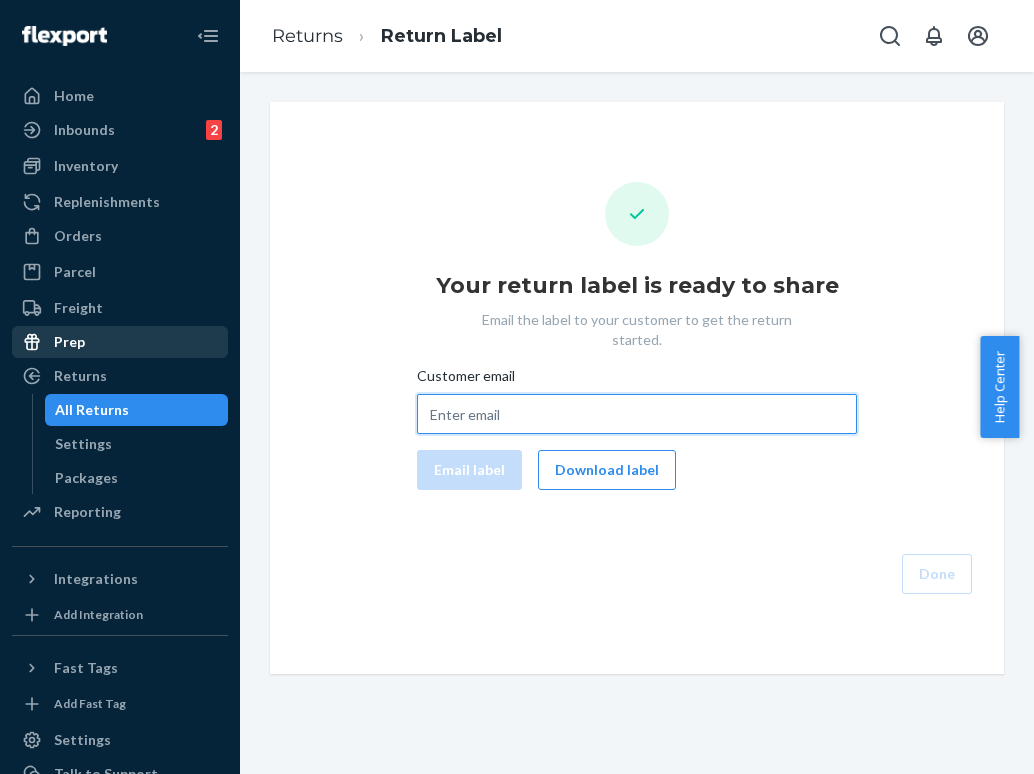 click on "Customer email" at bounding box center [637, 414] 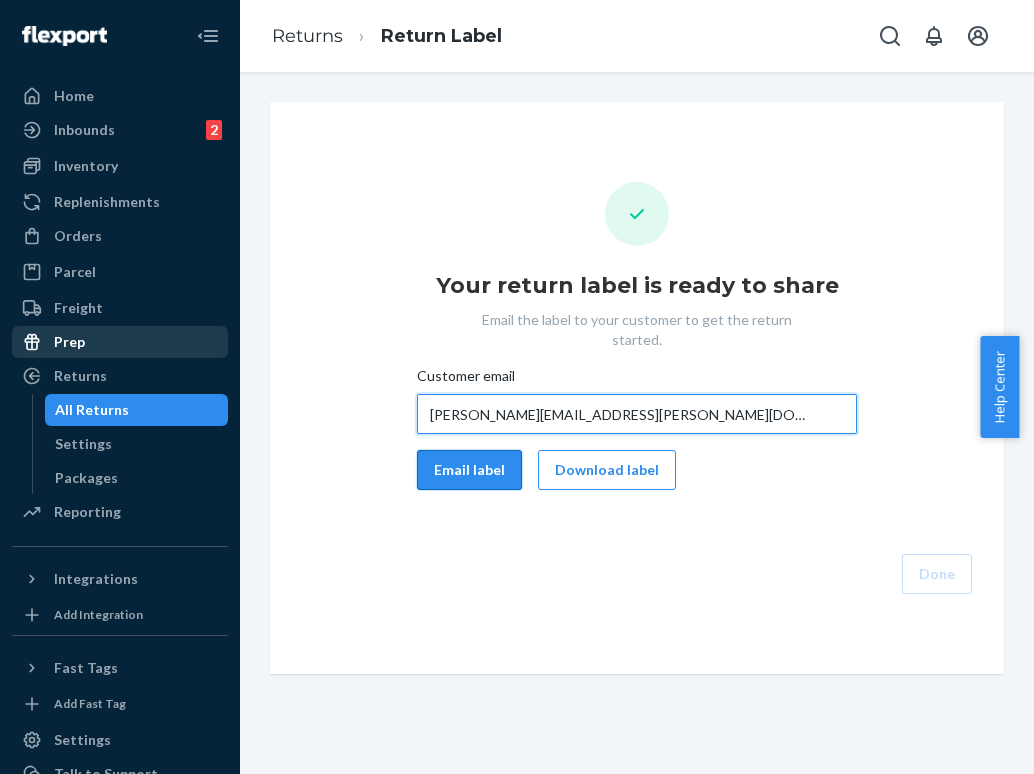 type on "[PERSON_NAME][EMAIL_ADDRESS][PERSON_NAME][DOMAIN_NAME]" 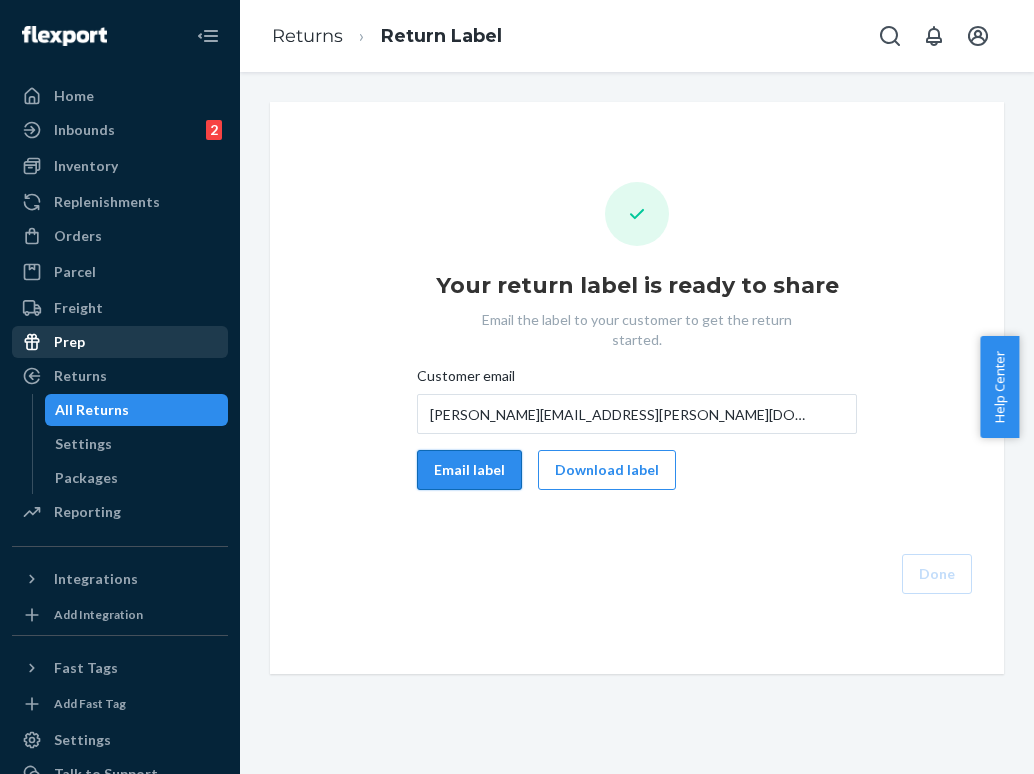 click on "Email label" at bounding box center (469, 470) 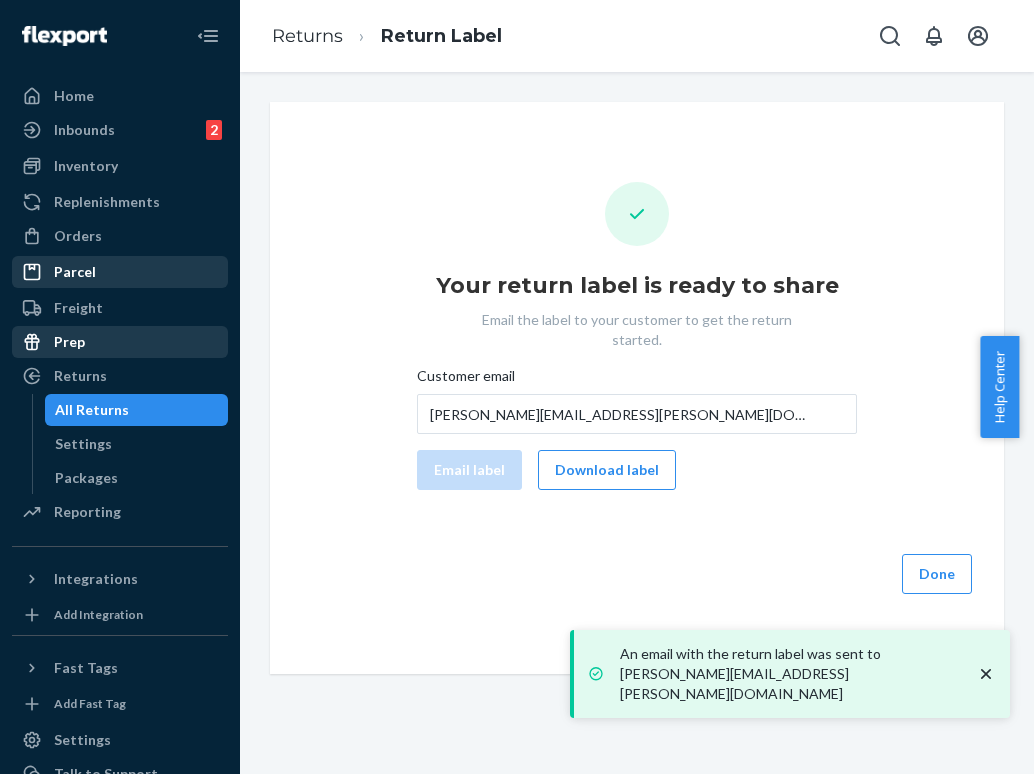 click on "Parcel" at bounding box center (120, 272) 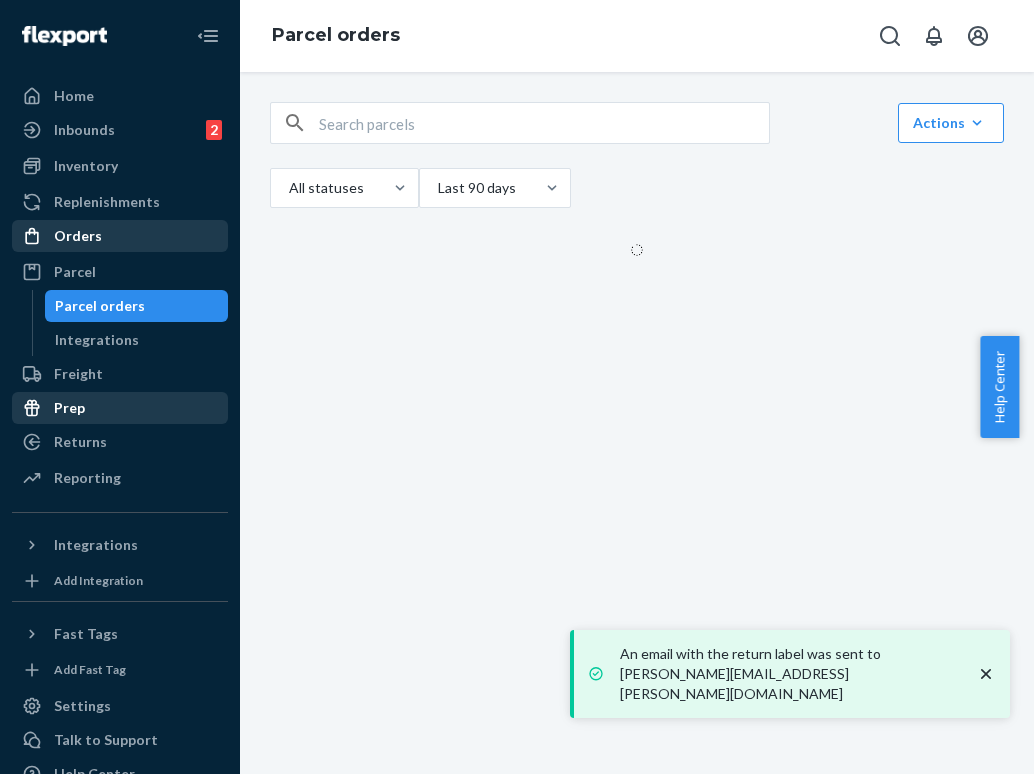 click on "Orders" at bounding box center [120, 236] 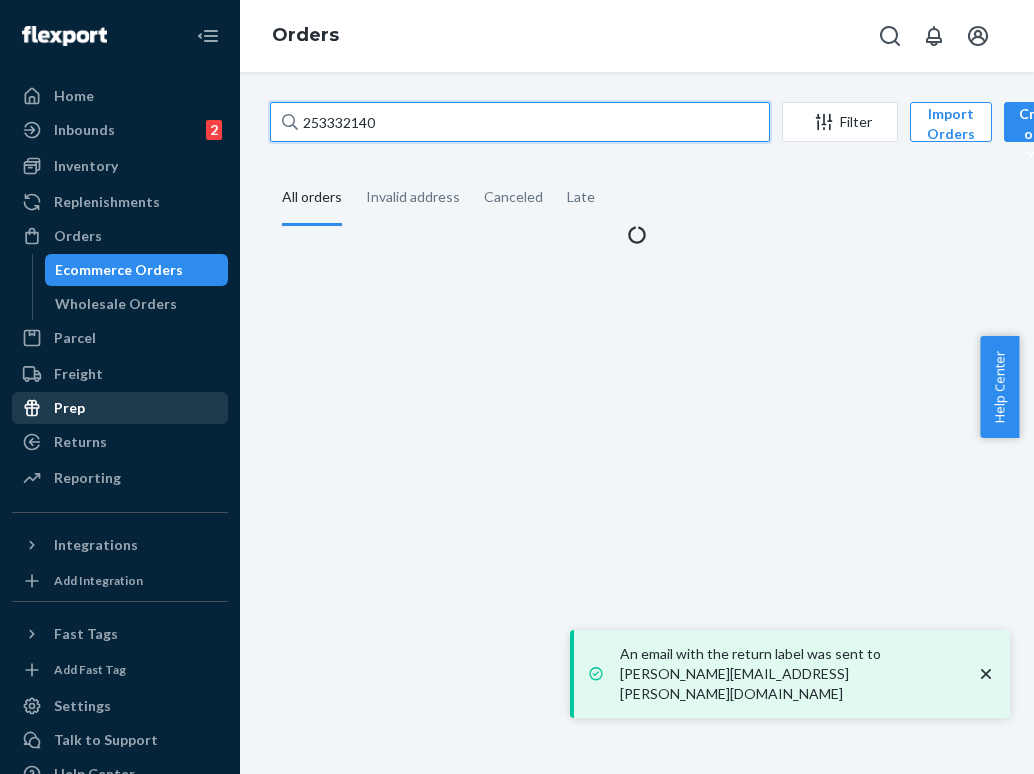 click on "253332140" at bounding box center [520, 122] 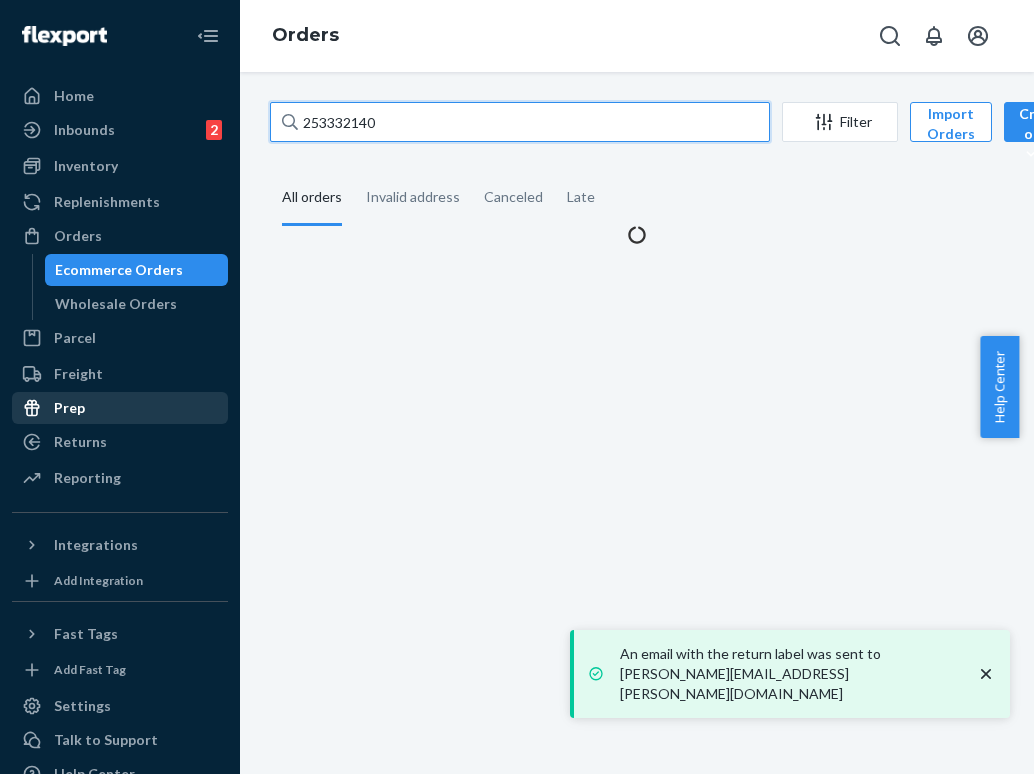 click on "253332140" at bounding box center (520, 122) 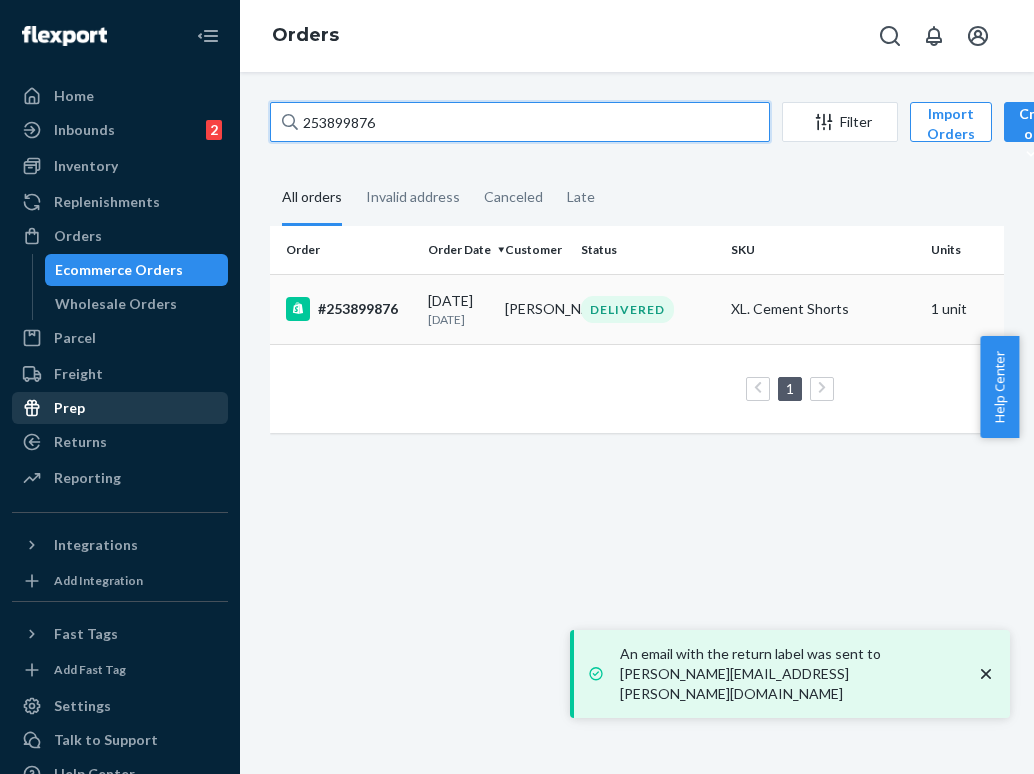type on "253899876" 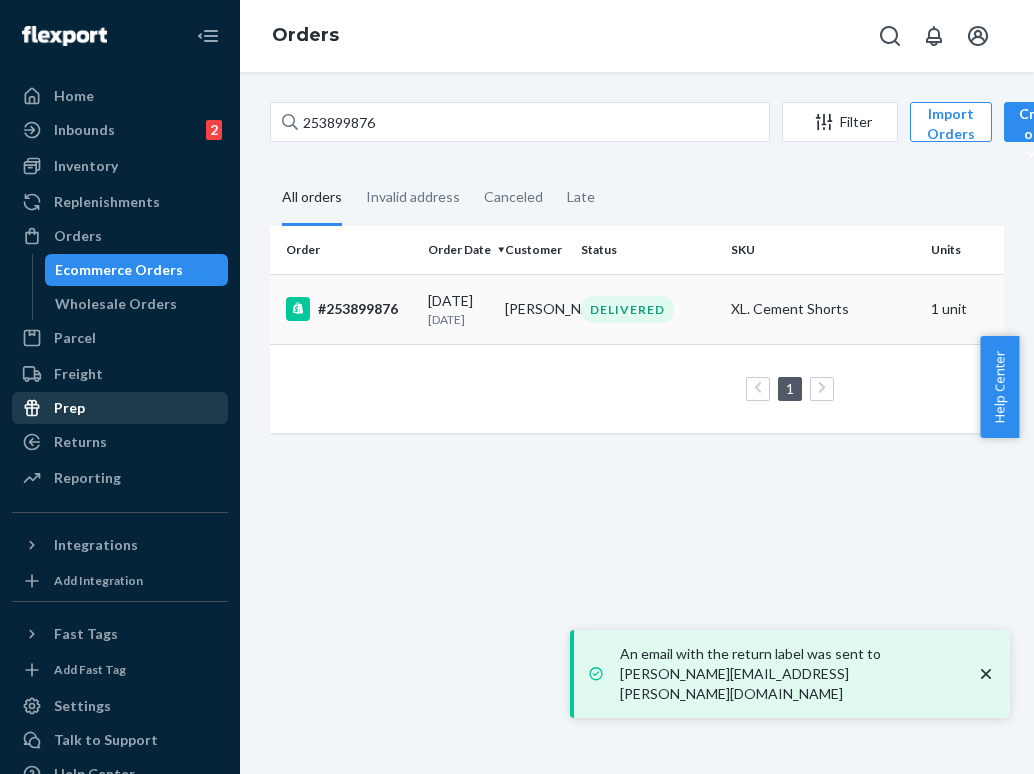 click on "DELIVERED" at bounding box center [627, 309] 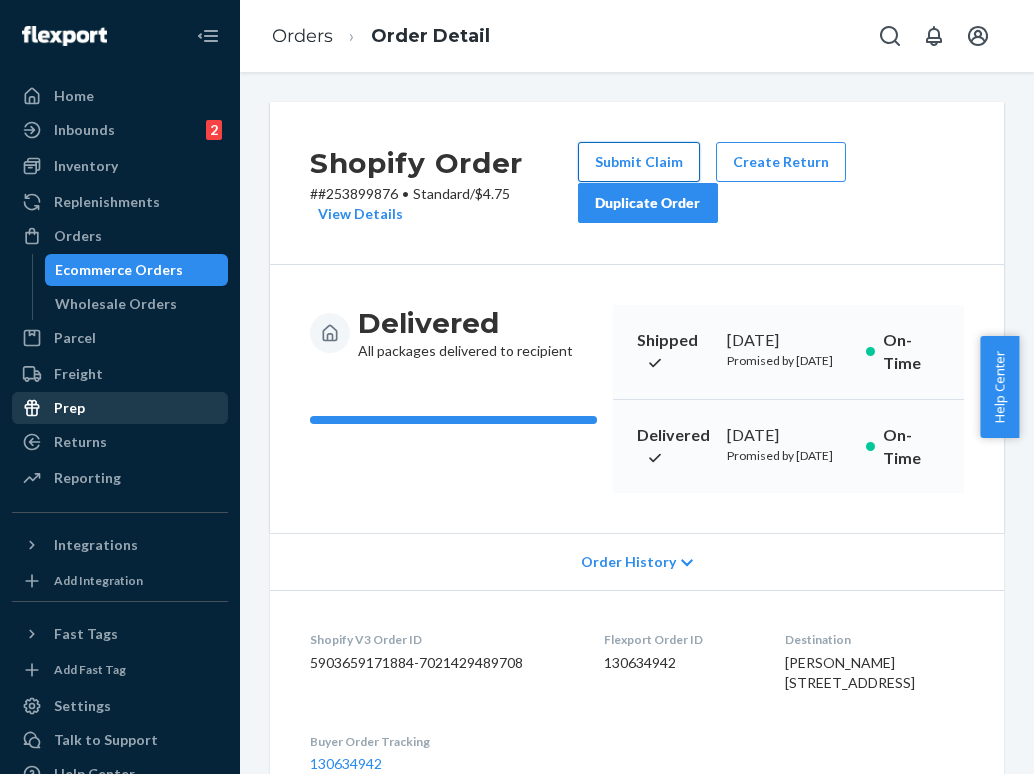 click on "Submit Claim" at bounding box center (639, 162) 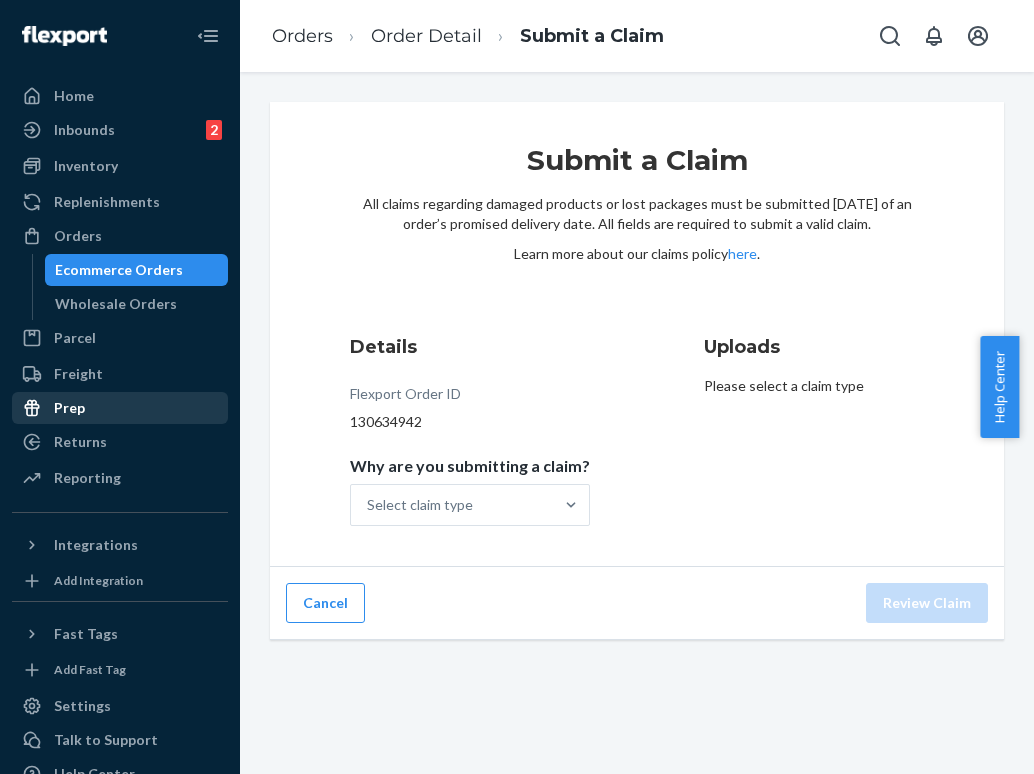 click at bounding box center [571, 505] 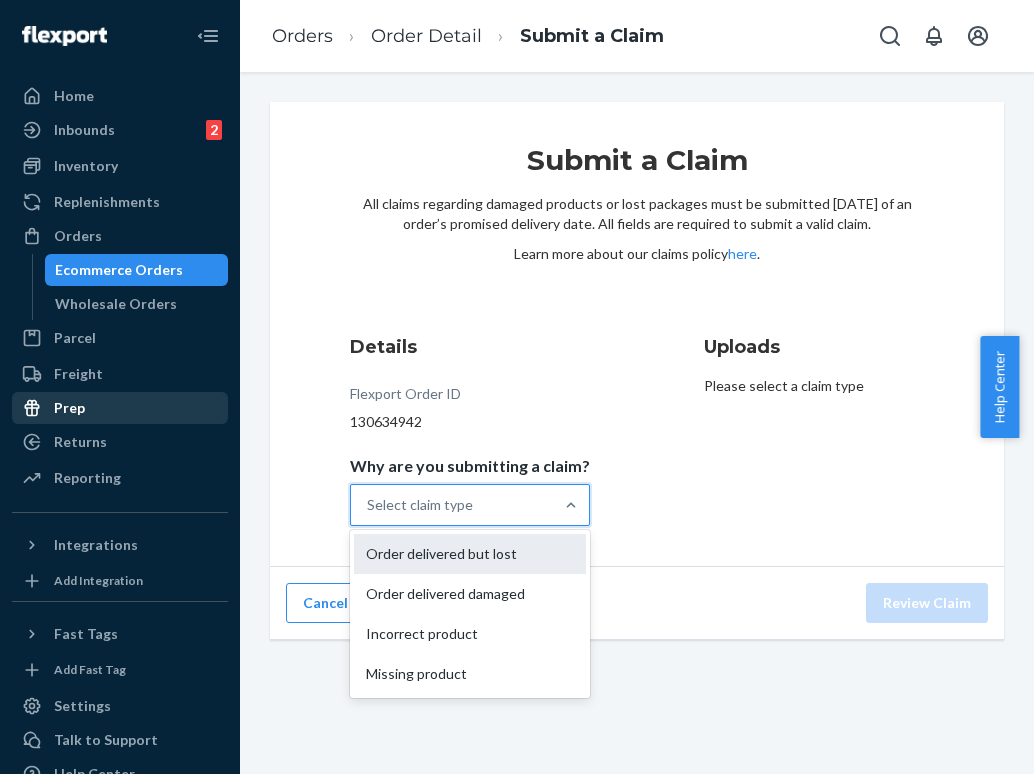 click on "Order delivered but lost" at bounding box center [470, 554] 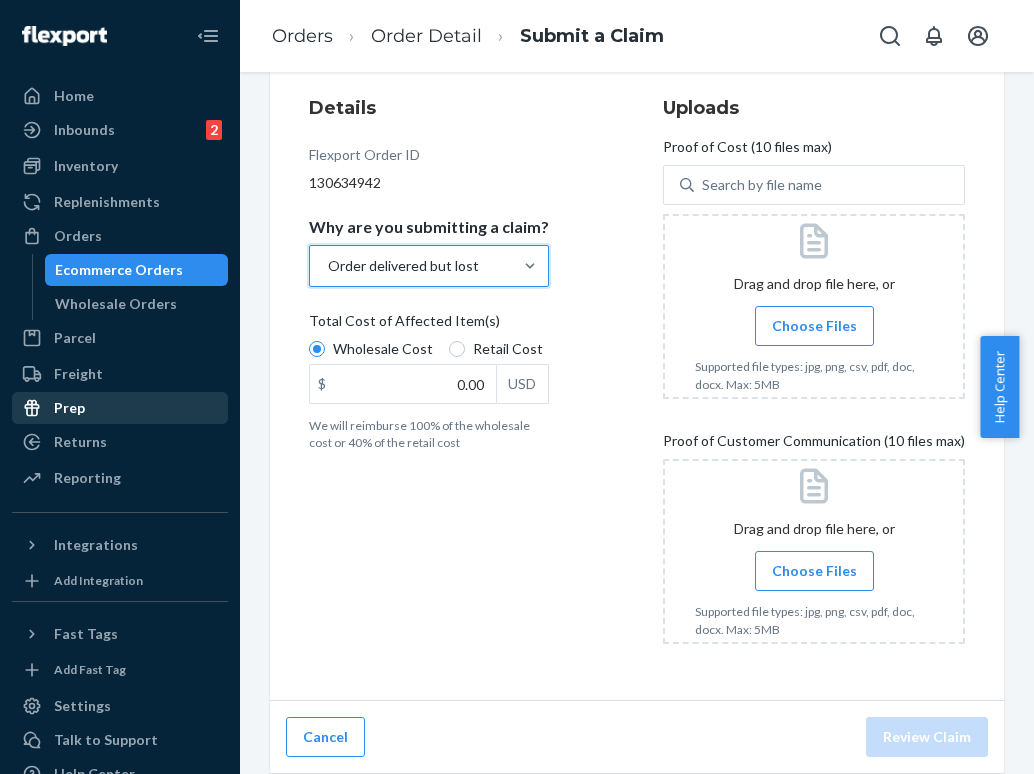 scroll, scrollTop: 239, scrollLeft: 0, axis: vertical 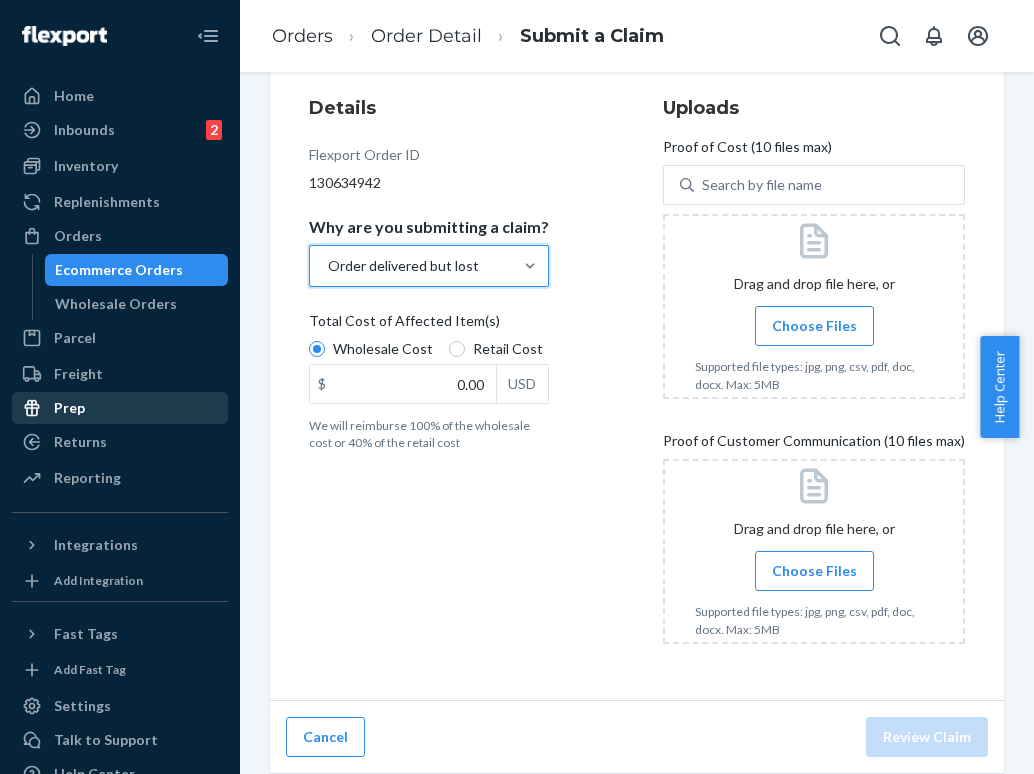 click on "Choose Files" at bounding box center (814, 571) 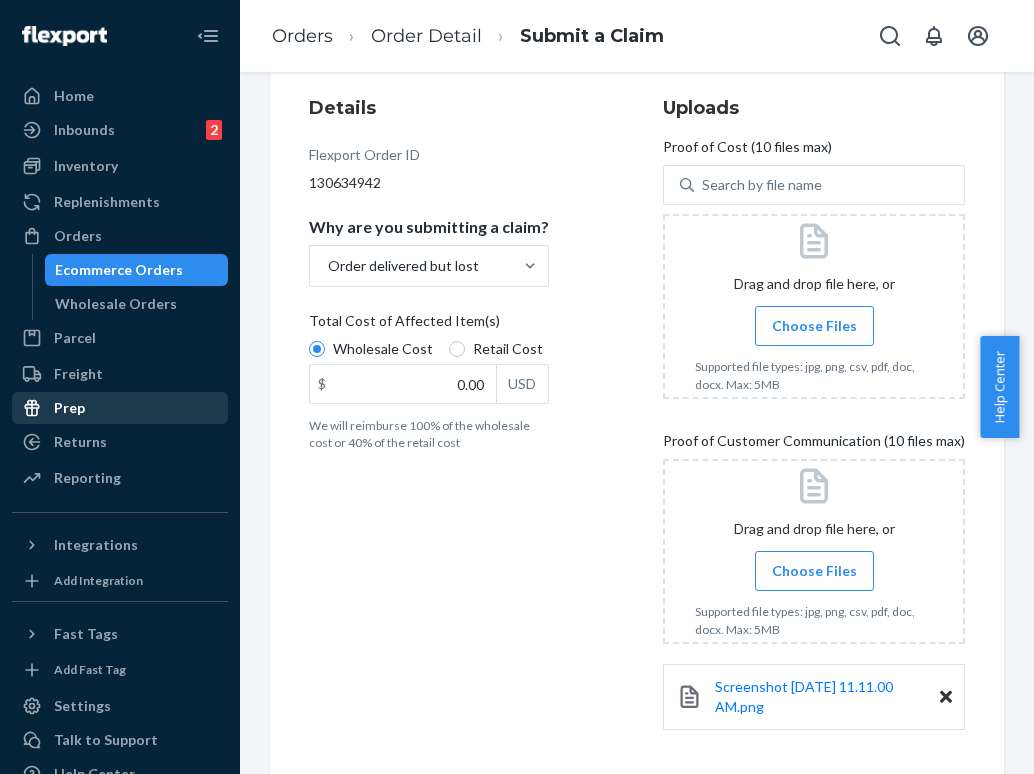click on "Choose Files" at bounding box center (814, 571) 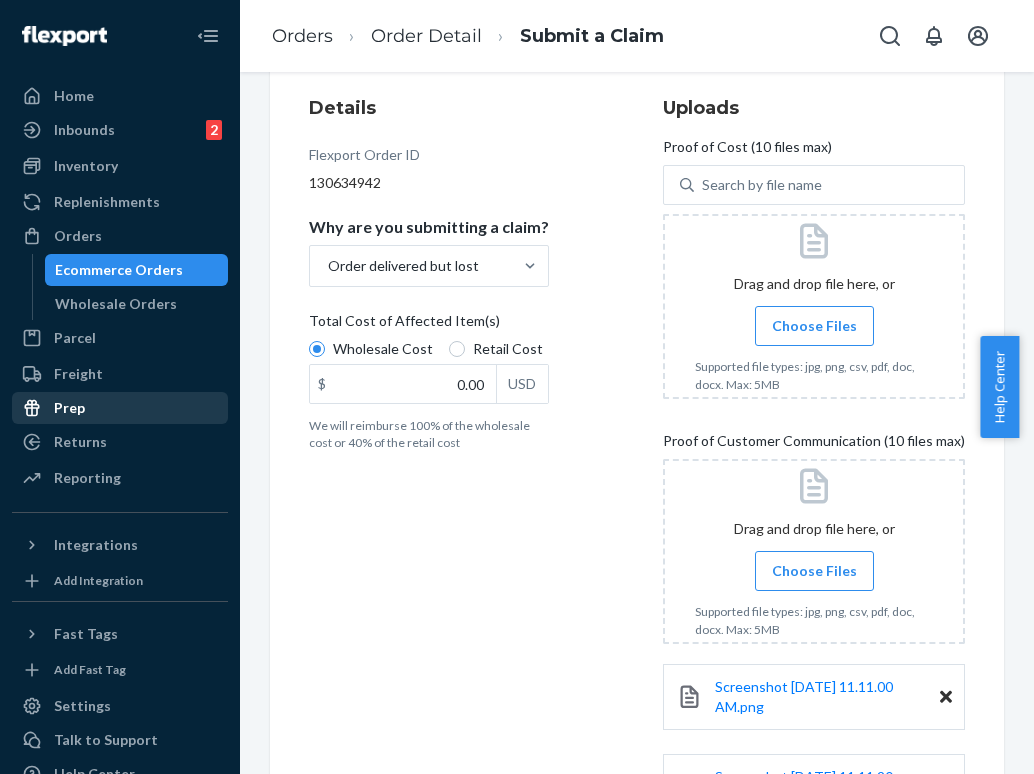 click on "Choose Files" at bounding box center [814, 326] 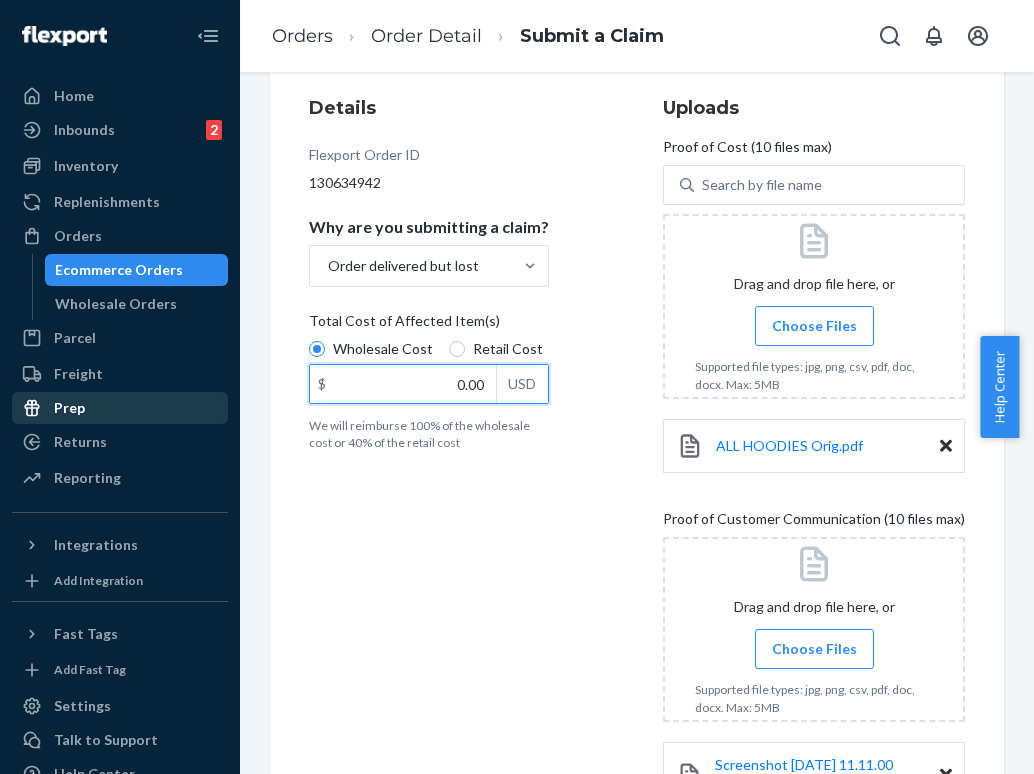 click on "0.00" at bounding box center [403, 384] 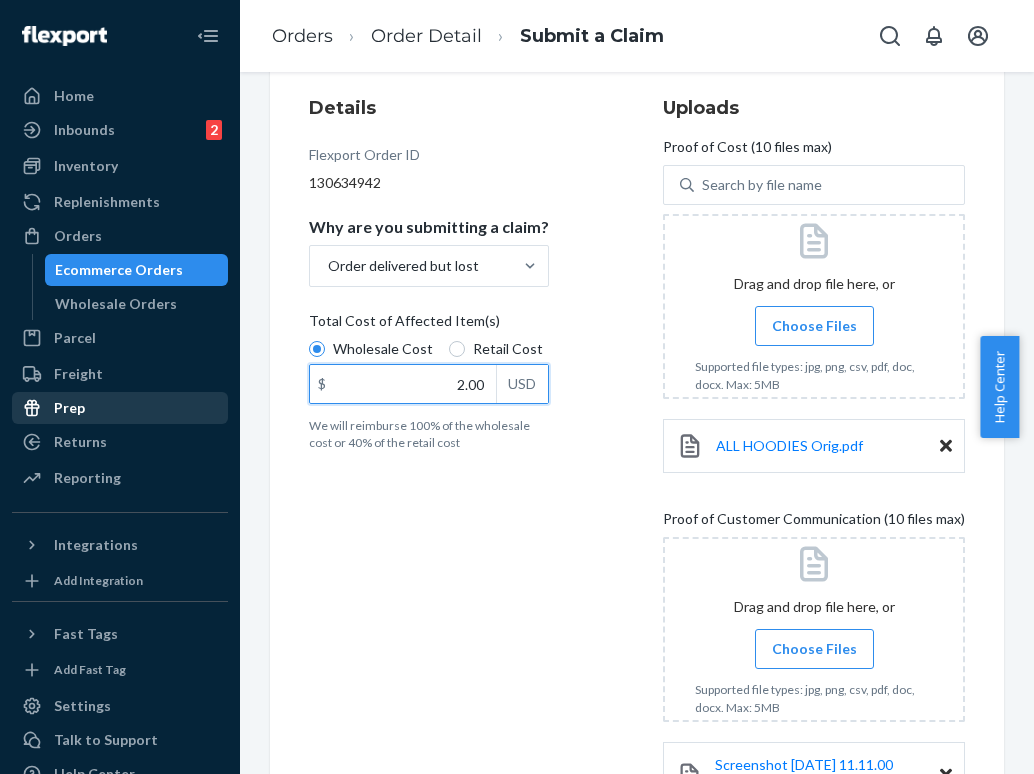 type on "28.00" 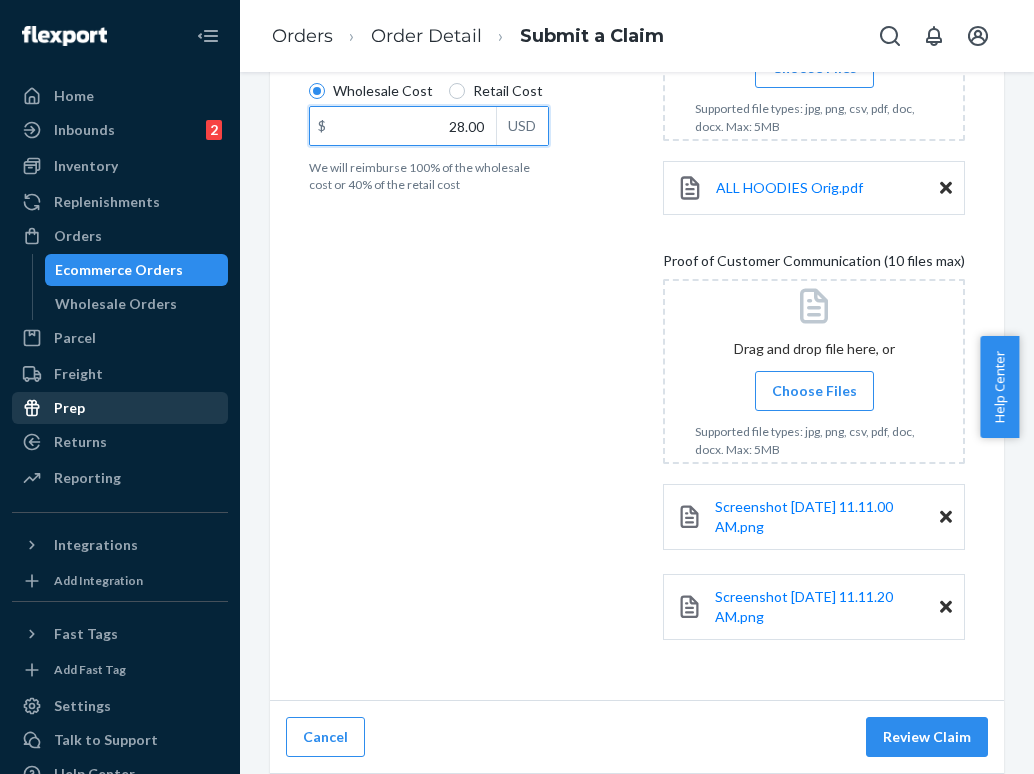 scroll, scrollTop: 497, scrollLeft: 0, axis: vertical 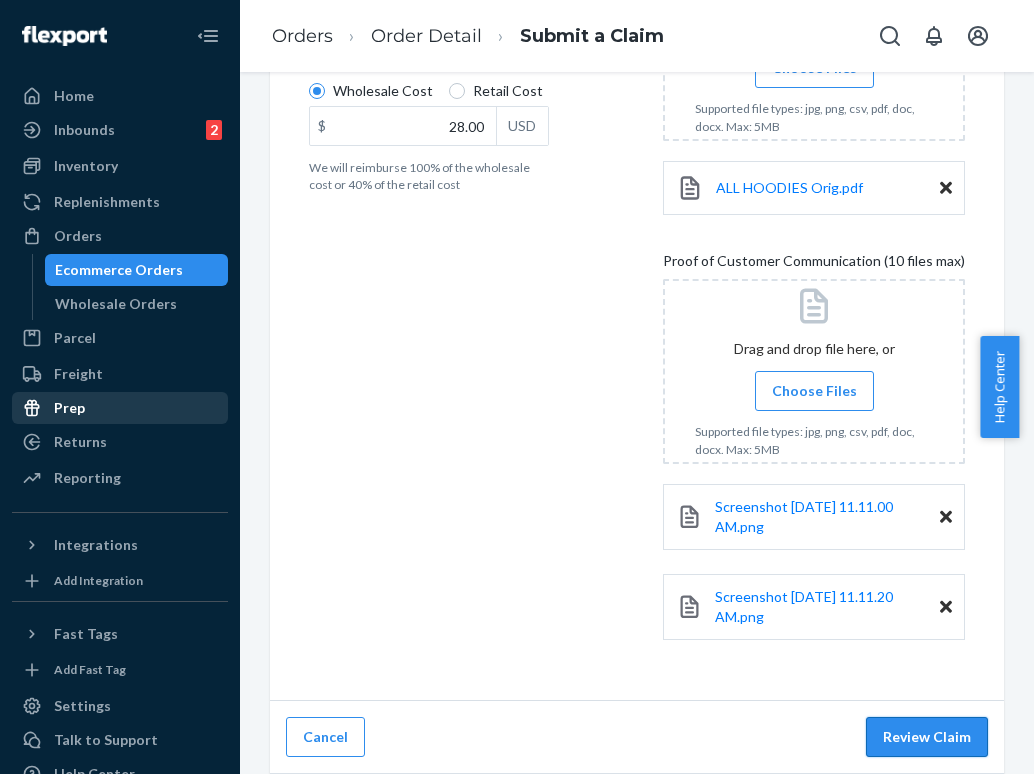 click on "Review Claim" at bounding box center [927, 737] 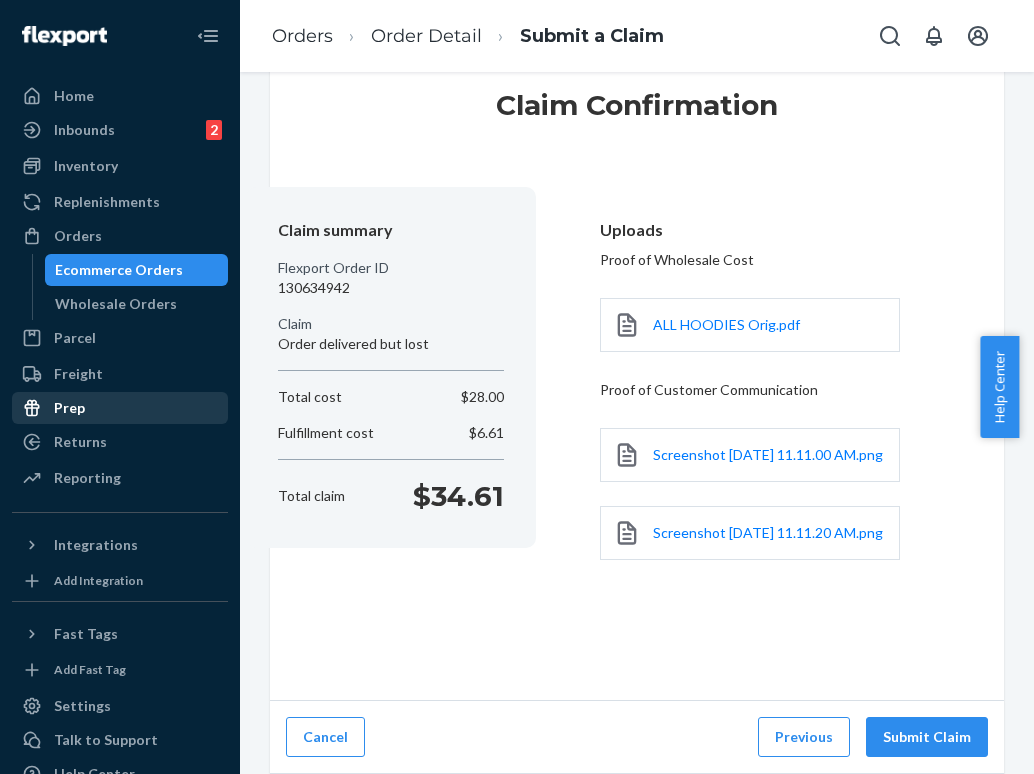 scroll, scrollTop: 78, scrollLeft: 0, axis: vertical 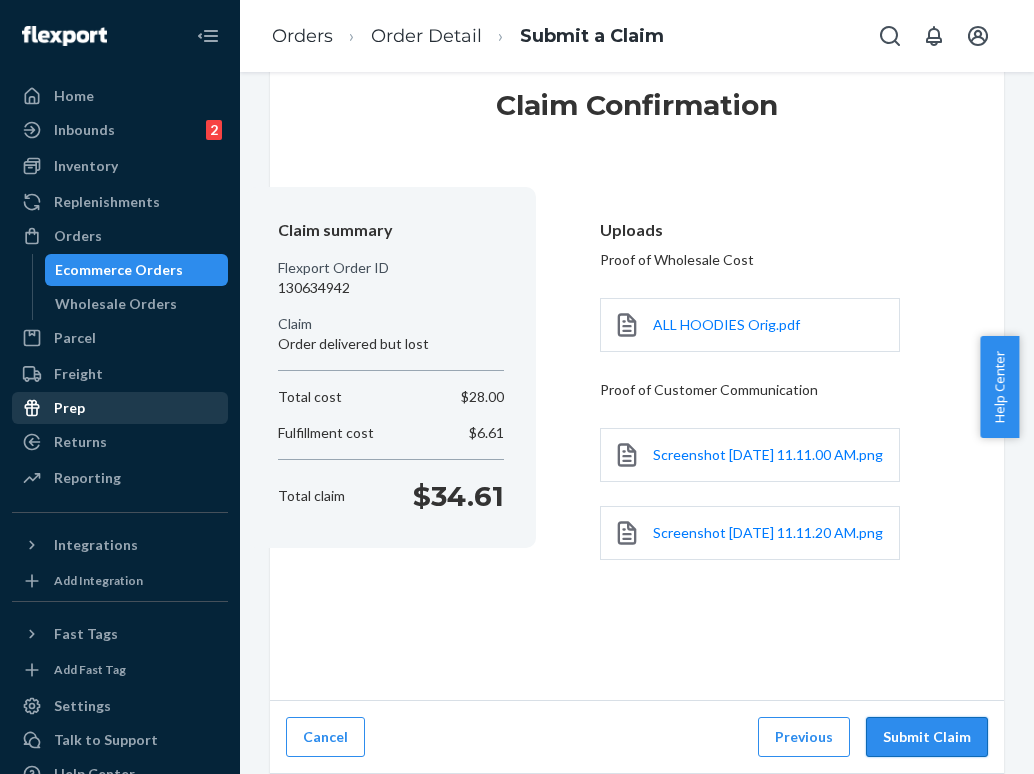 click on "Submit Claim" at bounding box center (927, 737) 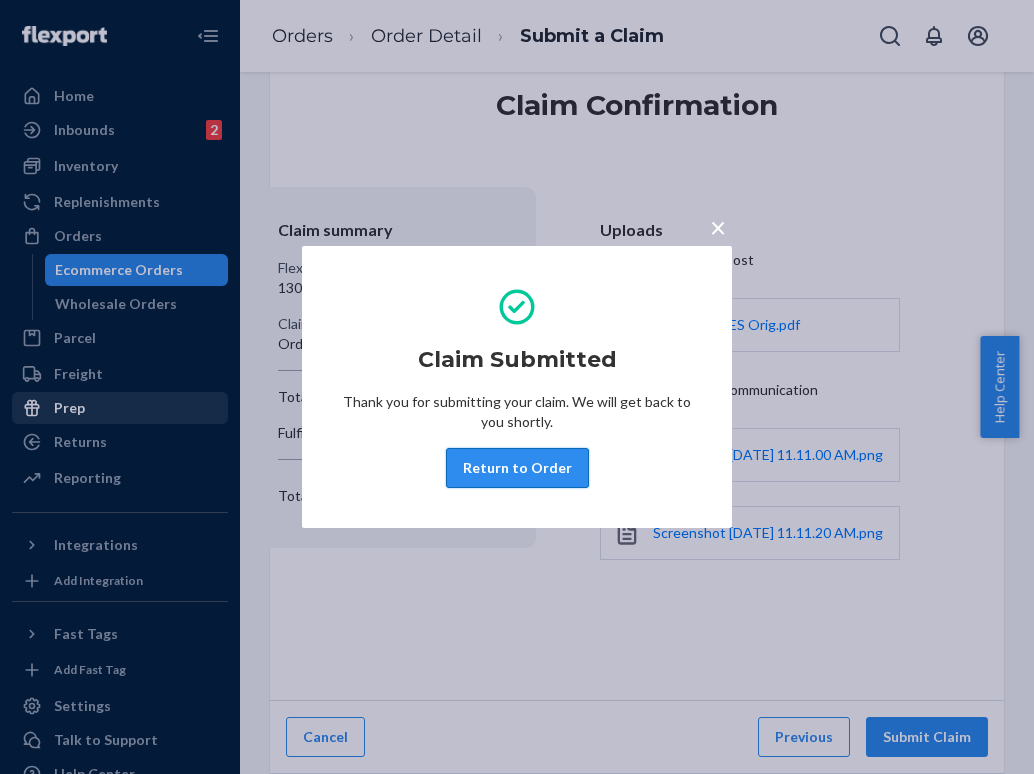 click on "Return to Order" at bounding box center [517, 468] 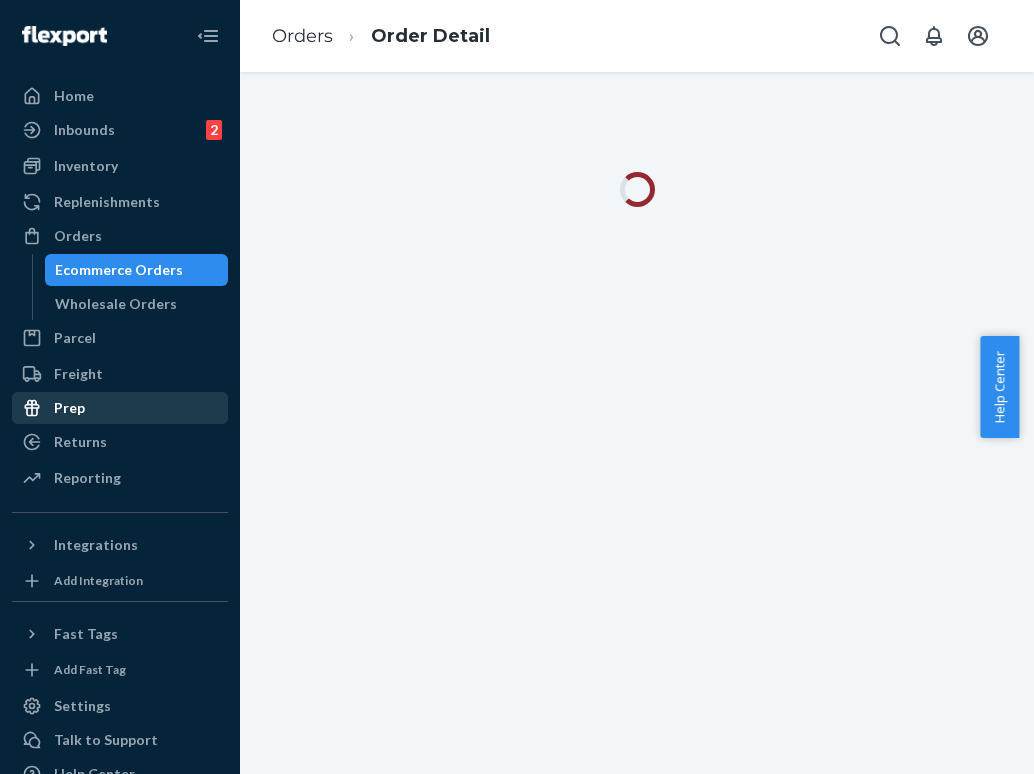 scroll, scrollTop: 0, scrollLeft: 0, axis: both 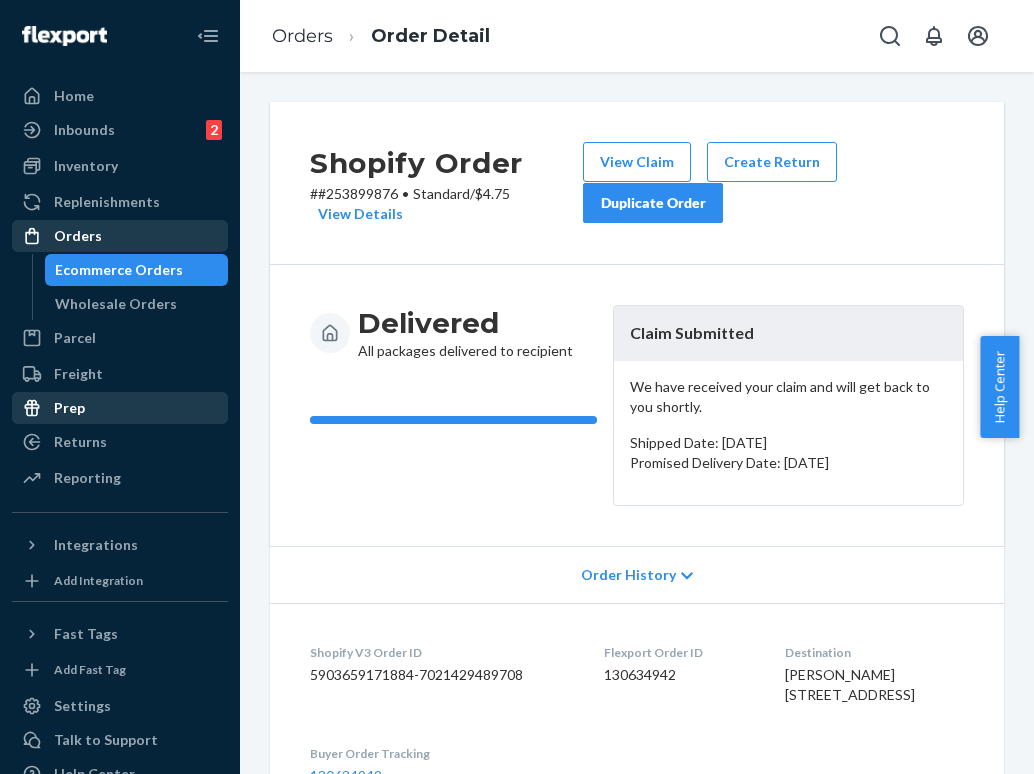 click on "Orders" at bounding box center (120, 236) 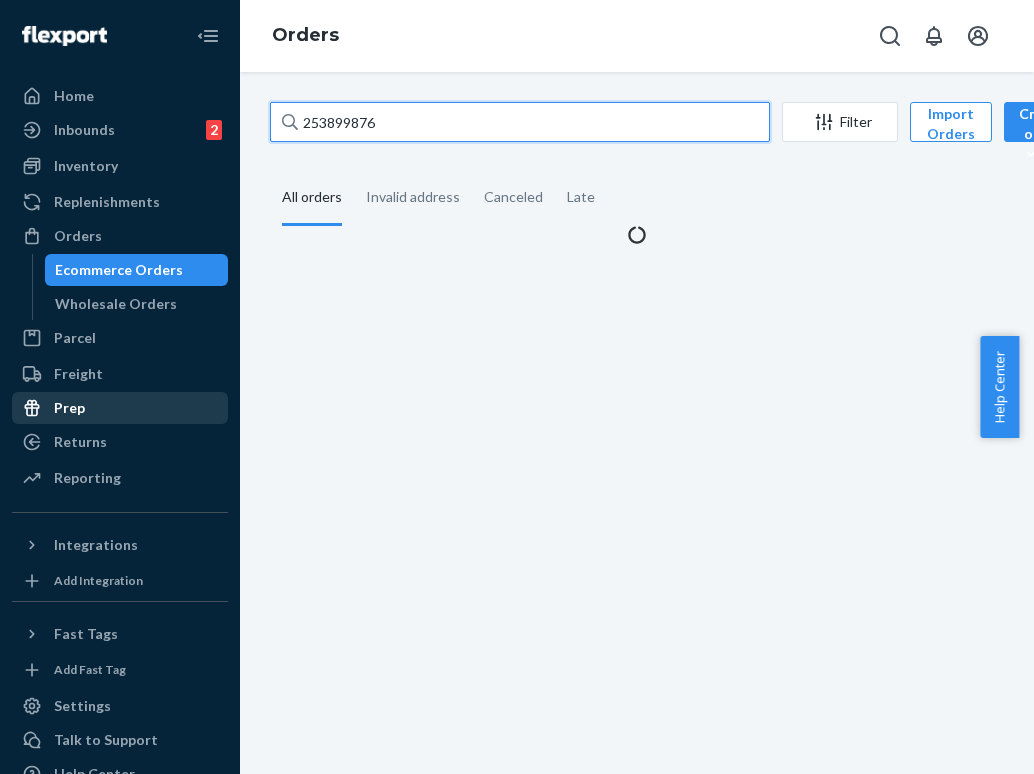 click on "253899876" at bounding box center [520, 122] 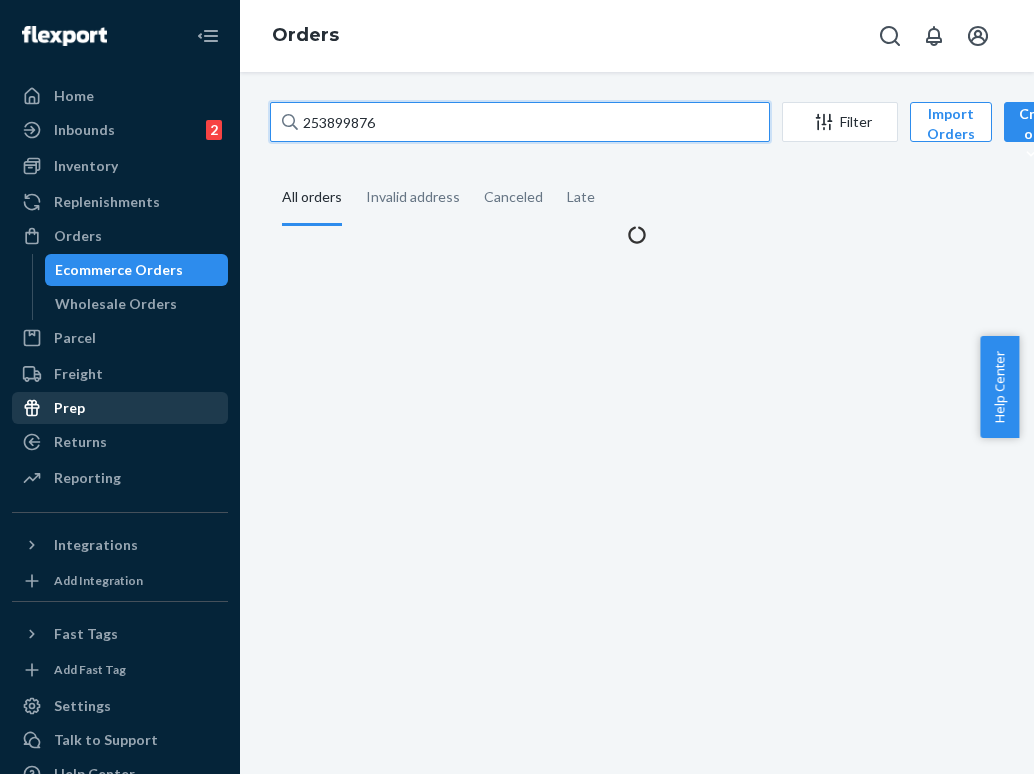 click on "253899876" at bounding box center (520, 122) 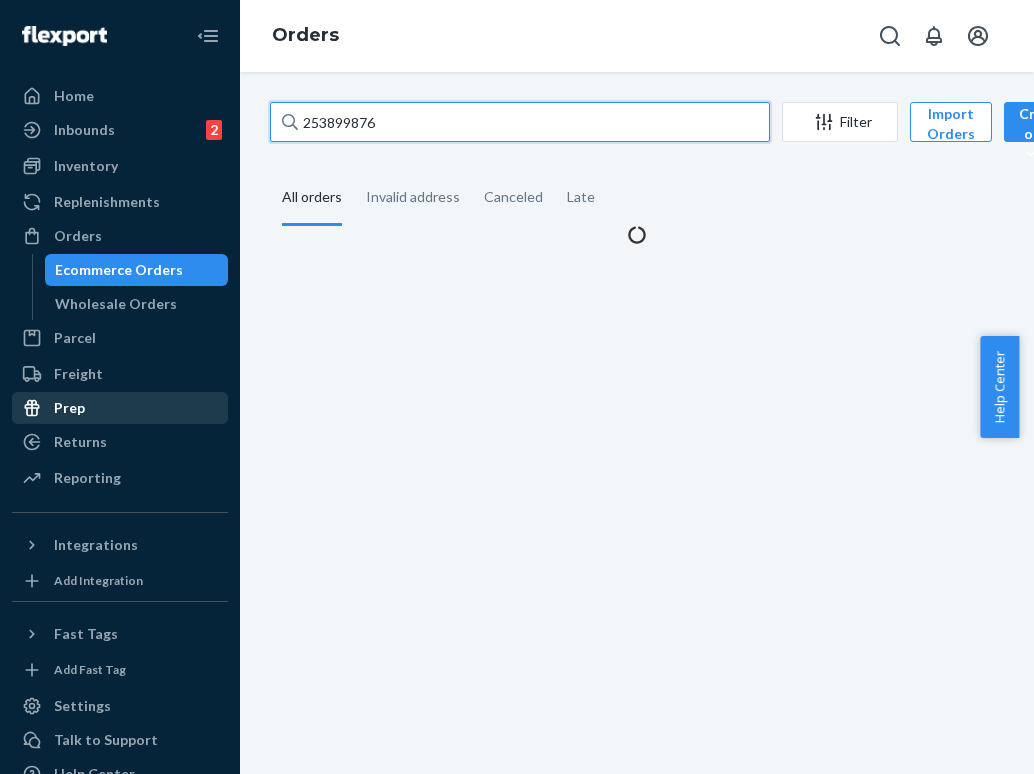 type on "253272302" 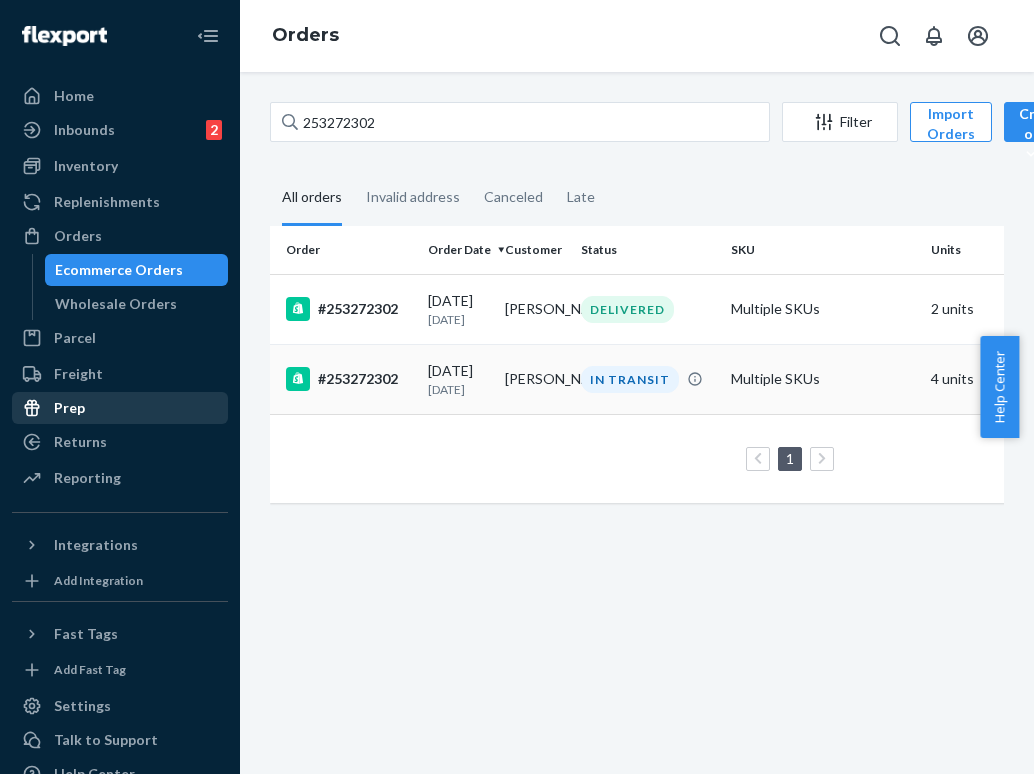 click on "IN TRANSIT" at bounding box center [630, 379] 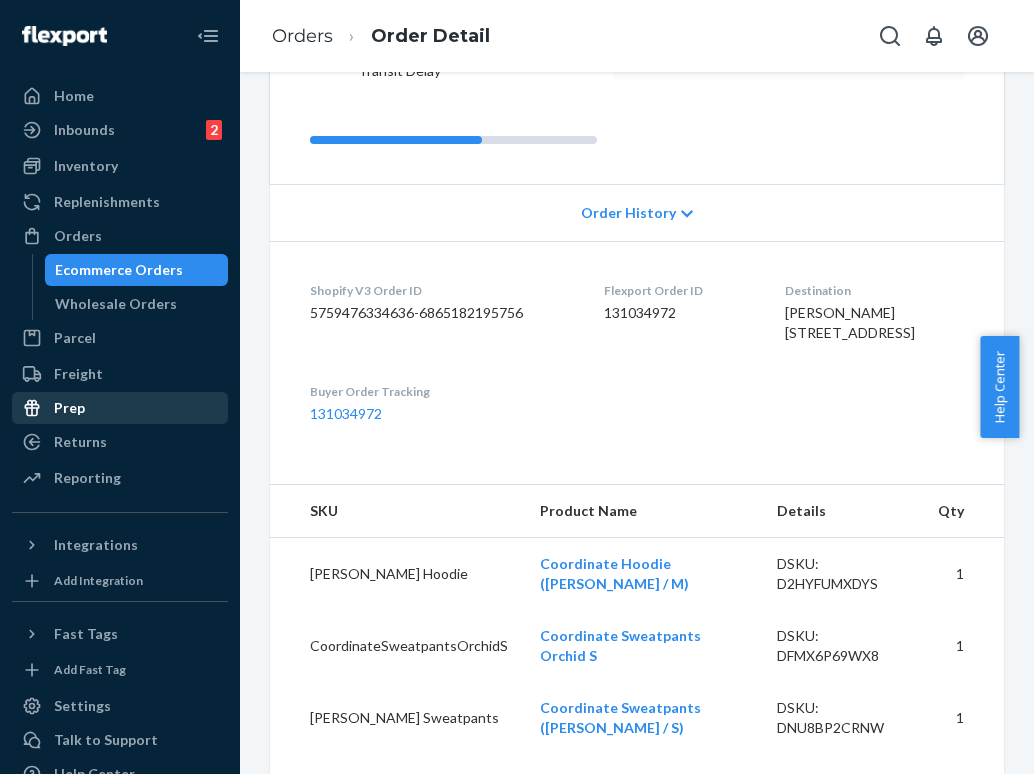 scroll, scrollTop: 385, scrollLeft: 0, axis: vertical 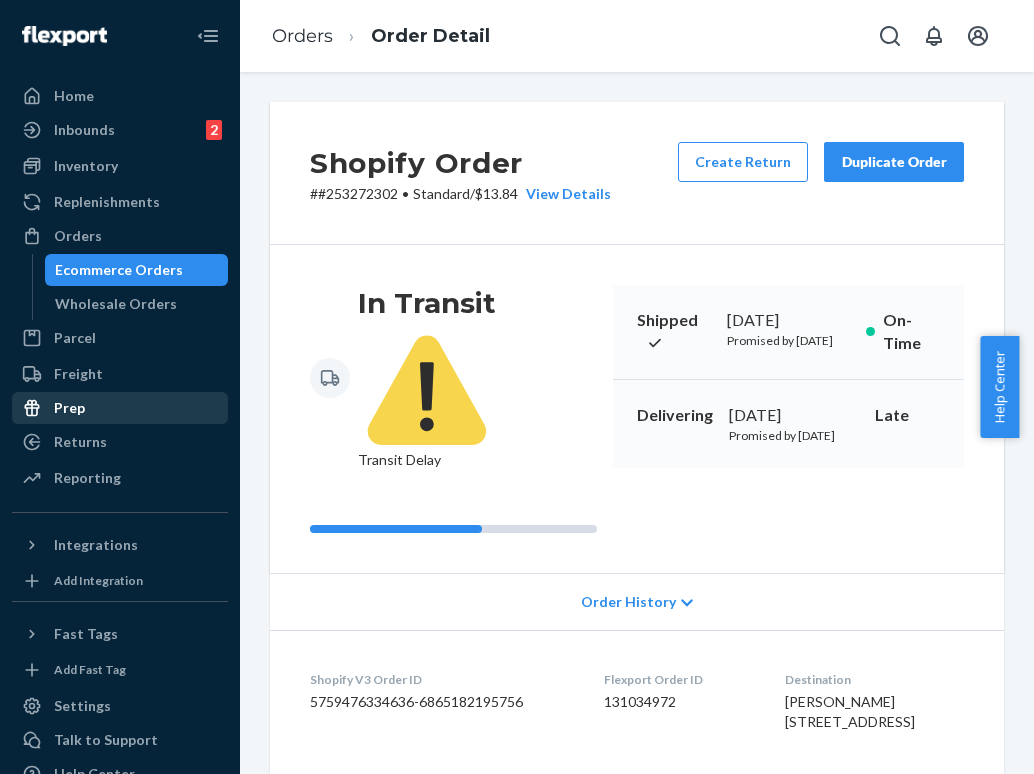 click on "Duplicate Order" at bounding box center (894, 162) 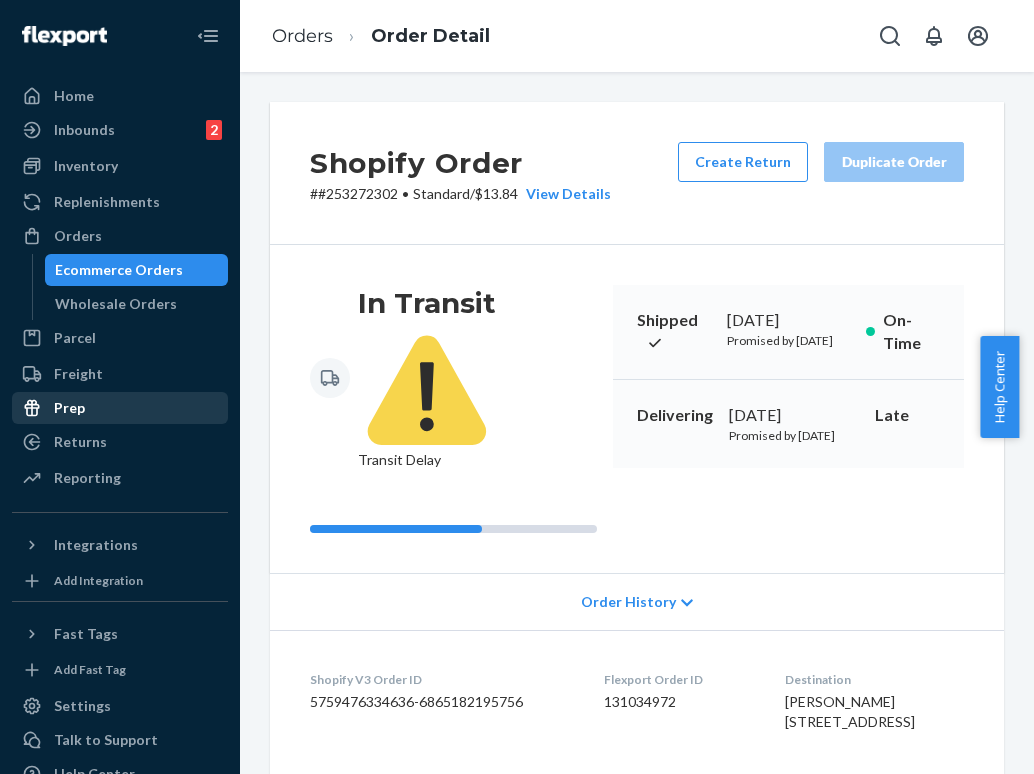 scroll, scrollTop: 0, scrollLeft: 0, axis: both 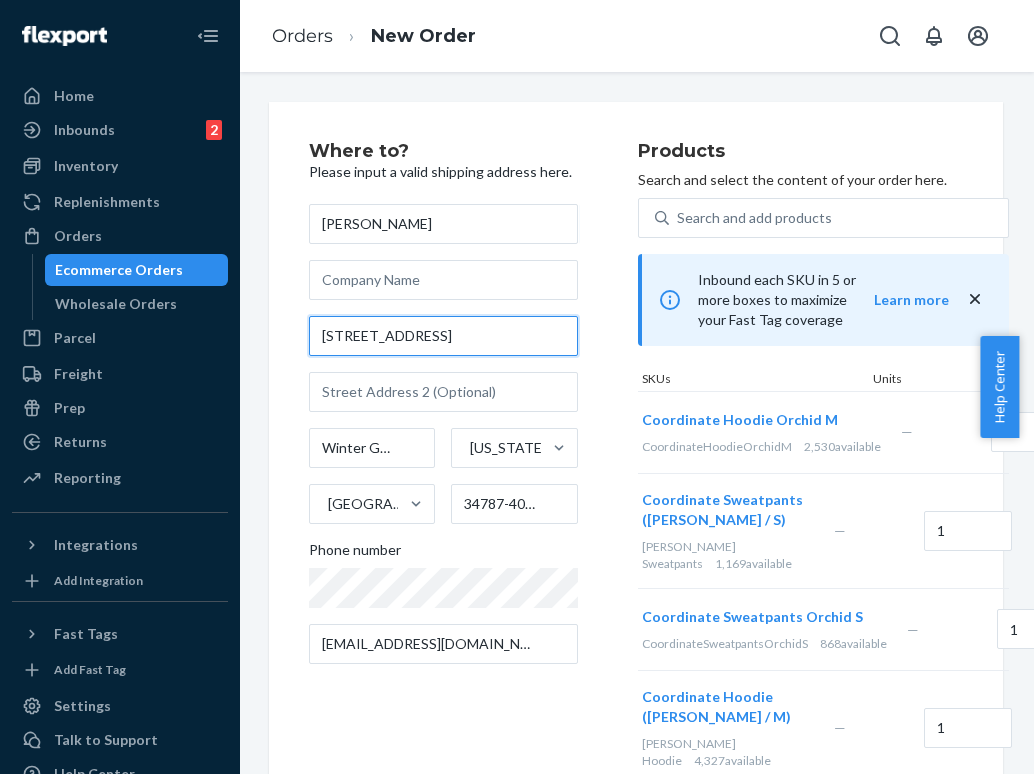 click on "[STREET_ADDRESS]" at bounding box center [443, 336] 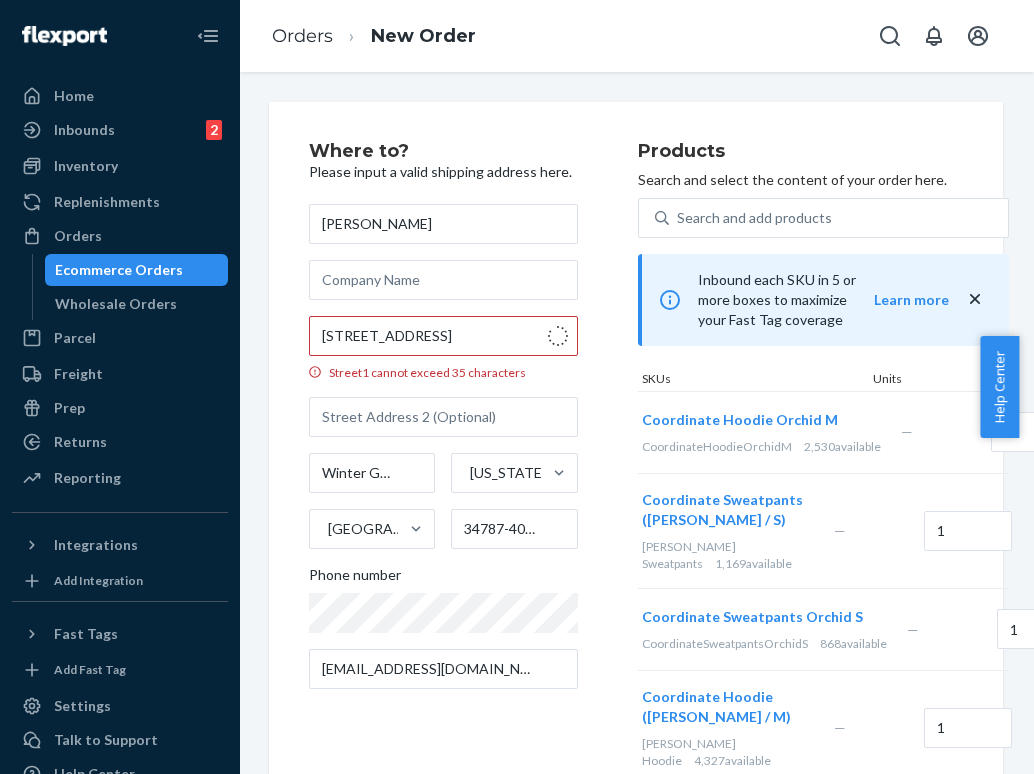 type on "[STREET_ADDRESS]" 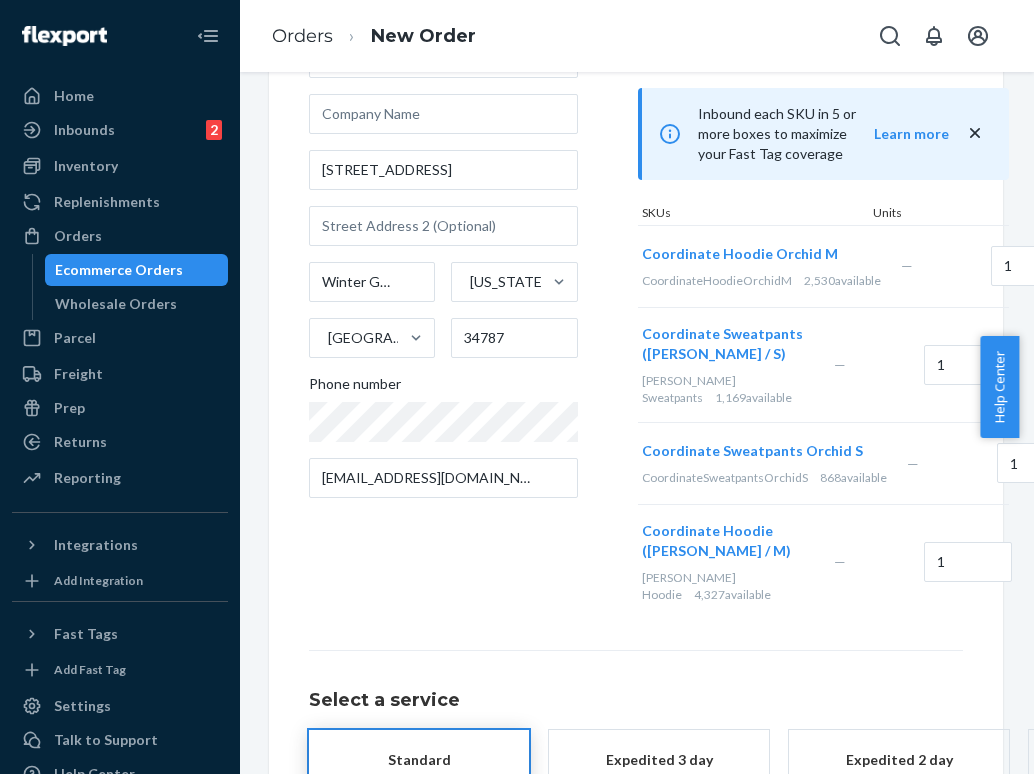 scroll, scrollTop: 225, scrollLeft: 1, axis: both 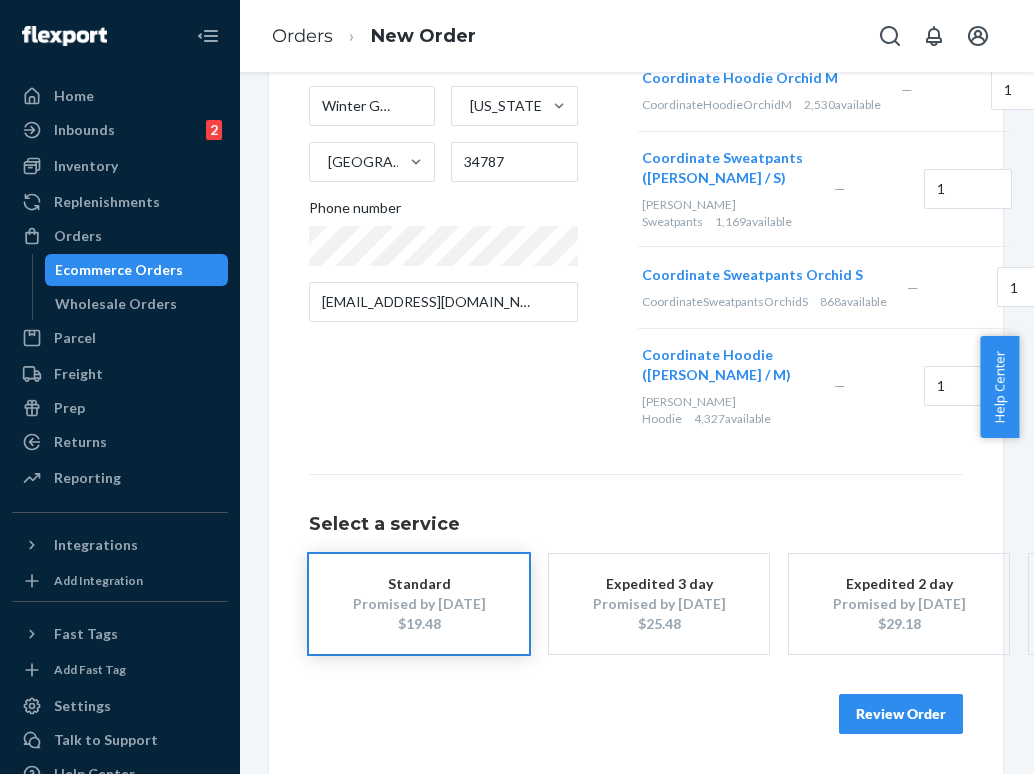 click on "Review Order" at bounding box center [901, 714] 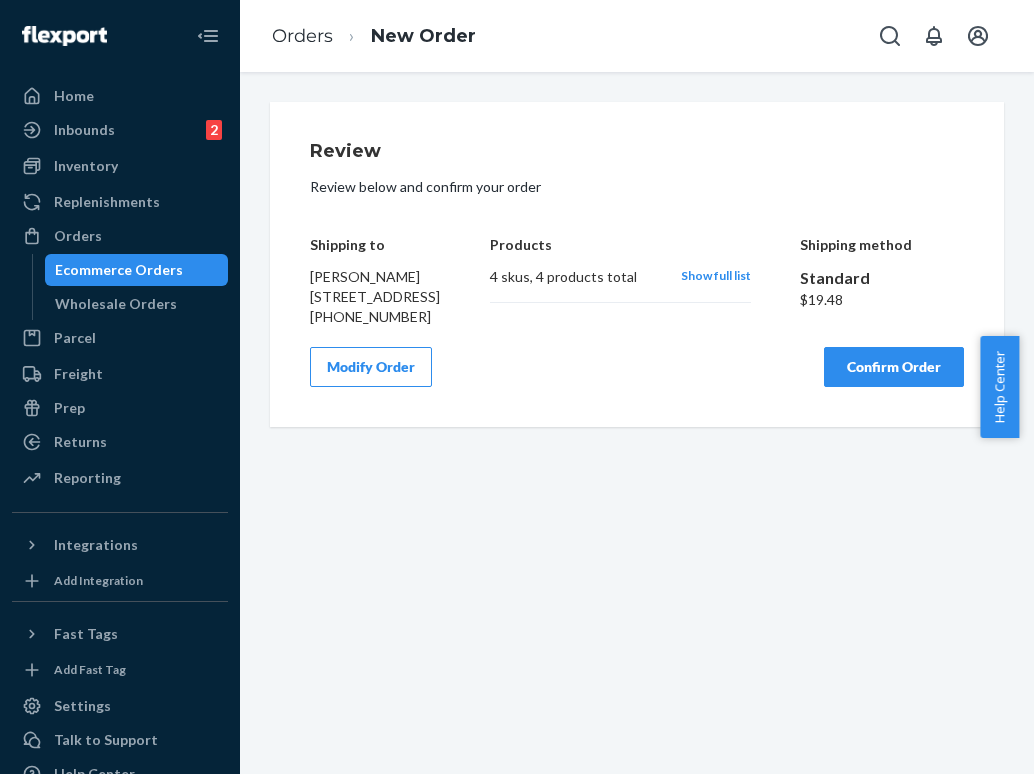 scroll, scrollTop: 0, scrollLeft: 0, axis: both 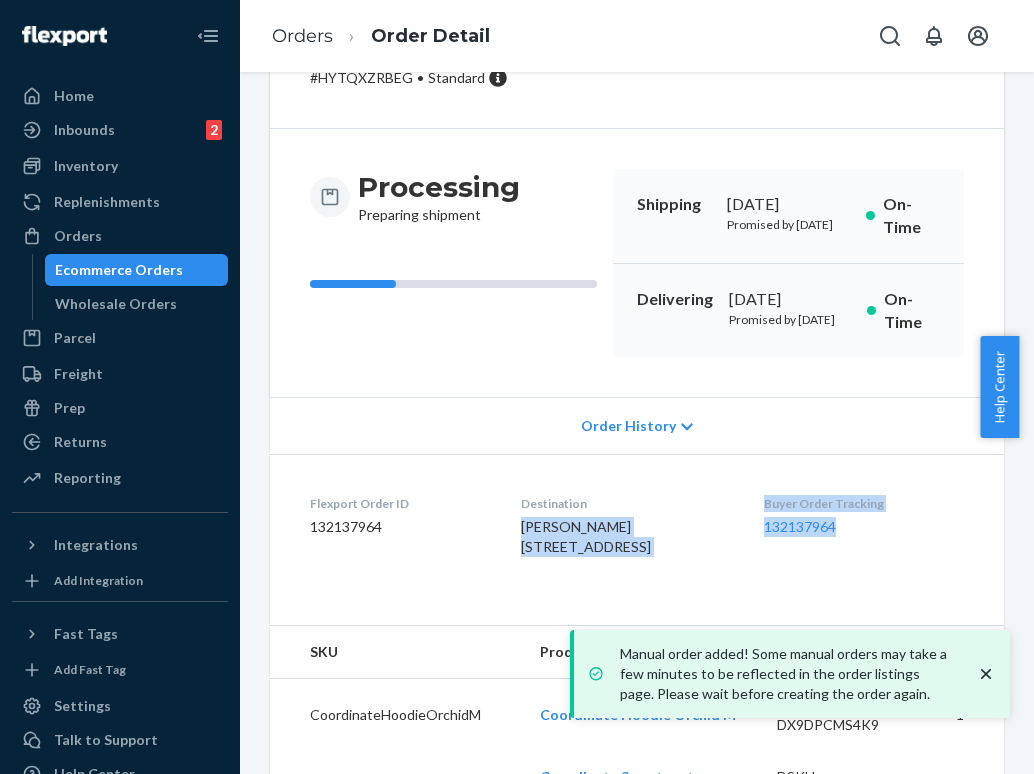drag, startPoint x: 881, startPoint y: 554, endPoint x: 763, endPoint y: 518, distance: 123.36936 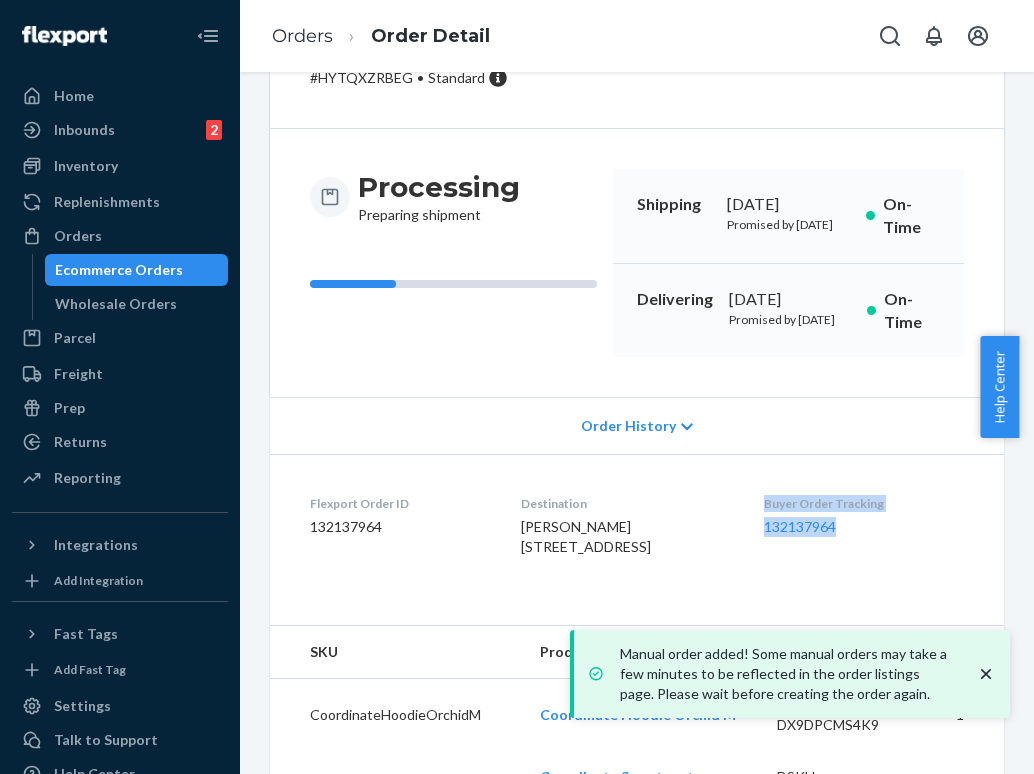 copy on "Buyer Order Tracking 132137964" 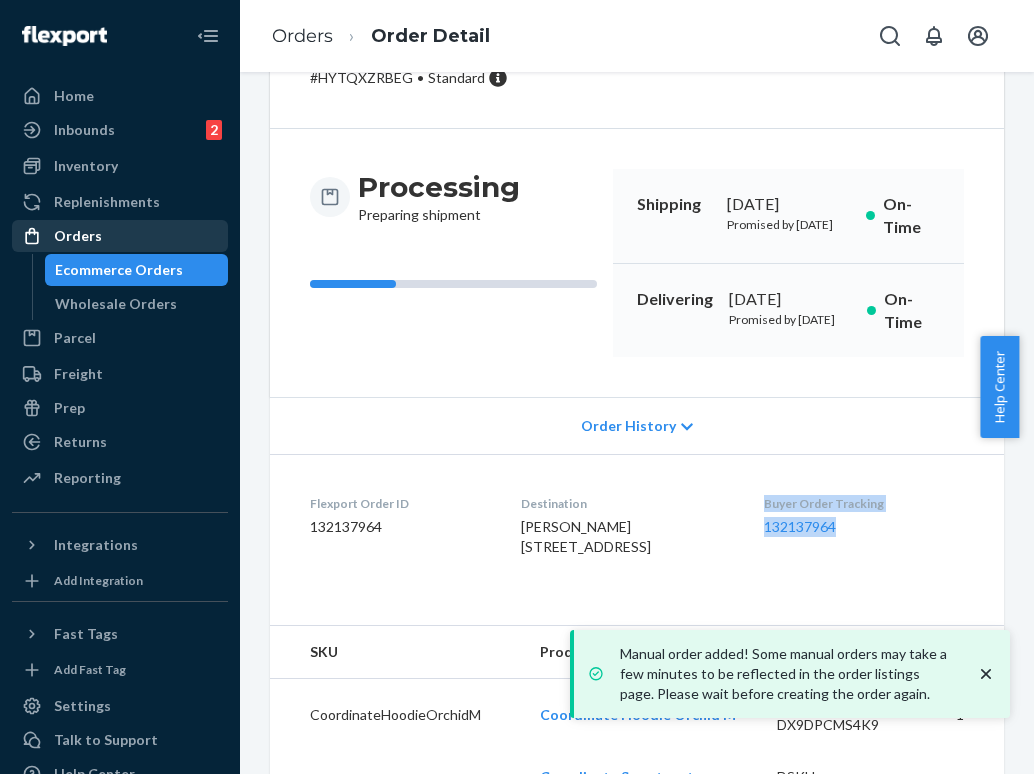 click on "Orders" at bounding box center (120, 236) 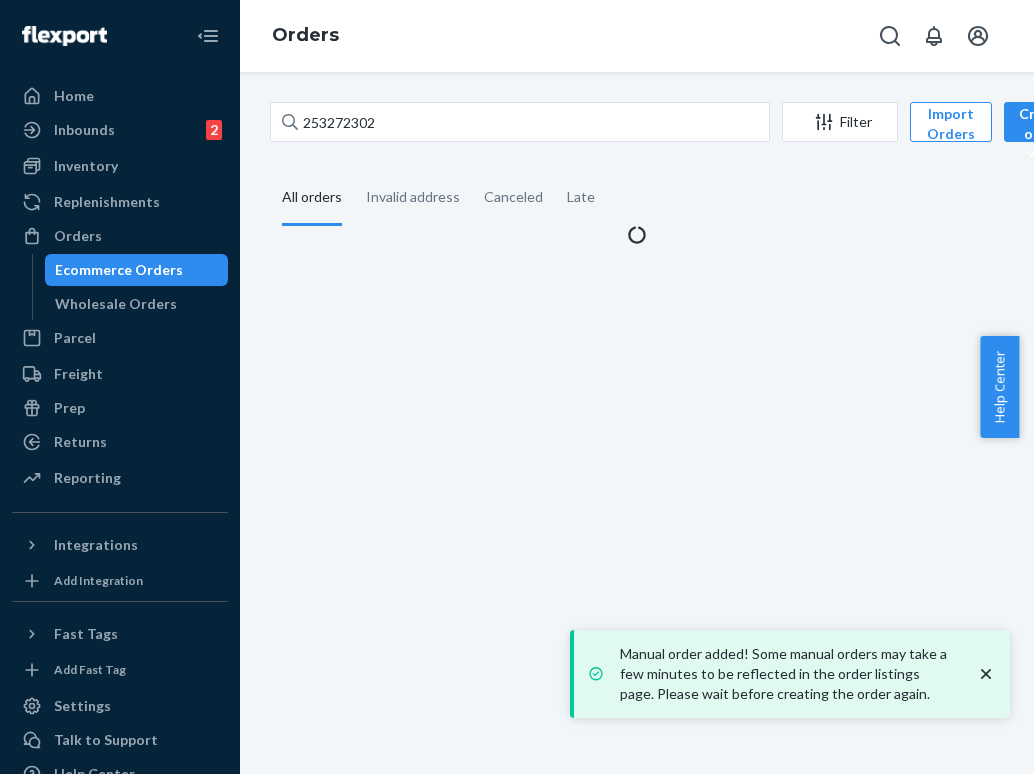 scroll, scrollTop: 0, scrollLeft: 0, axis: both 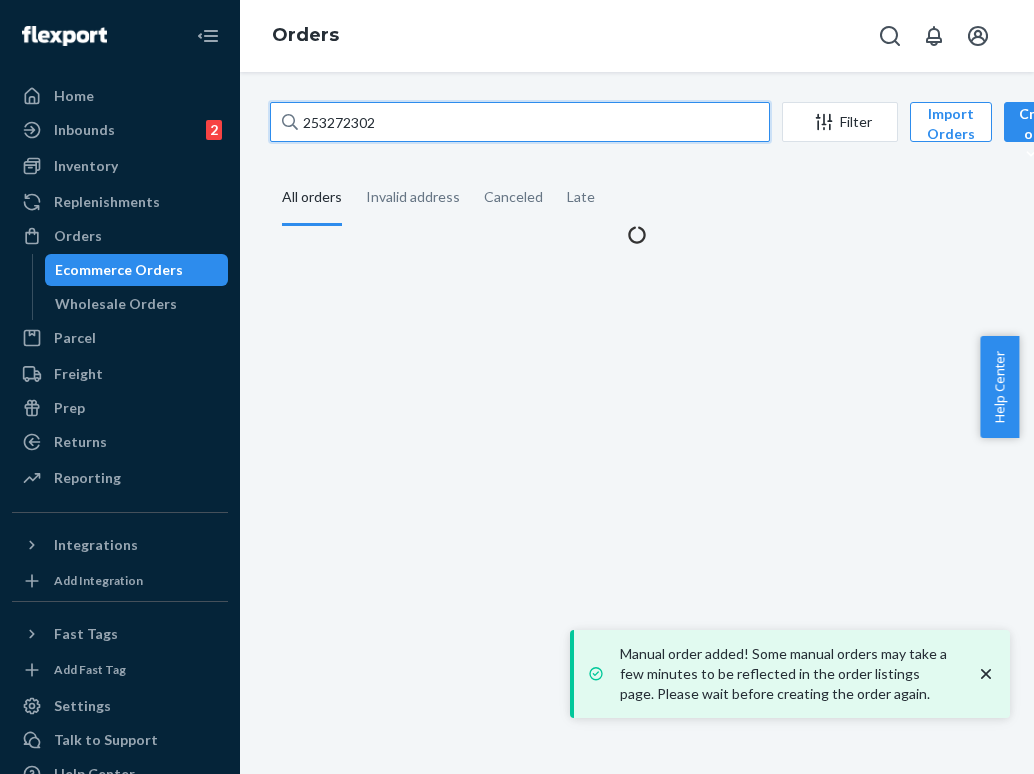 click on "253272302" at bounding box center [520, 122] 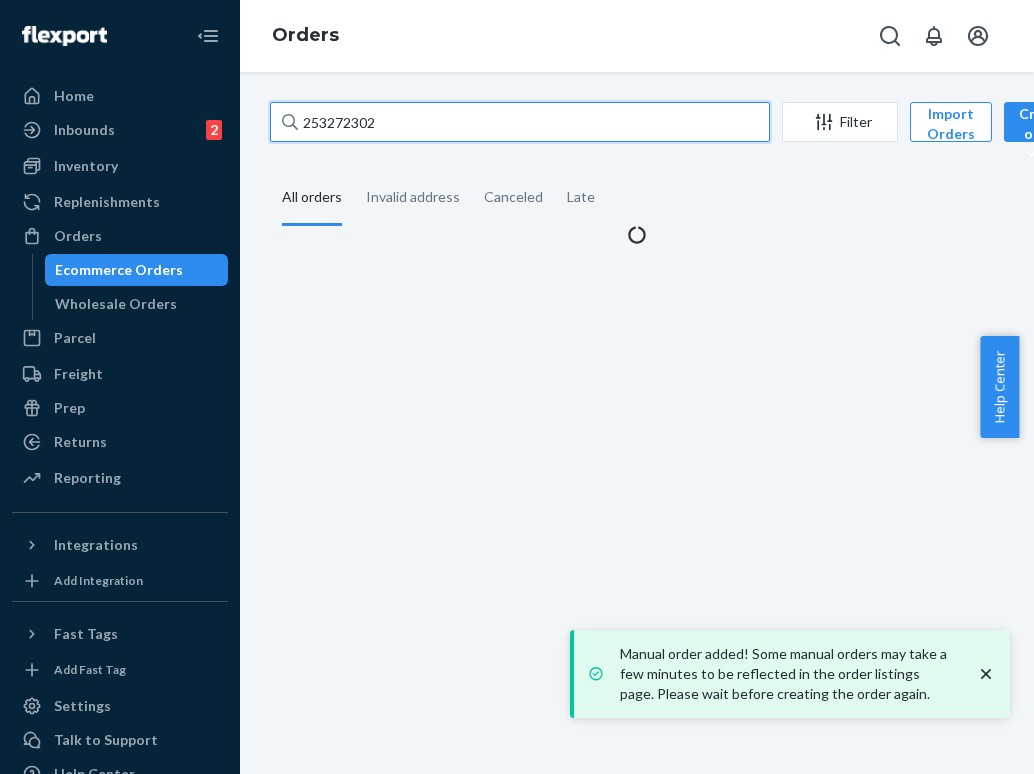paste on "1497345" 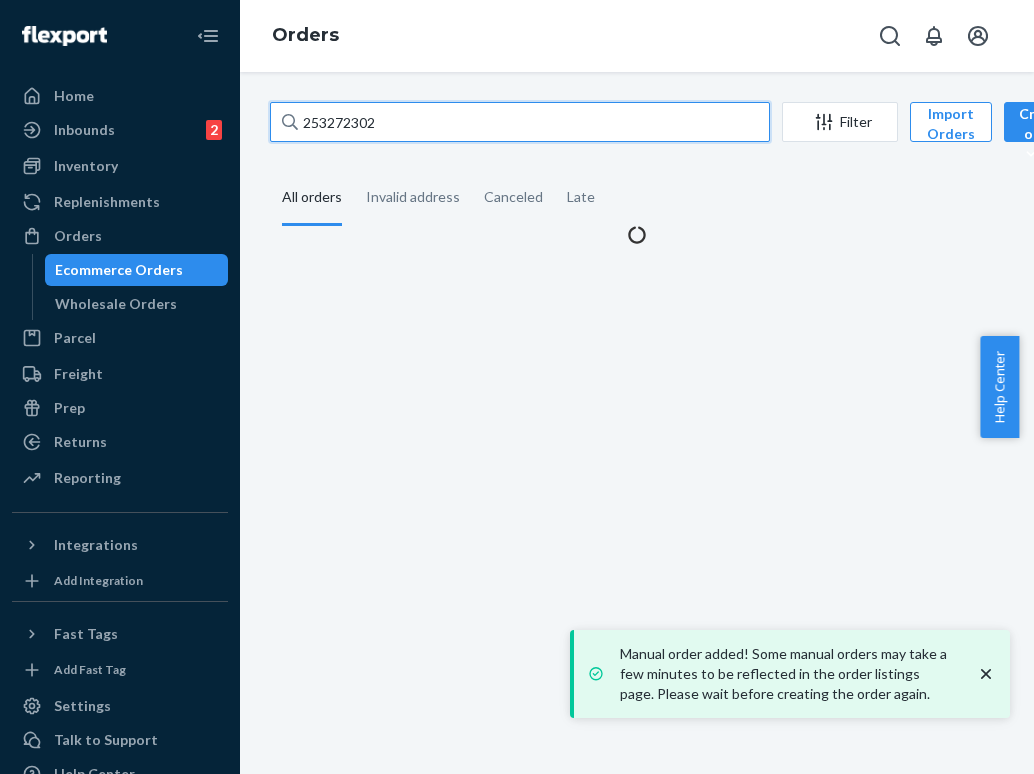 type on "251497345" 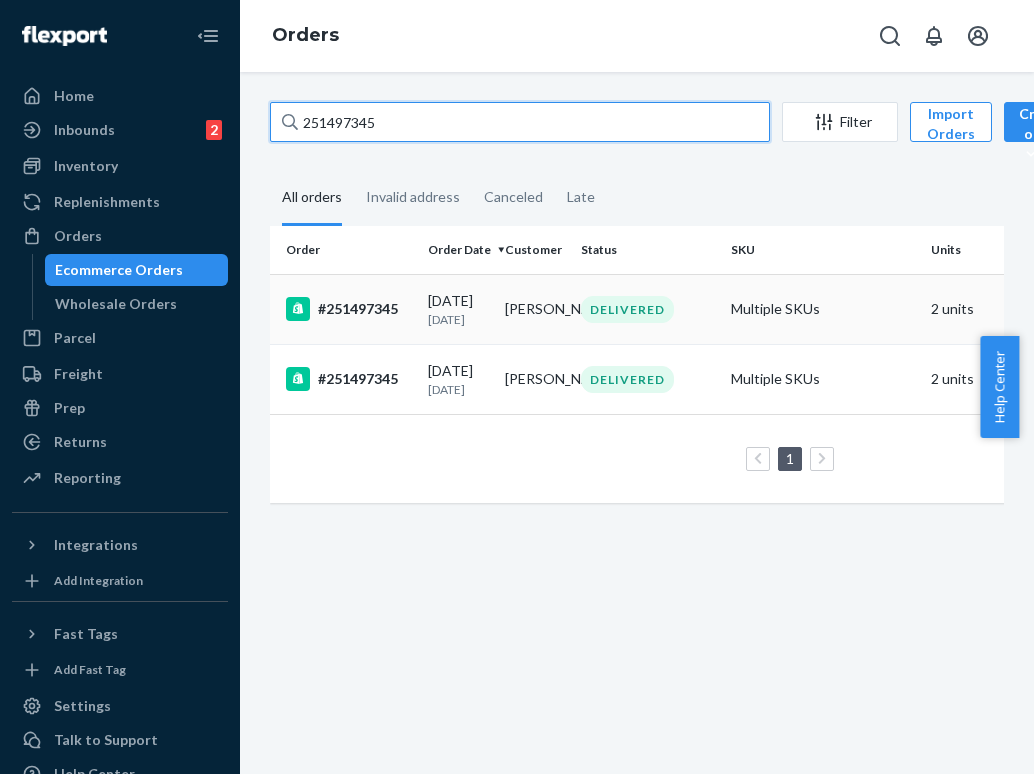 scroll, scrollTop: 0, scrollLeft: -4, axis: horizontal 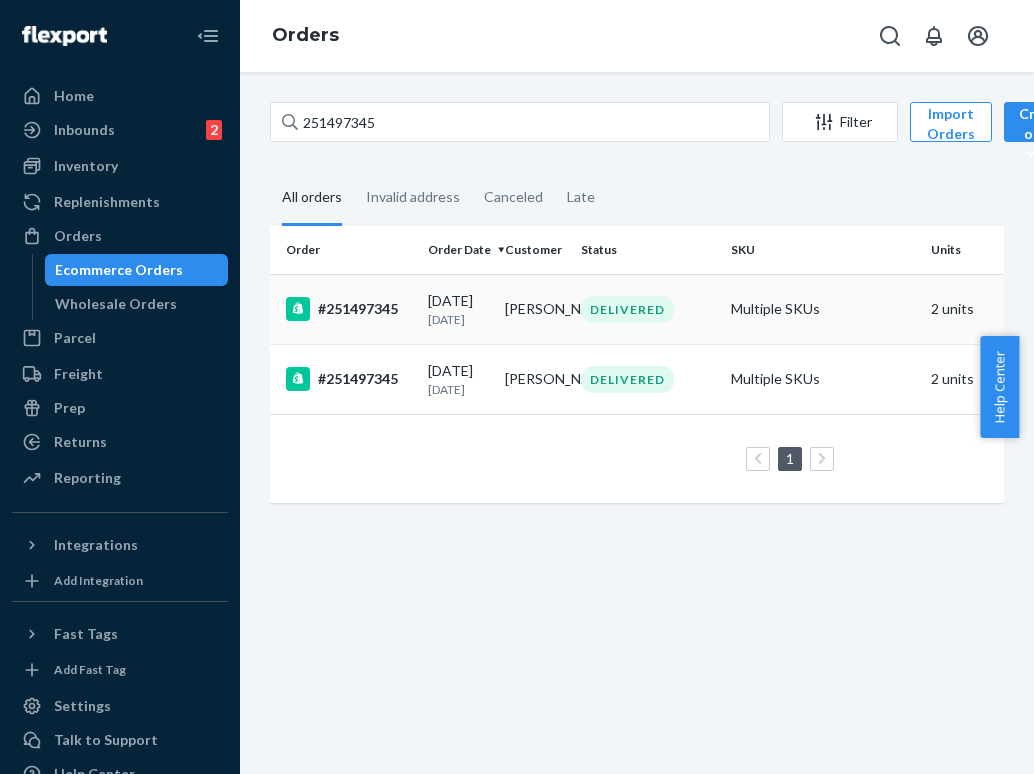 click on "DELIVERED" at bounding box center [648, 309] 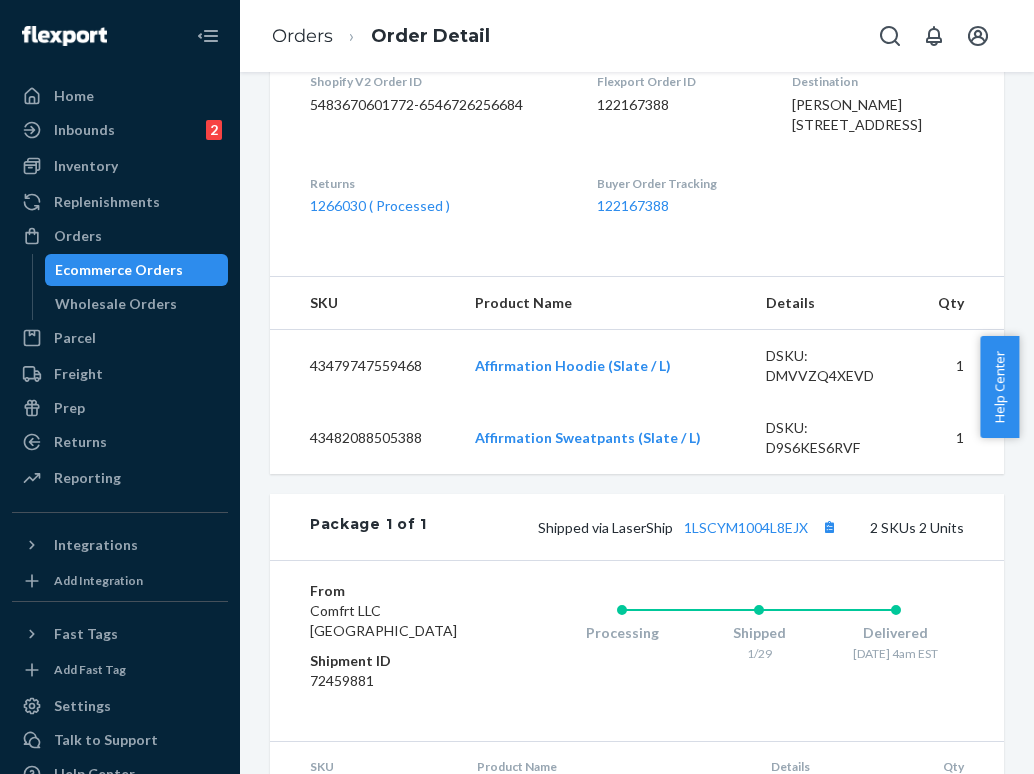 scroll, scrollTop: 530, scrollLeft: 0, axis: vertical 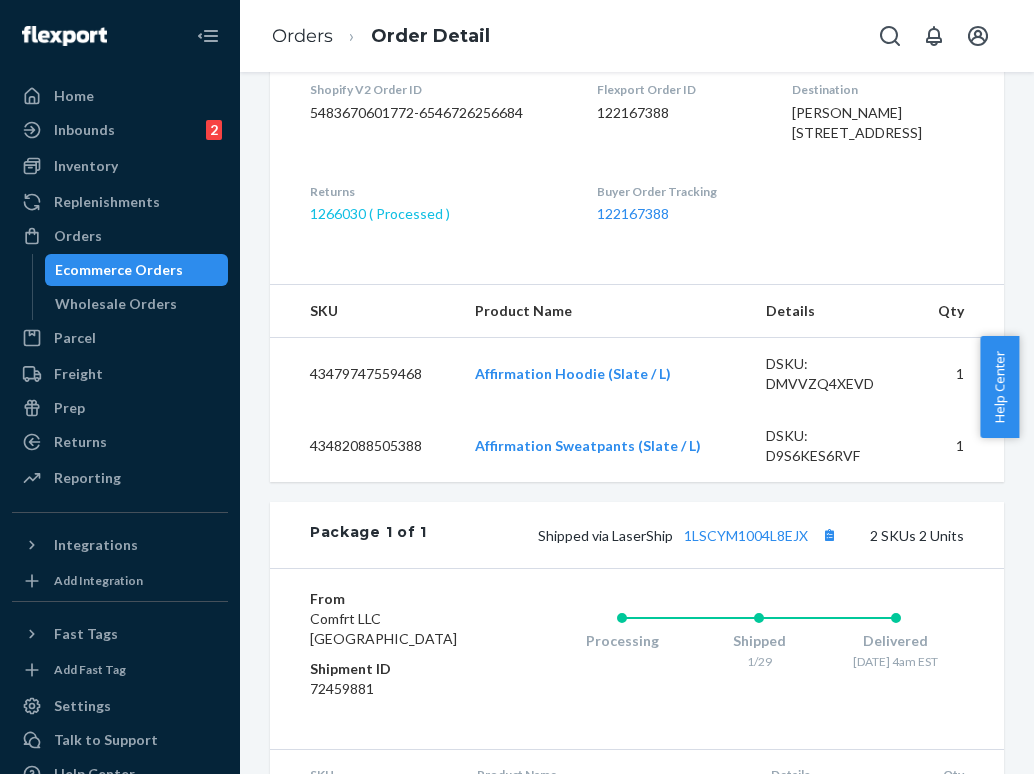 click on "1266030 ( Processed )" at bounding box center [380, 213] 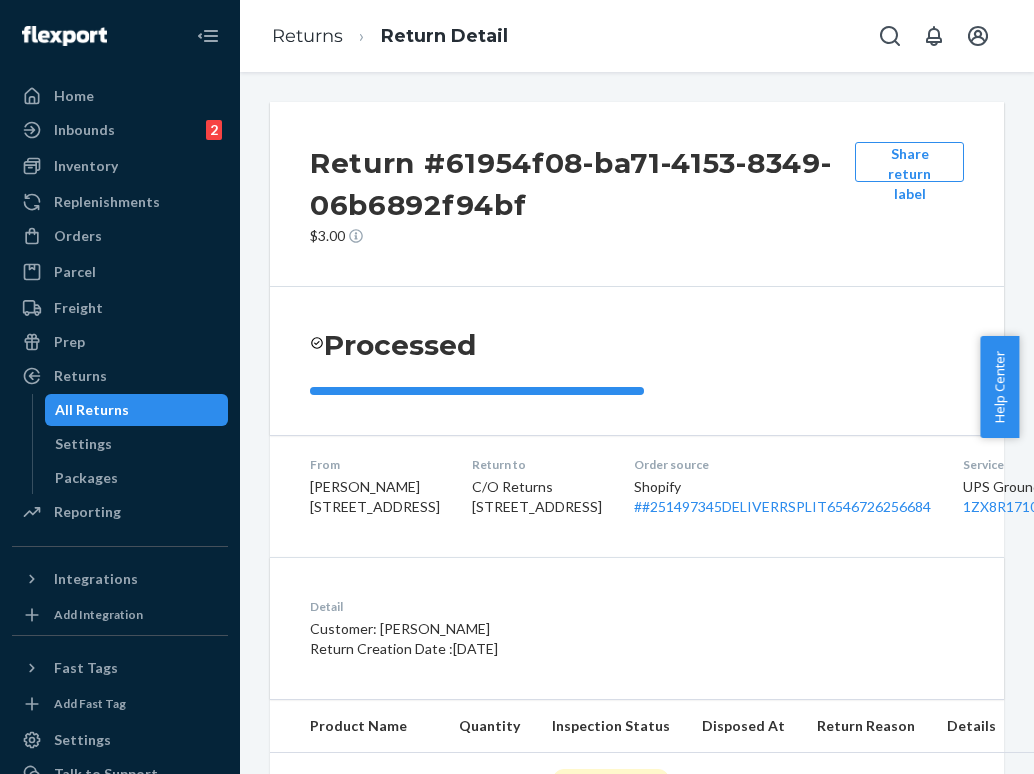 scroll, scrollTop: 0, scrollLeft: 0, axis: both 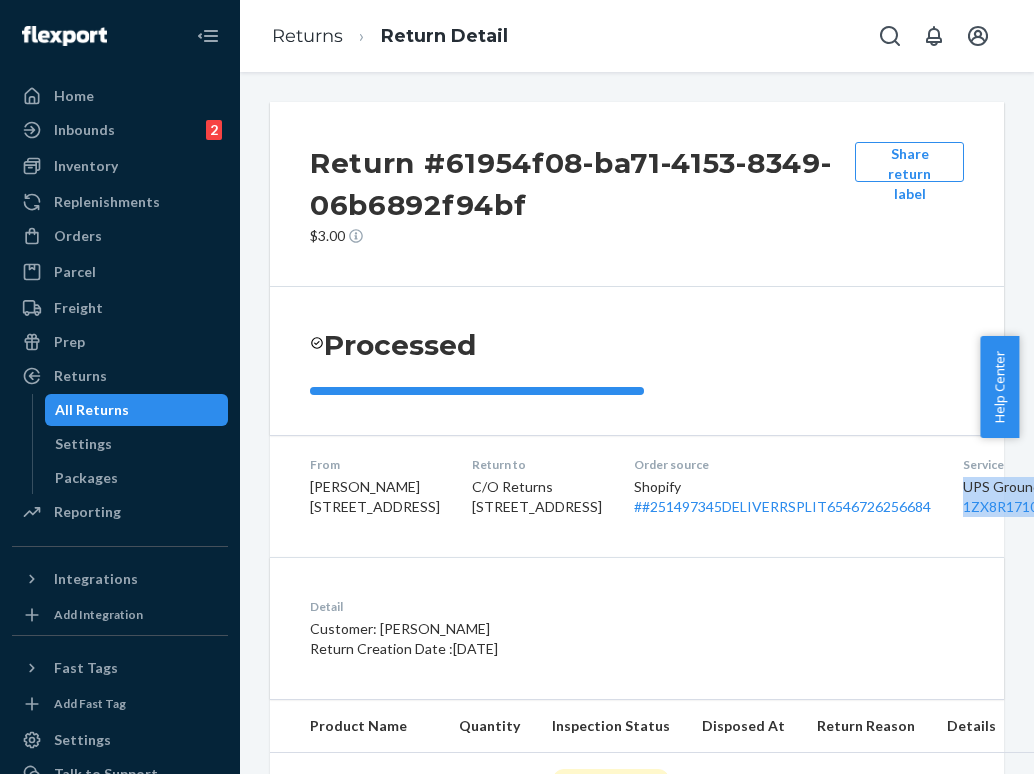drag, startPoint x: 826, startPoint y: 493, endPoint x: 990, endPoint y: 523, distance: 166.72133 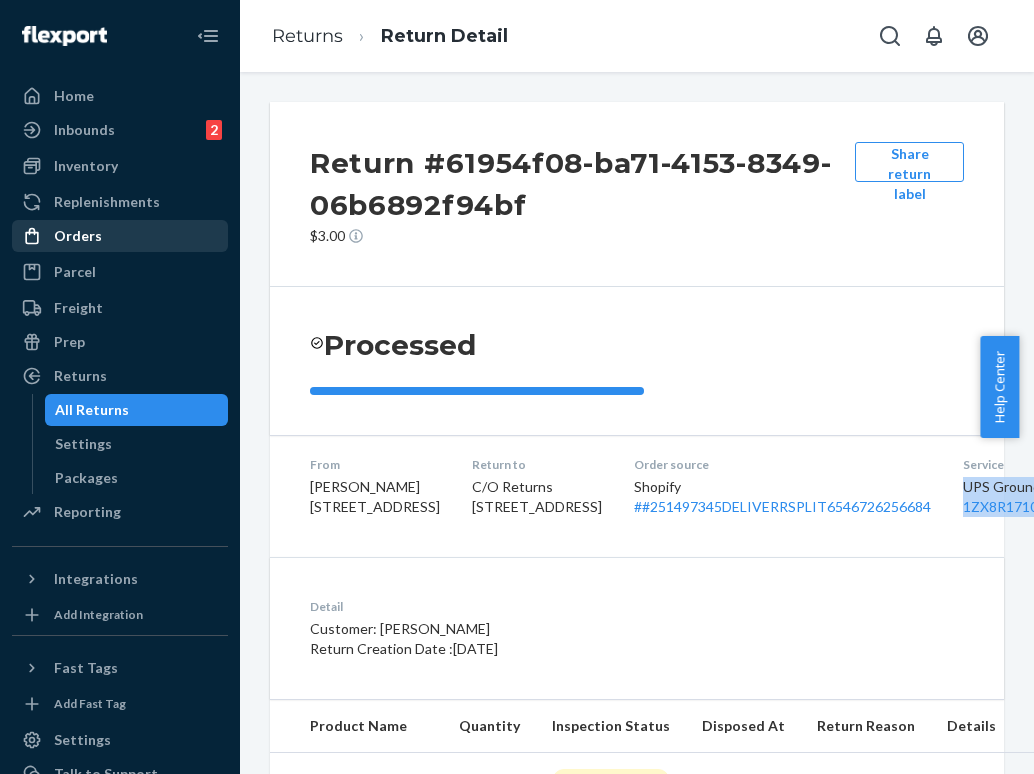 click on "Orders" at bounding box center [120, 236] 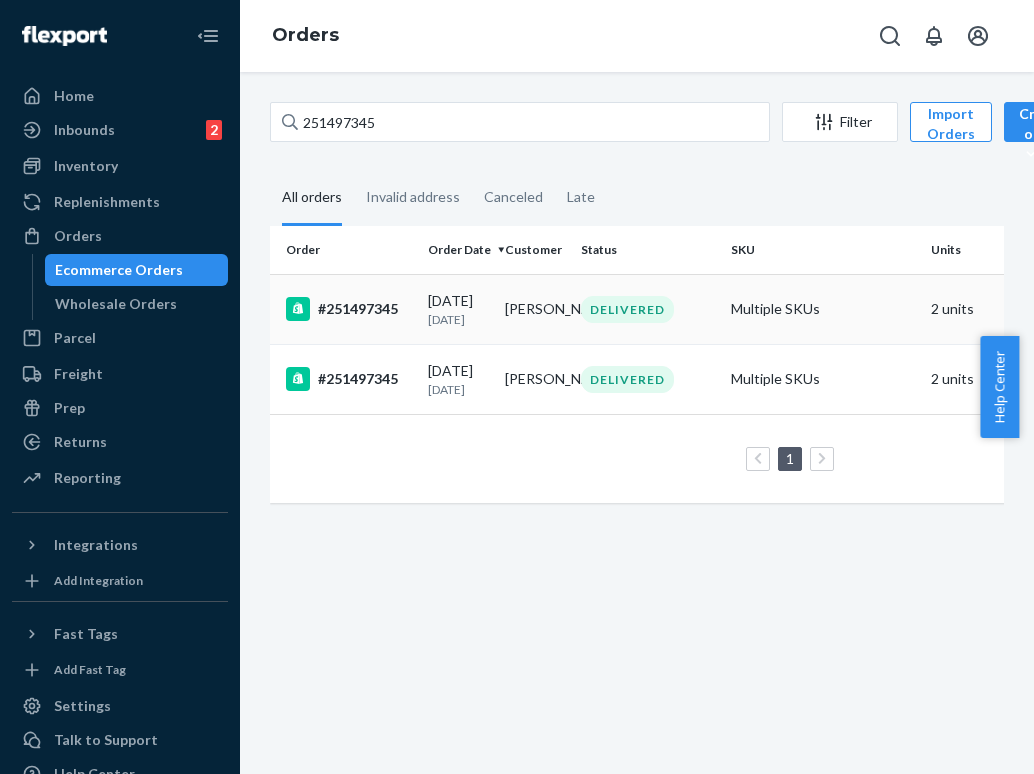 click on "DELIVERED" at bounding box center [648, 309] 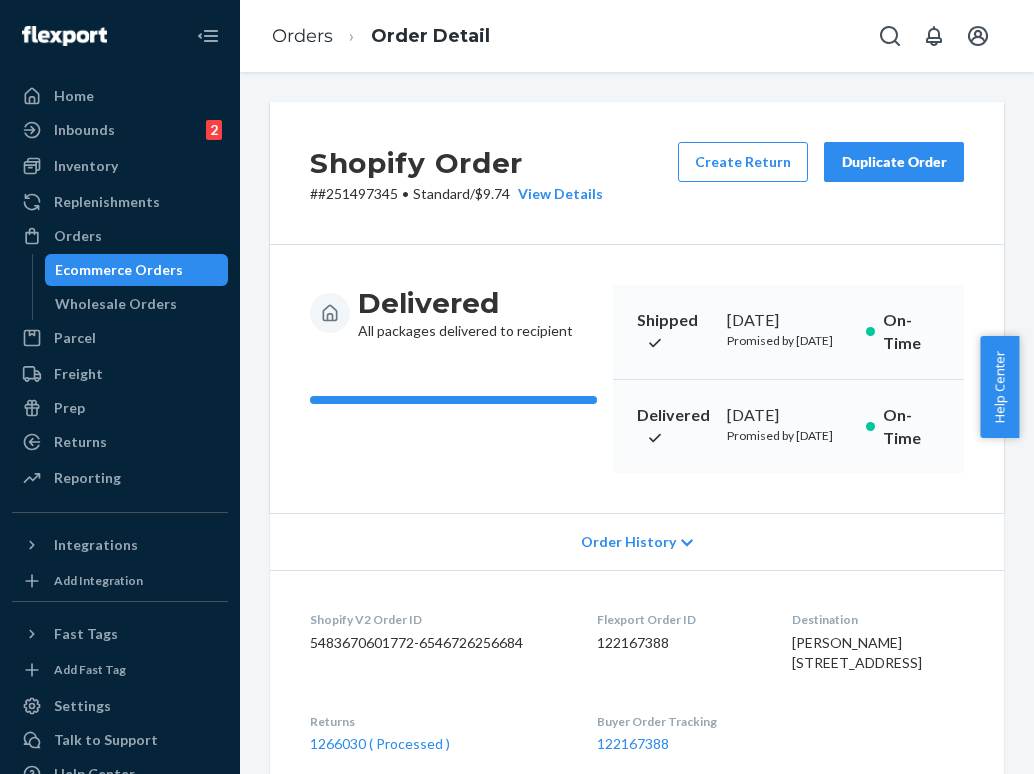 scroll, scrollTop: 0, scrollLeft: 0, axis: both 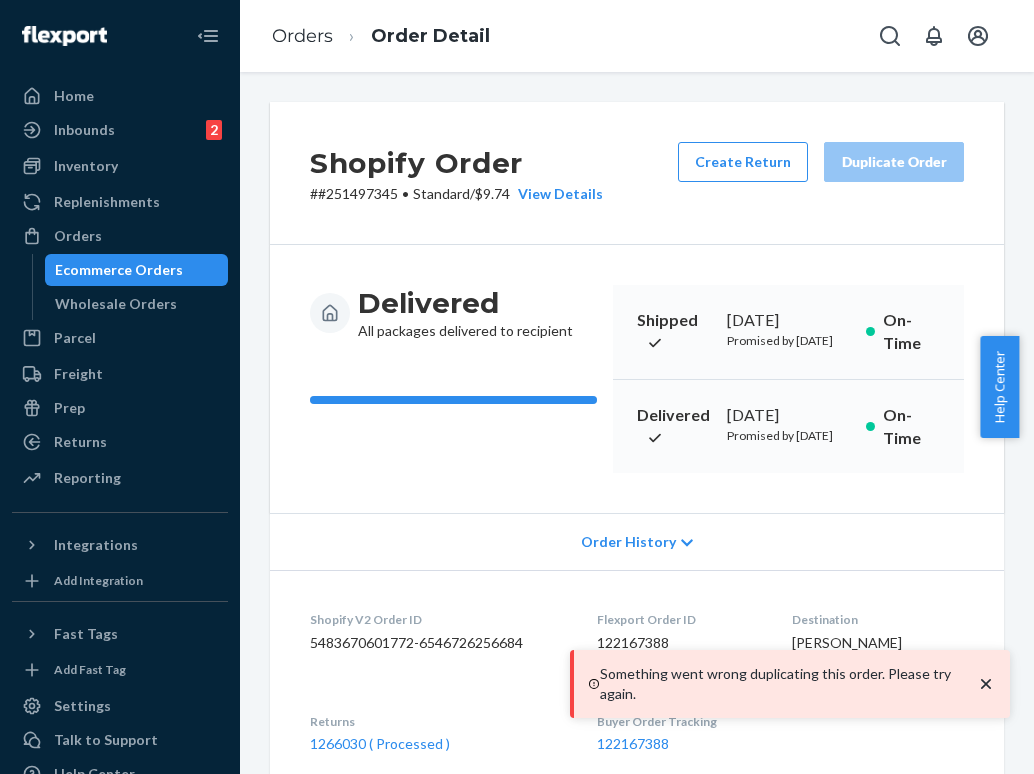 click 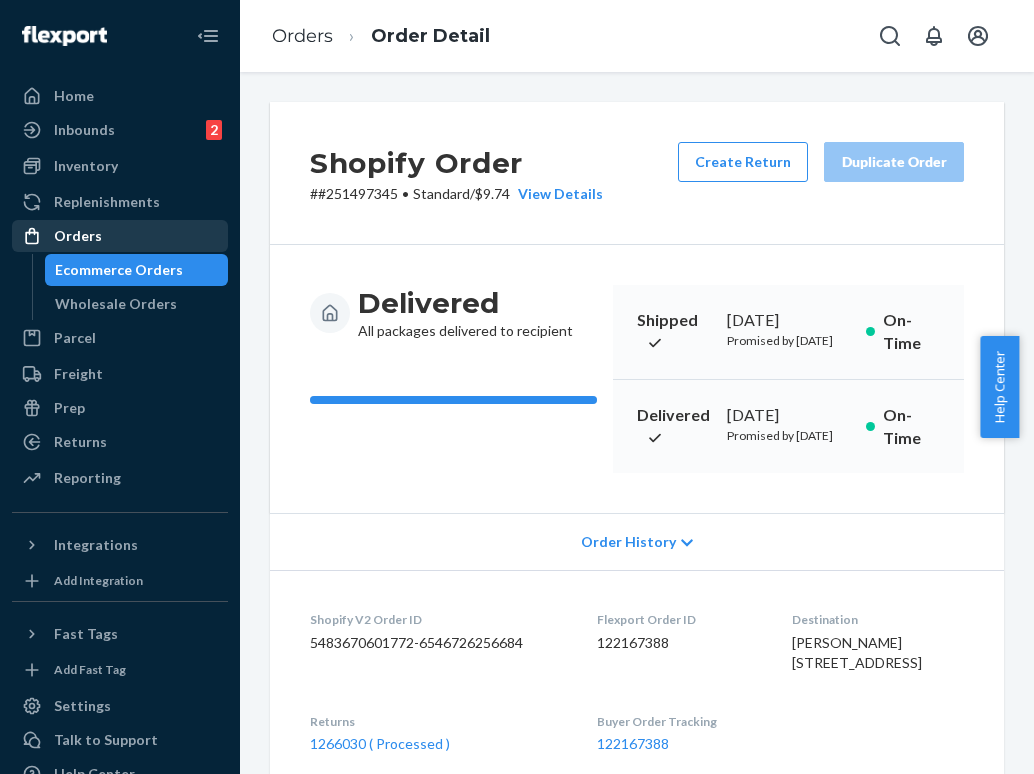 click on "Orders" at bounding box center [120, 236] 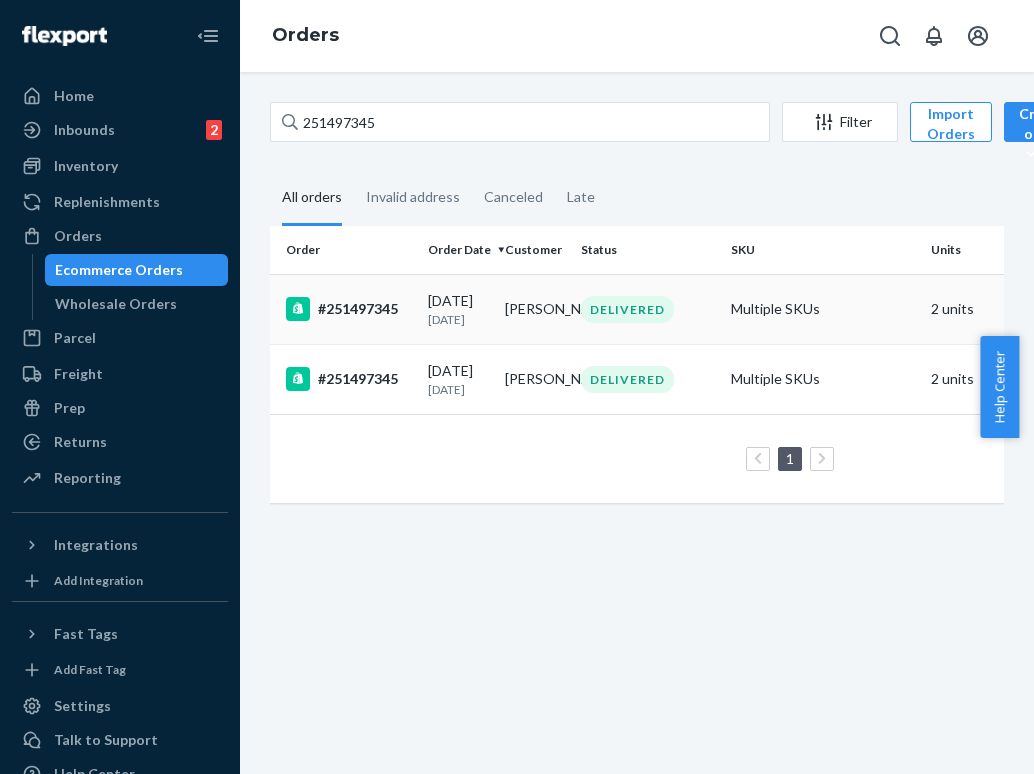 scroll, scrollTop: 0, scrollLeft: 0, axis: both 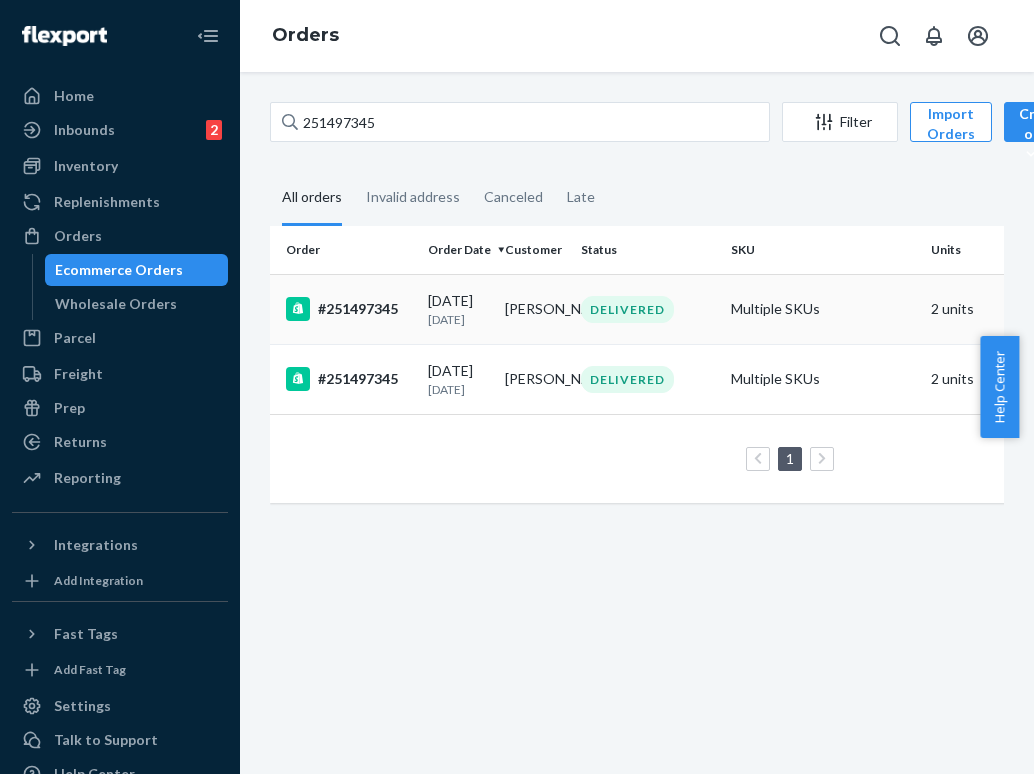 click on "DELIVERED" at bounding box center [627, 309] 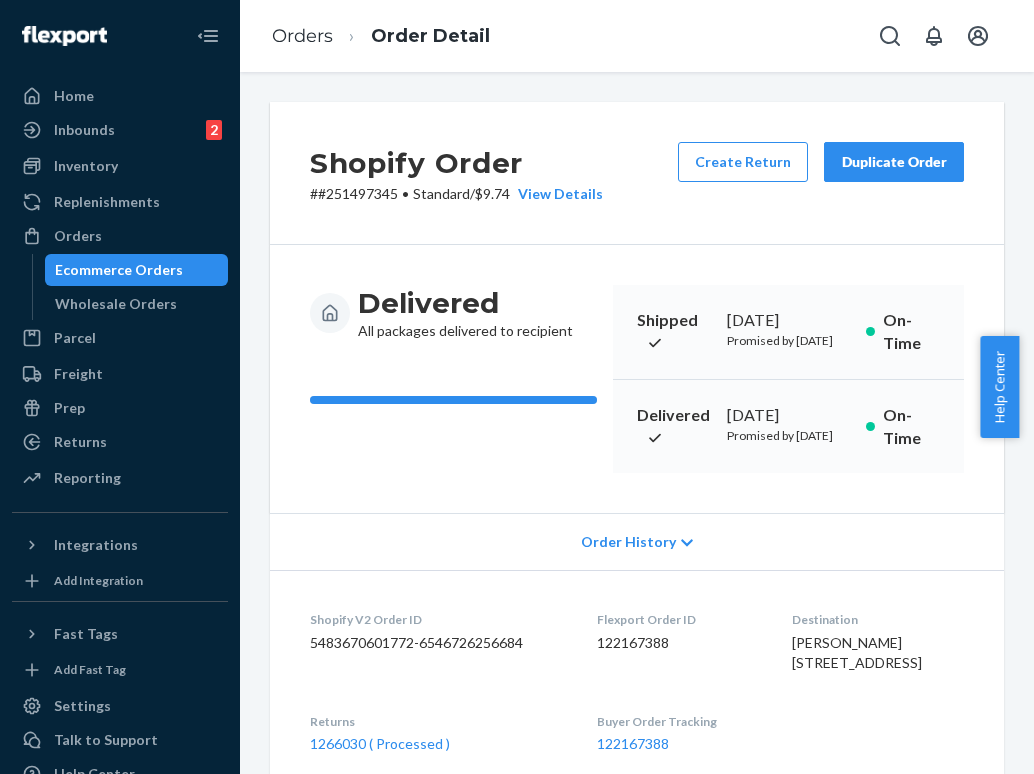 scroll, scrollTop: 0, scrollLeft: 0, axis: both 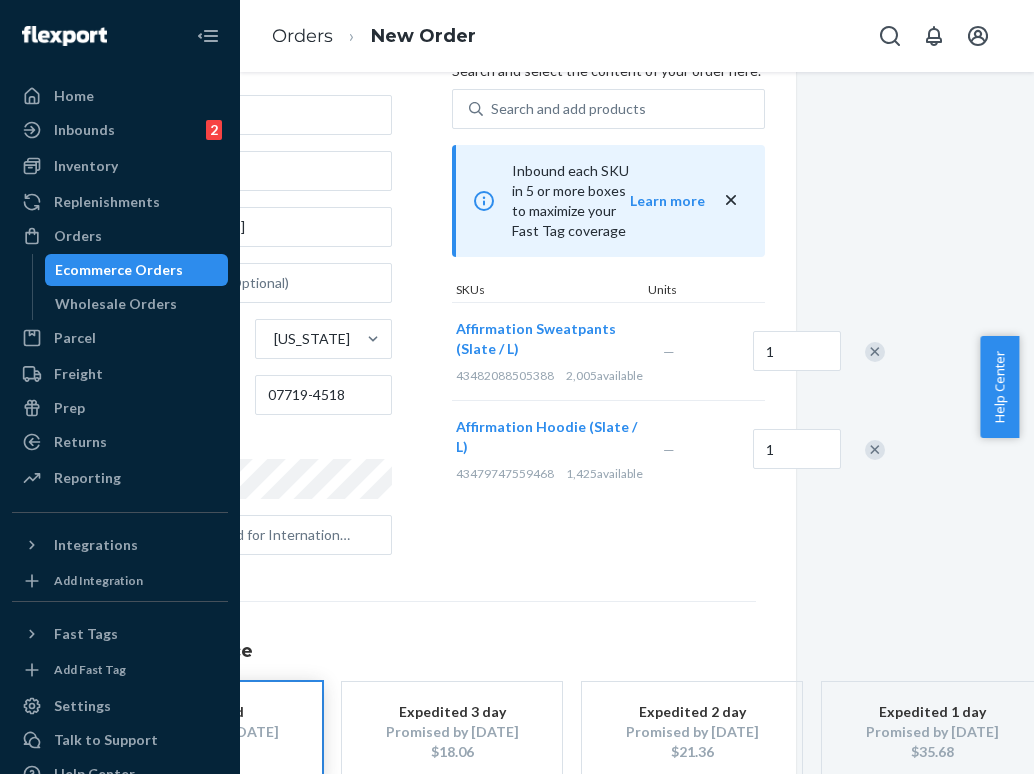 click at bounding box center (875, 352) 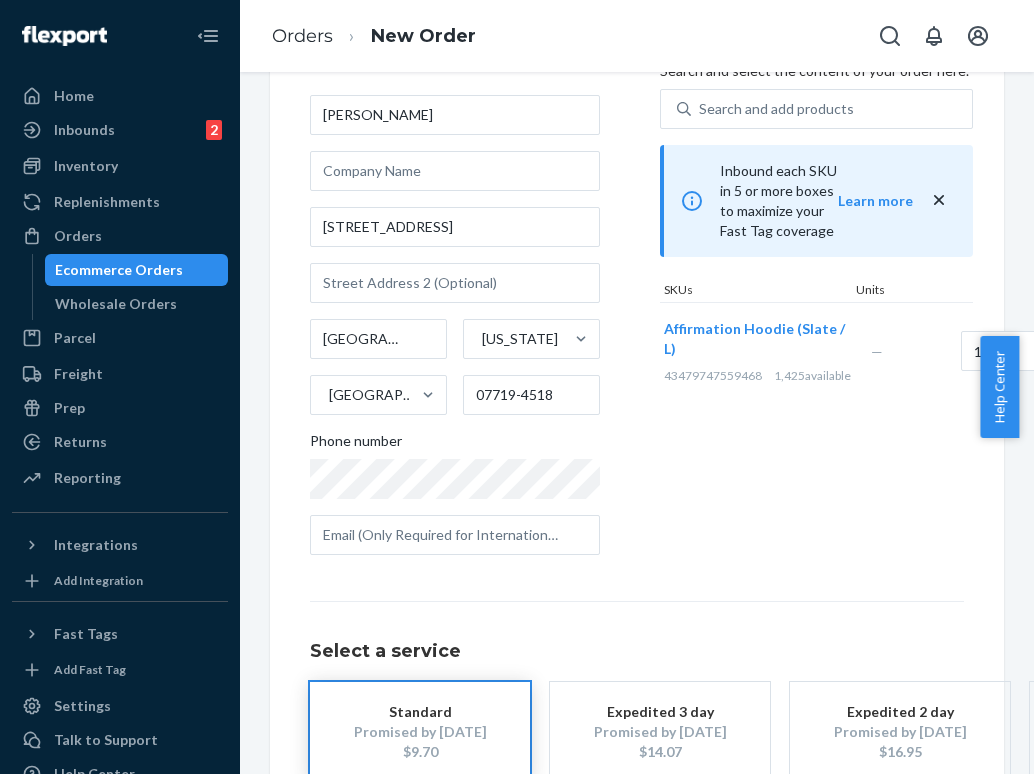 scroll, scrollTop: 109, scrollLeft: 0, axis: vertical 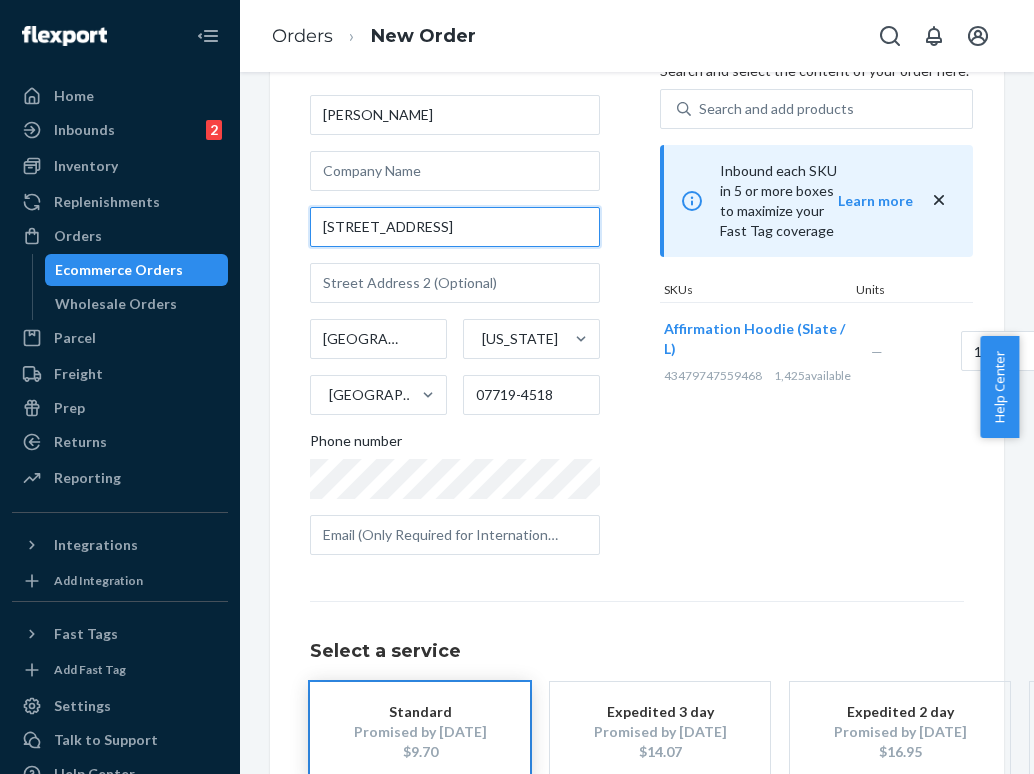 click on "[STREET_ADDRESS]" at bounding box center (455, 227) 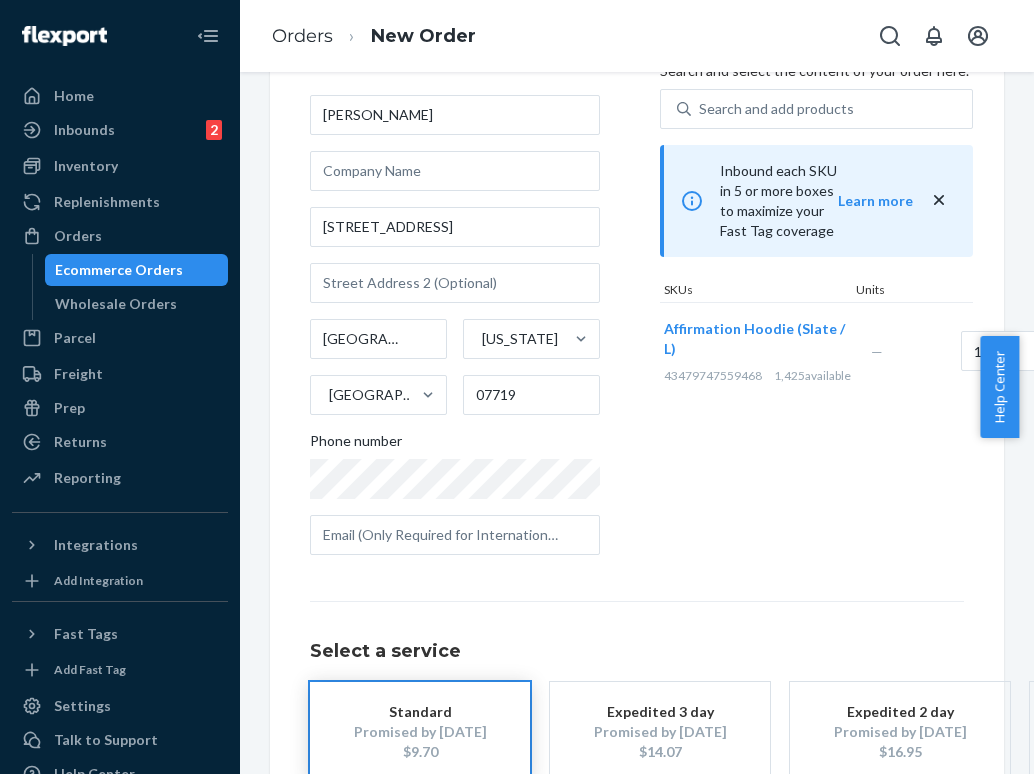 type on "[STREET_ADDRESS]" 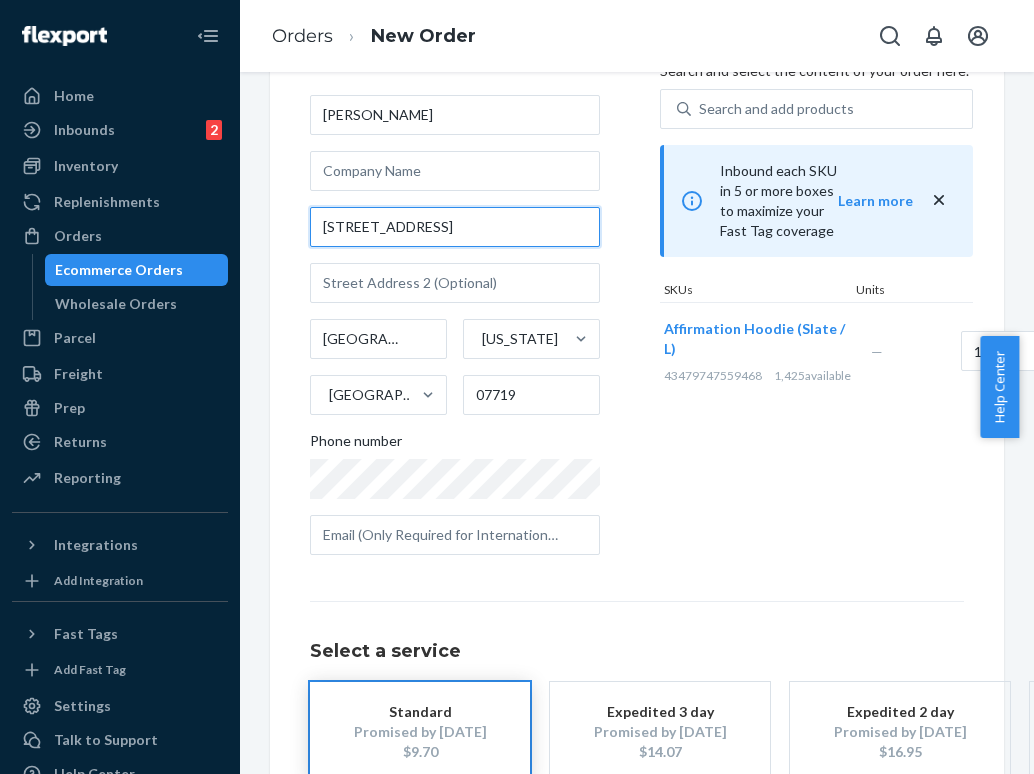 click on "[STREET_ADDRESS]" at bounding box center (455, 227) 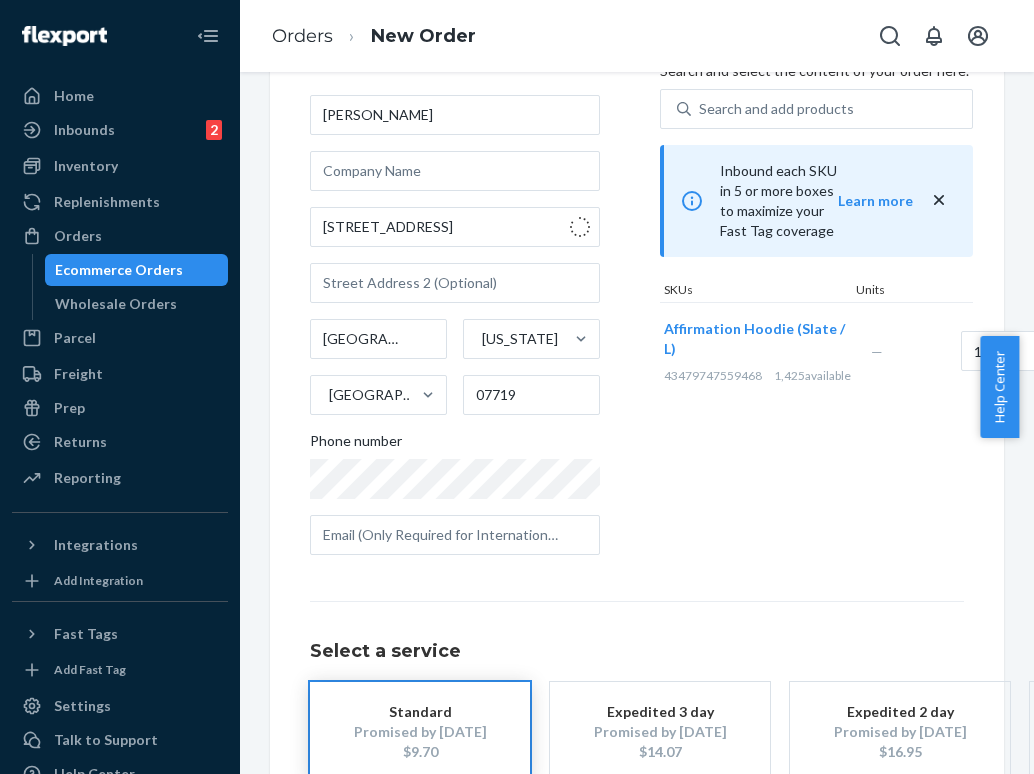 type on "[STREET_ADDRESS]" 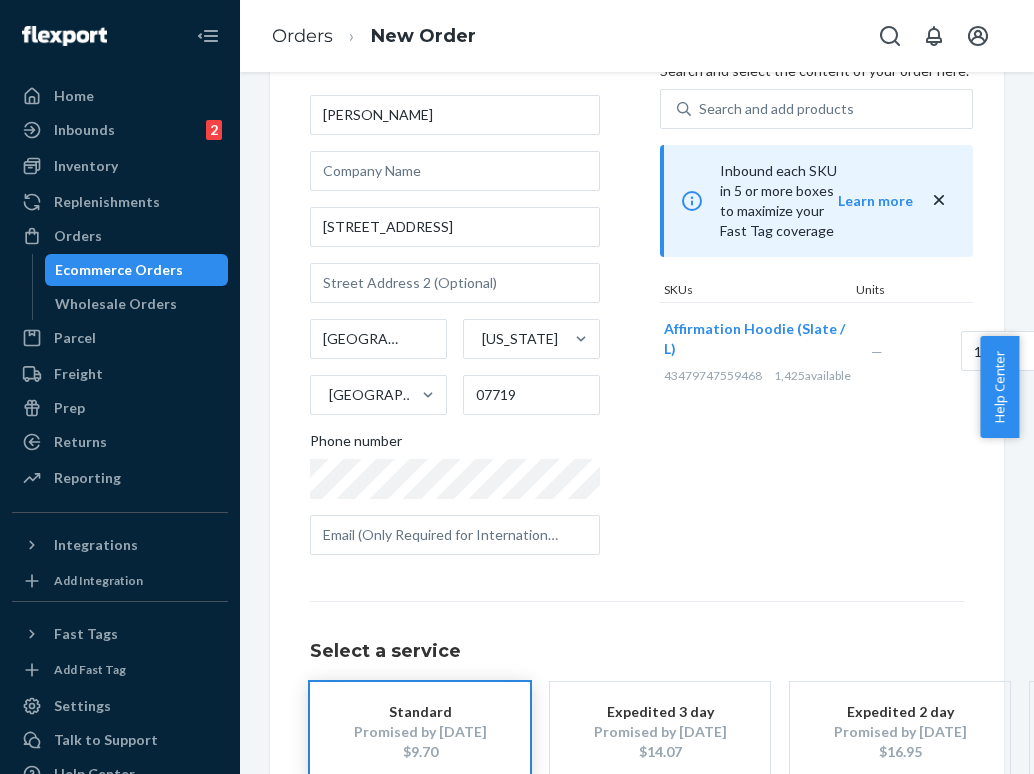 click on "Products Search and select the content of your order here. Search and add products Inbound each SKU in 5 or more boxes to maximize your Fast Tag coverage Learn more SKUs Units Affirmation Hoodie (Slate / L) 43479747559468 1,425  available — 1" at bounding box center [816, 302] 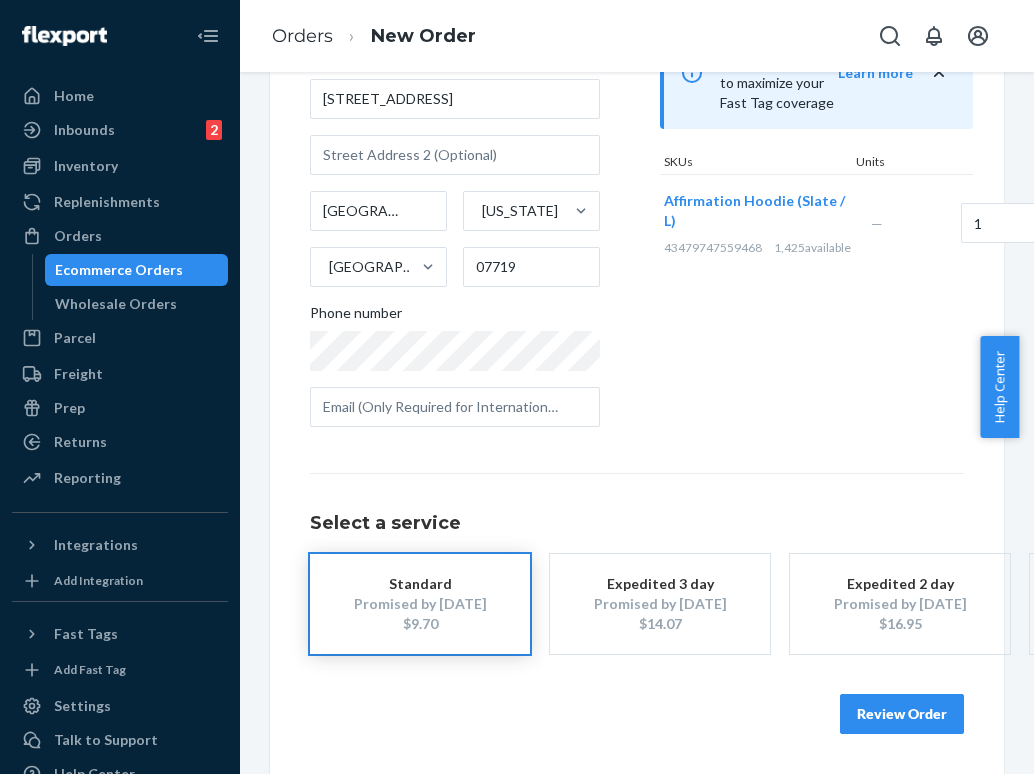 scroll, scrollTop: 250, scrollLeft: 0, axis: vertical 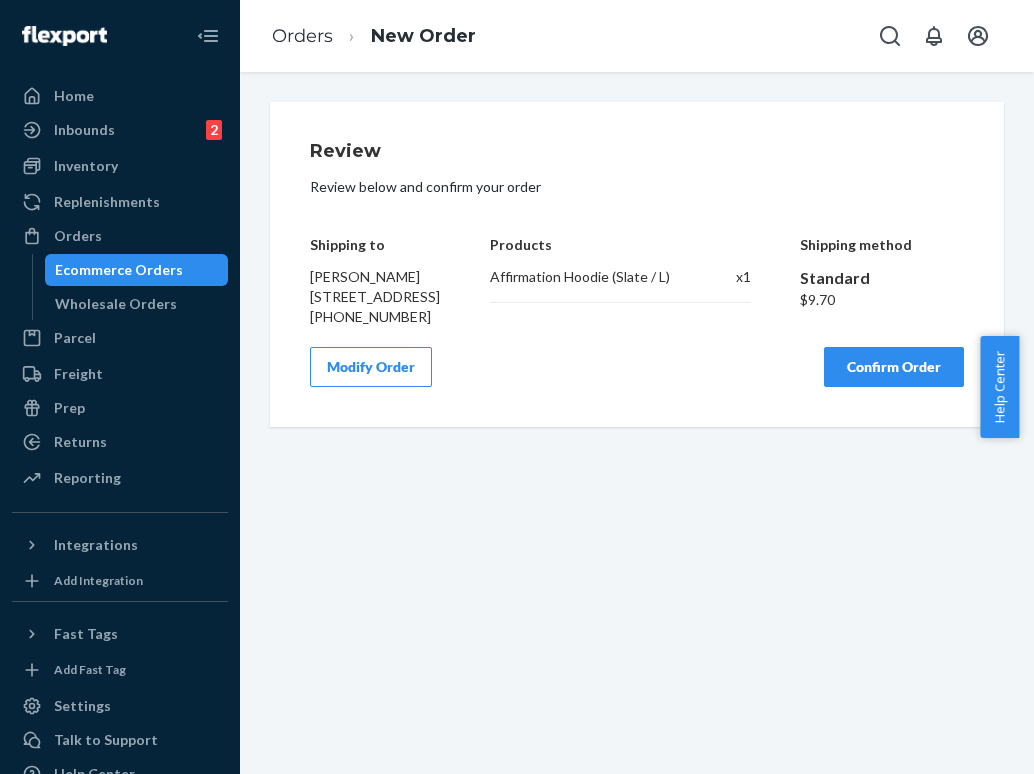 click on "Confirm Order" at bounding box center (894, 367) 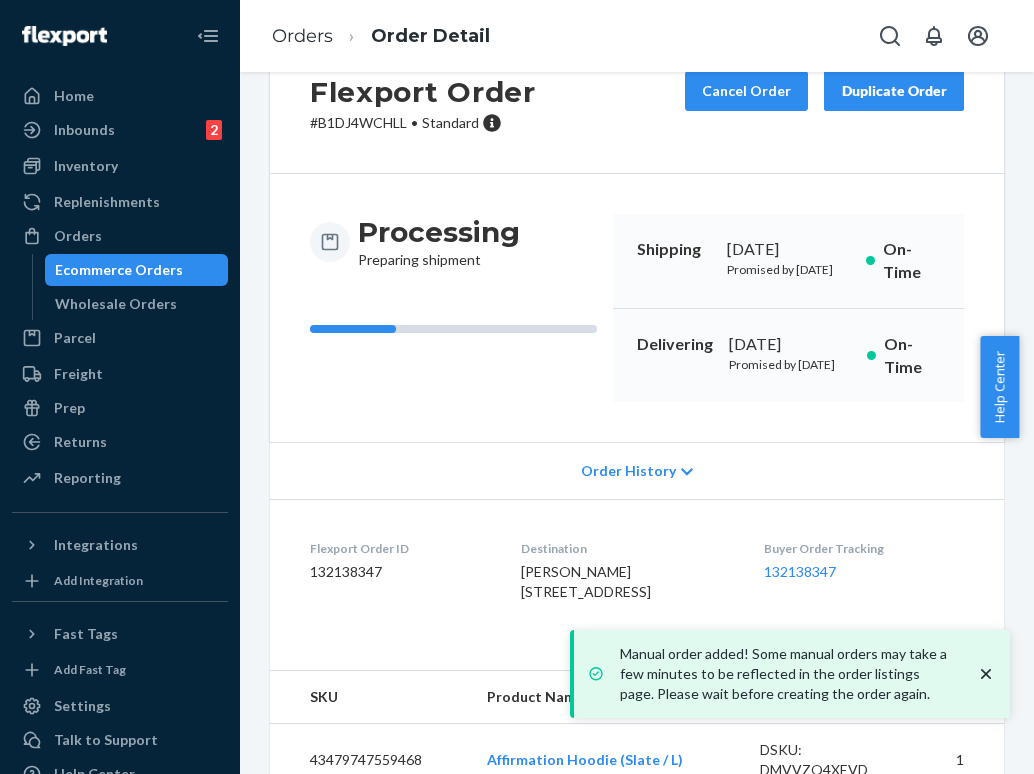scroll, scrollTop: 123, scrollLeft: 0, axis: vertical 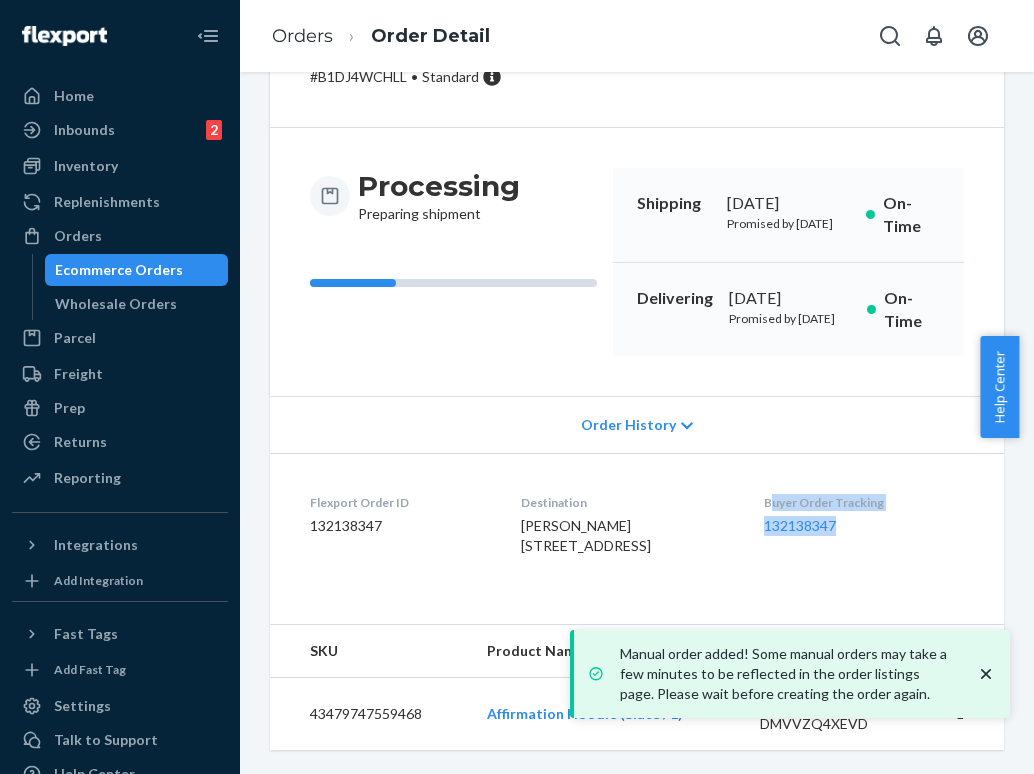 drag, startPoint x: 864, startPoint y: 537, endPoint x: 781, endPoint y: 515, distance: 85.86617 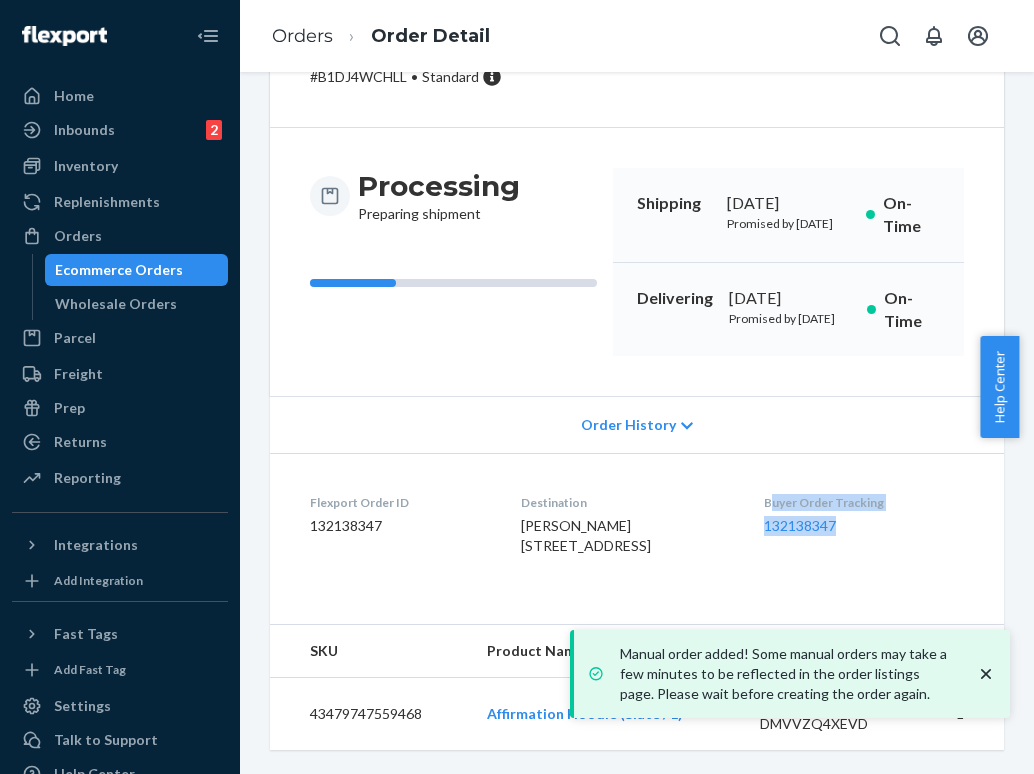 click on "Buyer Order Tracking 132138347" at bounding box center (864, 528) 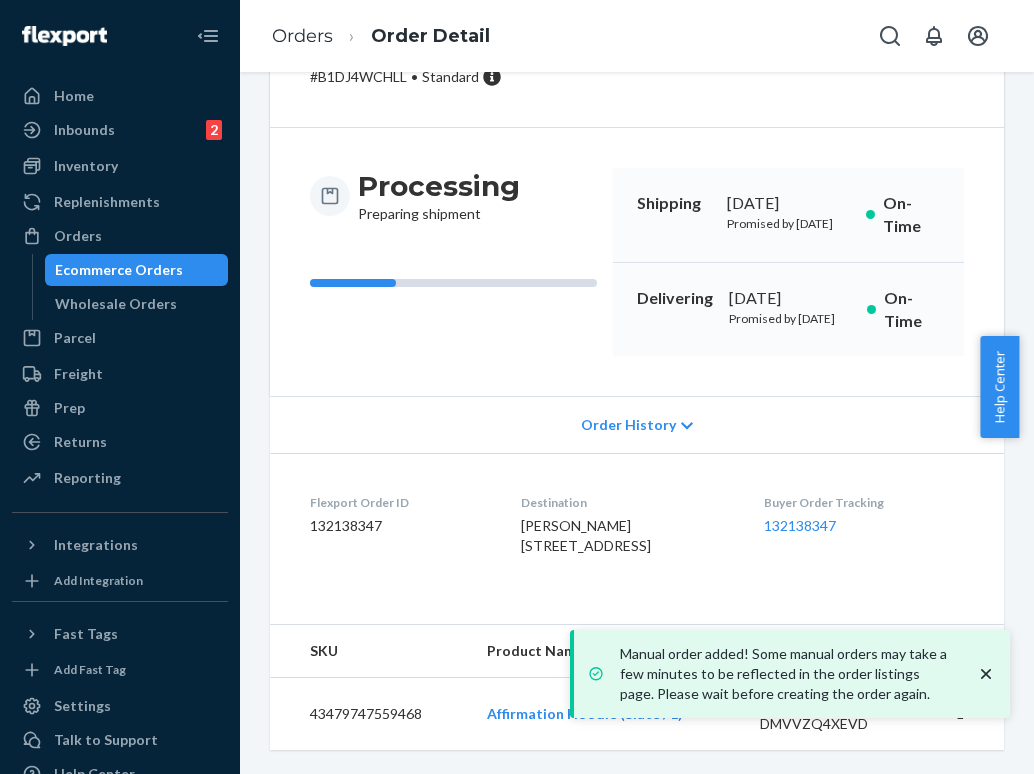 click on "132138347" at bounding box center [864, 526] 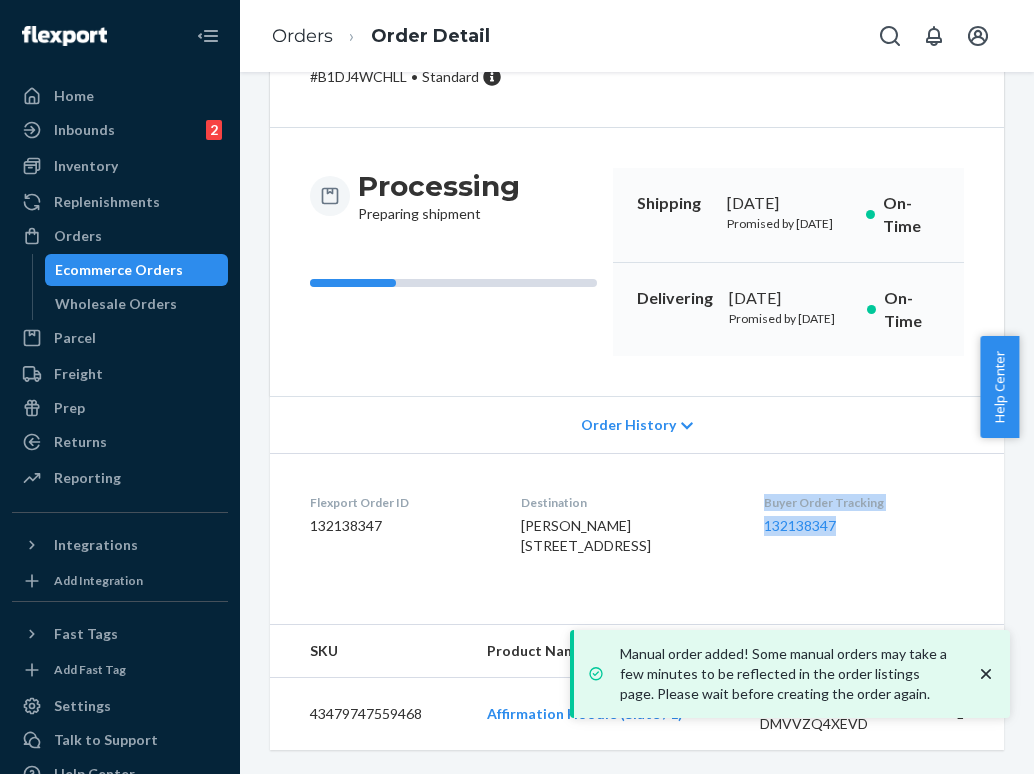 drag, startPoint x: 868, startPoint y: 543, endPoint x: 767, endPoint y: 513, distance: 105.36128 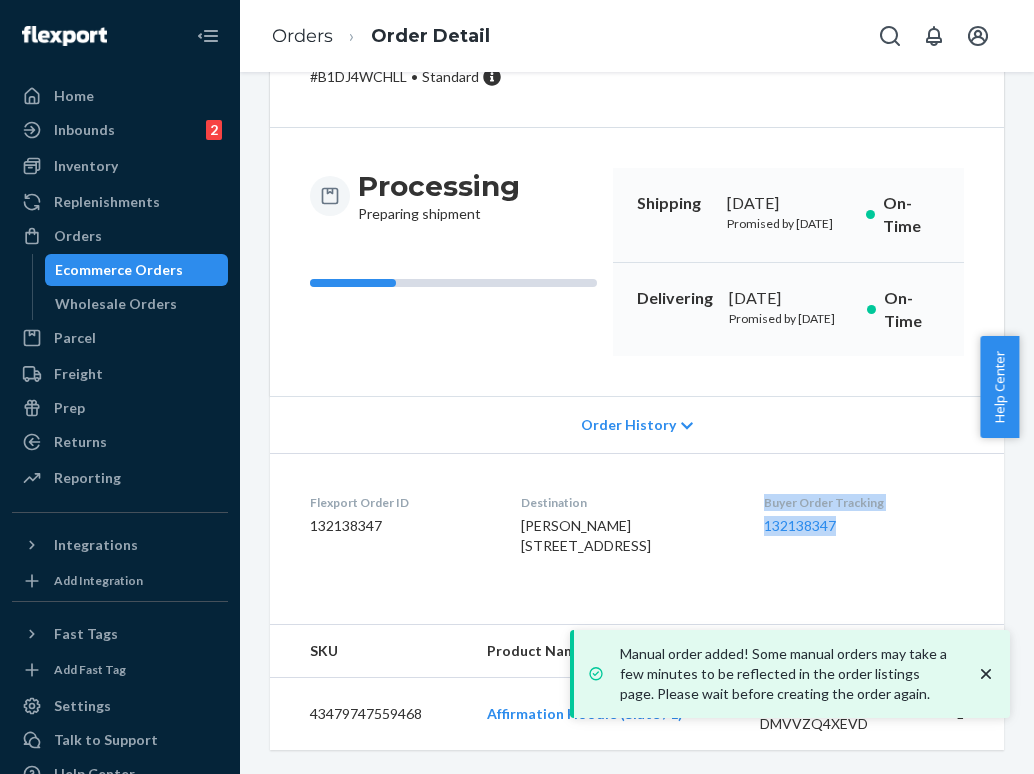click on "Flexport Order ID 132138347 Destination [PERSON_NAME]
[STREET_ADDRESS]
US Buyer Order Tracking 132138347" at bounding box center (637, 528) 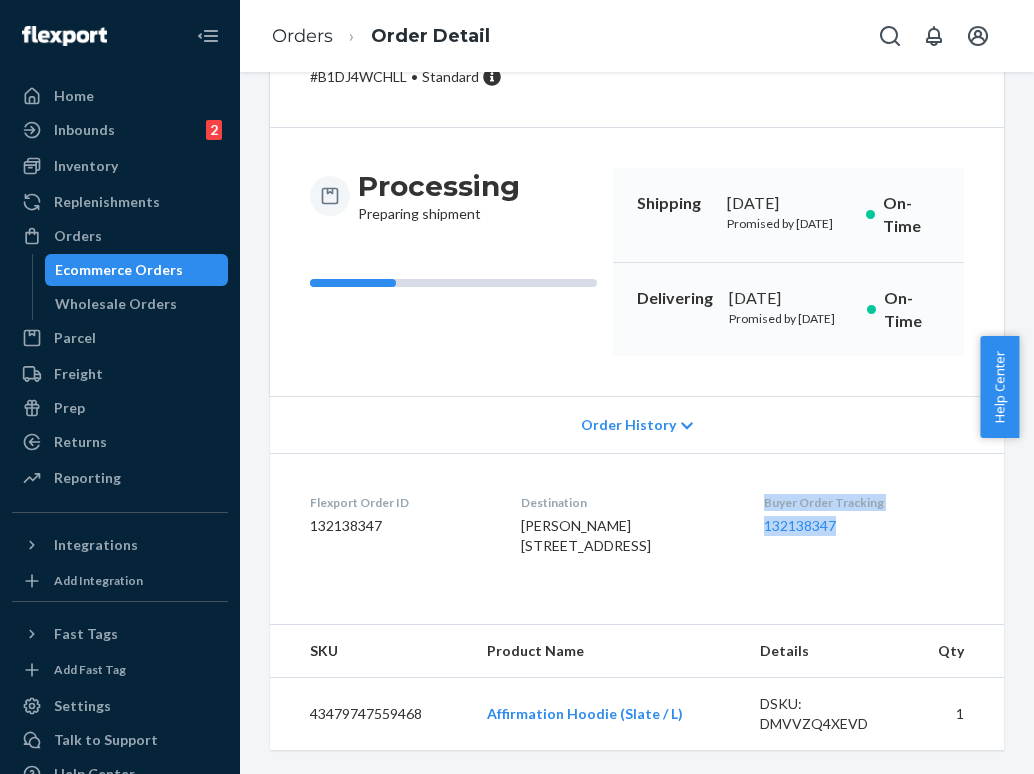 click on "Home Inbounds 2 Shipping Plans Problems 2 Inventory Products Replenishments Orders Ecommerce Orders Wholesale Orders Parcel Parcel orders Integrations Freight Prep Returns All Returns Settings Packages Reporting Reports Analytics" at bounding box center [120, 288] 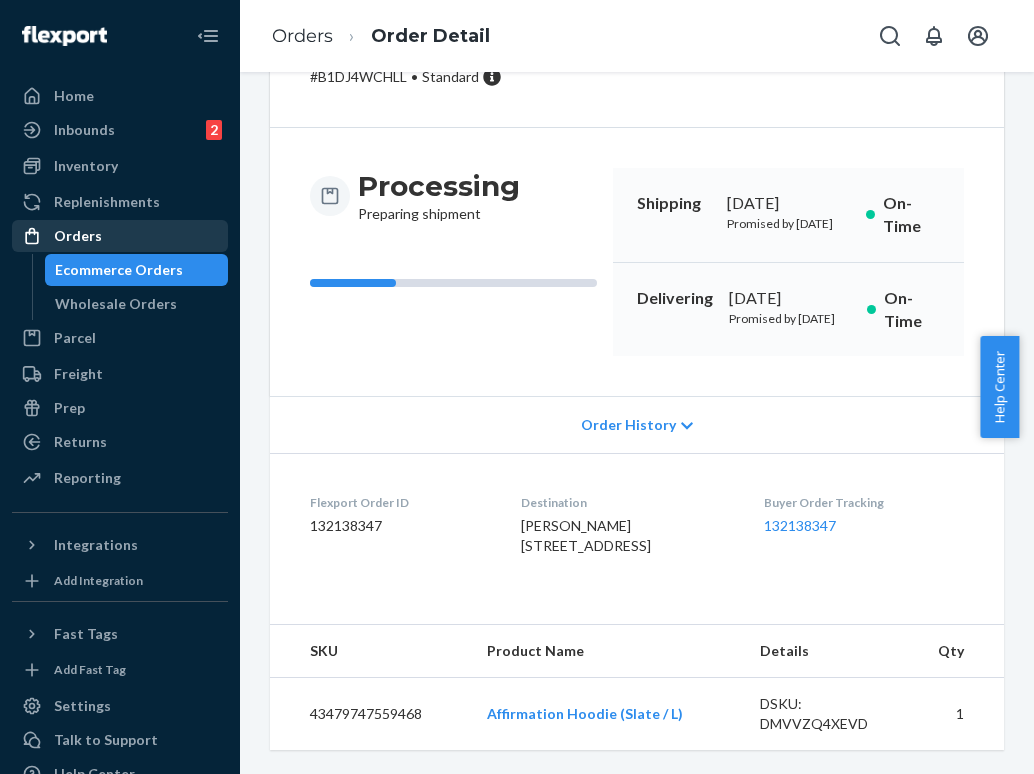 click on "Orders" at bounding box center [120, 236] 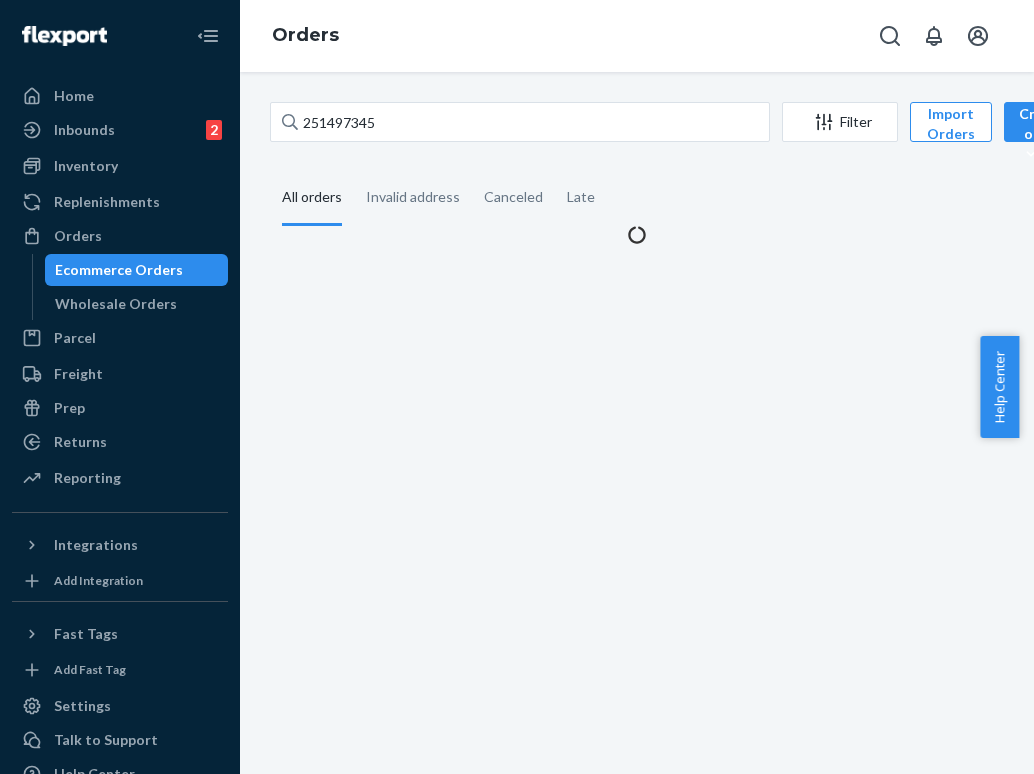 scroll, scrollTop: 0, scrollLeft: 0, axis: both 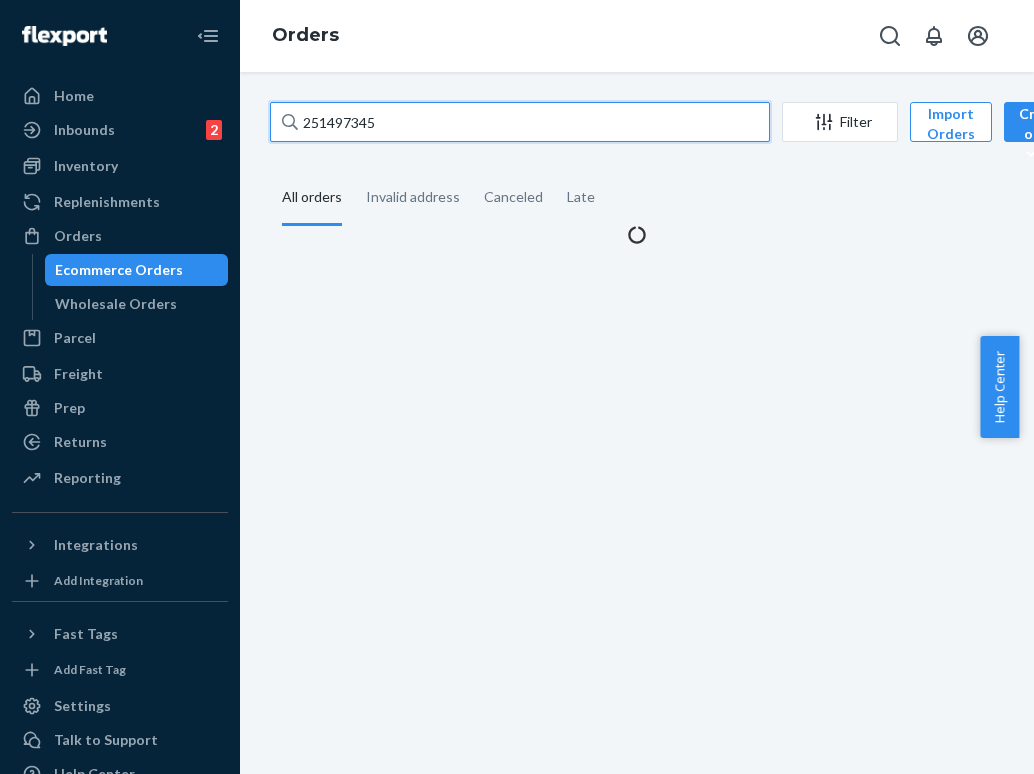 click on "251497345" at bounding box center (520, 122) 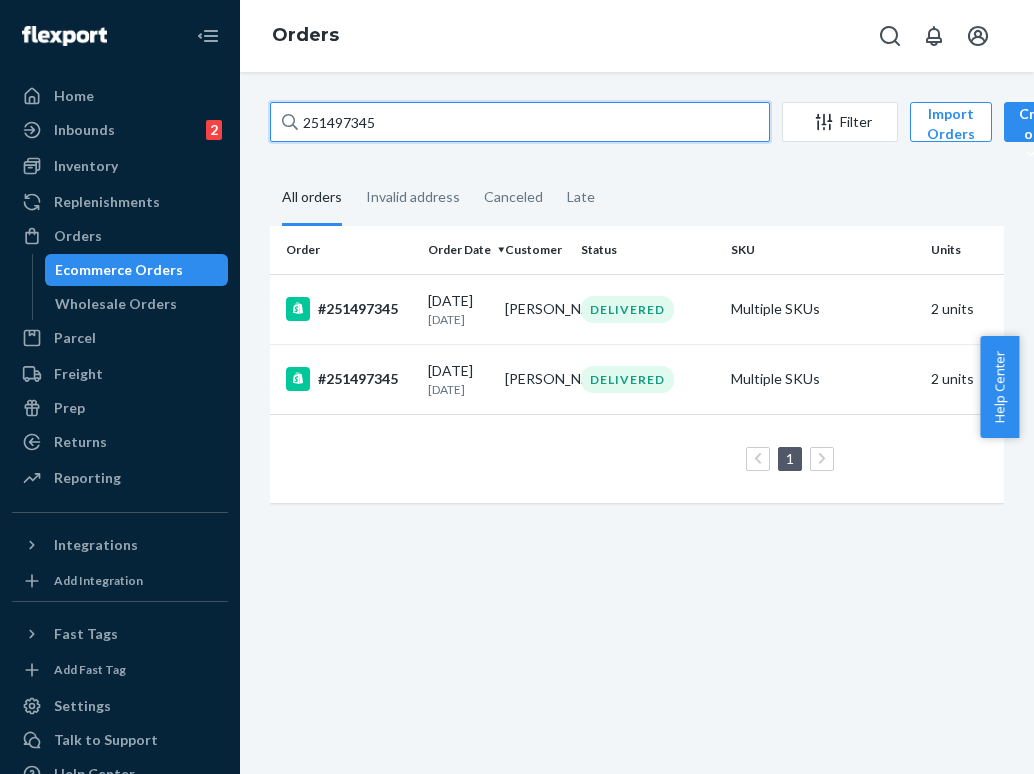 click on "251497345" at bounding box center [520, 122] 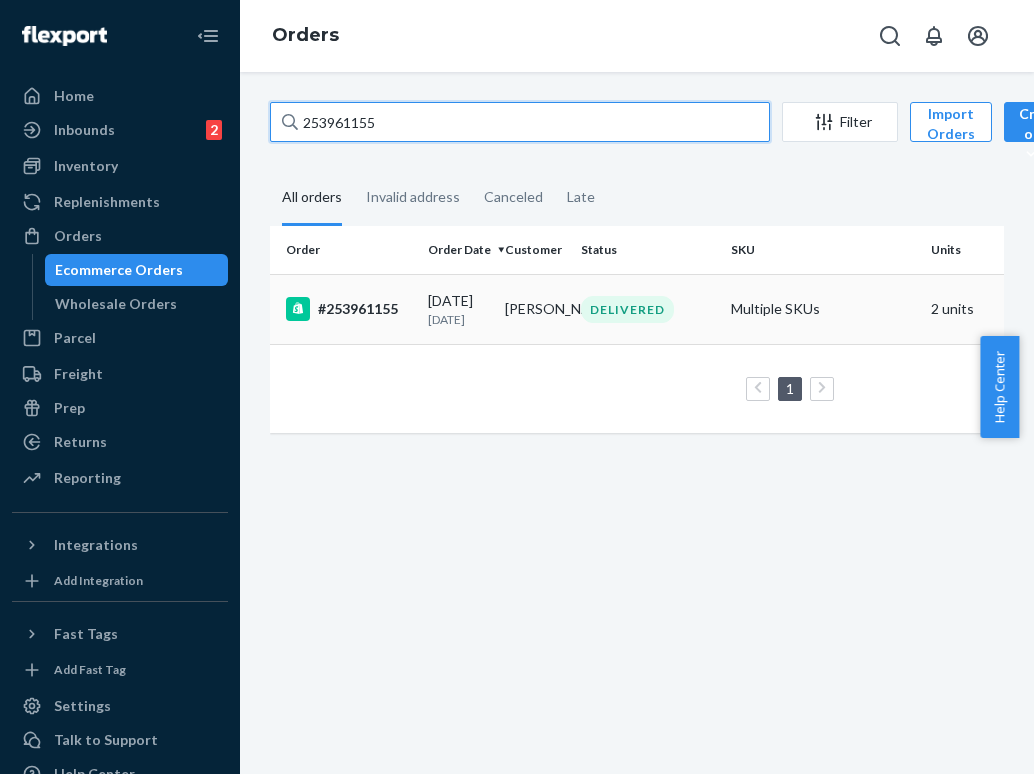type on "253961155" 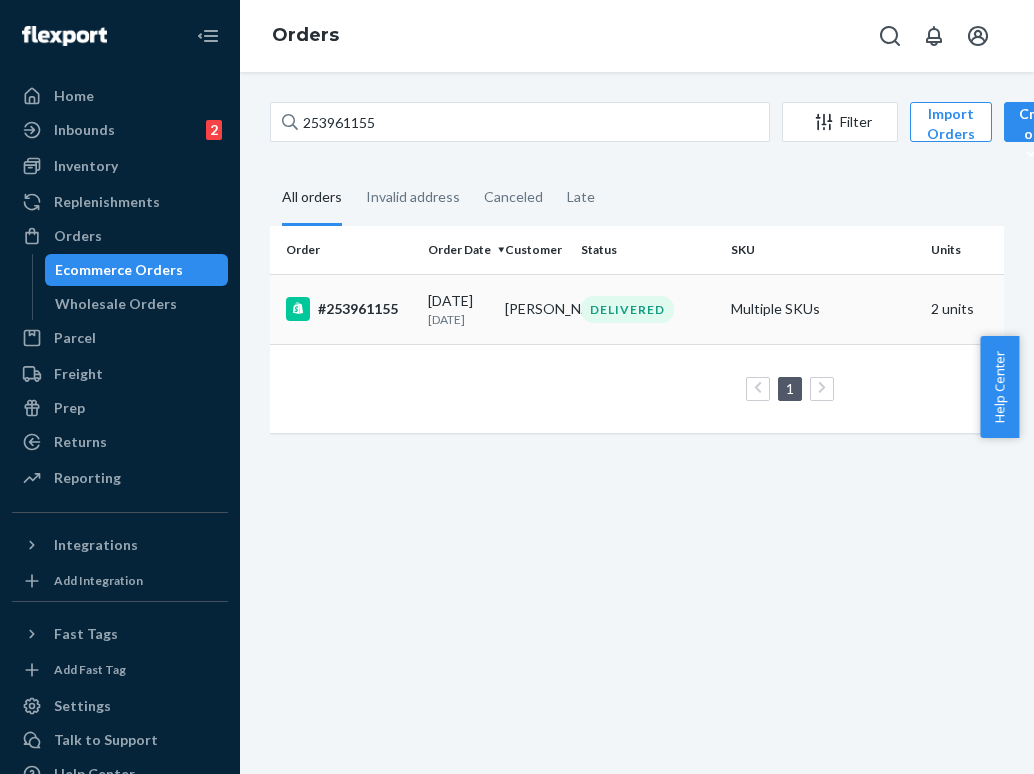 click on "Multiple SKUs" at bounding box center (823, 309) 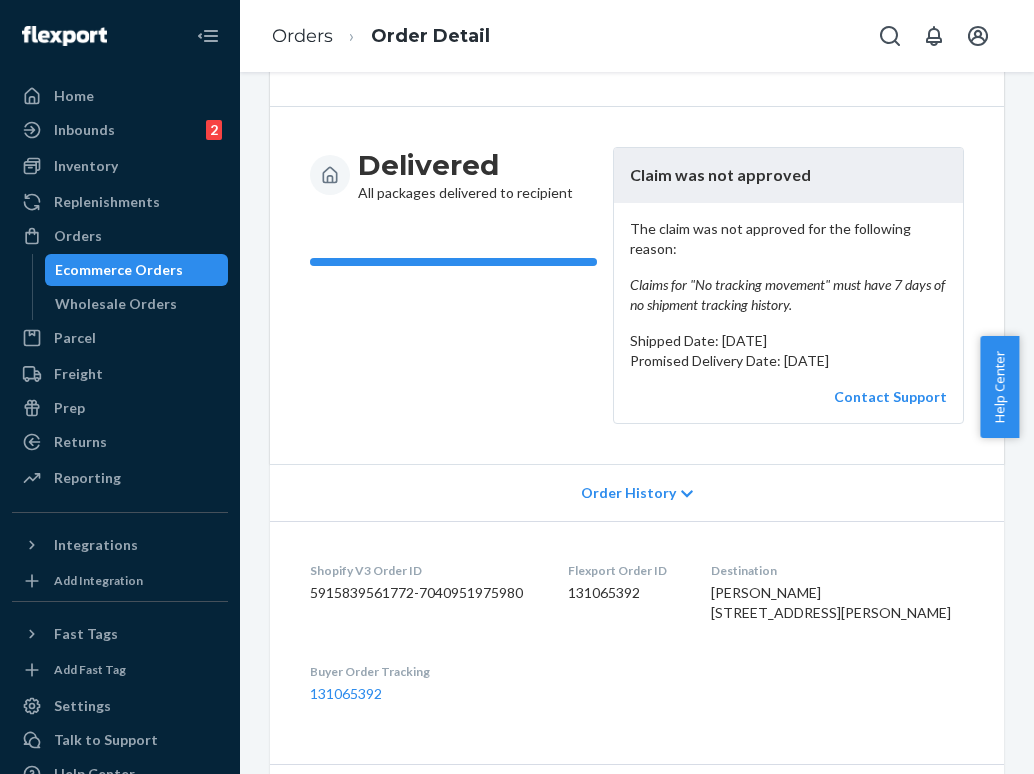 scroll, scrollTop: 151, scrollLeft: 0, axis: vertical 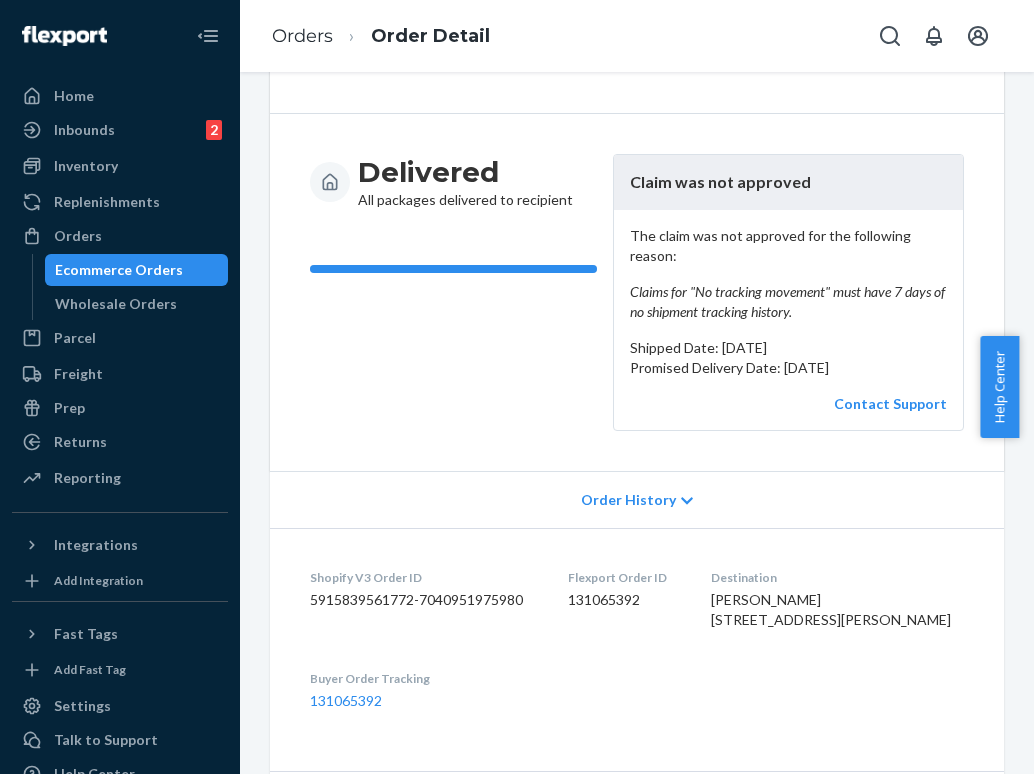 click on "Shopify V3 Order ID 5915839561772-7040951975980 Flexport Order ID 131065392 Destination [PERSON_NAME]
[STREET_ADDRESS][PERSON_NAME]
US Buyer Order Tracking 131065392" at bounding box center [637, 639] 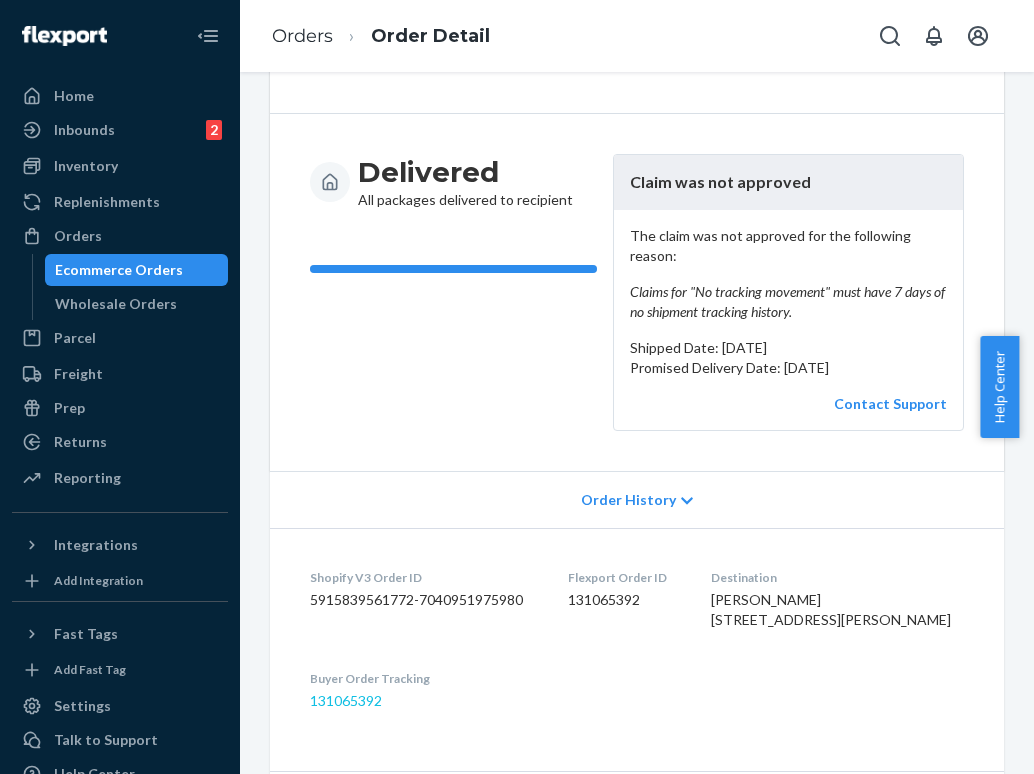 click on "131065392" at bounding box center [346, 700] 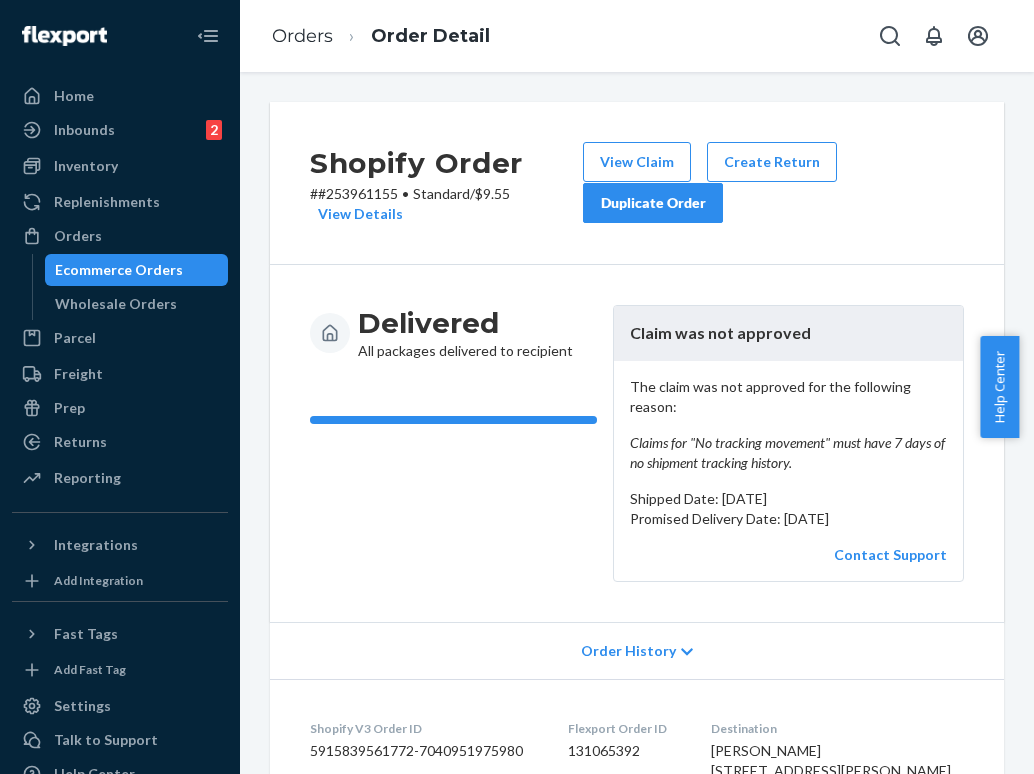 scroll, scrollTop: 0, scrollLeft: 0, axis: both 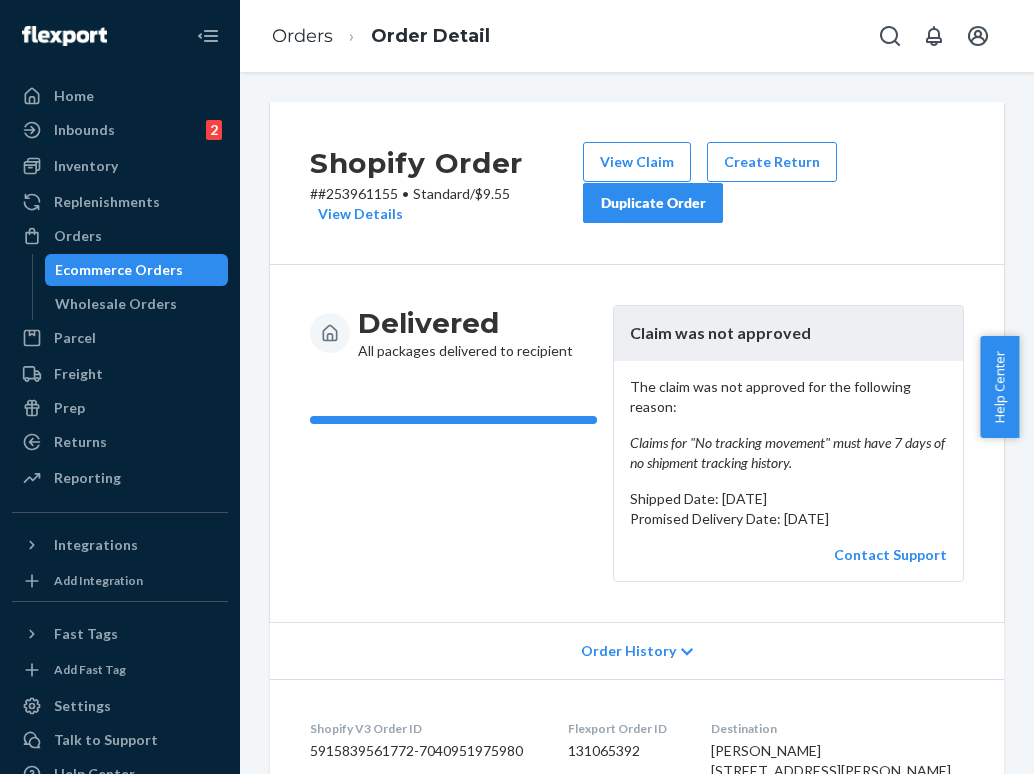 click on "Duplicate Order" at bounding box center (653, 203) 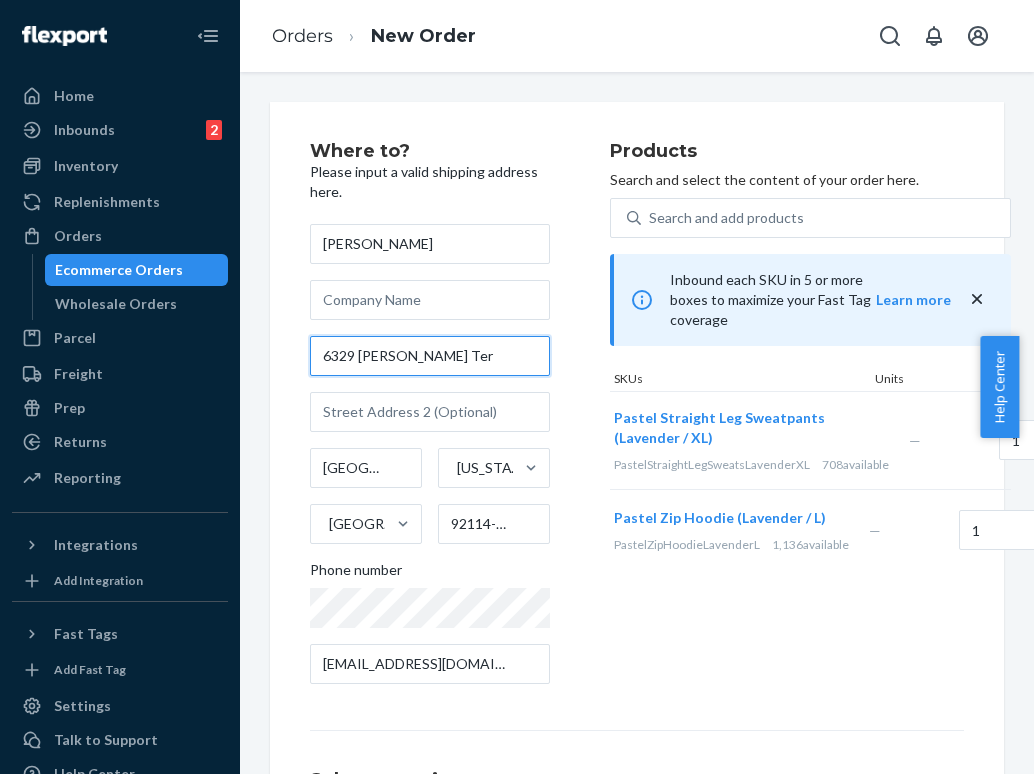 click on "6329 [PERSON_NAME] Ter" at bounding box center [430, 356] 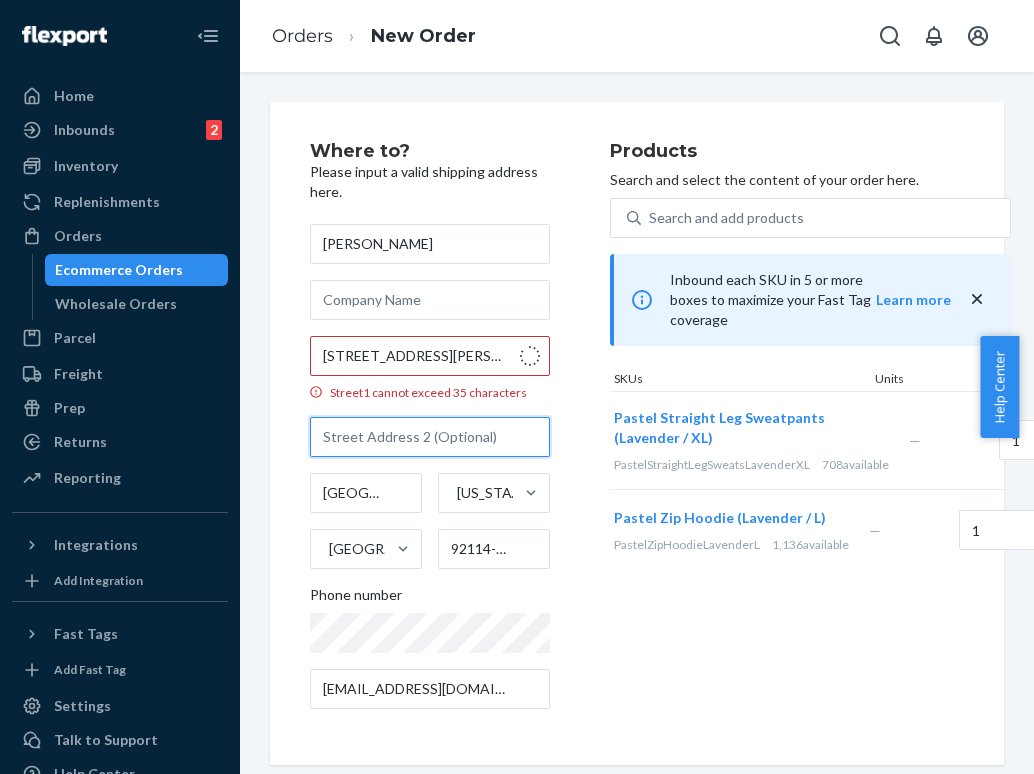type on "[STREET_ADDRESS][PERSON_NAME]" 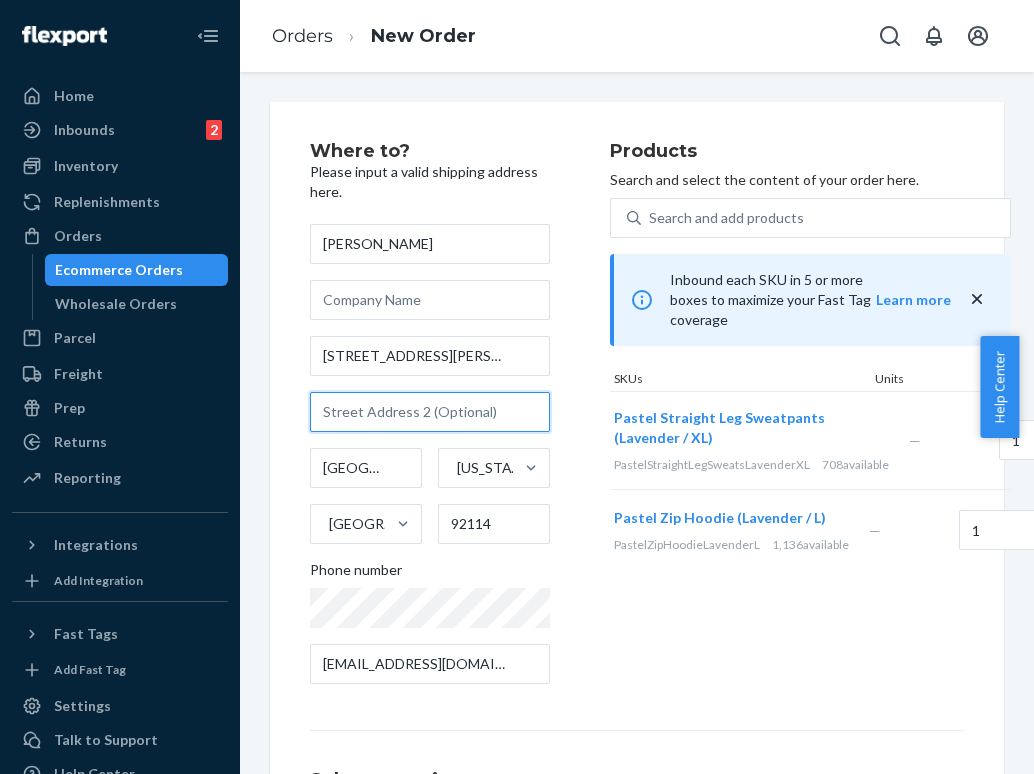 click on "Products Search and select the content of your order here. Search and add products Inbound each SKU in 5 or more boxes to maximize your Fast Tag coverage Learn more SKUs Units Pastel Straight Leg Sweatpants (Lavender / XL) PastelStraightLegSweatsLavenderXL 708  available — 1 Pastel Zip Hoodie (Lavender / L) PastelZipHoodieLavenderL 1,136  available — 1" at bounding box center [810, 421] 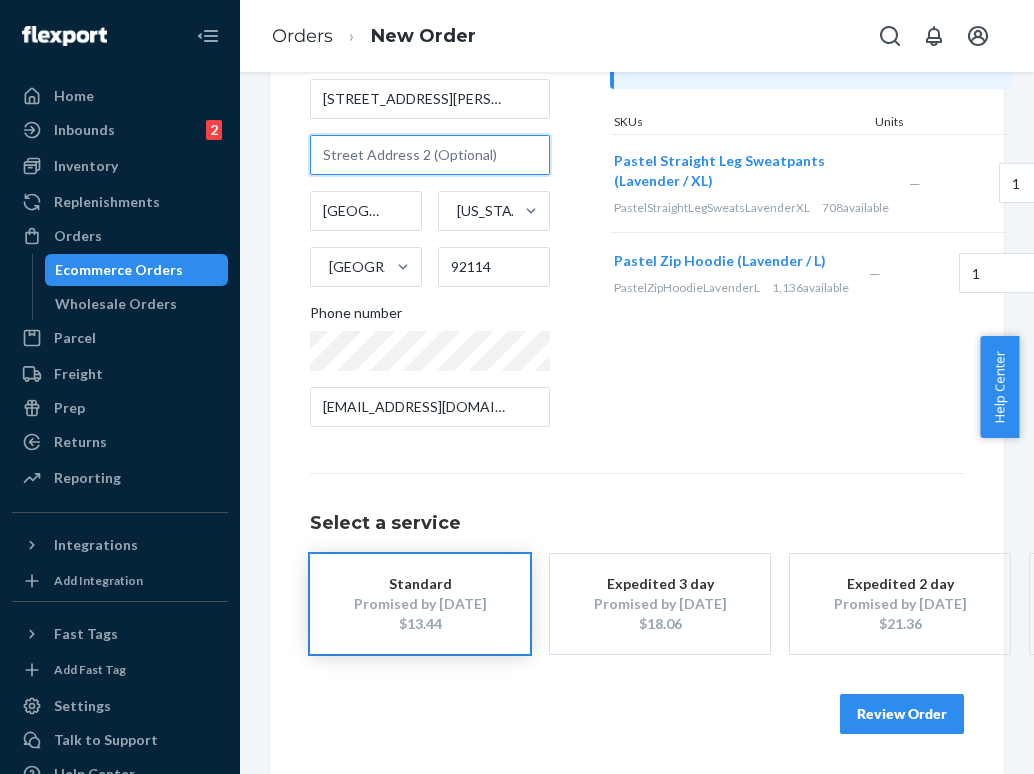 scroll, scrollTop: 270, scrollLeft: 0, axis: vertical 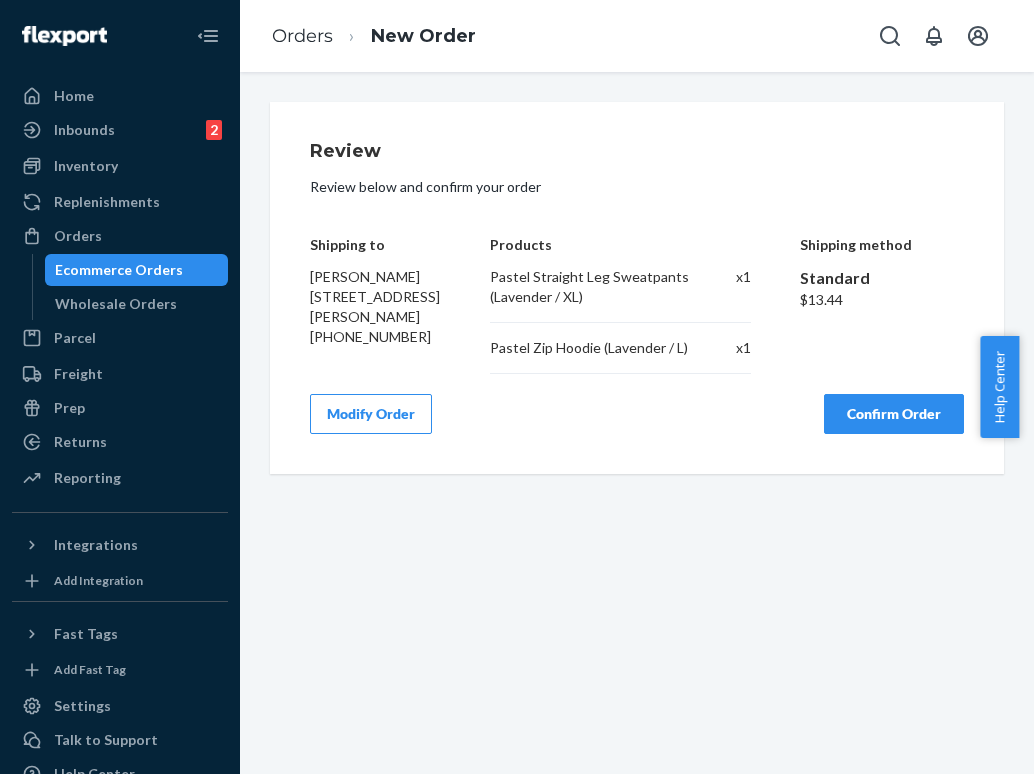 click on "Confirm Order" at bounding box center (894, 414) 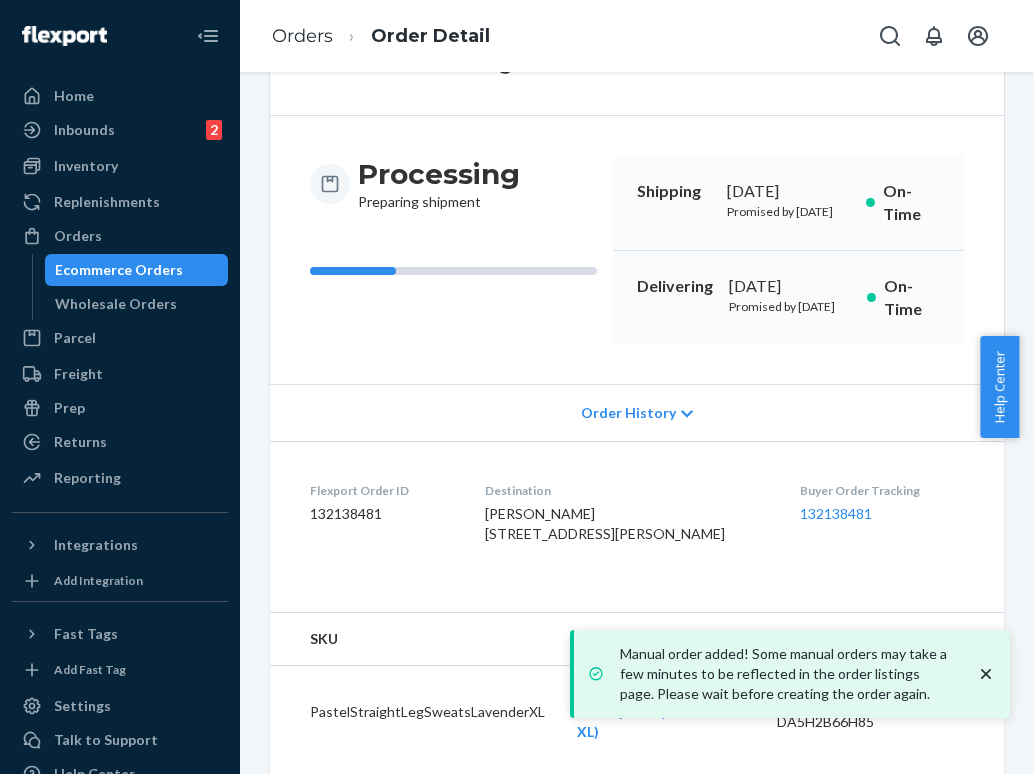 scroll, scrollTop: 143, scrollLeft: 0, axis: vertical 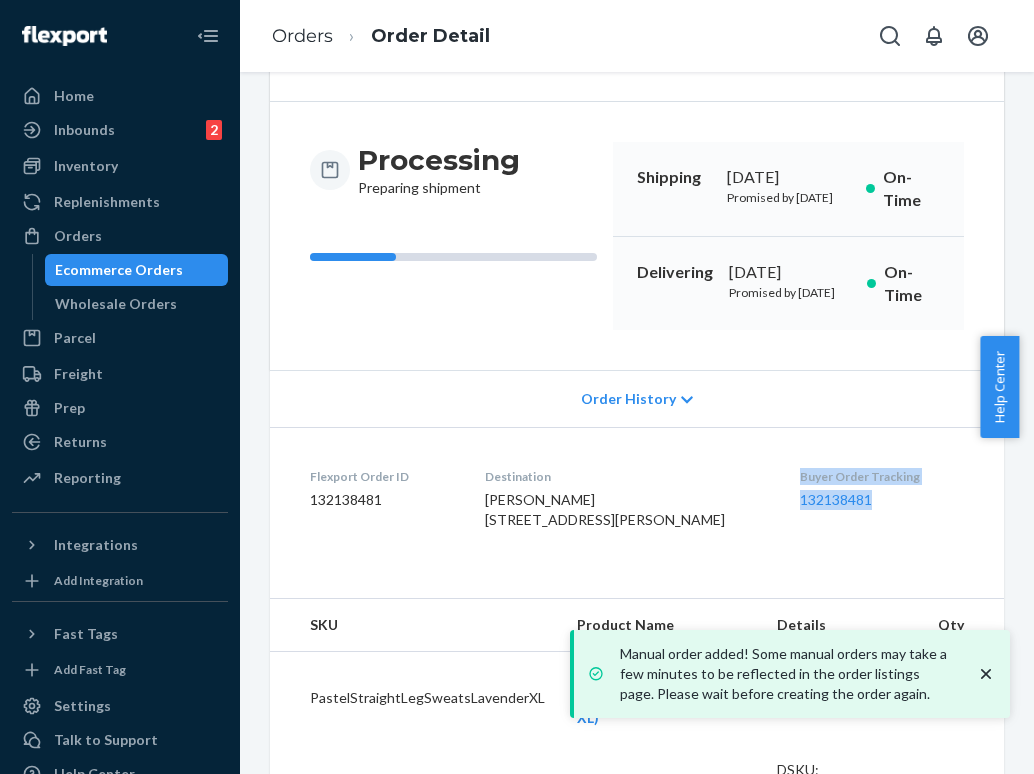 drag, startPoint x: 864, startPoint y: 516, endPoint x: 760, endPoint y: 494, distance: 106.30146 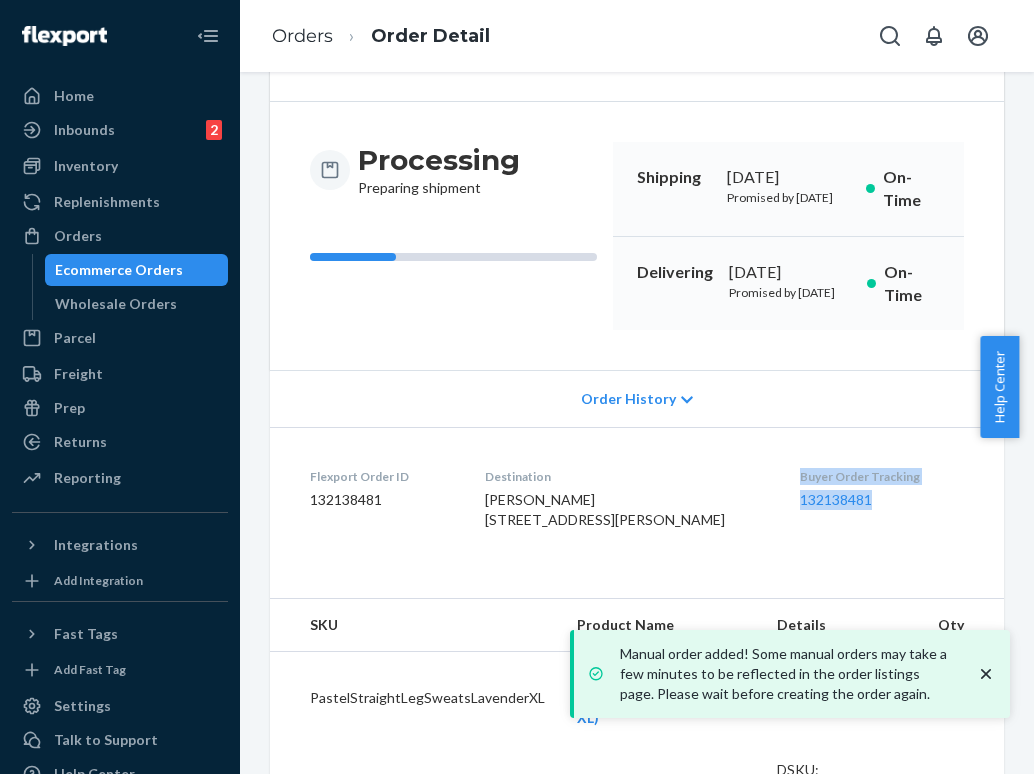 click on "Flexport Order ID 132138481 Destination [PERSON_NAME]
[STREET_ADDRESS][PERSON_NAME]
US Buyer Order Tracking 132138481" at bounding box center [637, 502] 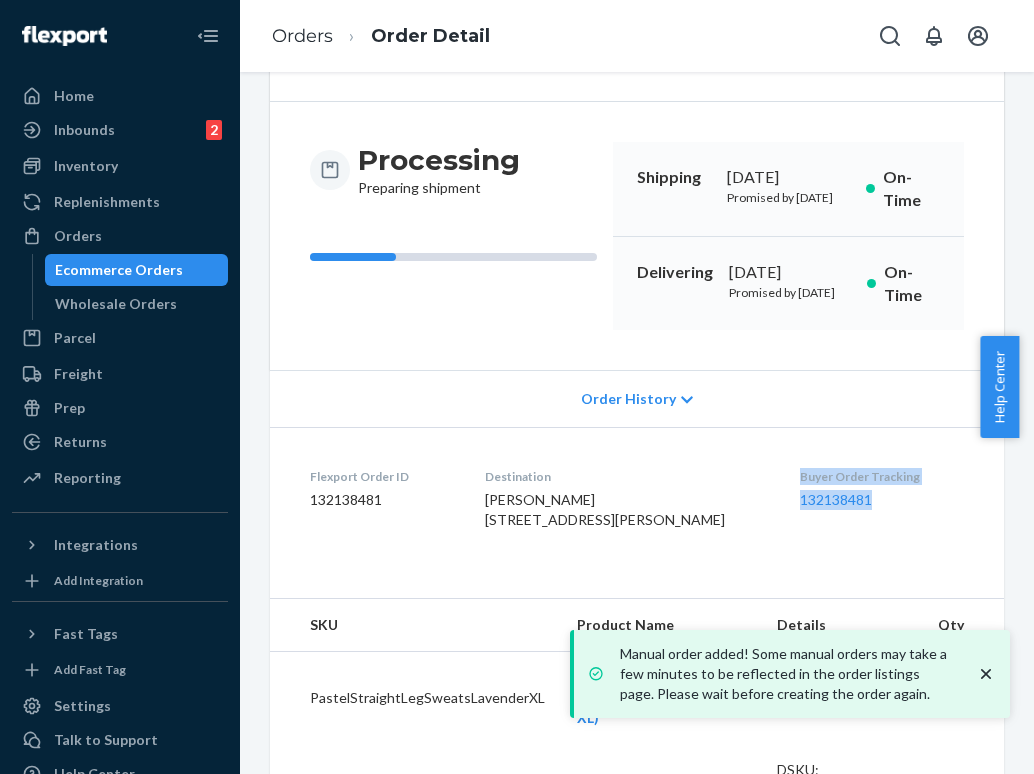 copy on "Buyer Order Tracking 132138481" 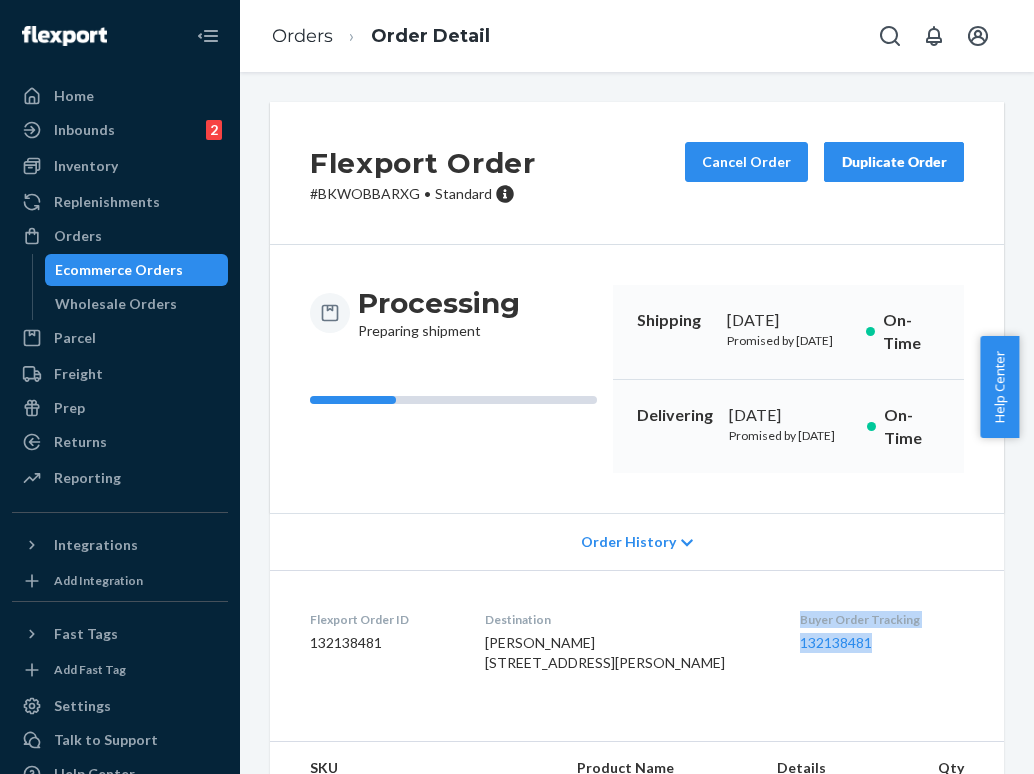 scroll, scrollTop: 0, scrollLeft: 0, axis: both 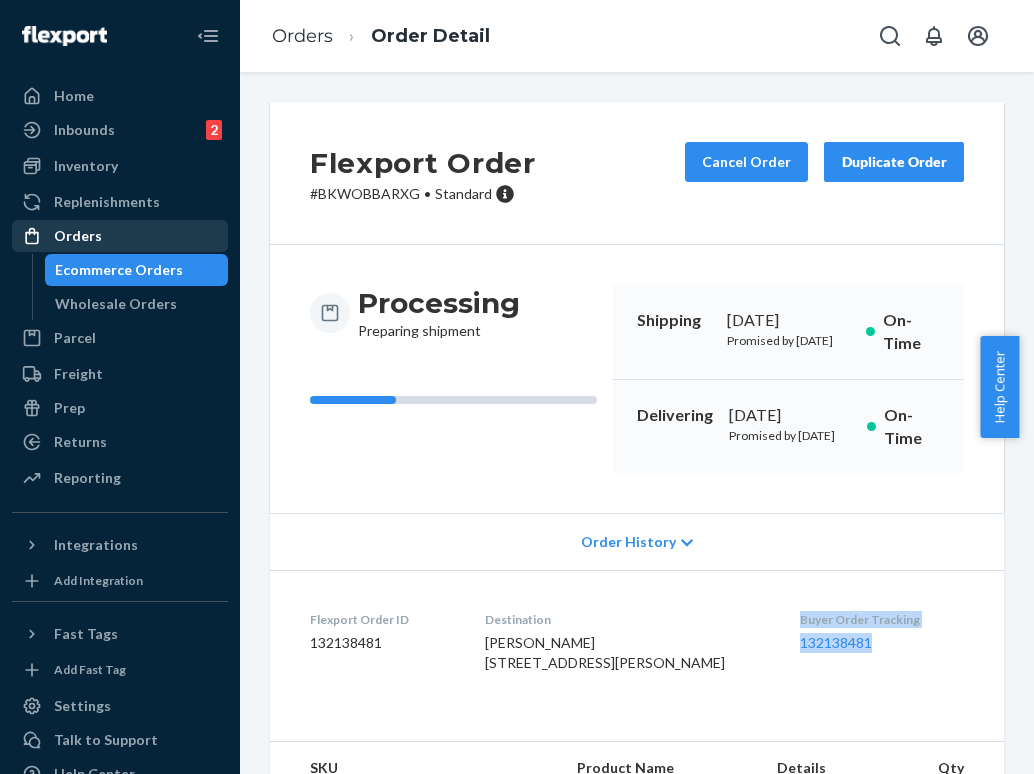 click on "Orders" at bounding box center [120, 236] 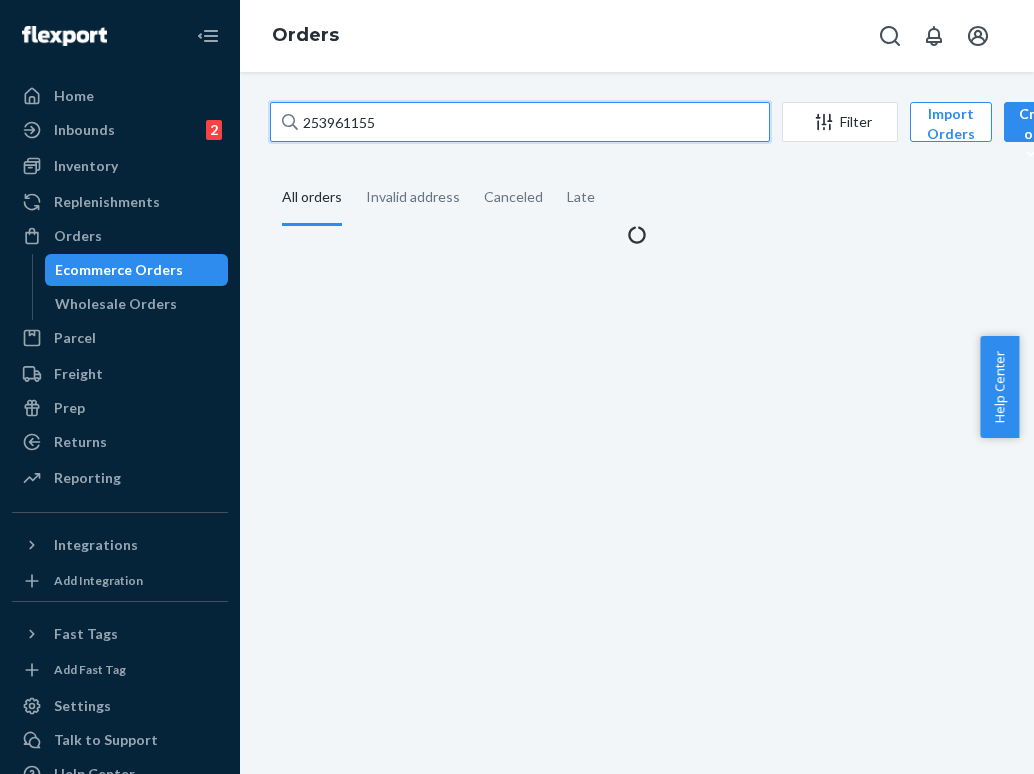 click on "253961155" at bounding box center [520, 122] 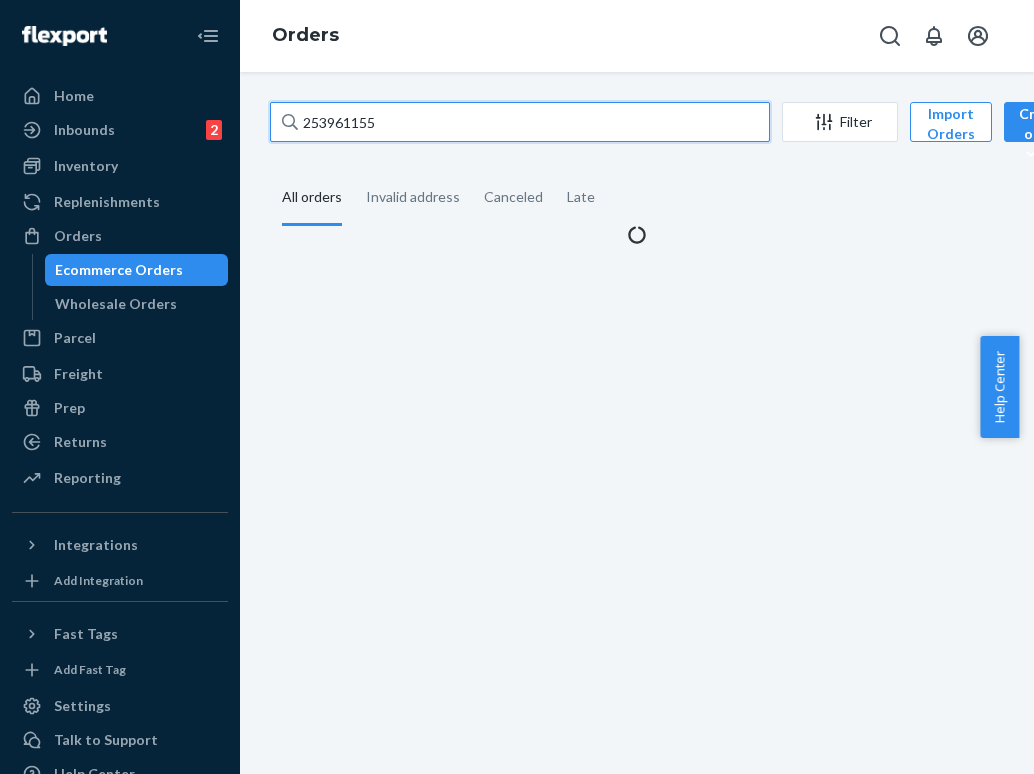 click on "253961155" at bounding box center [520, 122] 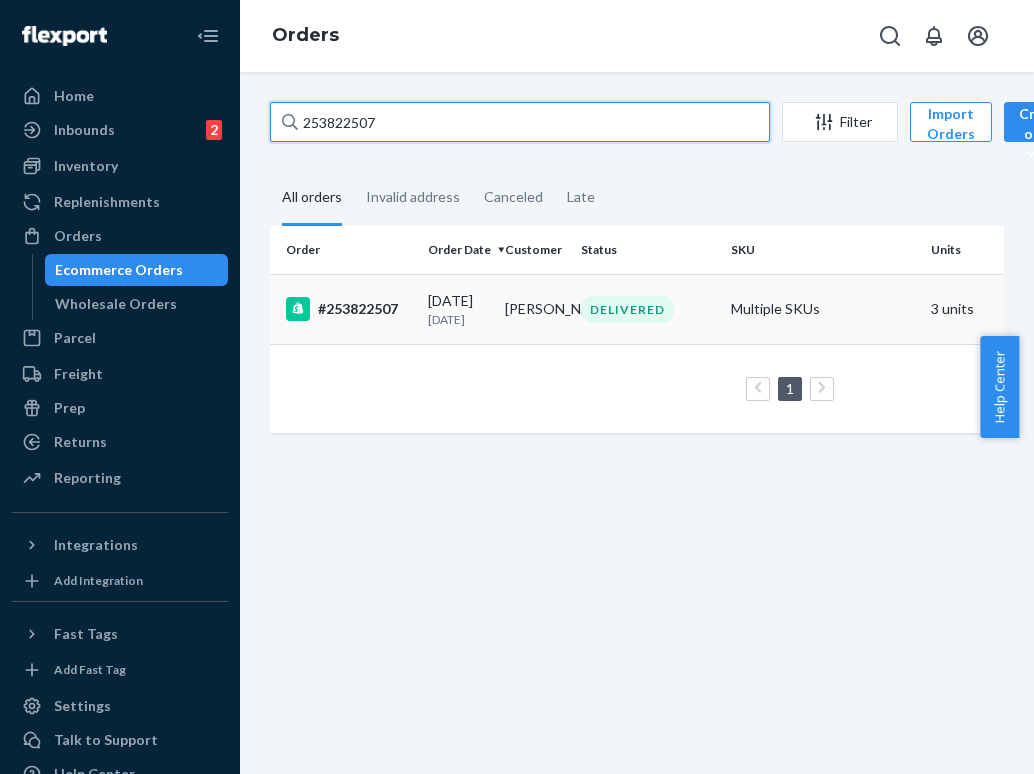 type on "253822507" 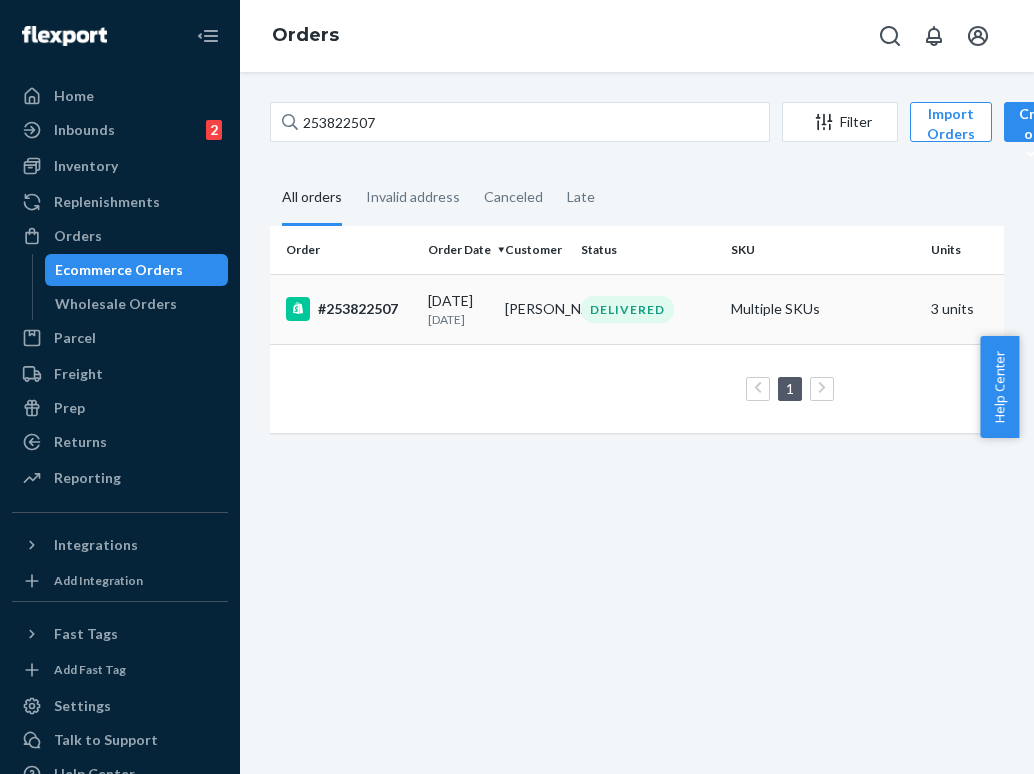 click on "#253822507" at bounding box center [345, 309] 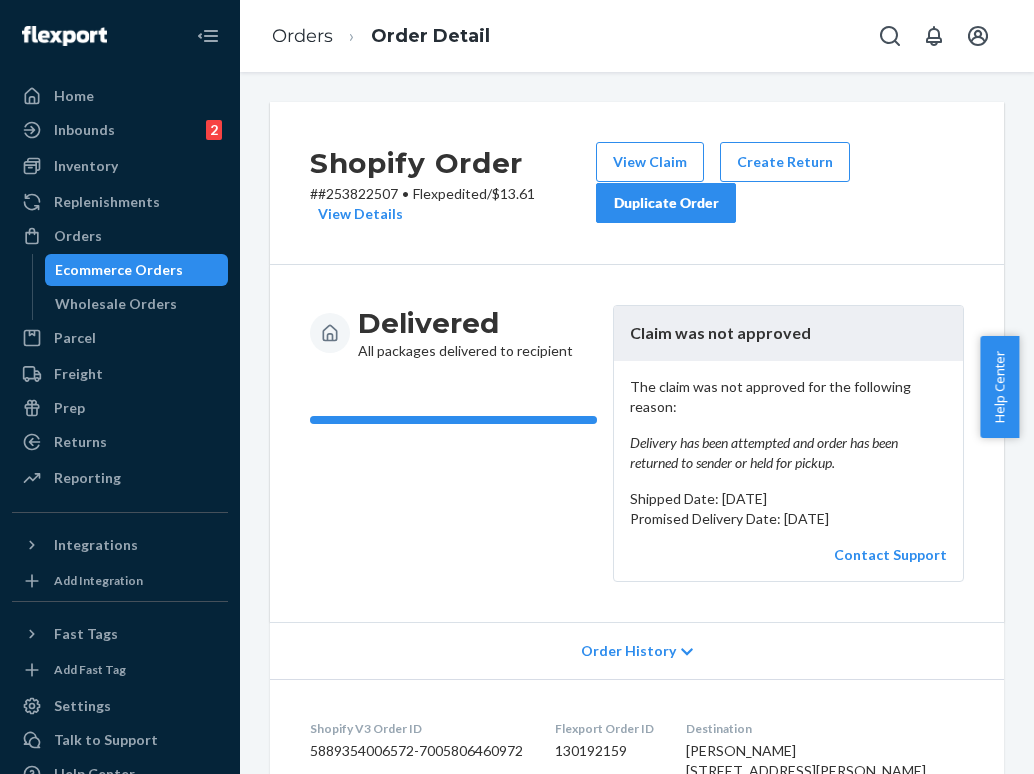 scroll, scrollTop: 0, scrollLeft: 0, axis: both 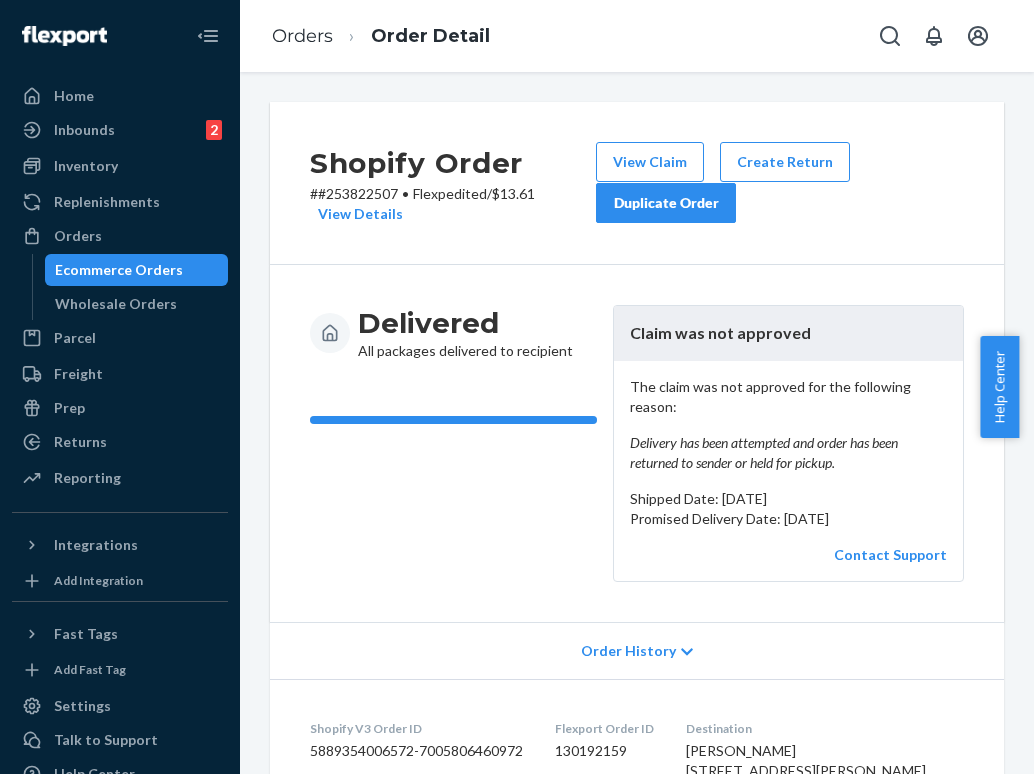 click on "Duplicate Order" at bounding box center [666, 203] 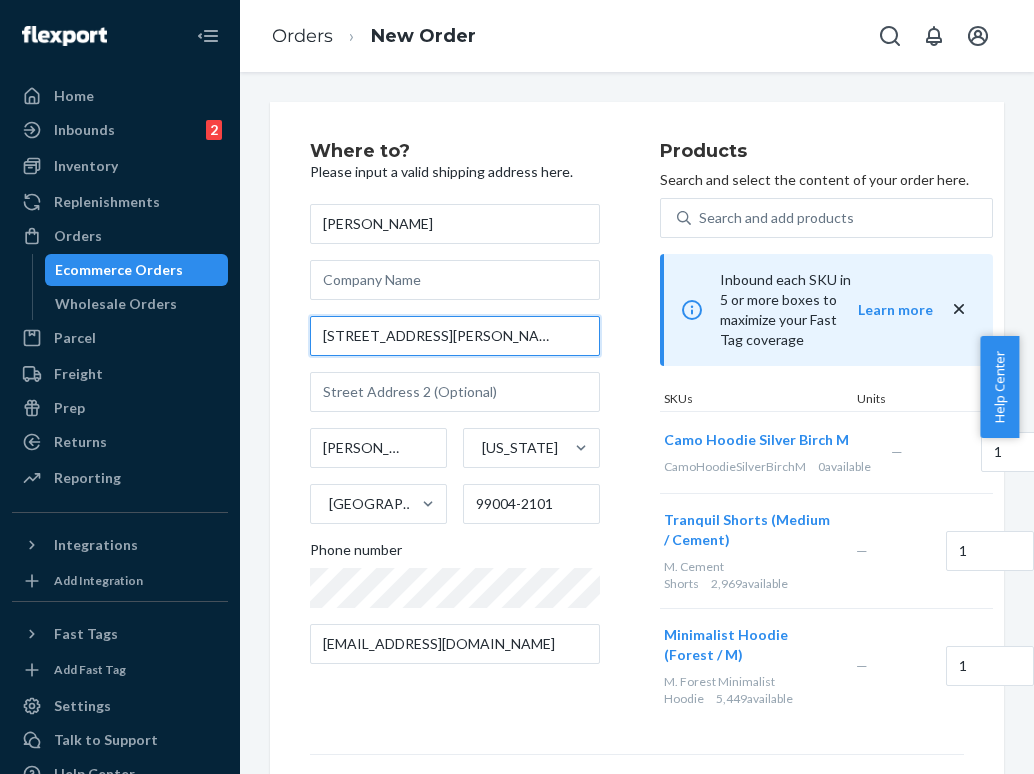click on "[STREET_ADDRESS][PERSON_NAME]" at bounding box center [455, 336] 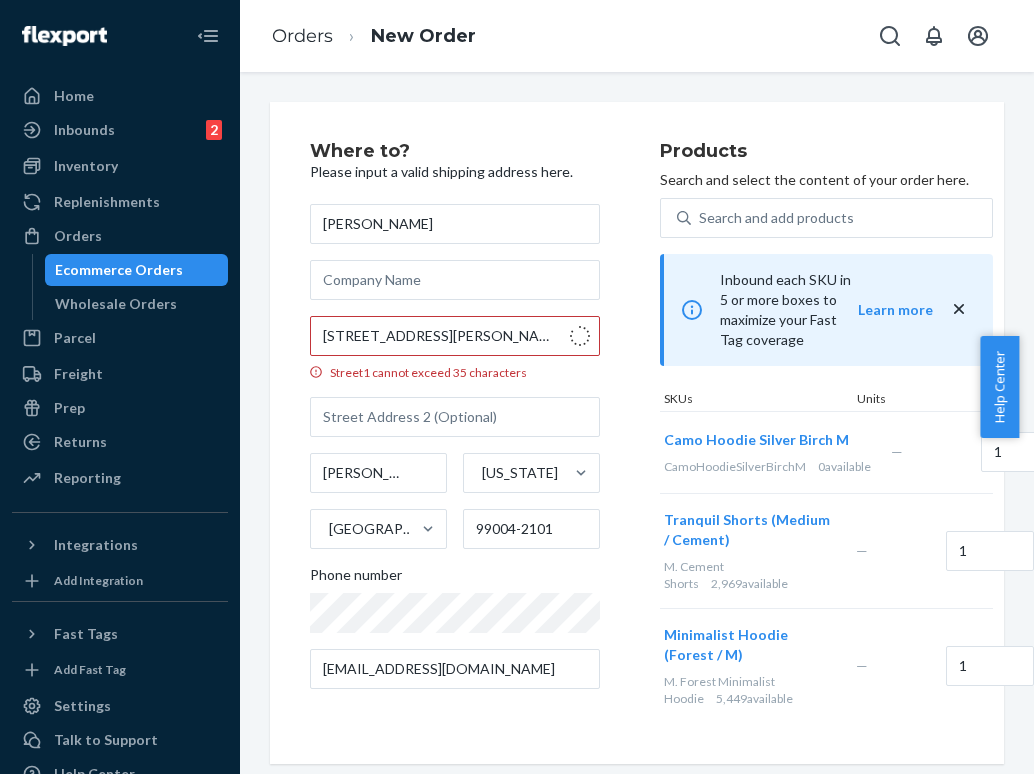 type on "[STREET_ADDRESS][PERSON_NAME]" 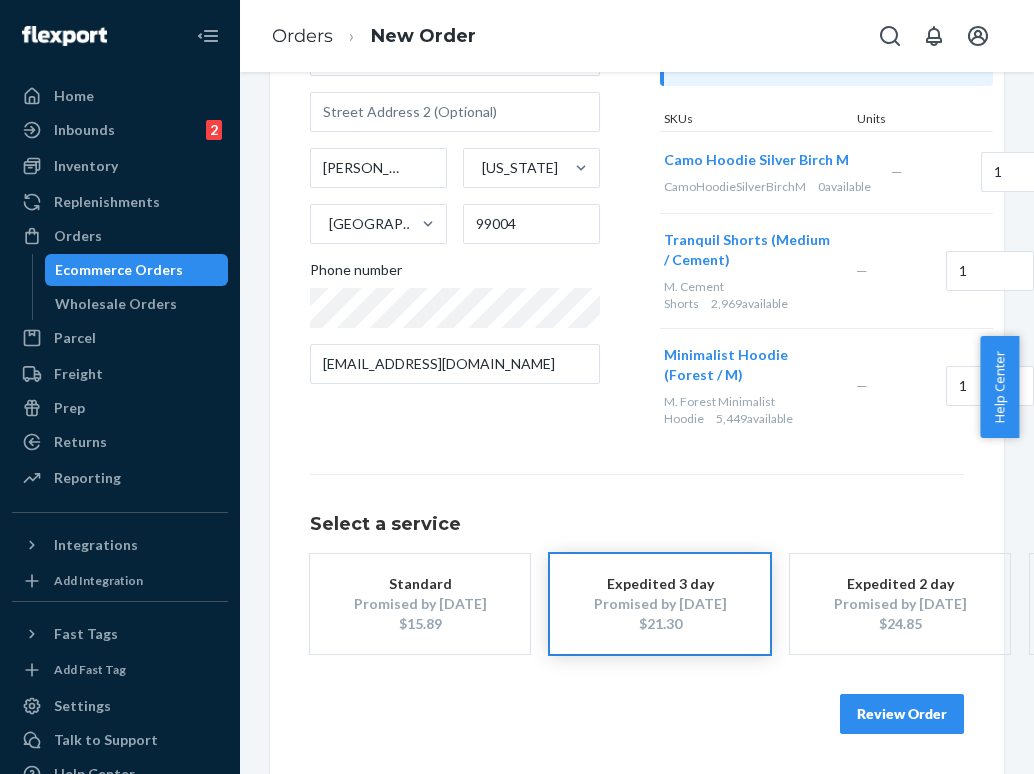 scroll, scrollTop: 386, scrollLeft: 0, axis: vertical 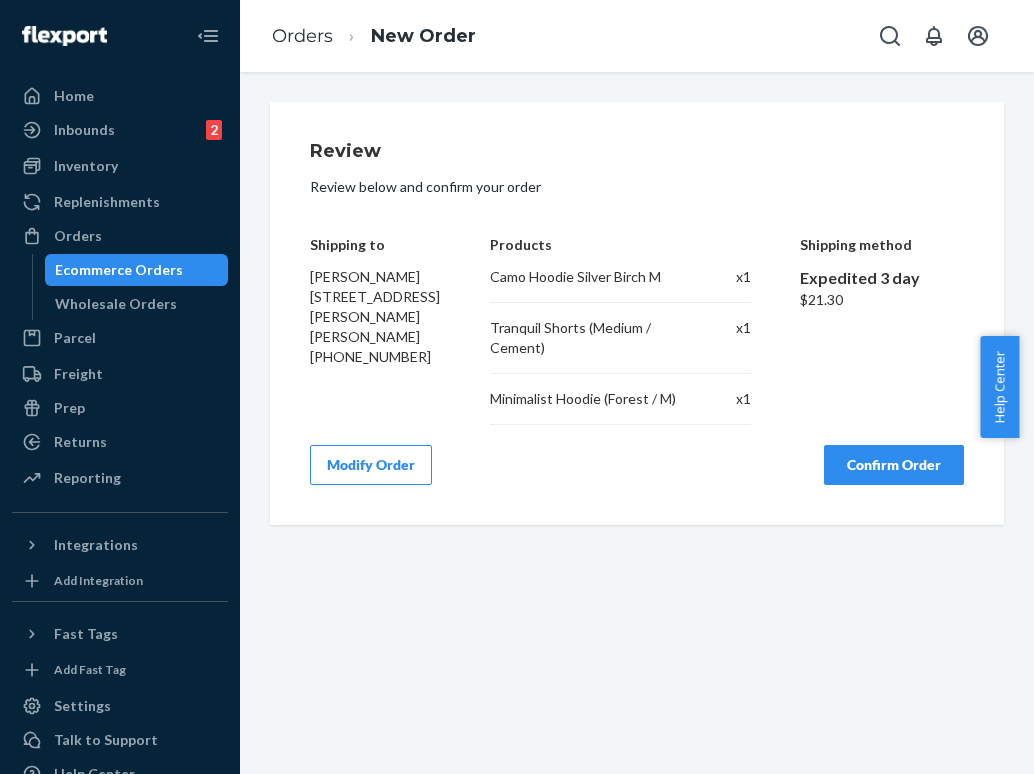 click on "Confirm Order" at bounding box center (894, 465) 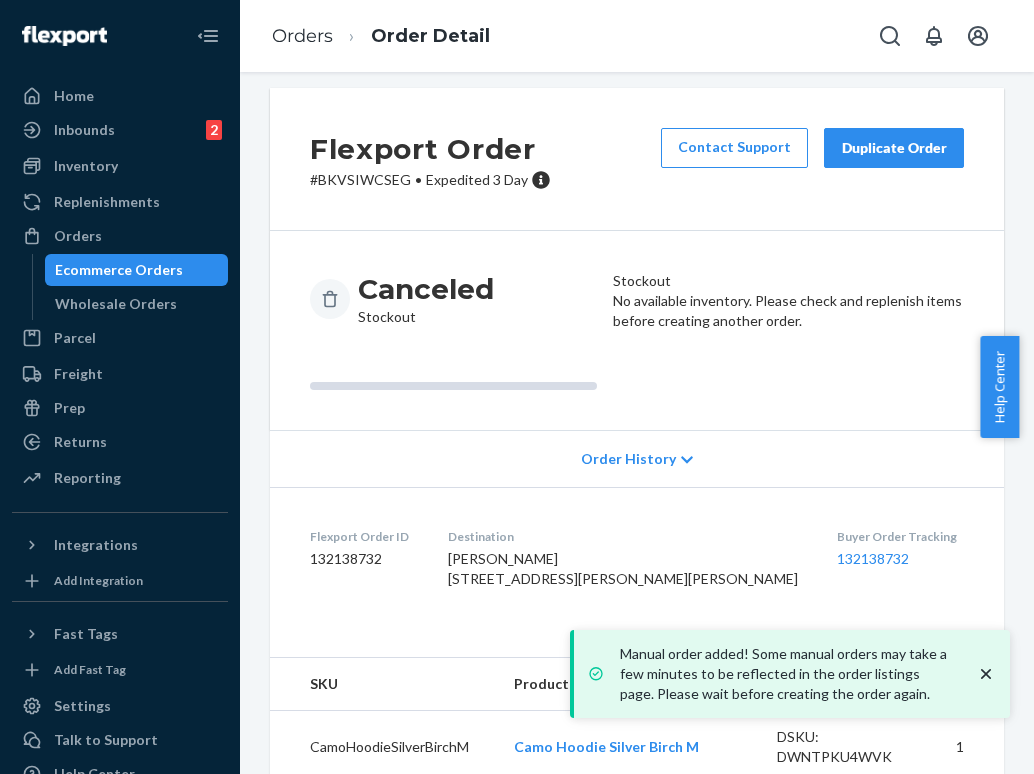 scroll, scrollTop: 15, scrollLeft: 0, axis: vertical 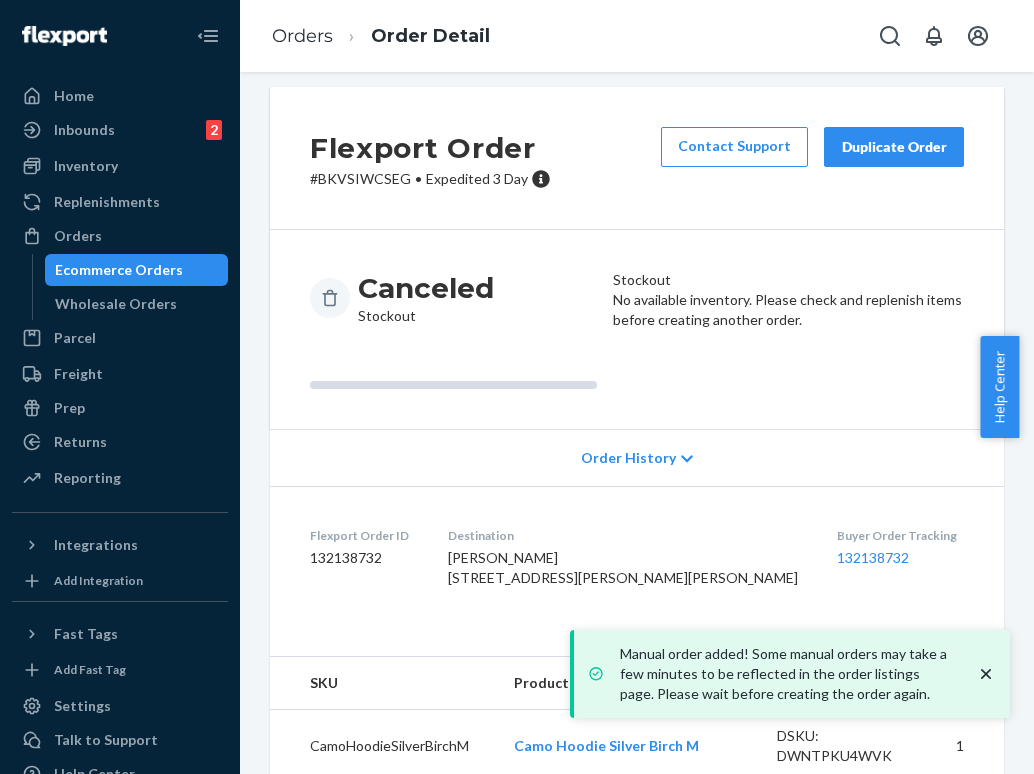 click on "Order History" at bounding box center [637, 457] 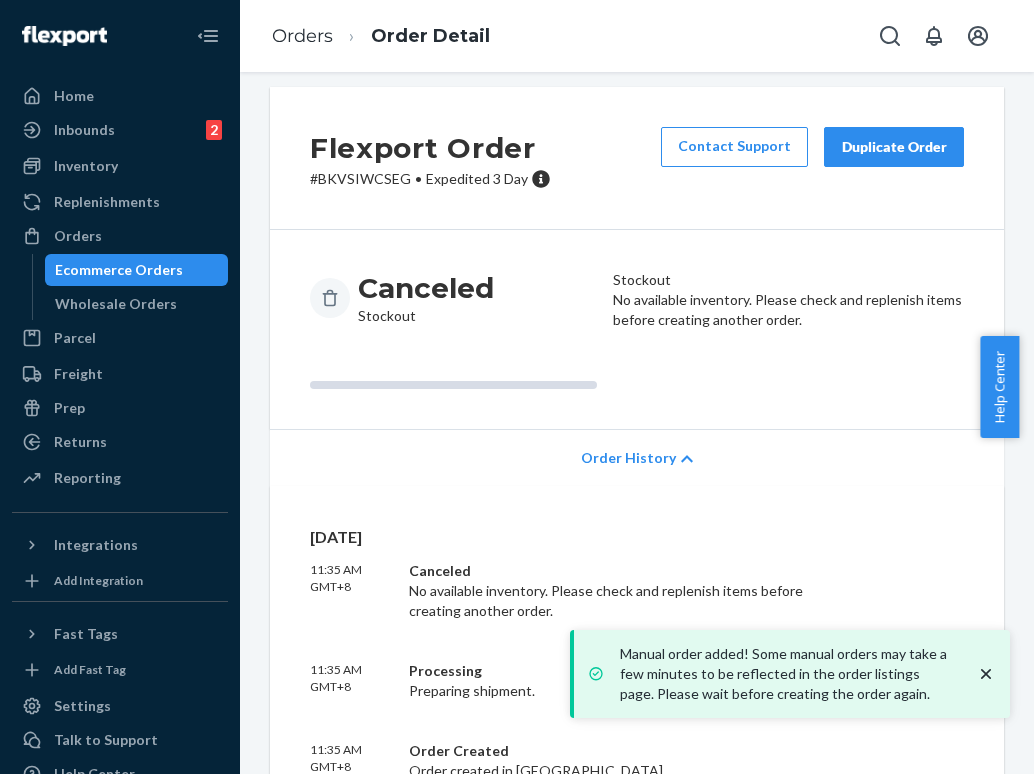 click on "Order History" at bounding box center [637, 457] 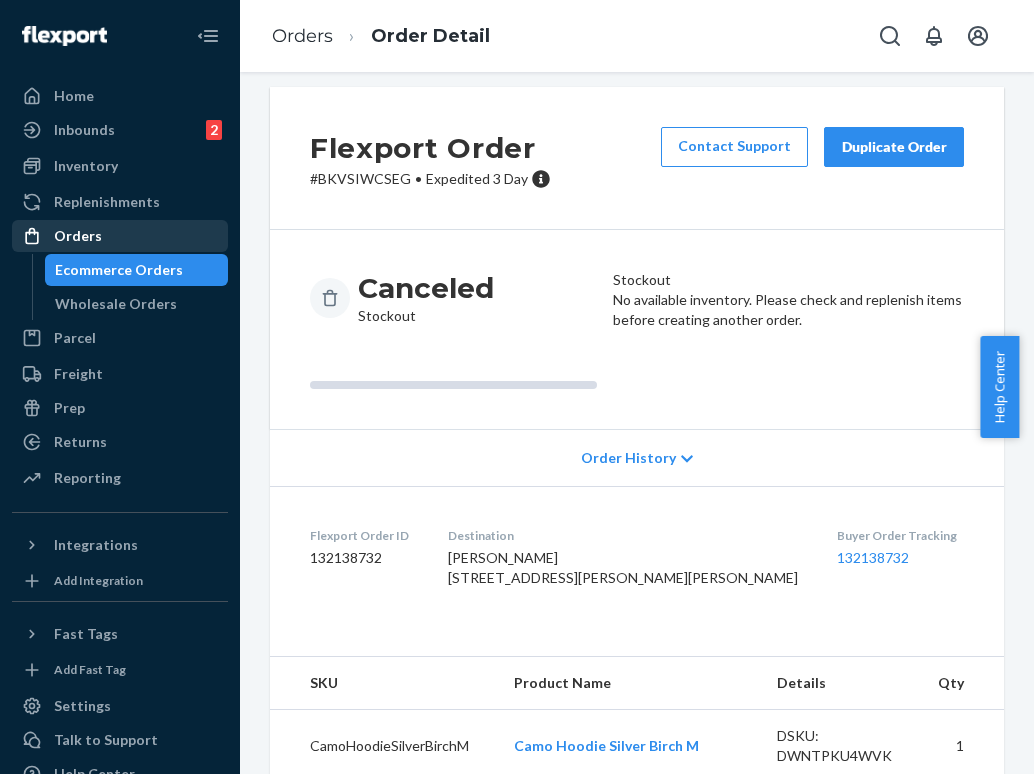 click on "Orders" at bounding box center (120, 236) 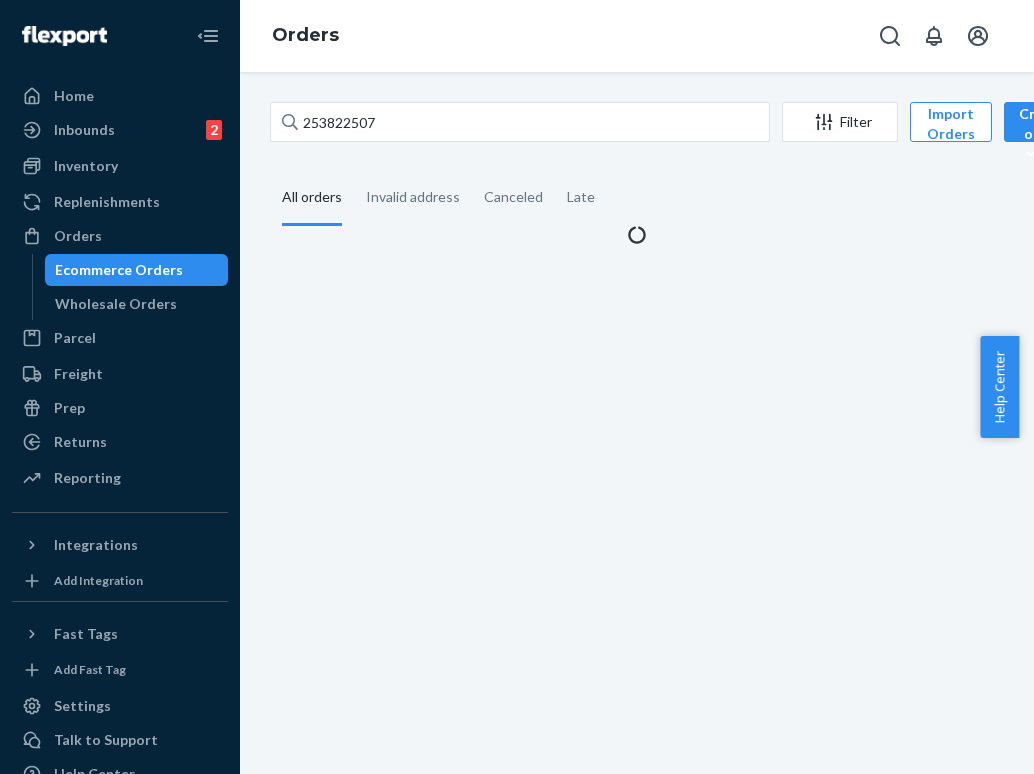 scroll, scrollTop: 0, scrollLeft: 0, axis: both 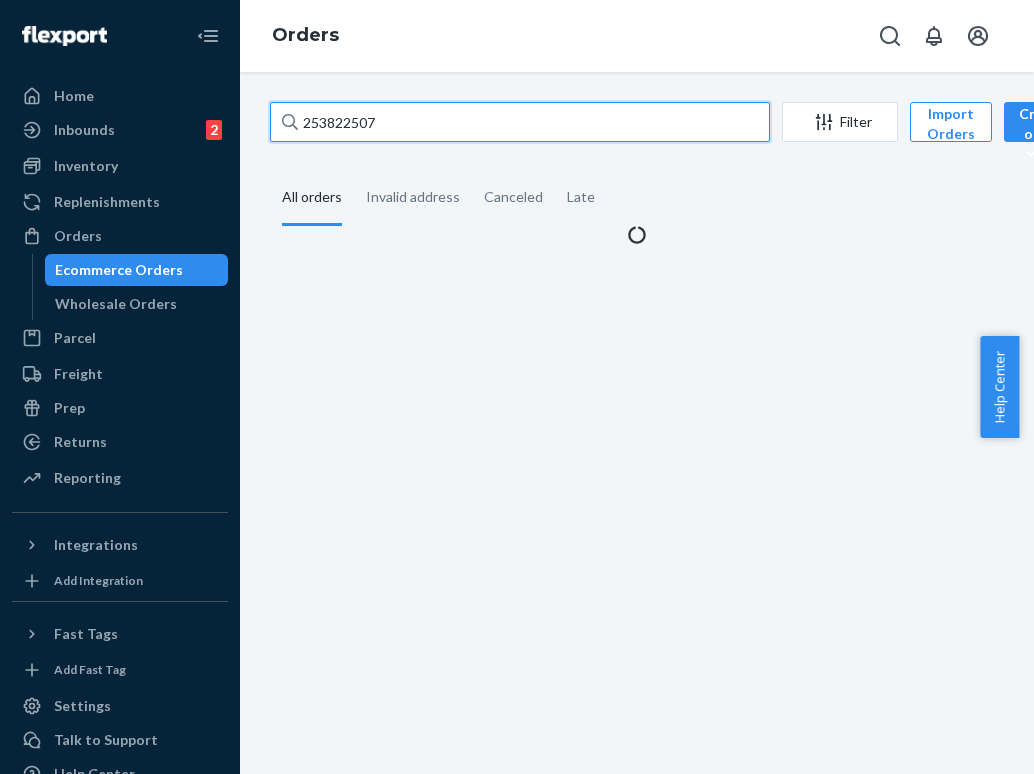 click on "253822507" at bounding box center [520, 122] 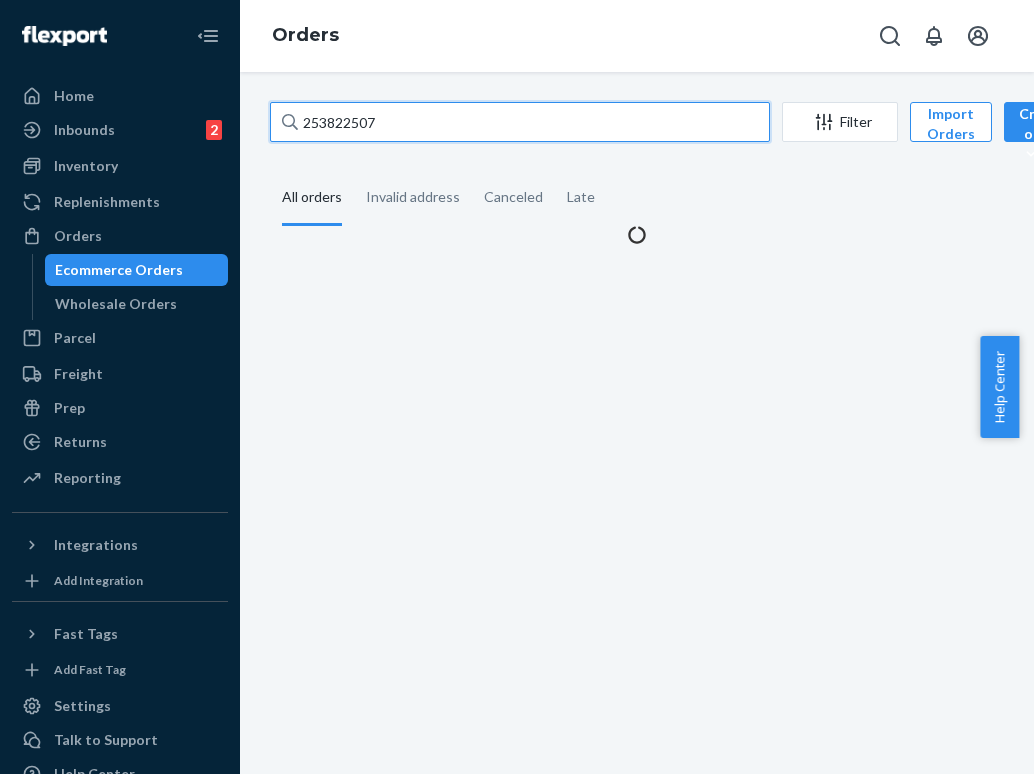 click on "253822507" at bounding box center [520, 122] 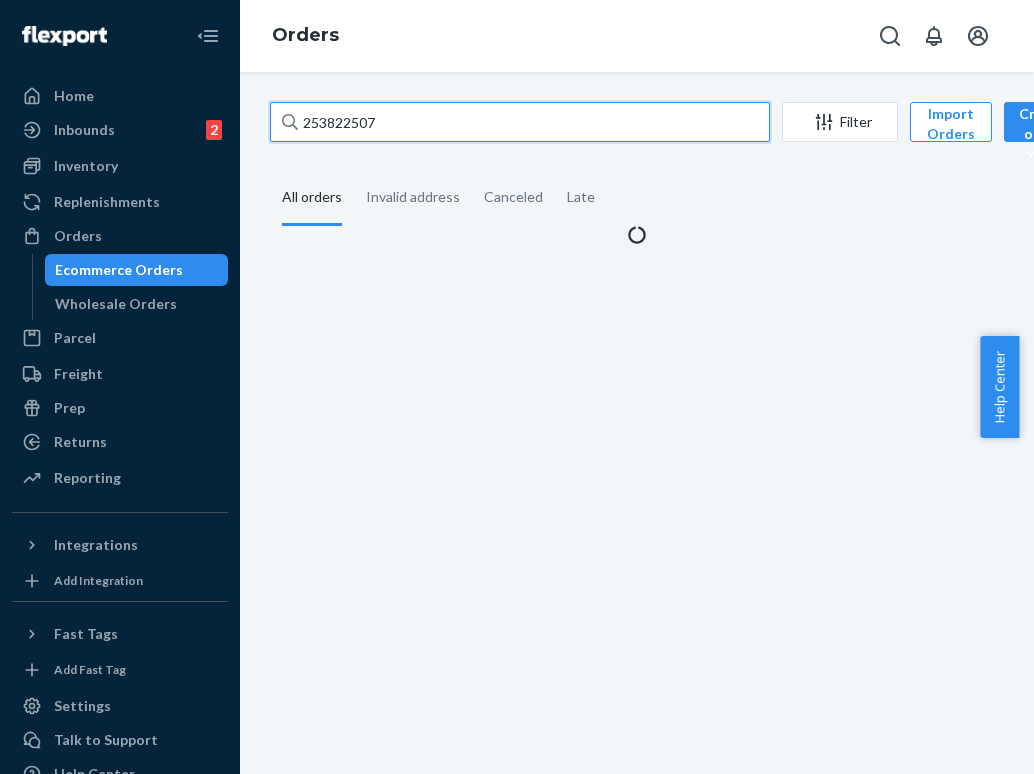 click on "253822507" at bounding box center [520, 122] 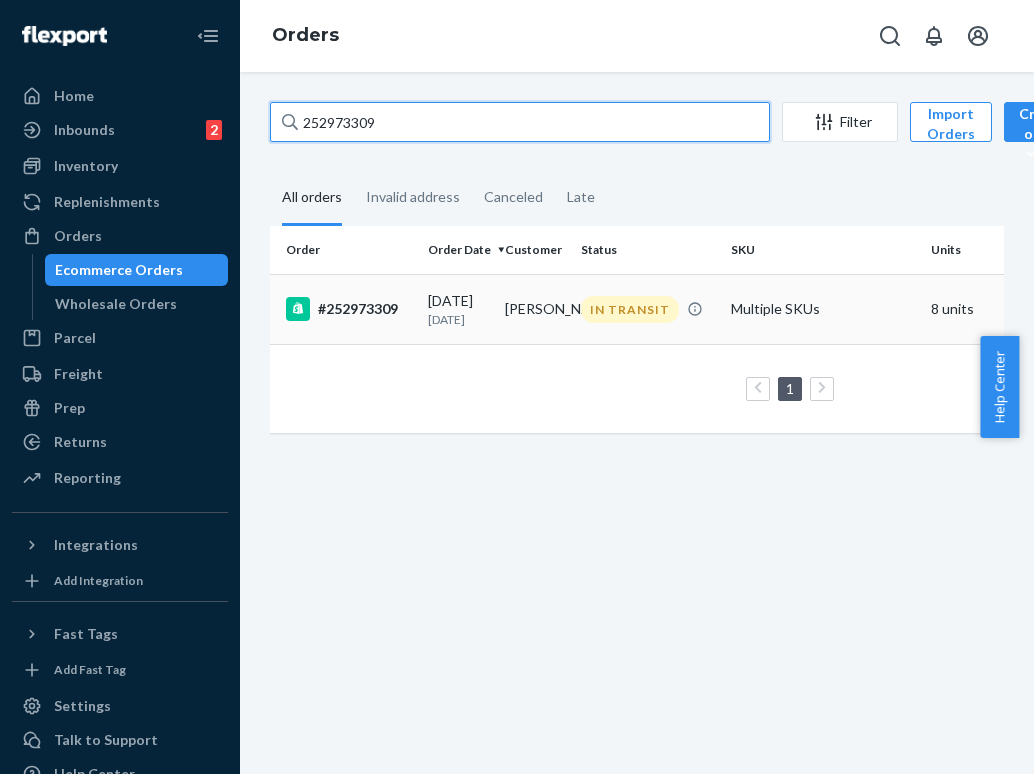 type on "252973309" 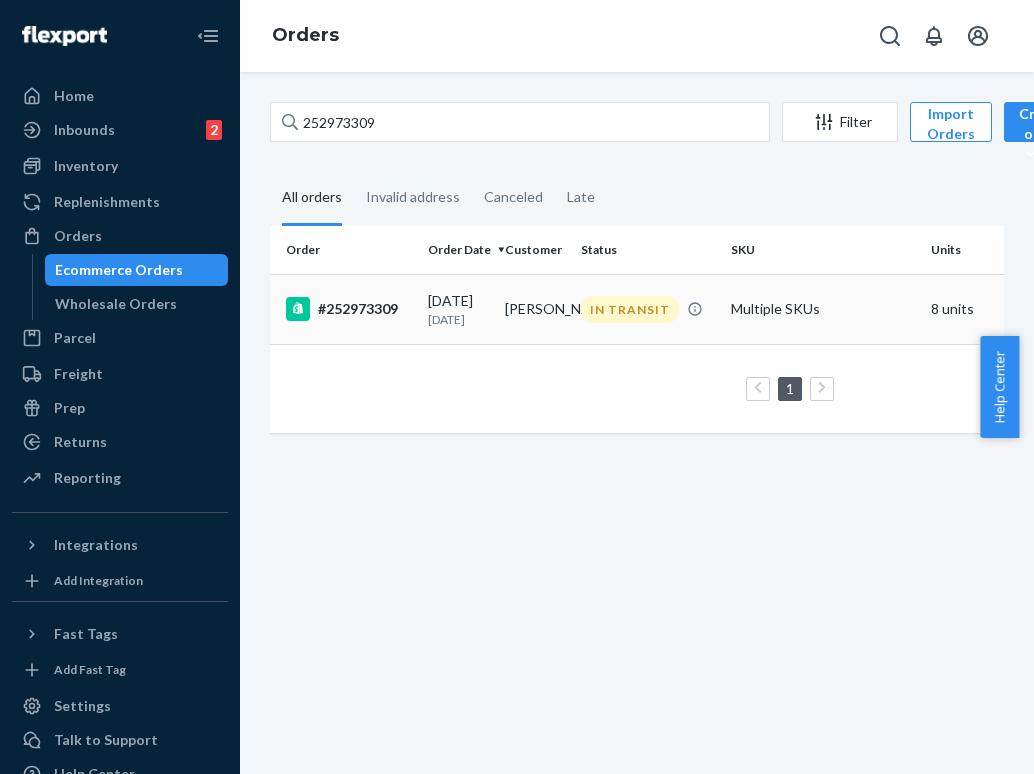 click on "IN TRANSIT" at bounding box center [648, 309] 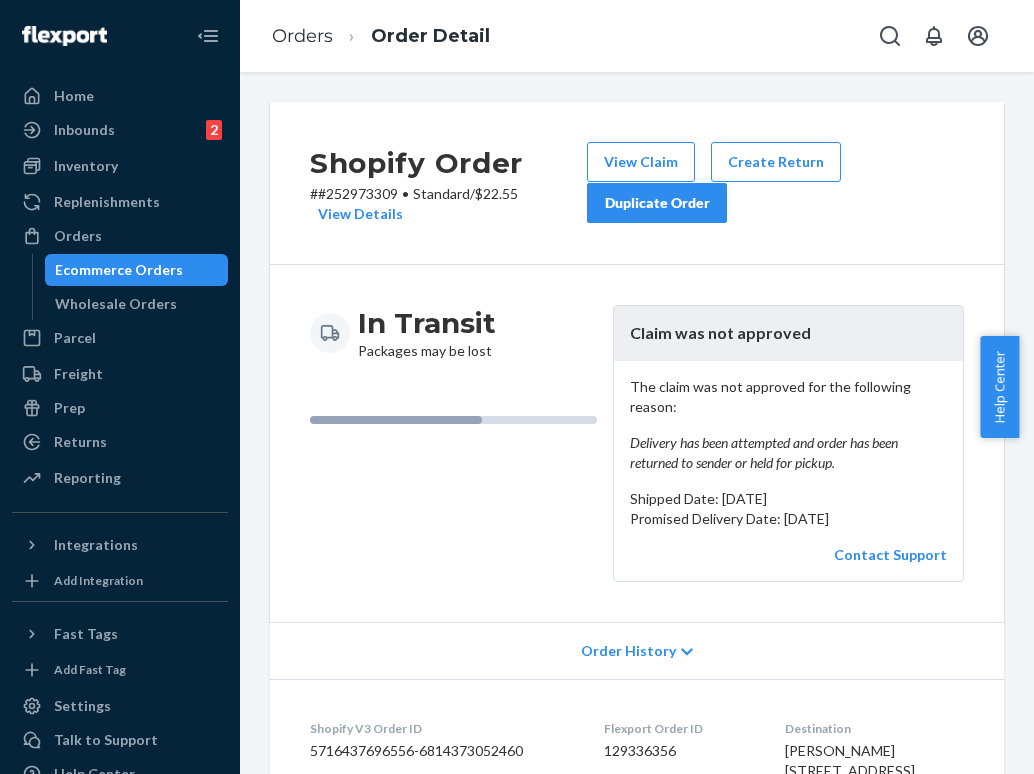 scroll, scrollTop: 0, scrollLeft: 0, axis: both 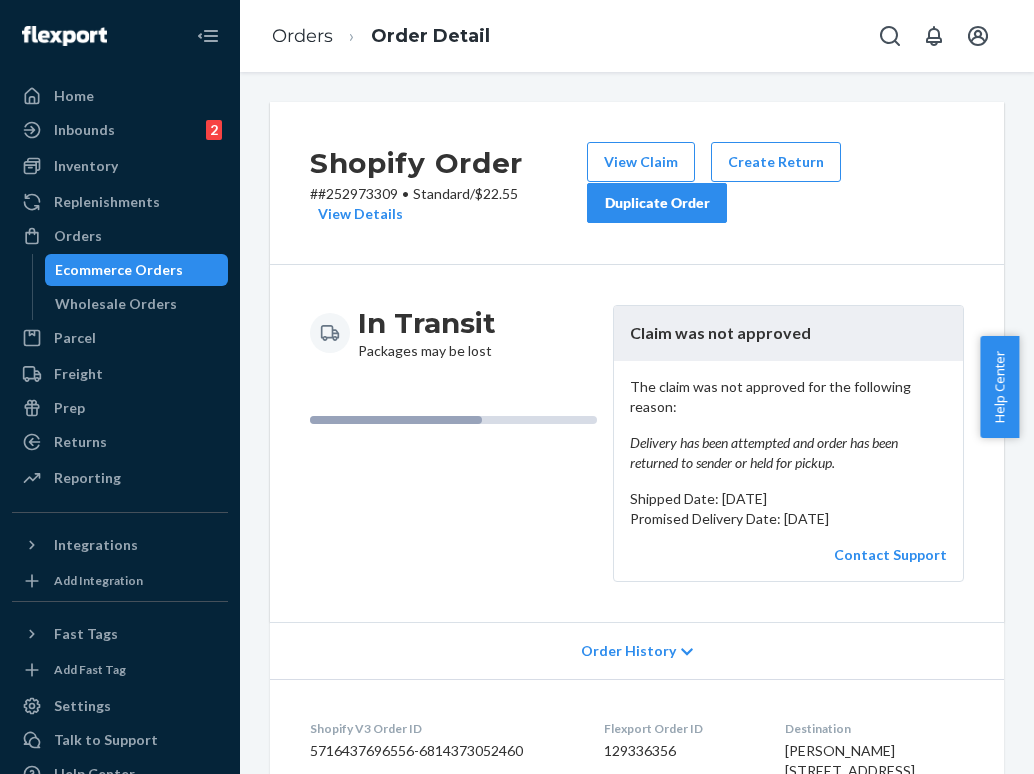 click on "Duplicate Order" at bounding box center (657, 203) 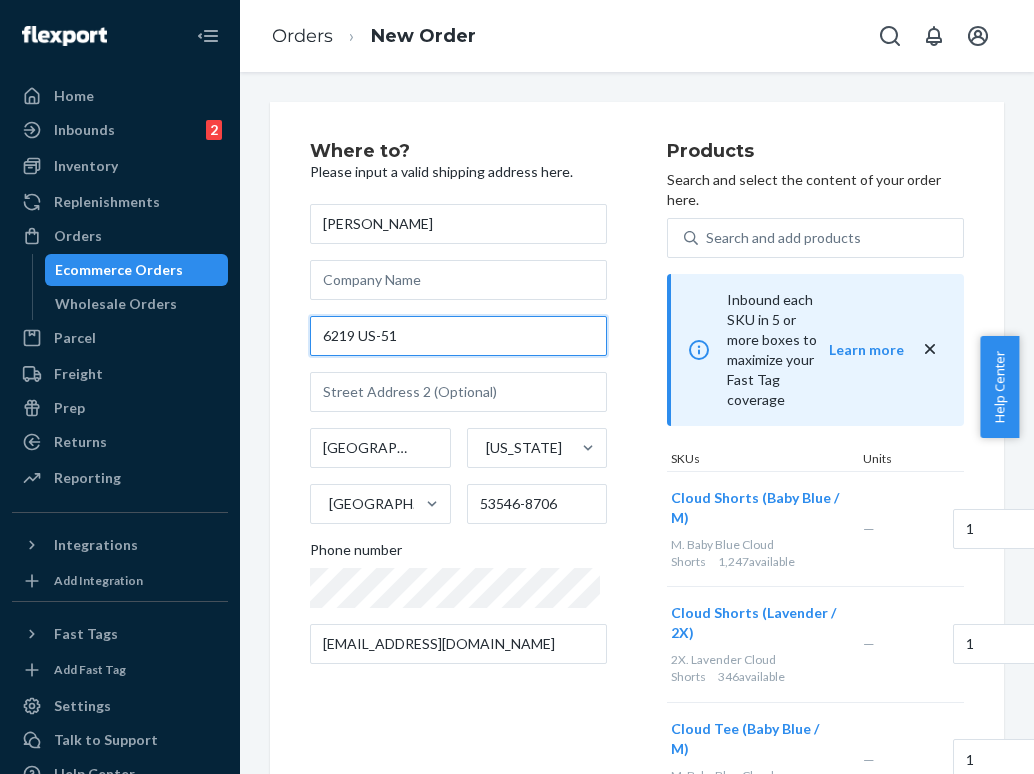 click on "6219 US-51" at bounding box center (458, 336) 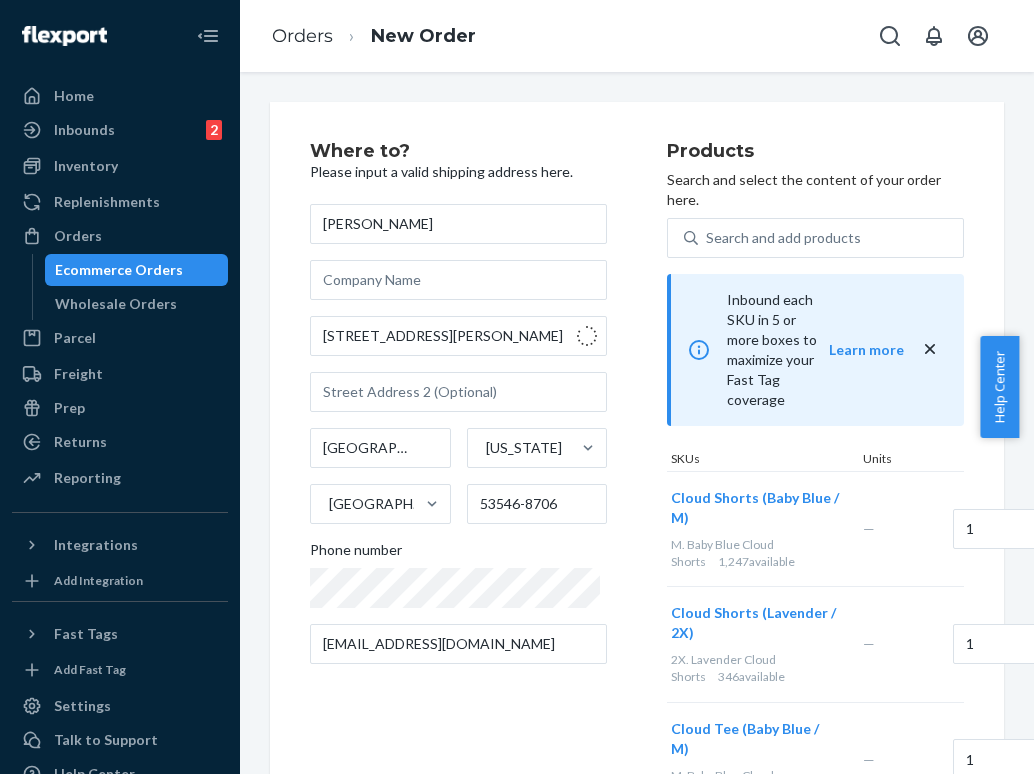type on "Opal Ln" 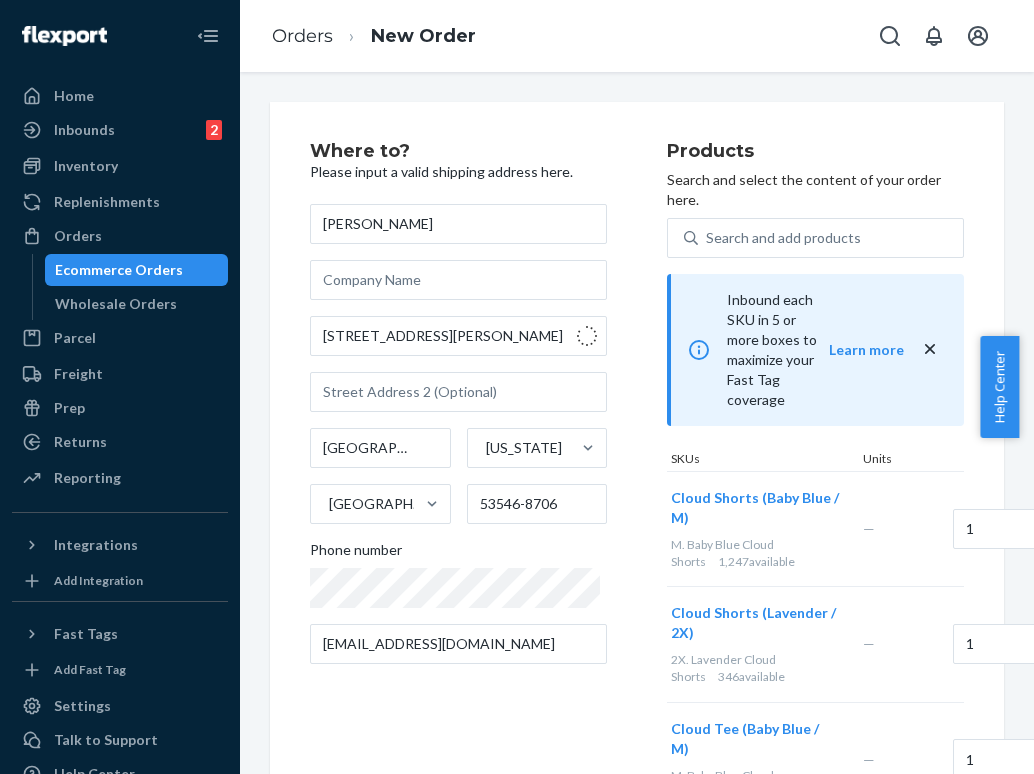 type on "[PERSON_NAME][GEOGRAPHIC_DATA]" 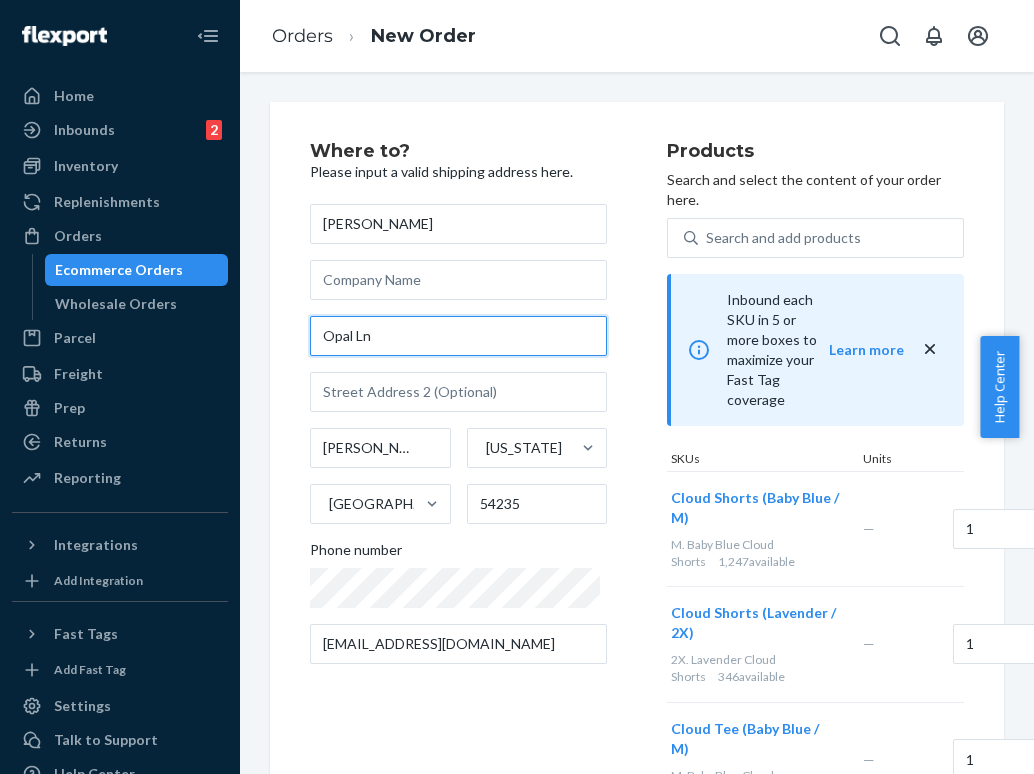 click on "Opal Ln" at bounding box center [458, 336] 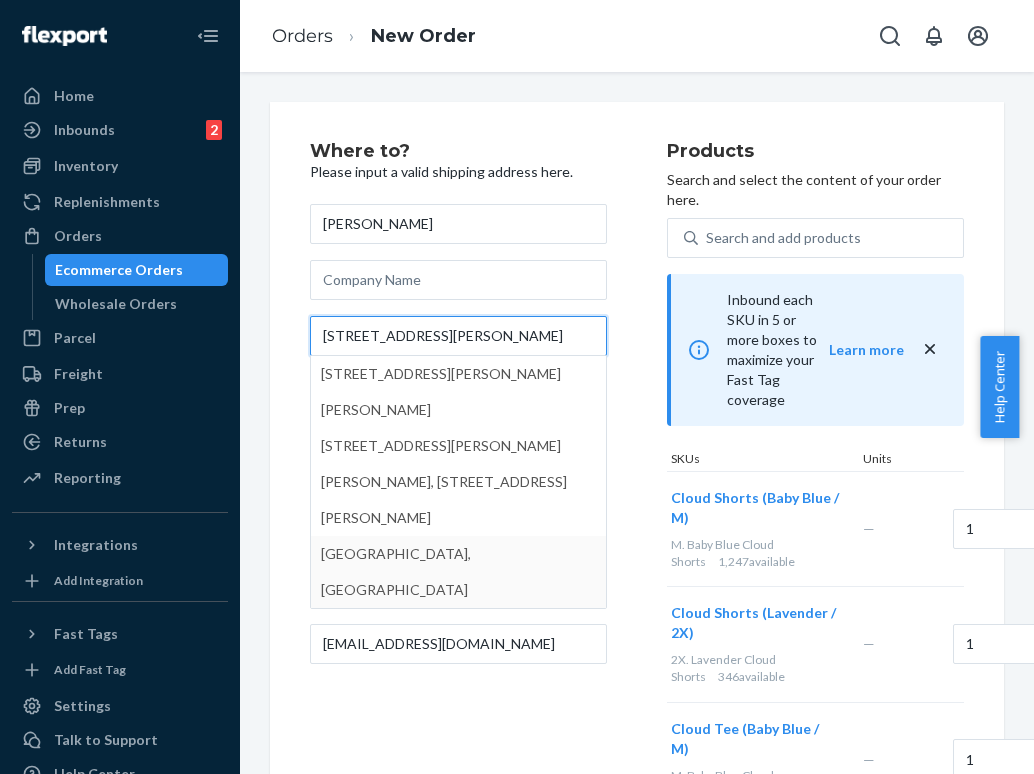 type on "[STREET_ADDRESS][PERSON_NAME]" 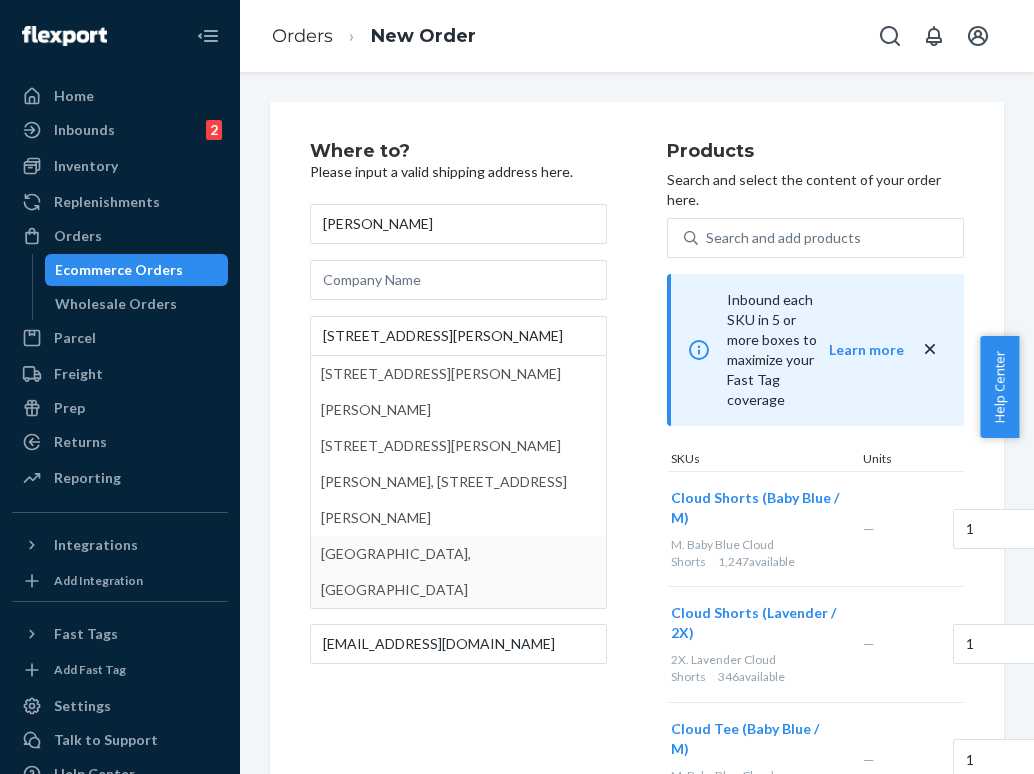 type 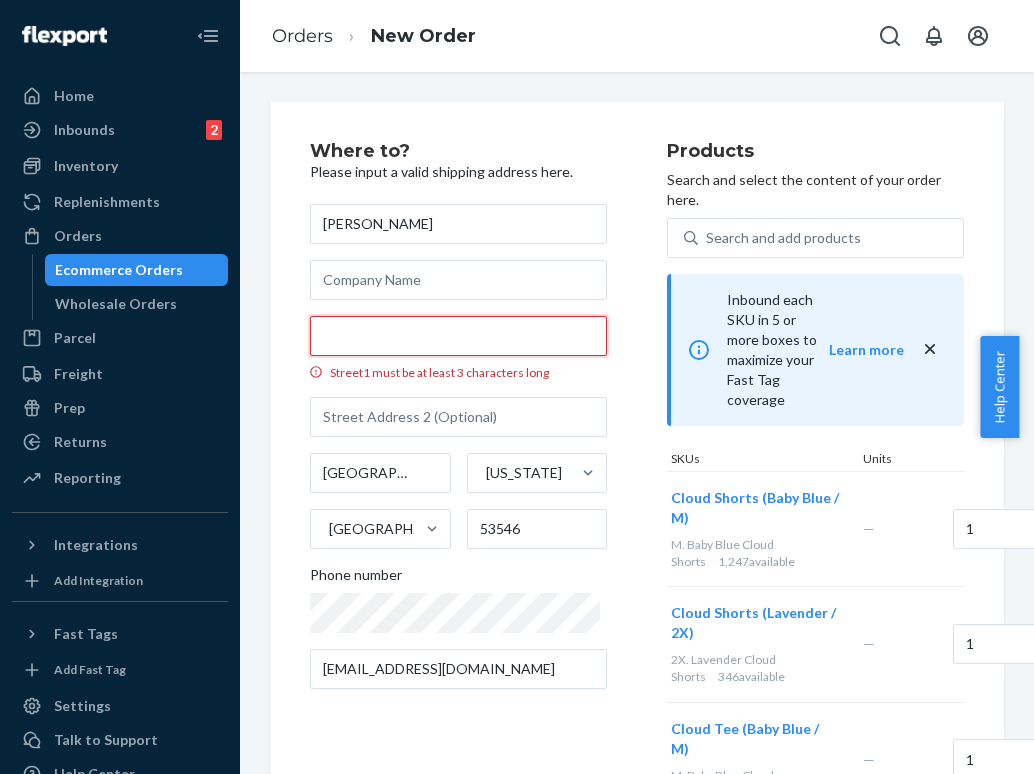 click on "Street1 must be at least 3 characters long" at bounding box center [458, 336] 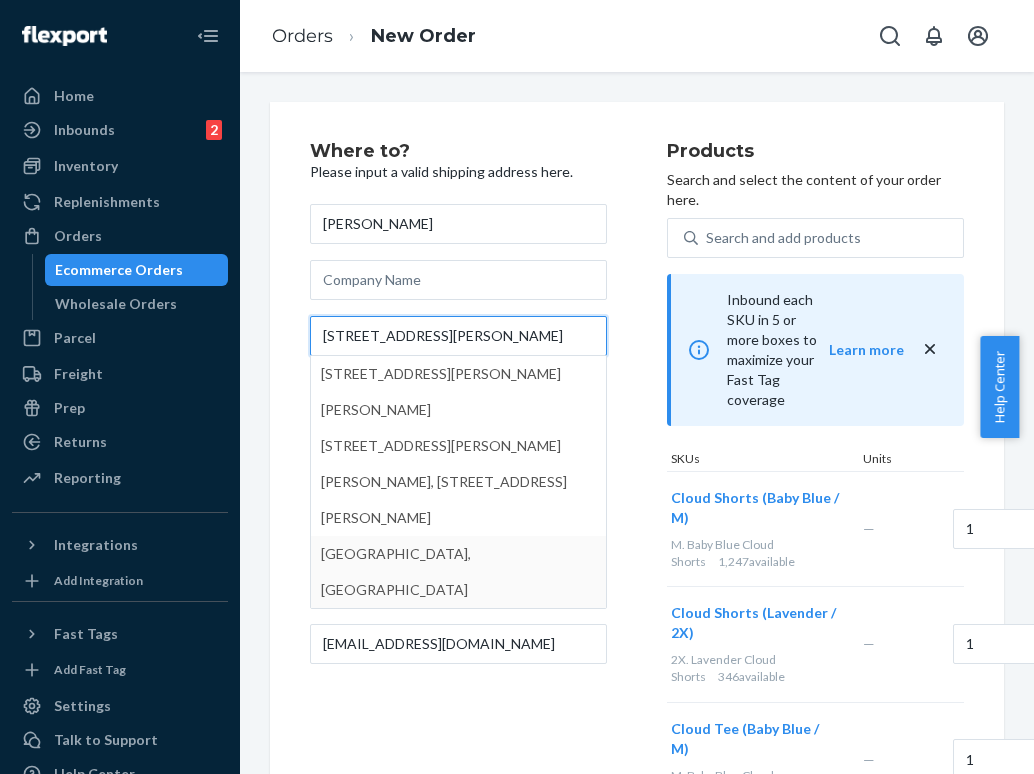 type on "[STREET_ADDRESS][PERSON_NAME]" 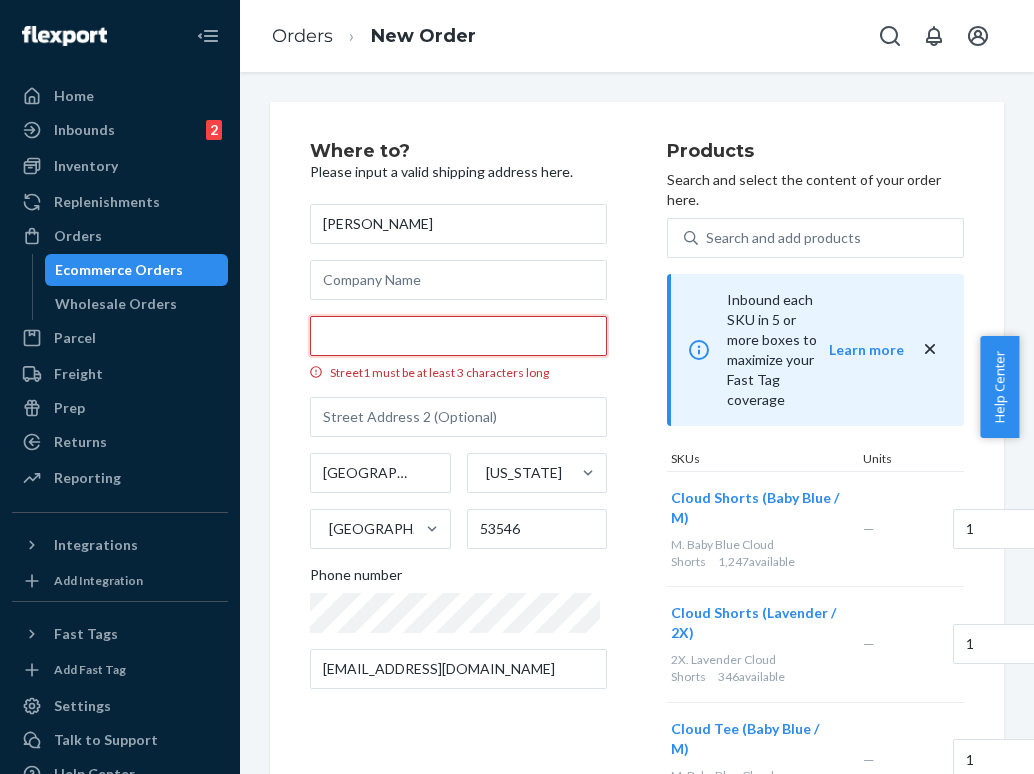 click on "Street1 must be at least 3 characters long" at bounding box center [458, 336] 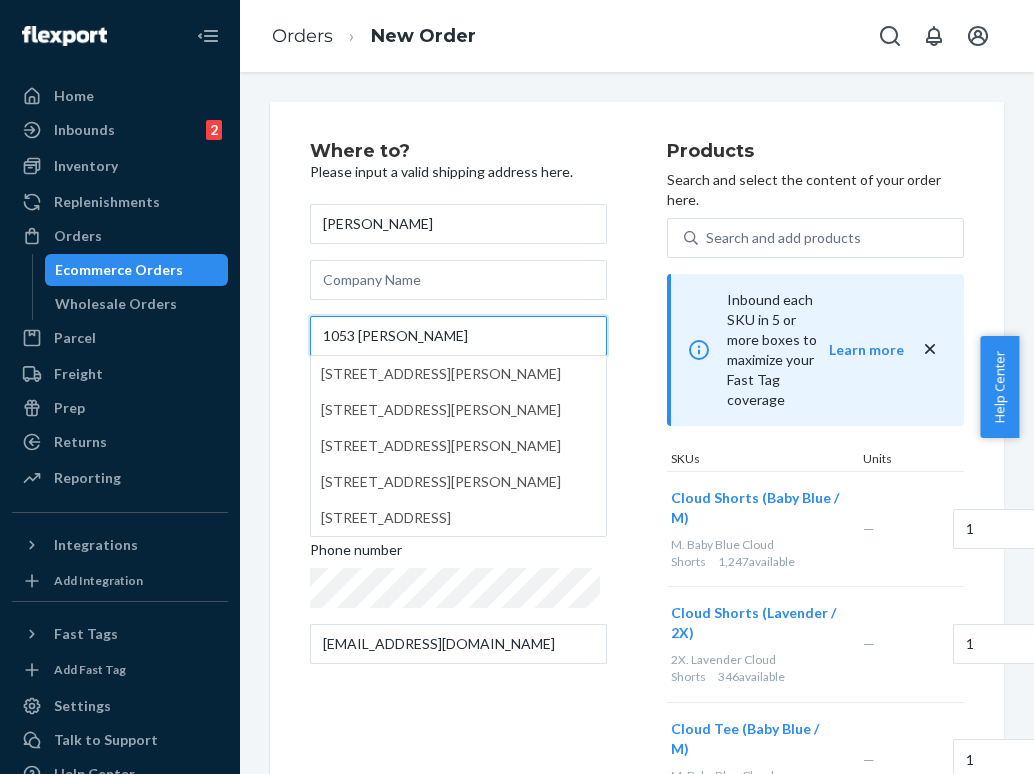 type on "1053 [PERSON_NAME]" 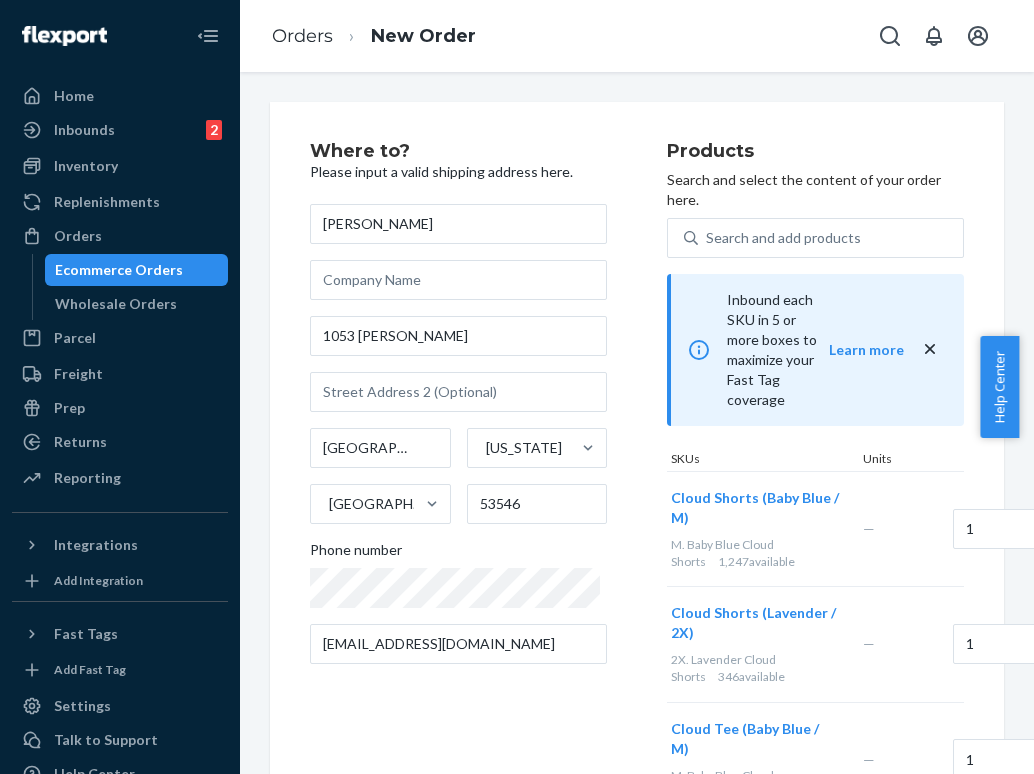 click on "Where to? Please input a valid shipping address here. [PERSON_NAME] [STREET_ADDRESS][PERSON_NAME][US_STATE] Phone number [EMAIL_ADDRESS][DOMAIN_NAME]" at bounding box center (488, 767) 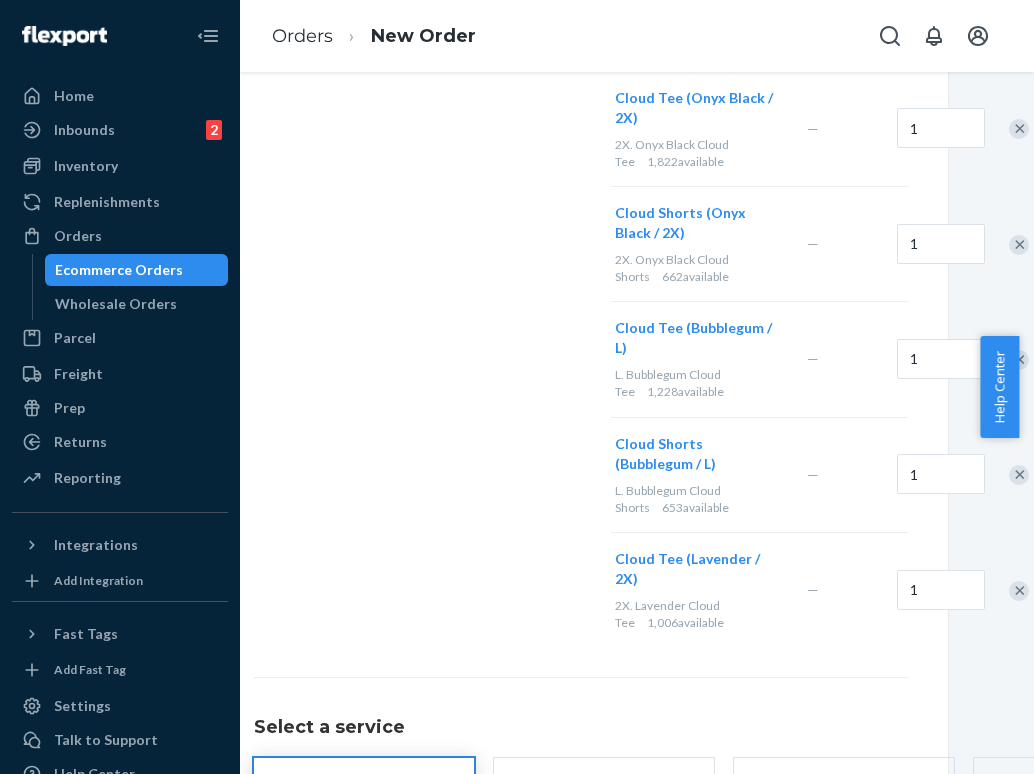 scroll, scrollTop: 775, scrollLeft: 56, axis: both 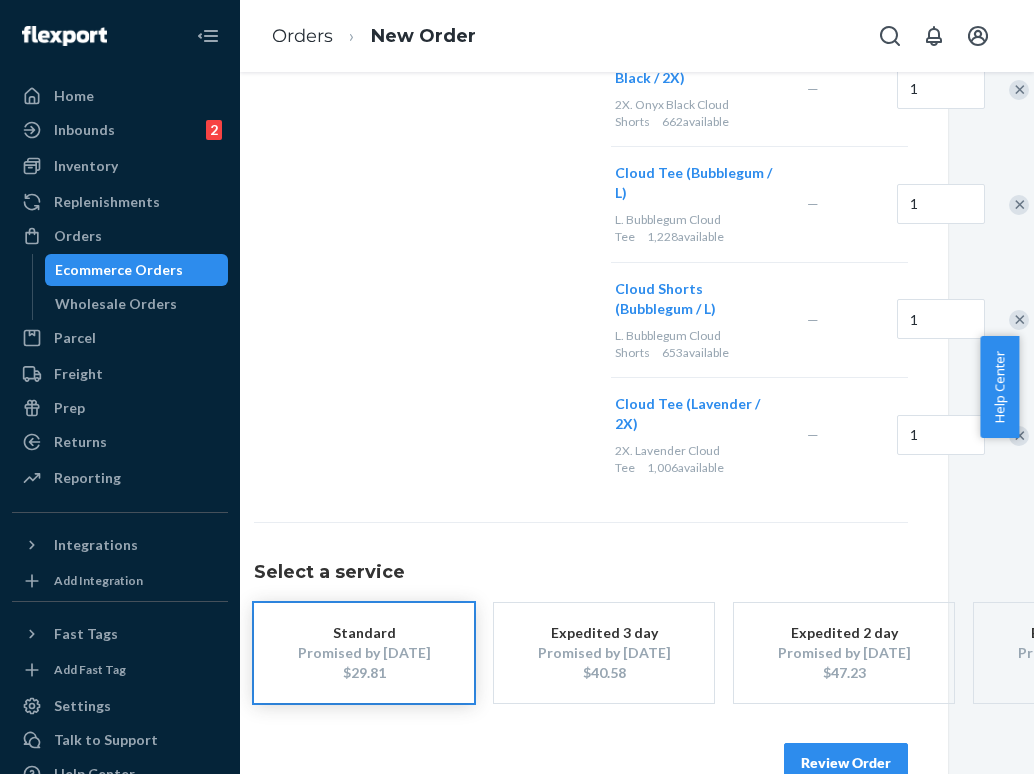 click on "Review Order" at bounding box center (846, 763) 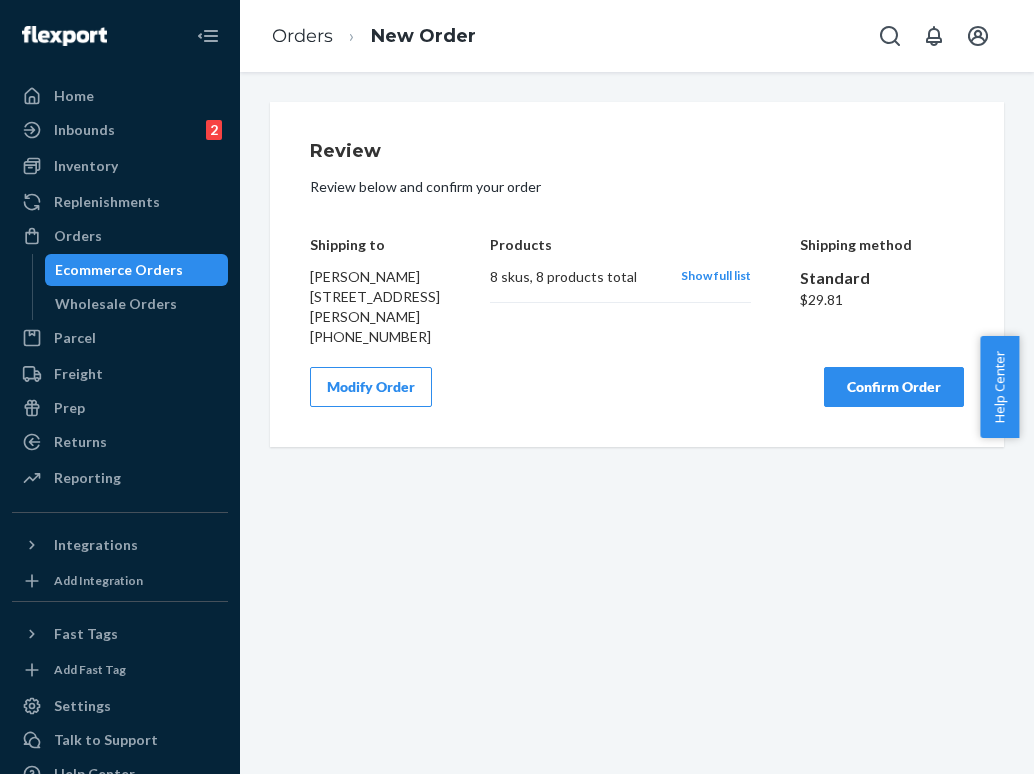 click on "Show full list" at bounding box center [716, 275] 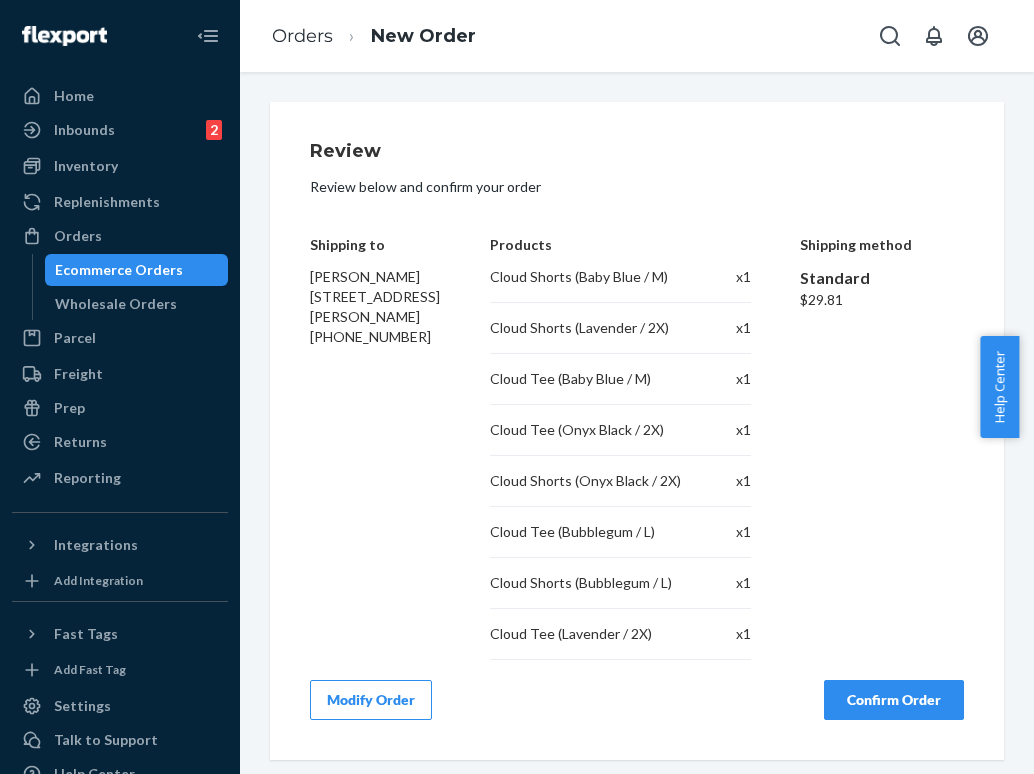click on "Confirm Order" at bounding box center [894, 700] 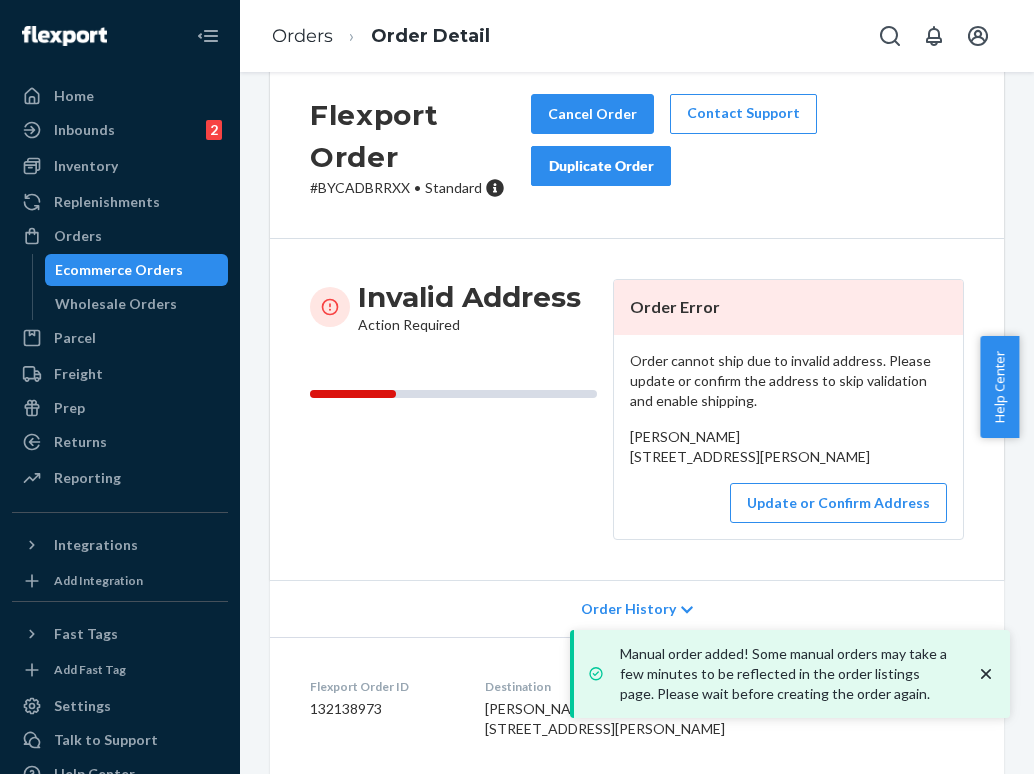 scroll, scrollTop: 49, scrollLeft: 0, axis: vertical 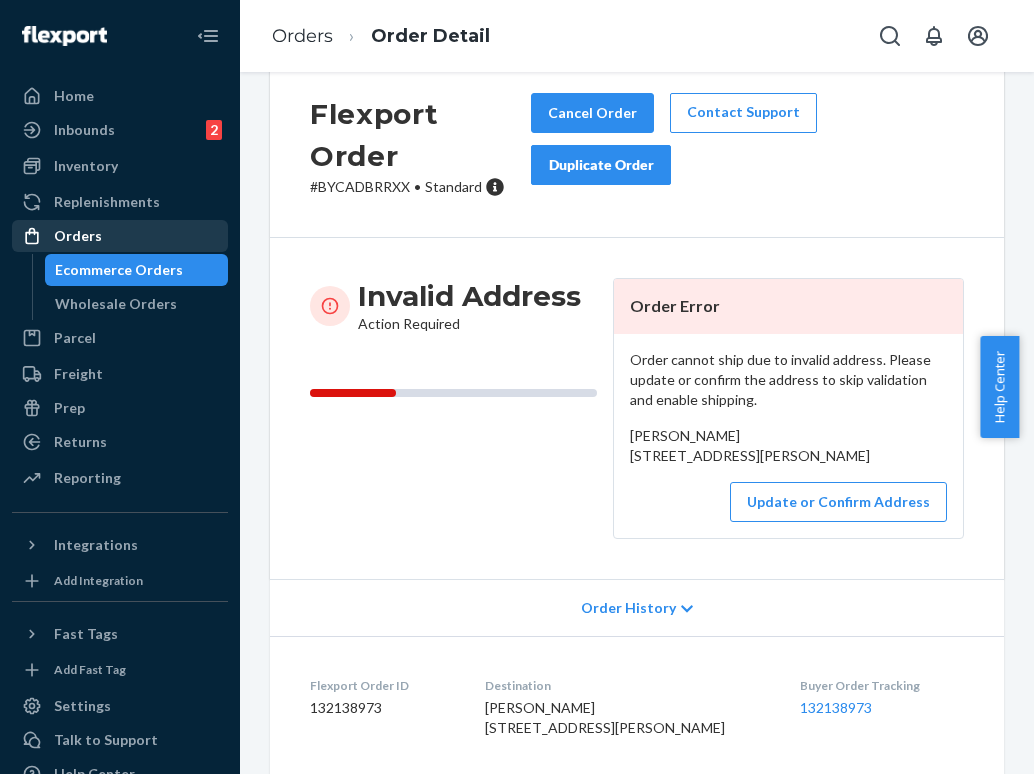 click on "Orders" at bounding box center (120, 236) 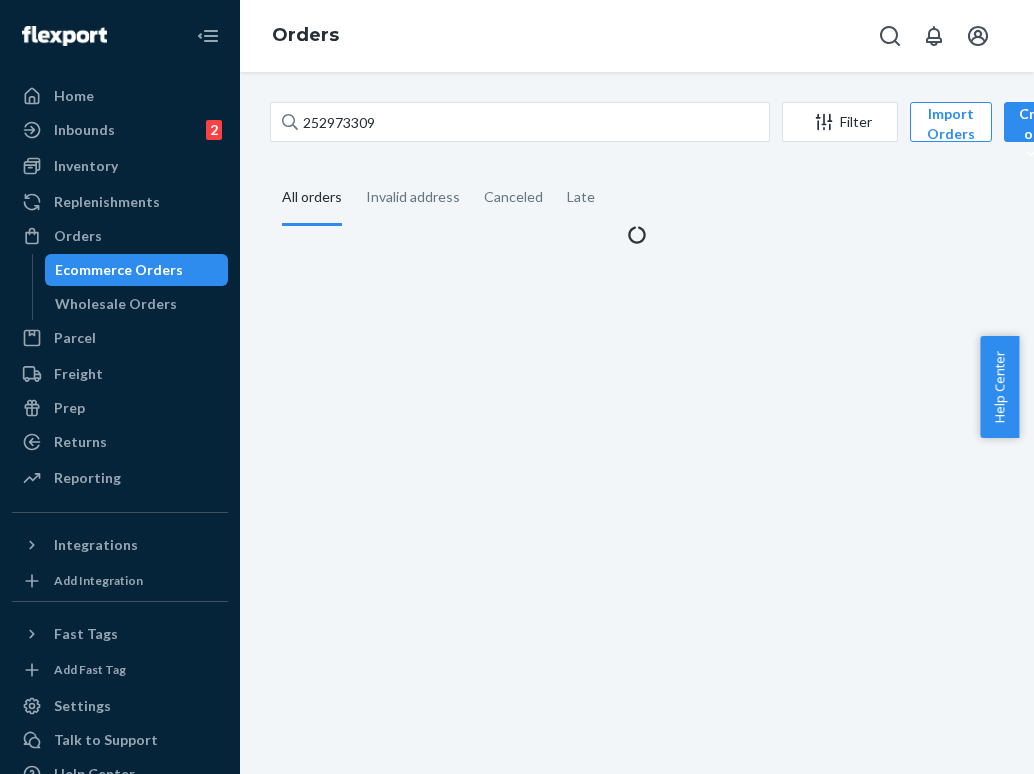 scroll, scrollTop: 0, scrollLeft: 0, axis: both 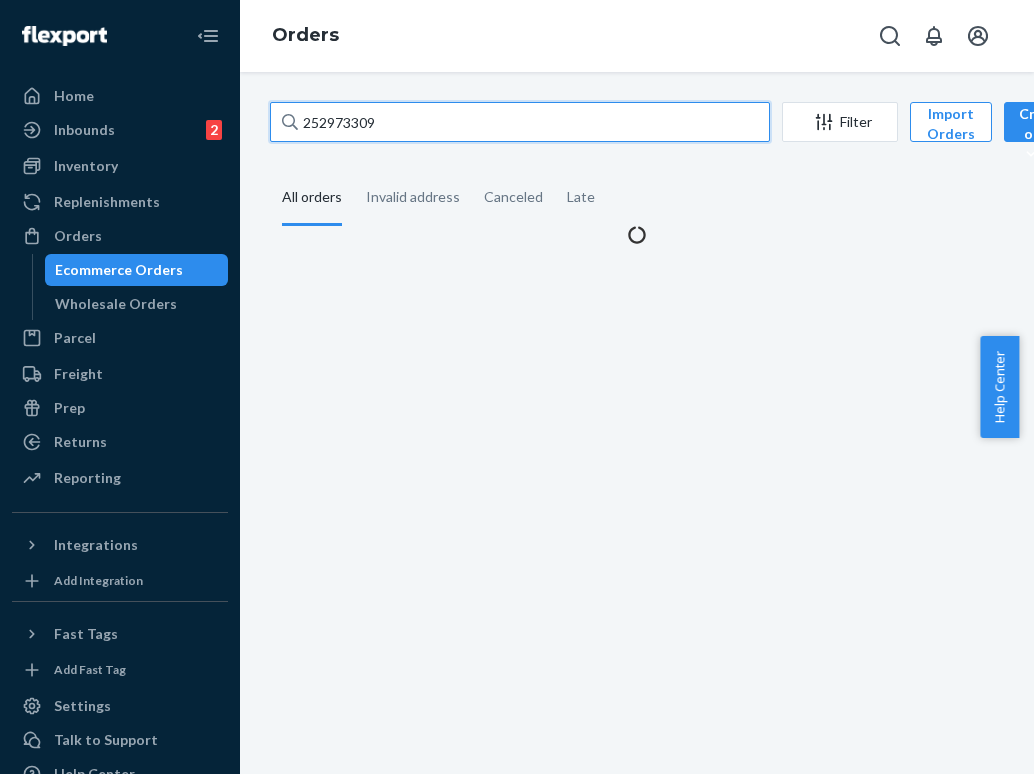 click on "252973309" at bounding box center (520, 122) 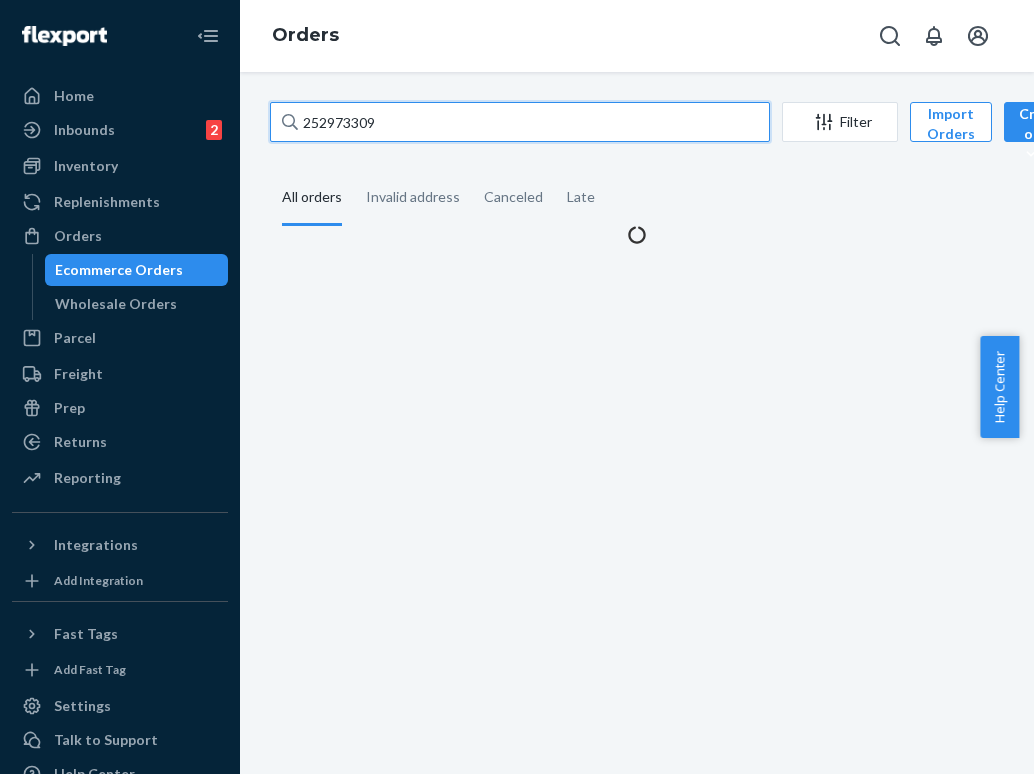 paste on "3963806" 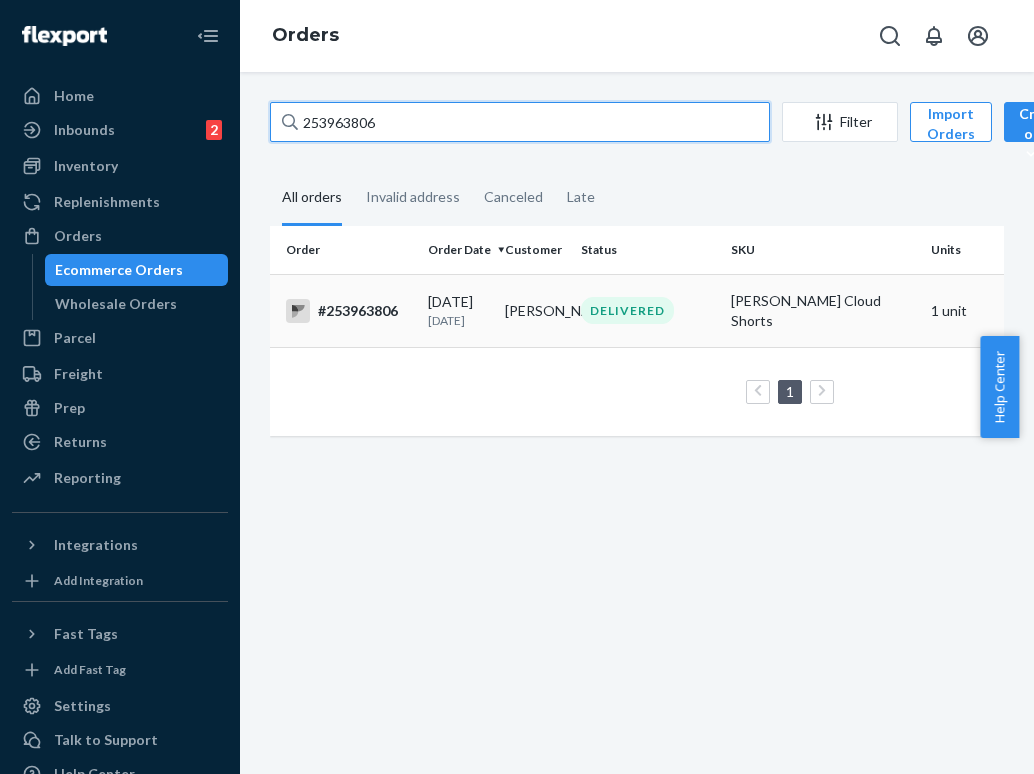 type on "253963806" 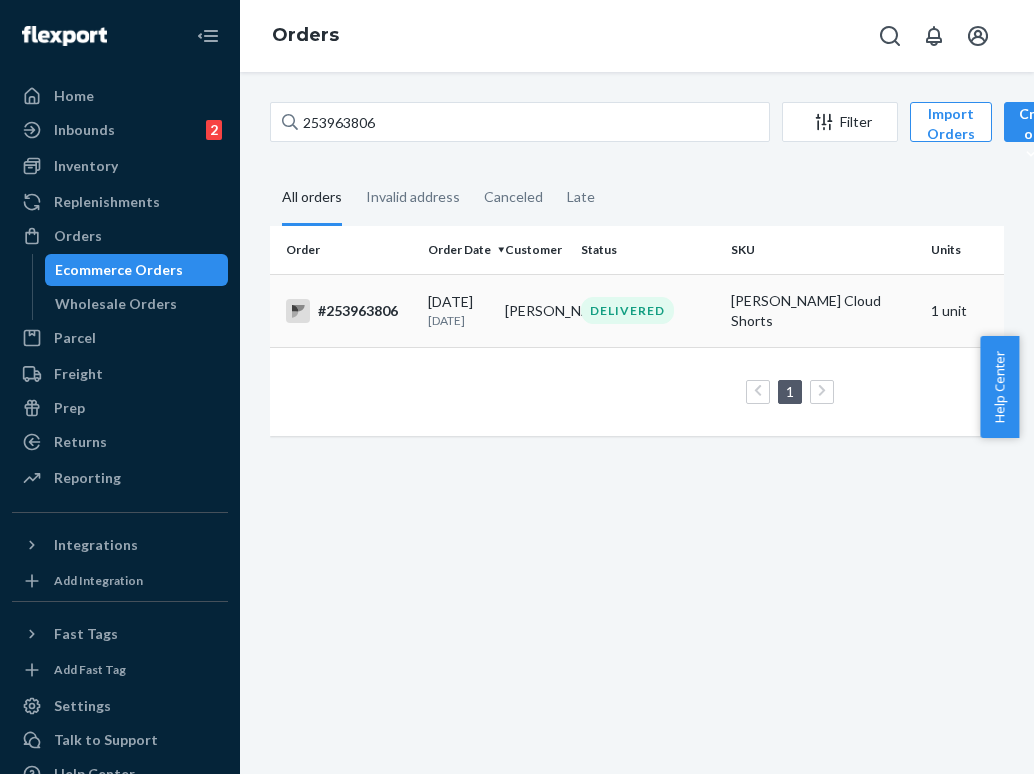 click on "DELIVERED" at bounding box center (648, 310) 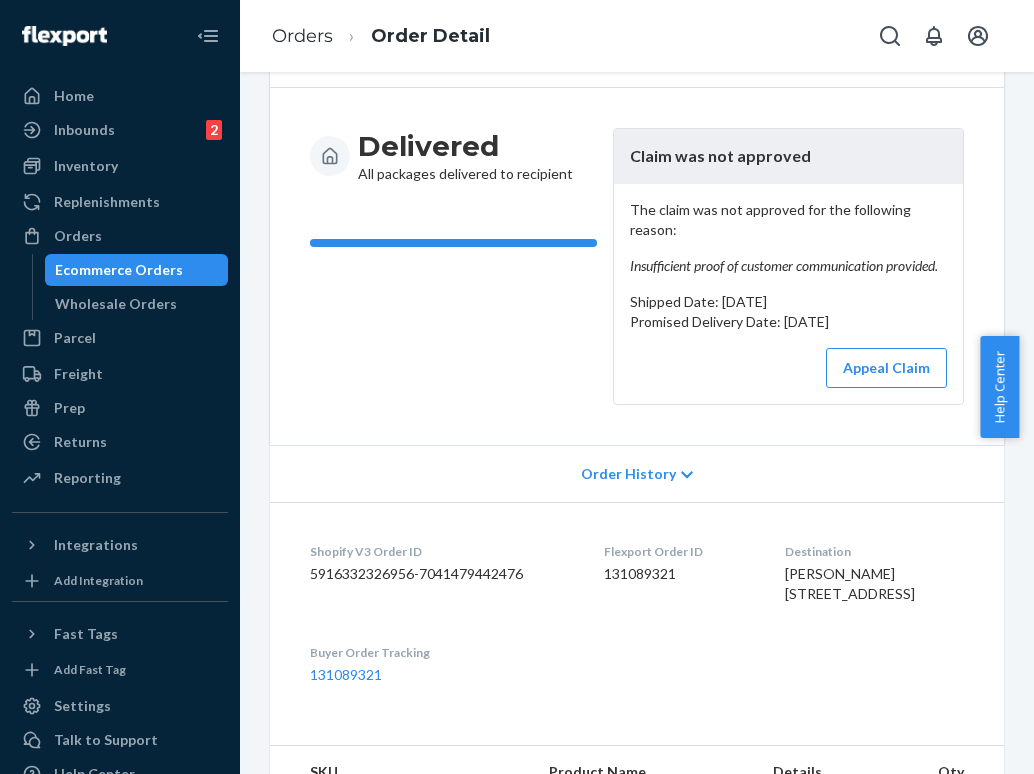 scroll, scrollTop: 178, scrollLeft: 0, axis: vertical 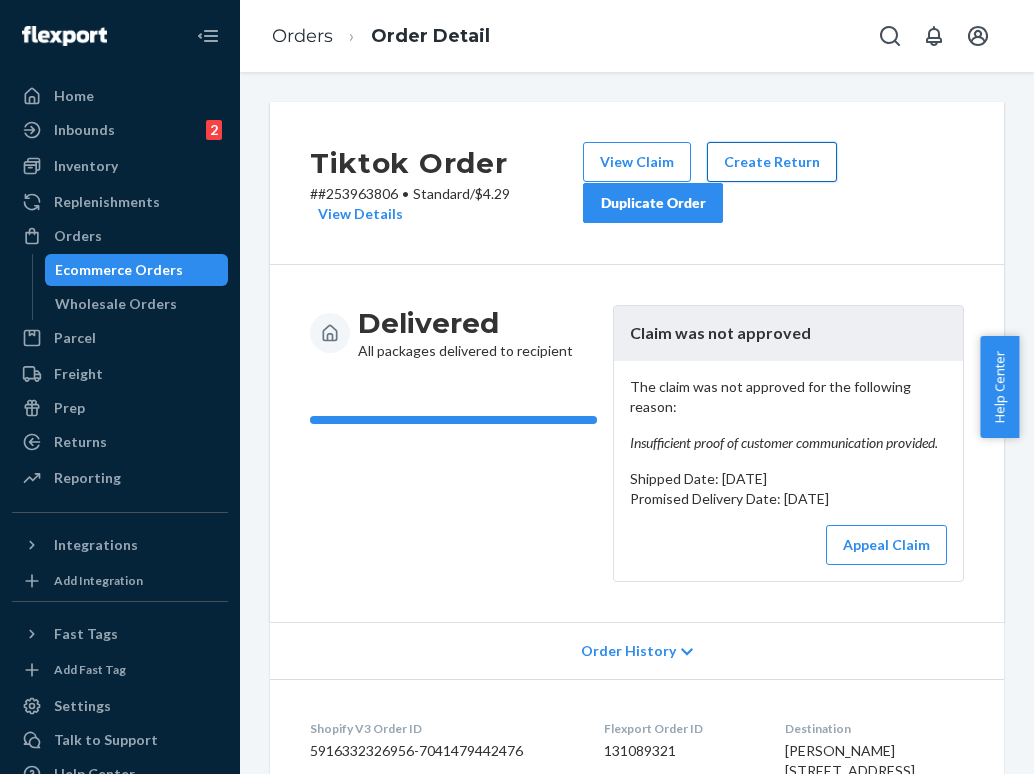 click on "Create Return" at bounding box center [772, 162] 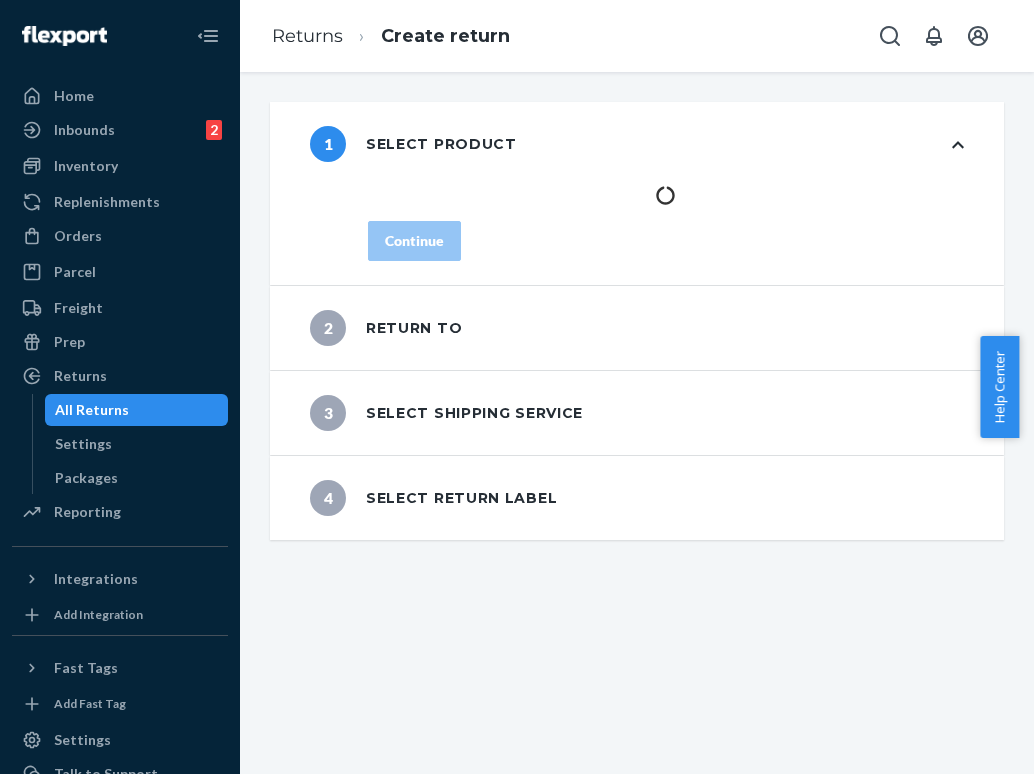 scroll, scrollTop: 0, scrollLeft: 0, axis: both 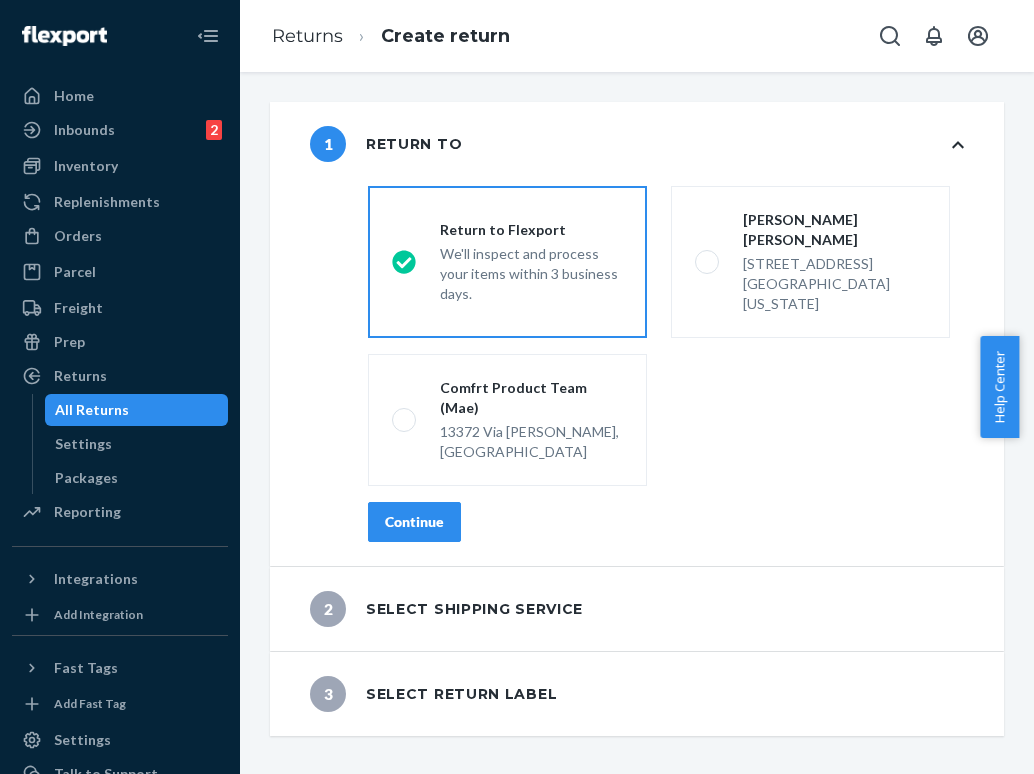 click on "Continue" at bounding box center [414, 522] 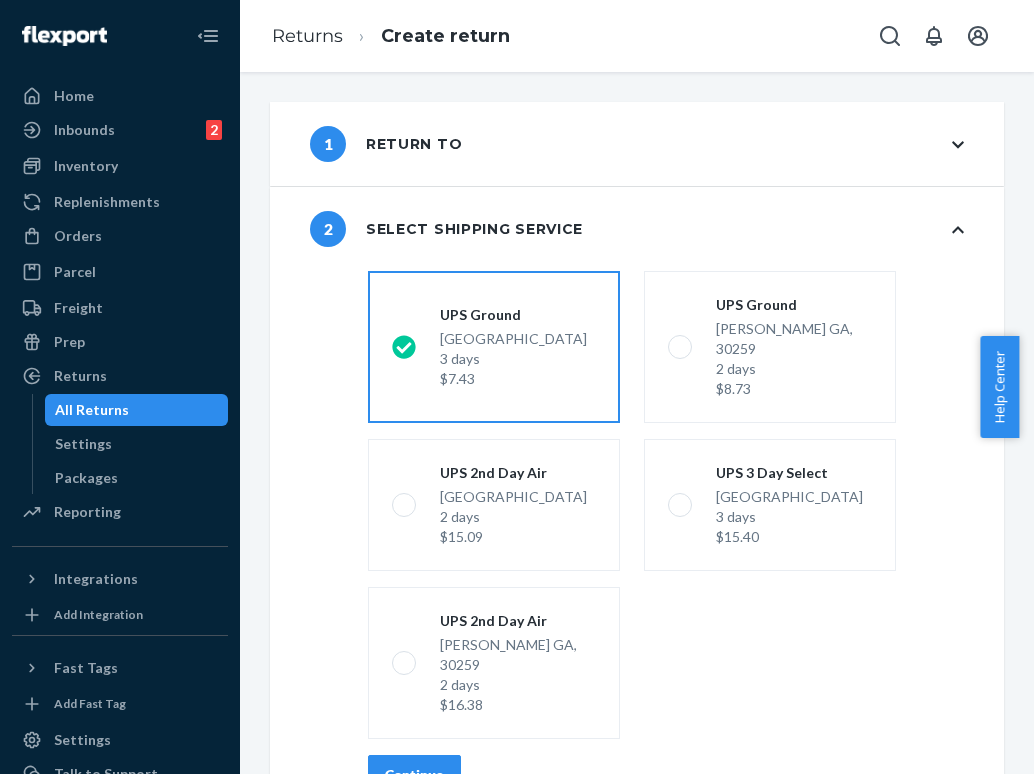 click on "Continue" at bounding box center (414, 775) 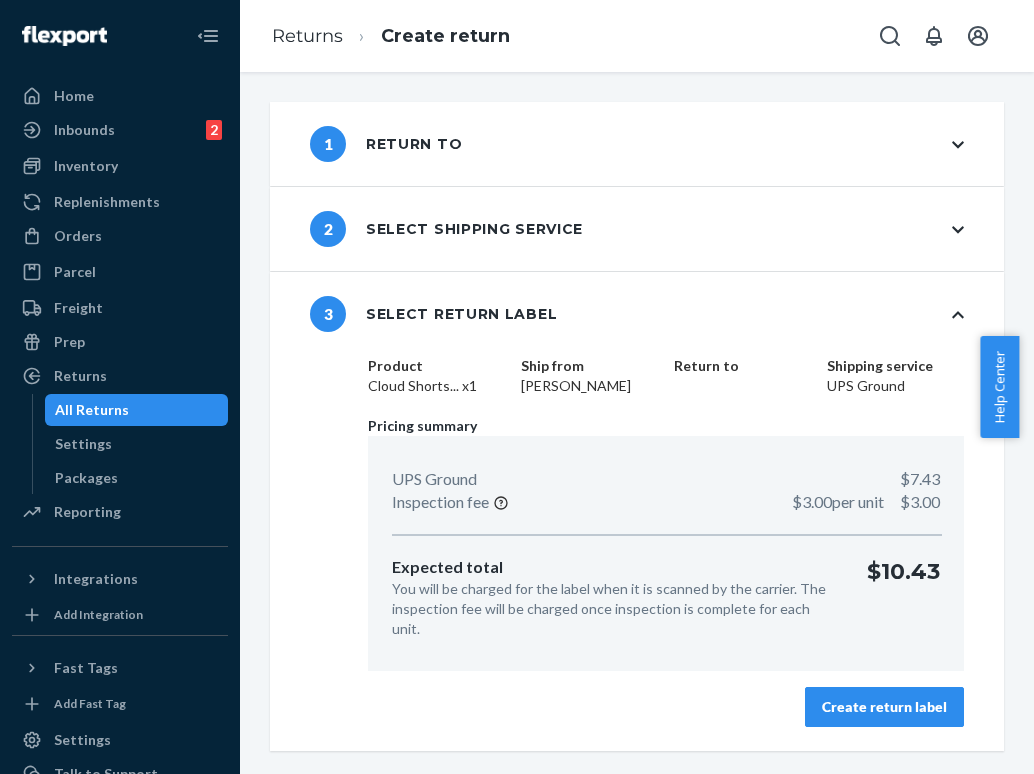 scroll, scrollTop: 0, scrollLeft: 0, axis: both 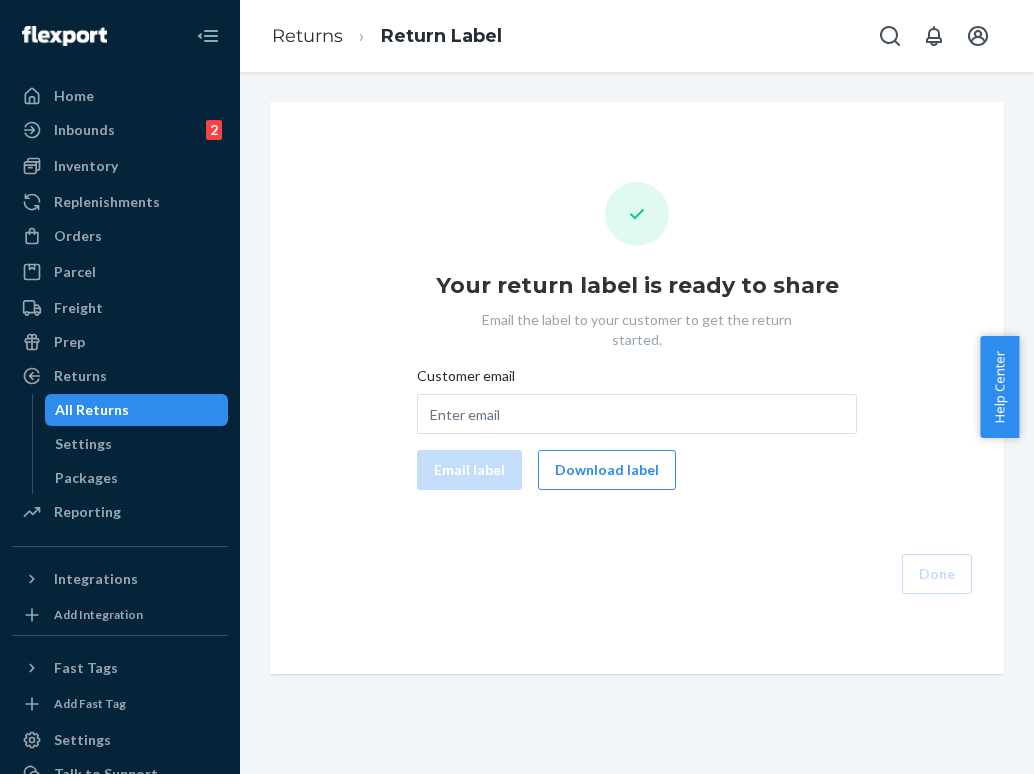 click on "Customer email Email label Download label" at bounding box center (637, 428) 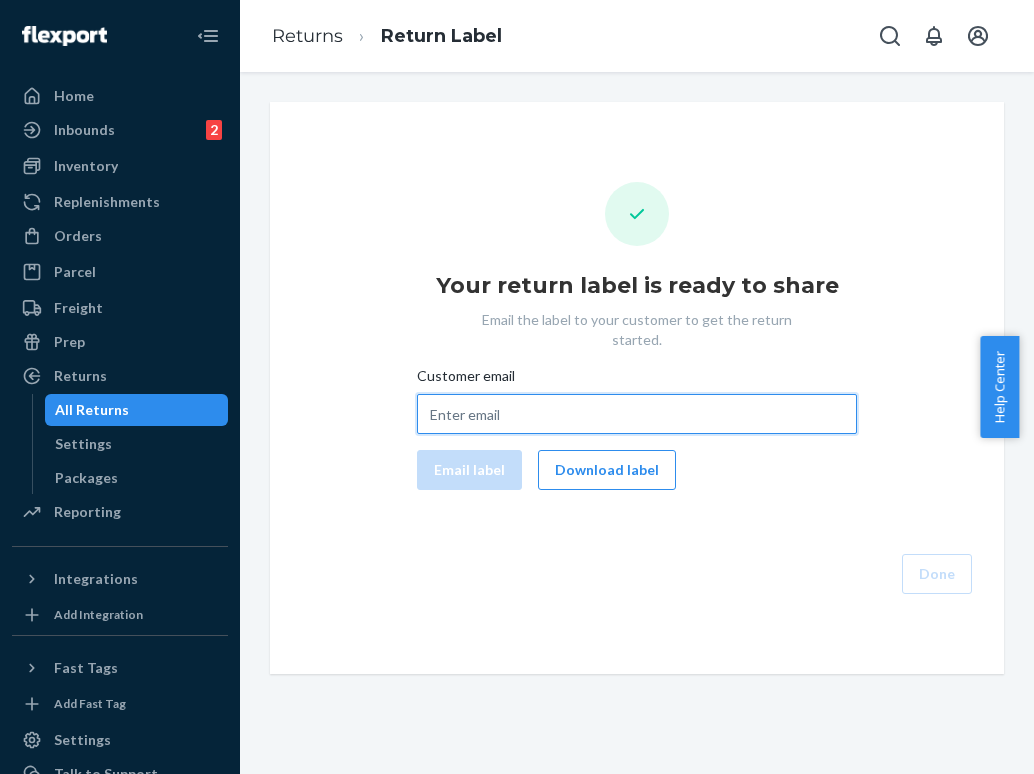 click on "Customer email" at bounding box center (637, 414) 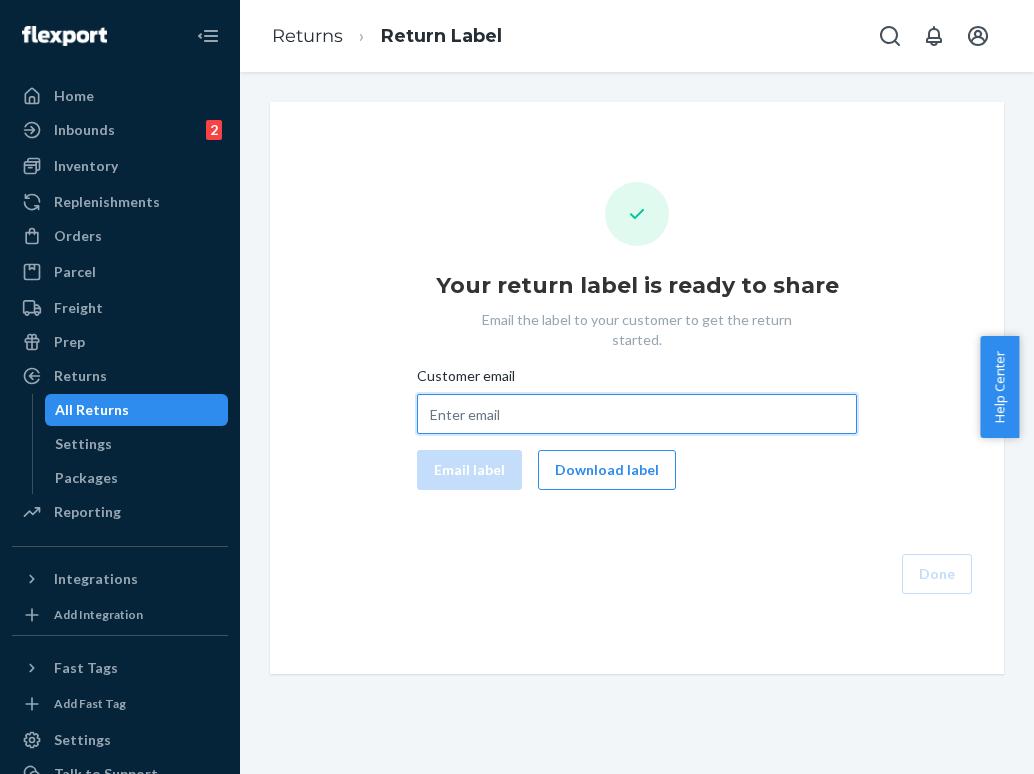paste on "[EMAIL_ADDRESS][DOMAIN_NAME]" 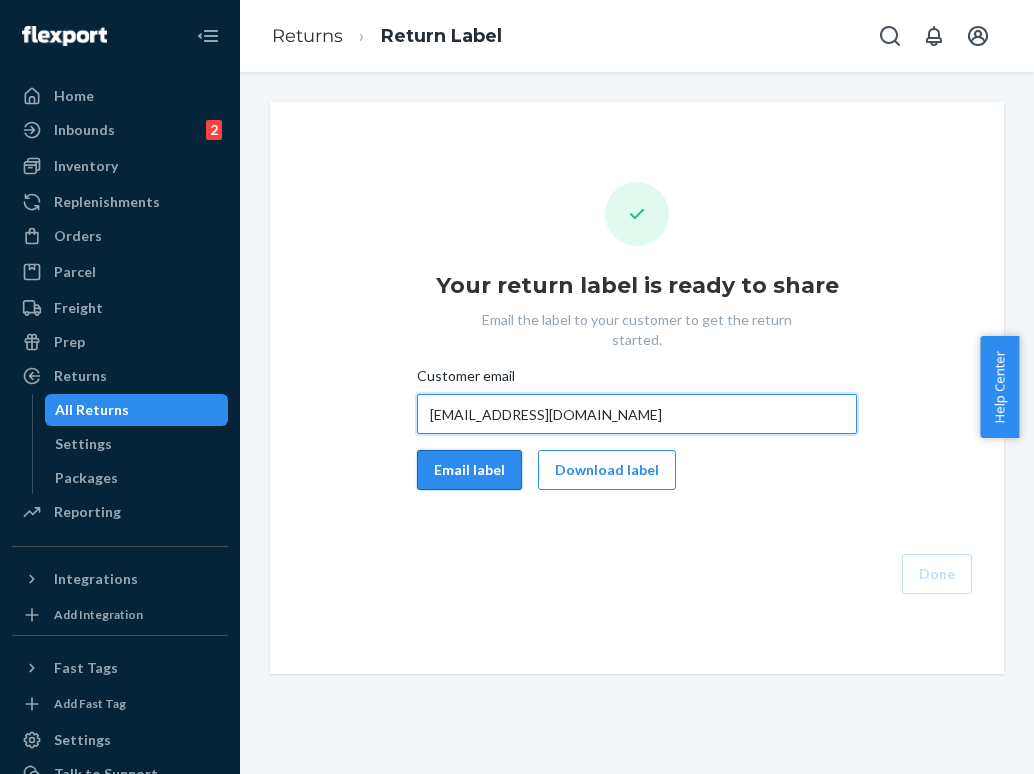type on "[EMAIL_ADDRESS][DOMAIN_NAME]" 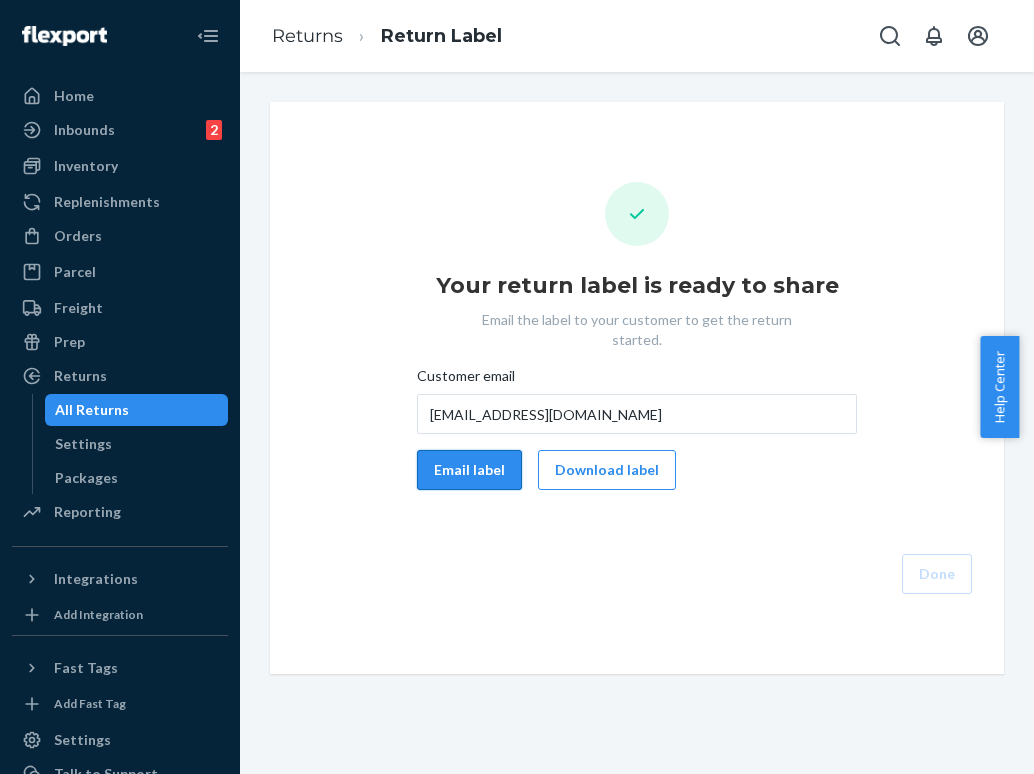 click on "Email label" at bounding box center [469, 470] 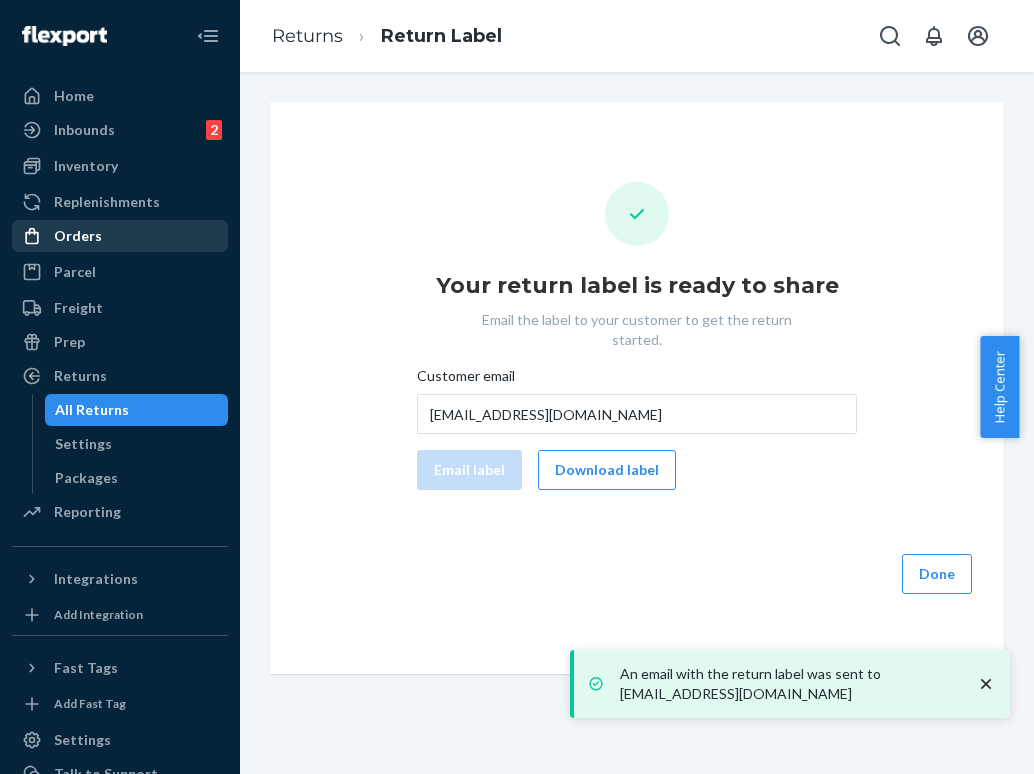 click on "Orders" at bounding box center [120, 236] 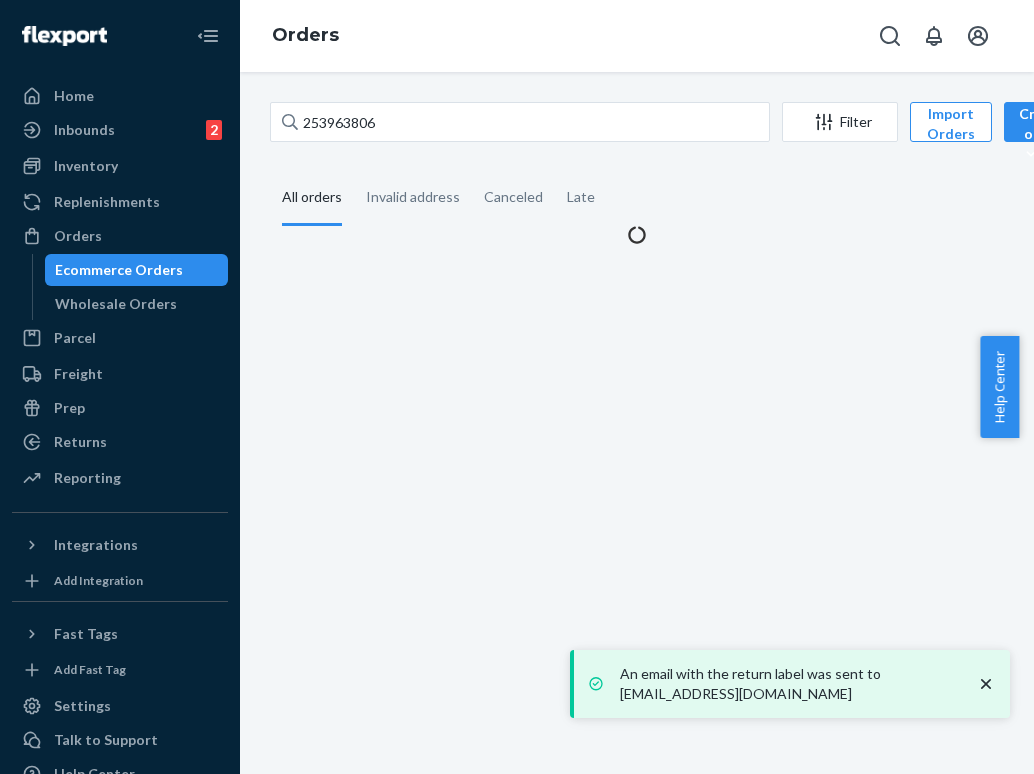click on "253963806 Filter Import Orders Create order Ecommerce order Removal order All orders Invalid address Canceled Late" at bounding box center (637, 173) 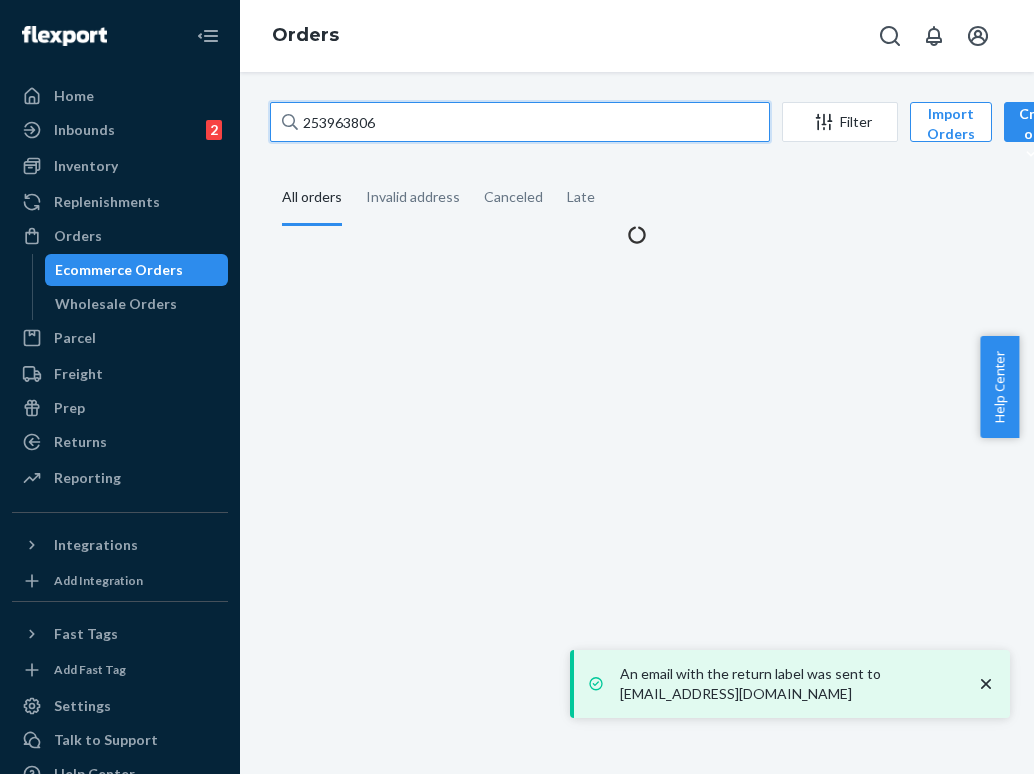 click on "253963806" at bounding box center [520, 122] 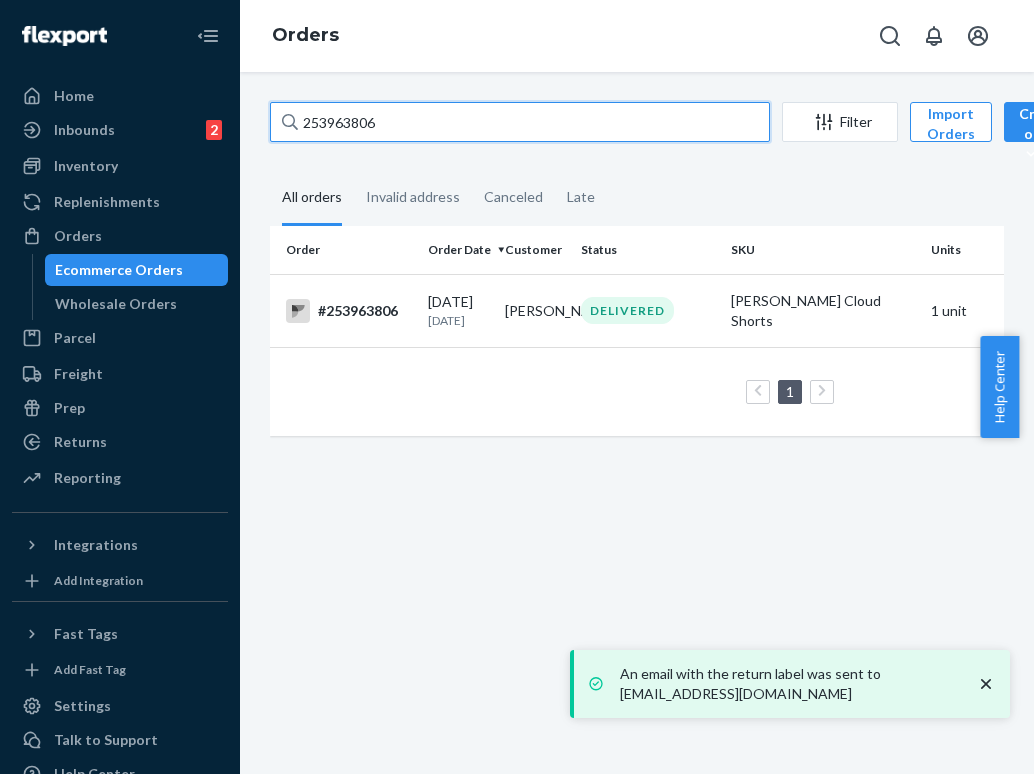 click on "253963806" at bounding box center [520, 122] 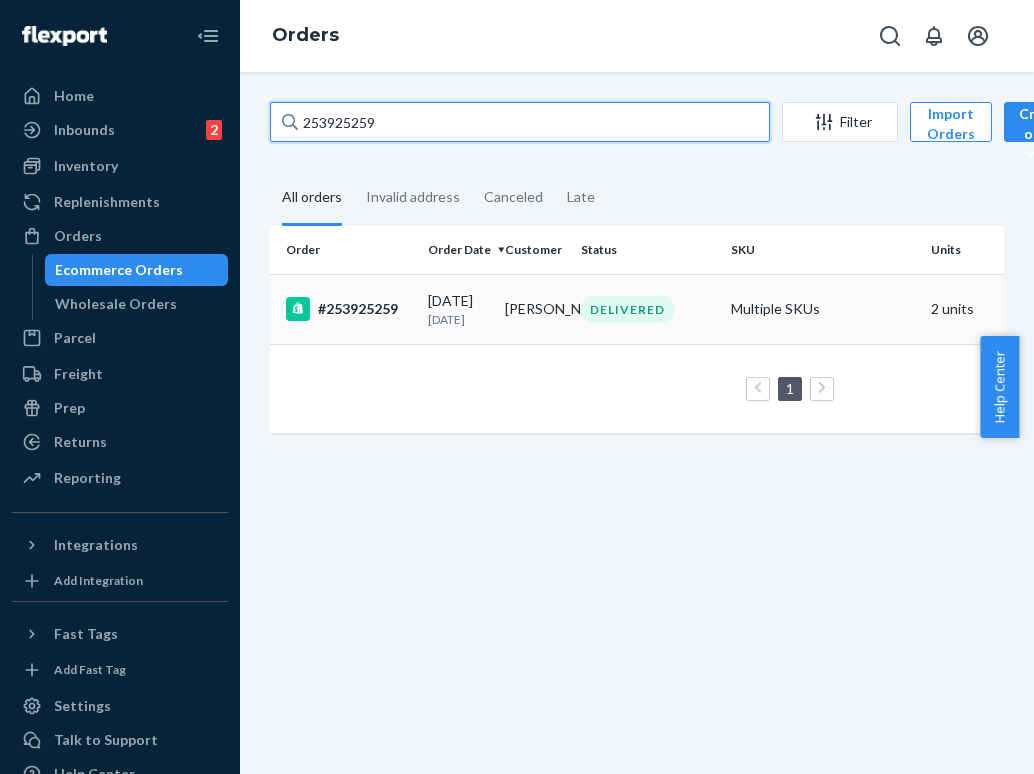 type on "253925259" 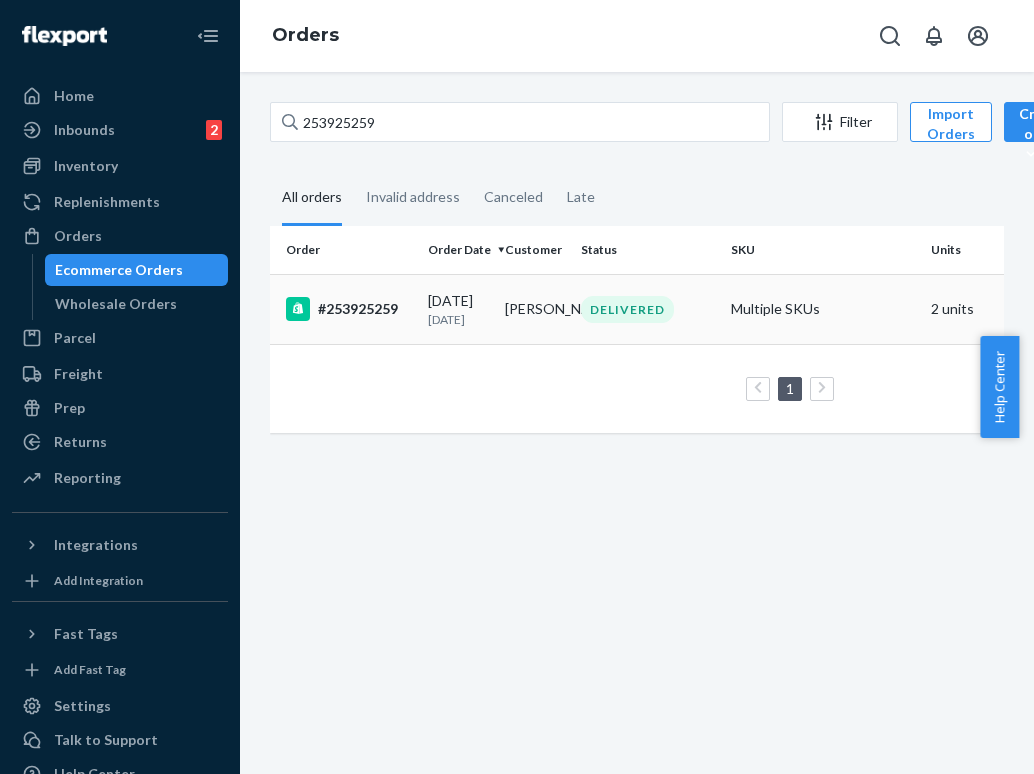 click on "DELIVERED" at bounding box center [648, 309] 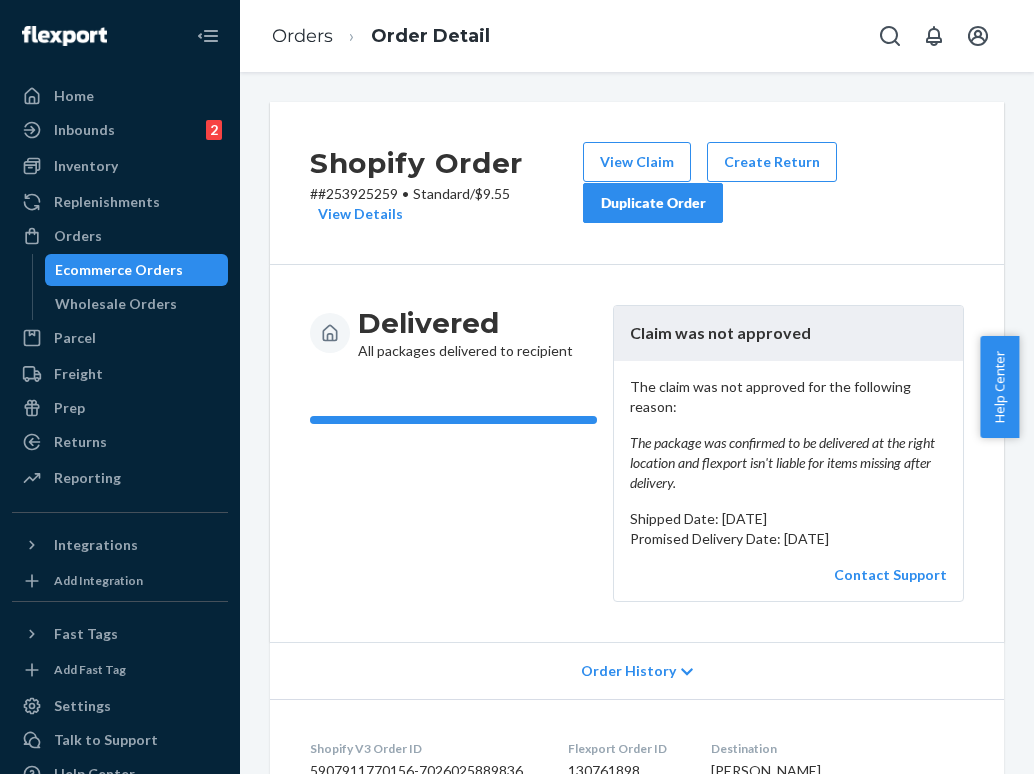 scroll, scrollTop: 0, scrollLeft: 0, axis: both 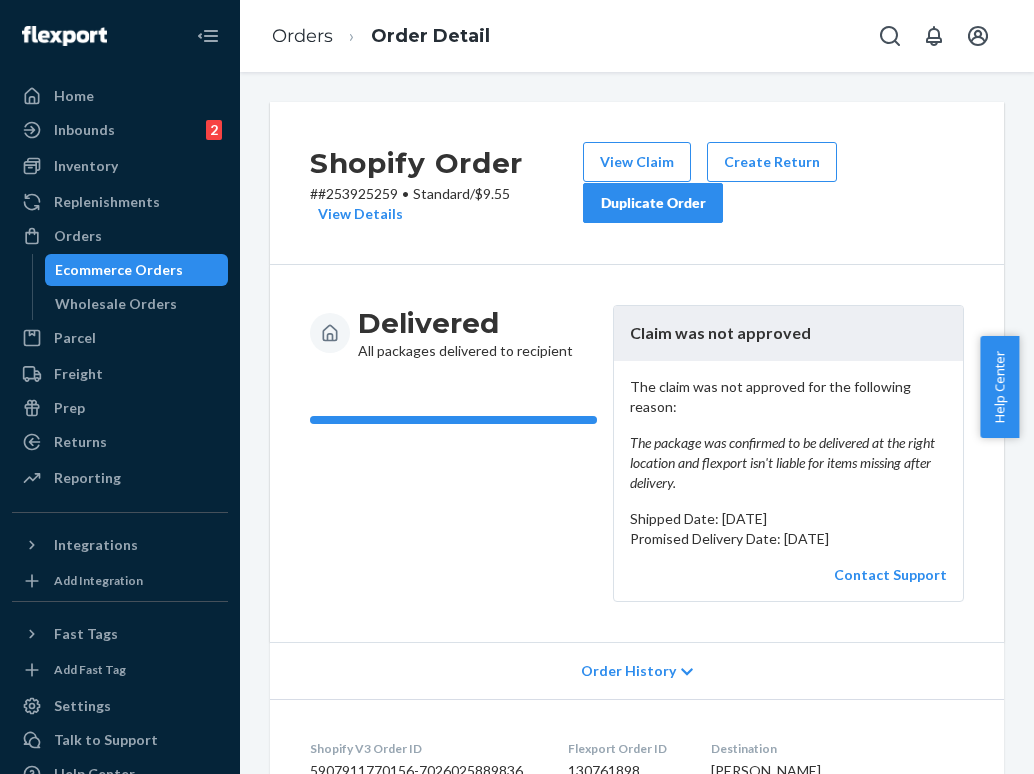 click on "Duplicate Order" at bounding box center [653, 203] 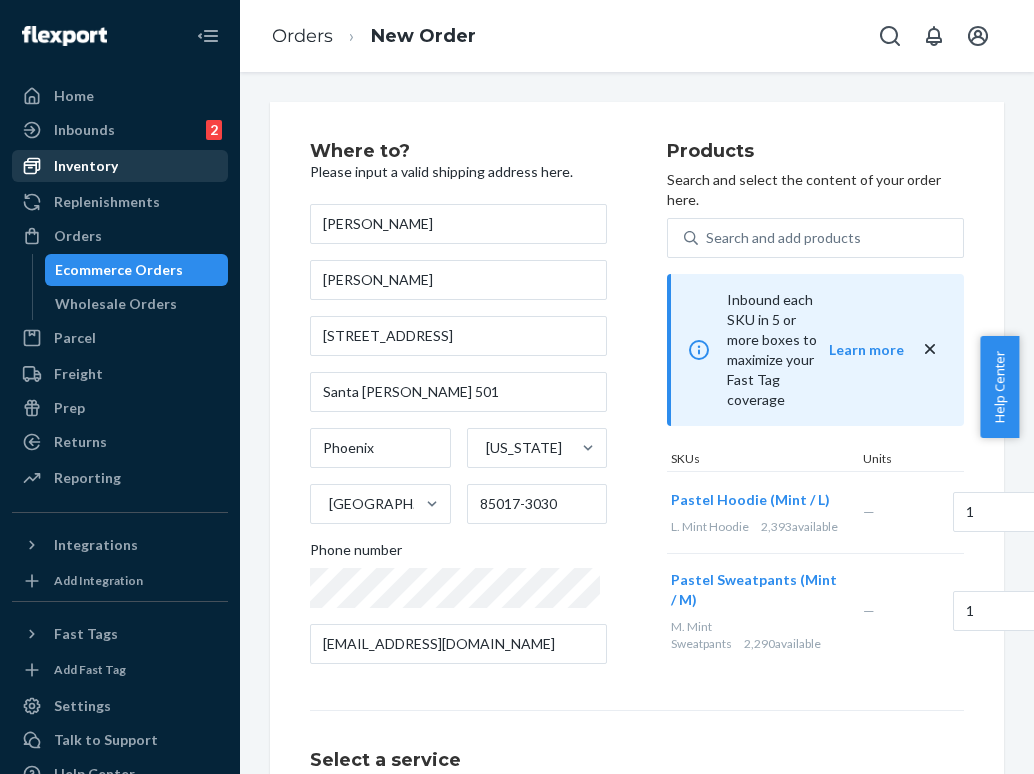 click on "Inventory" at bounding box center (120, 166) 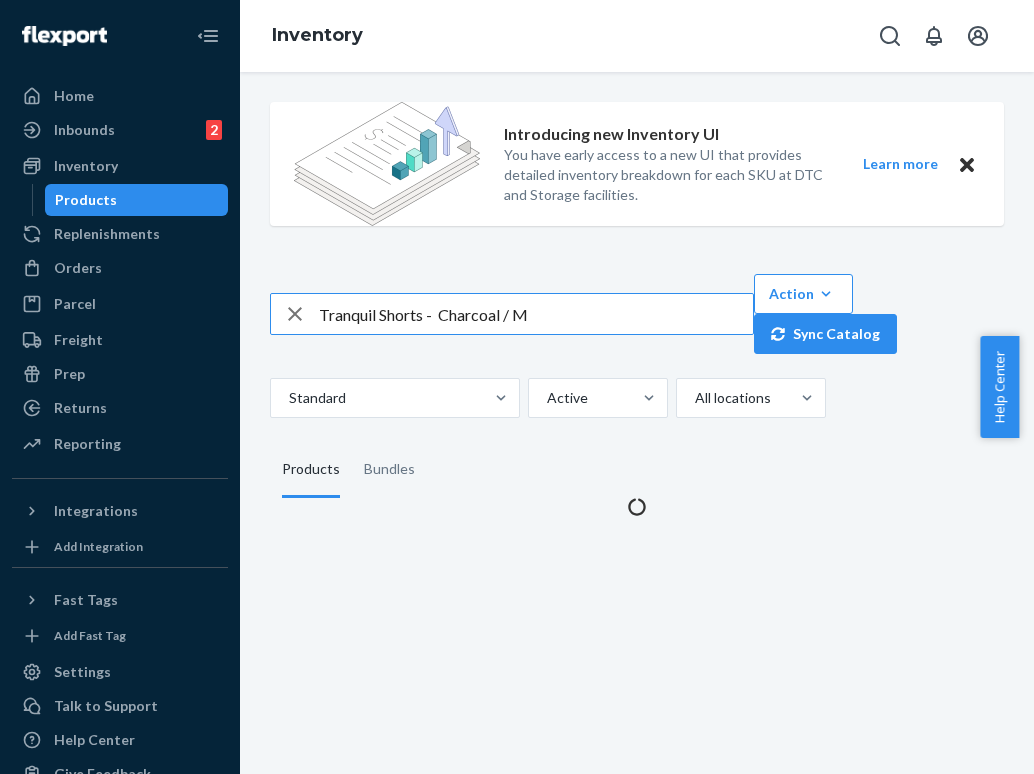 click on "Tranquil Shorts -  Charcoal / M" at bounding box center (536, 314) 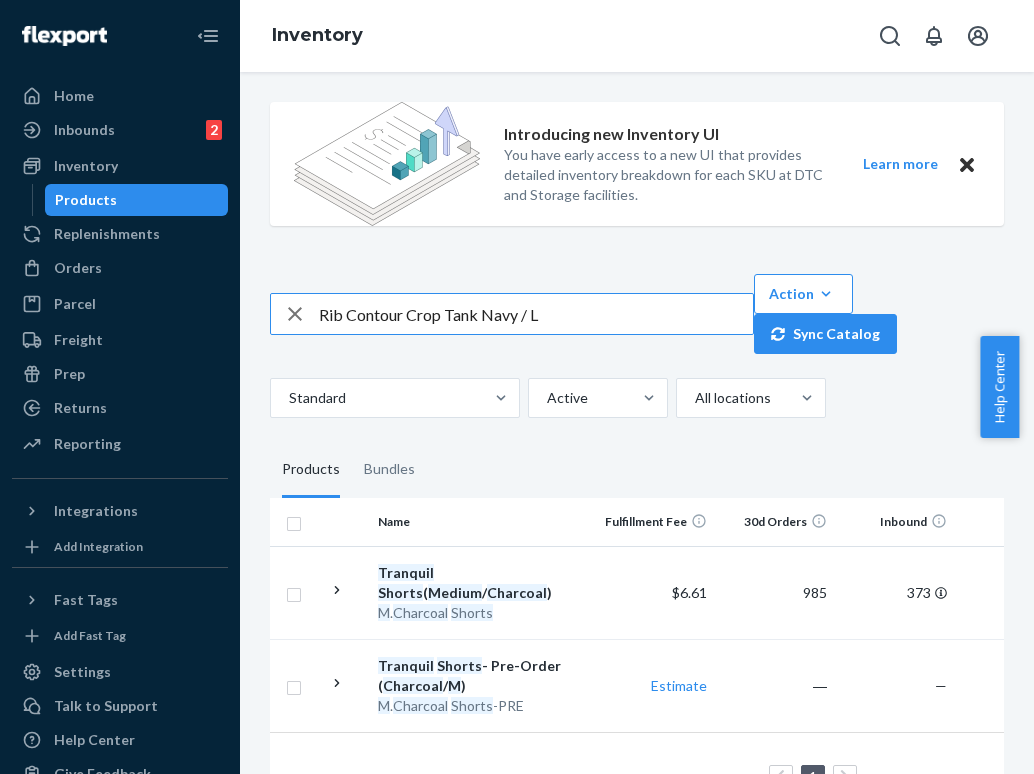type on "Rib Contour Crop Tank Navy / L" 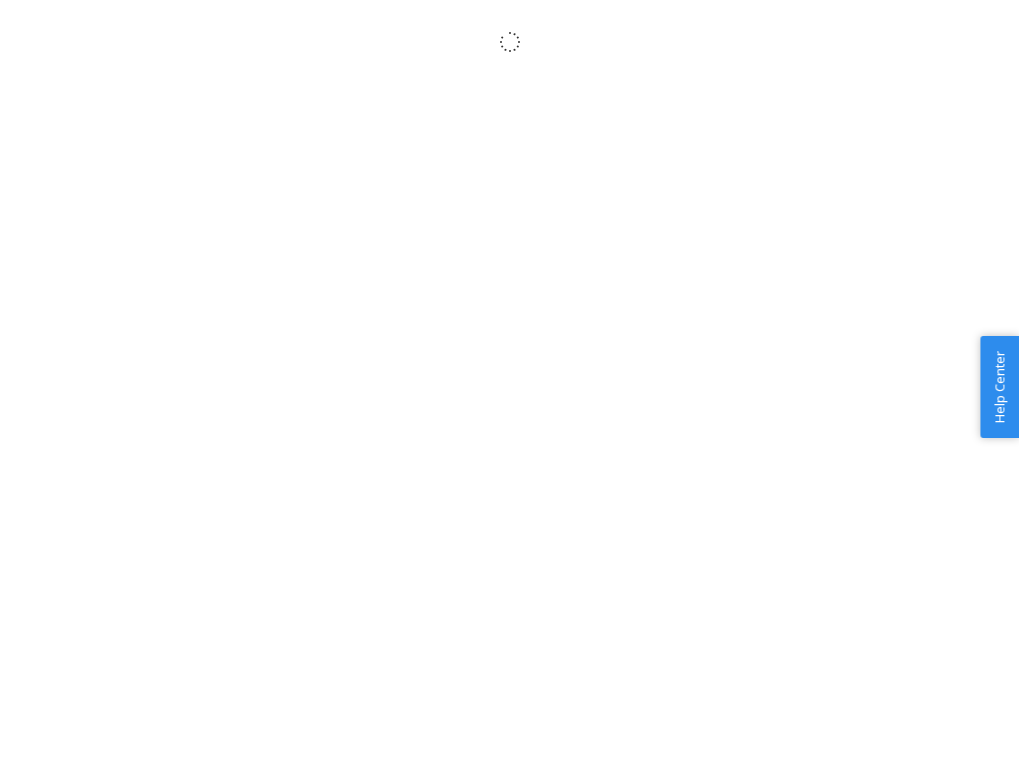 scroll, scrollTop: 0, scrollLeft: 0, axis: both 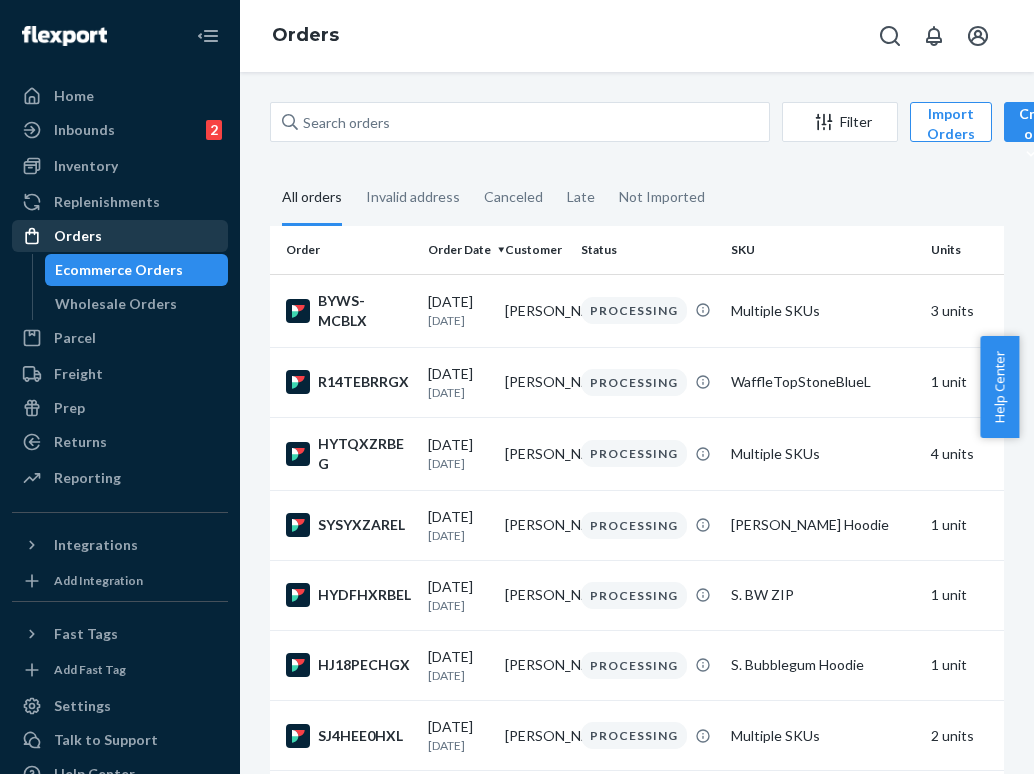 click on "Home Inbounds 2 Shipping Plans Problems 2 Inventory Products Replenishments Orders Ecommerce Orders Wholesale Orders Parcel Parcel orders Integrations Freight Prep Returns All Returns Settings Packages Reporting Reports Analytics" at bounding box center [120, 288] 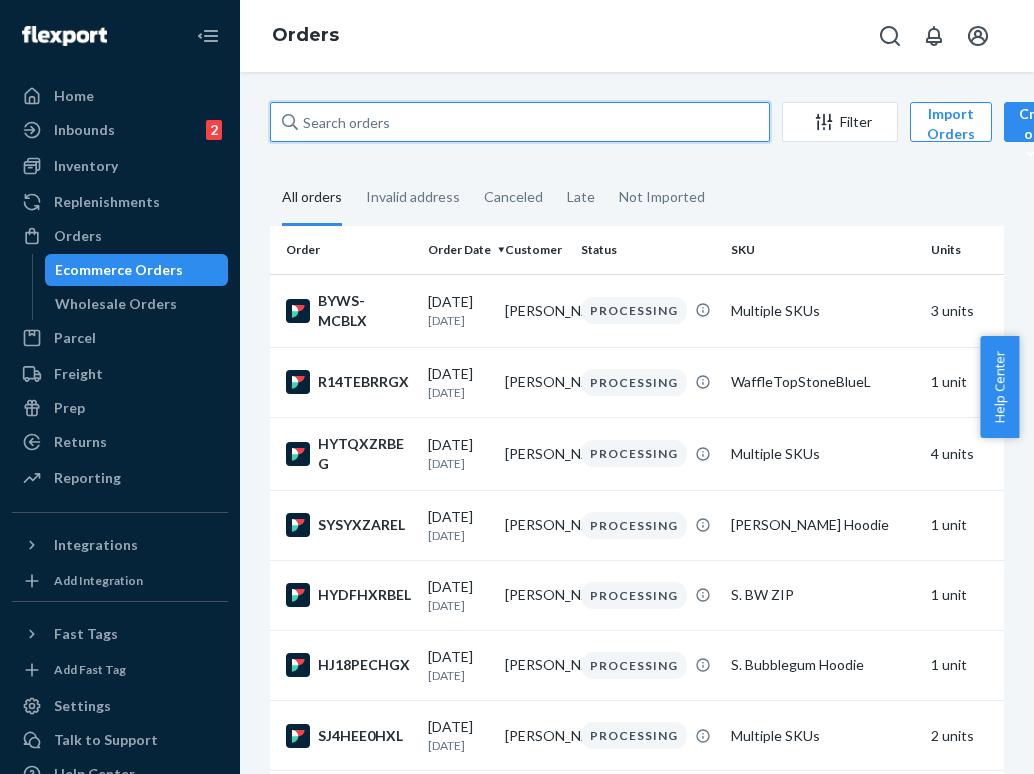 click at bounding box center (520, 122) 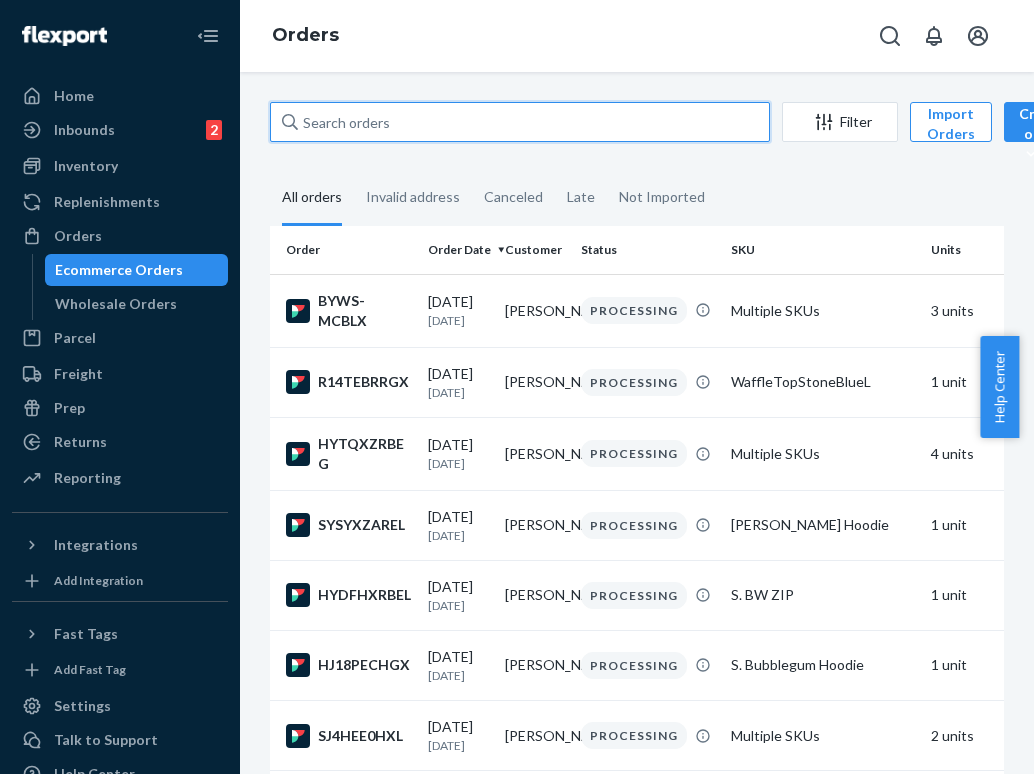 paste on "251497345" 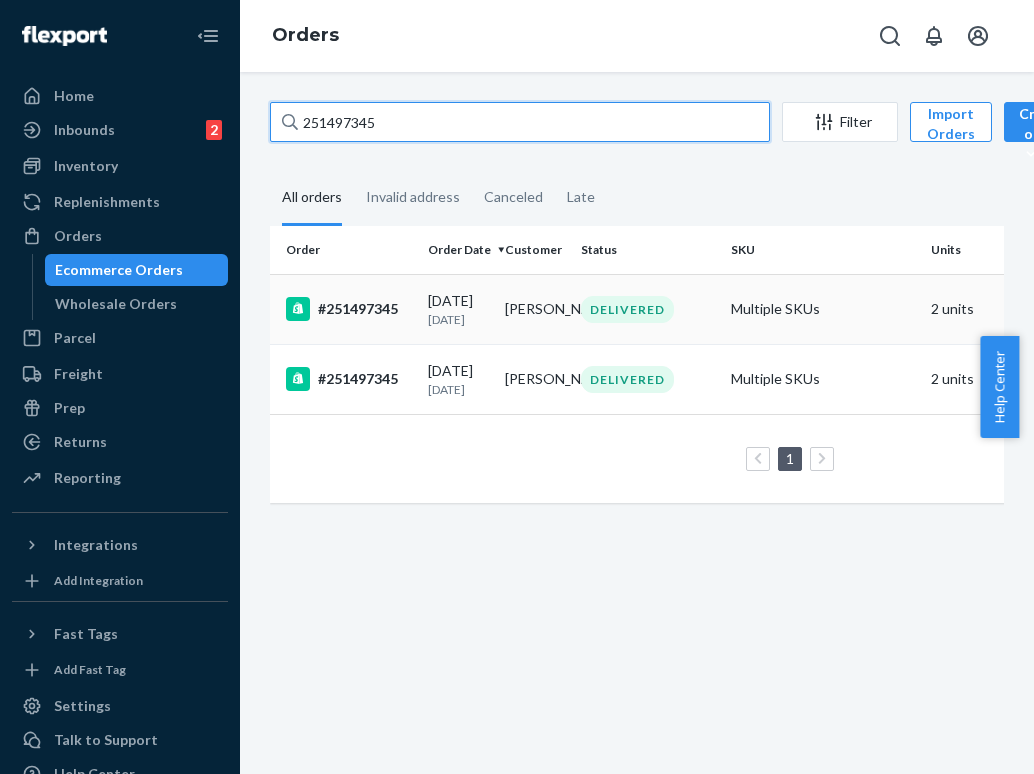 type on "251497345" 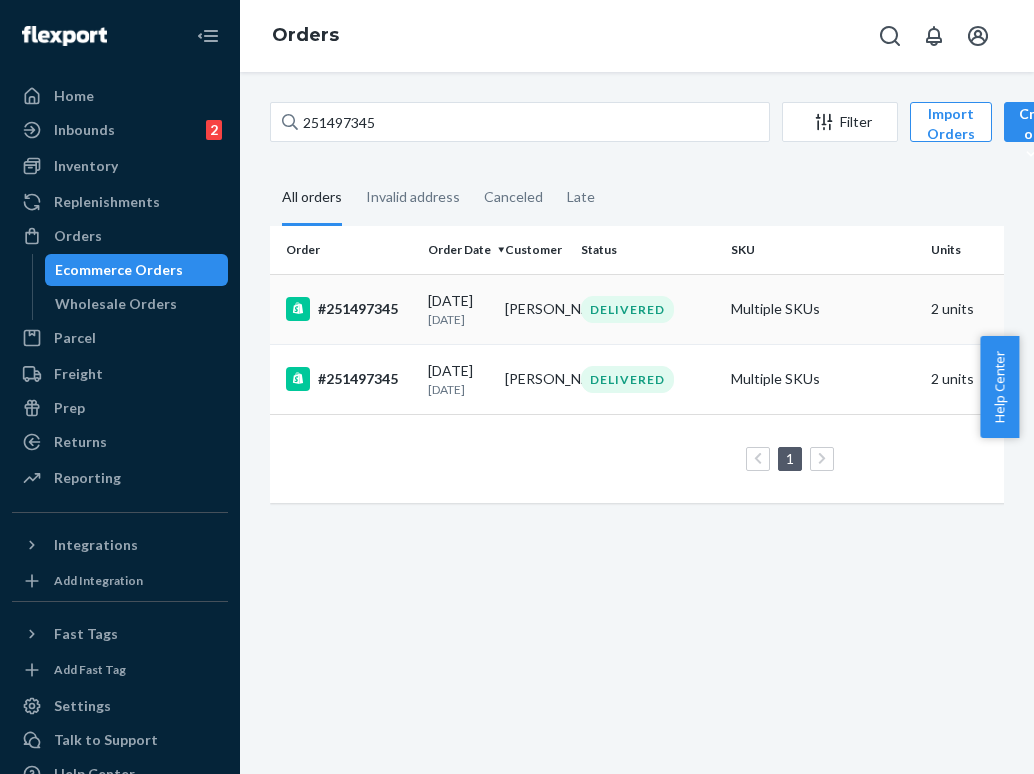 click on "DELIVERED" at bounding box center (648, 309) 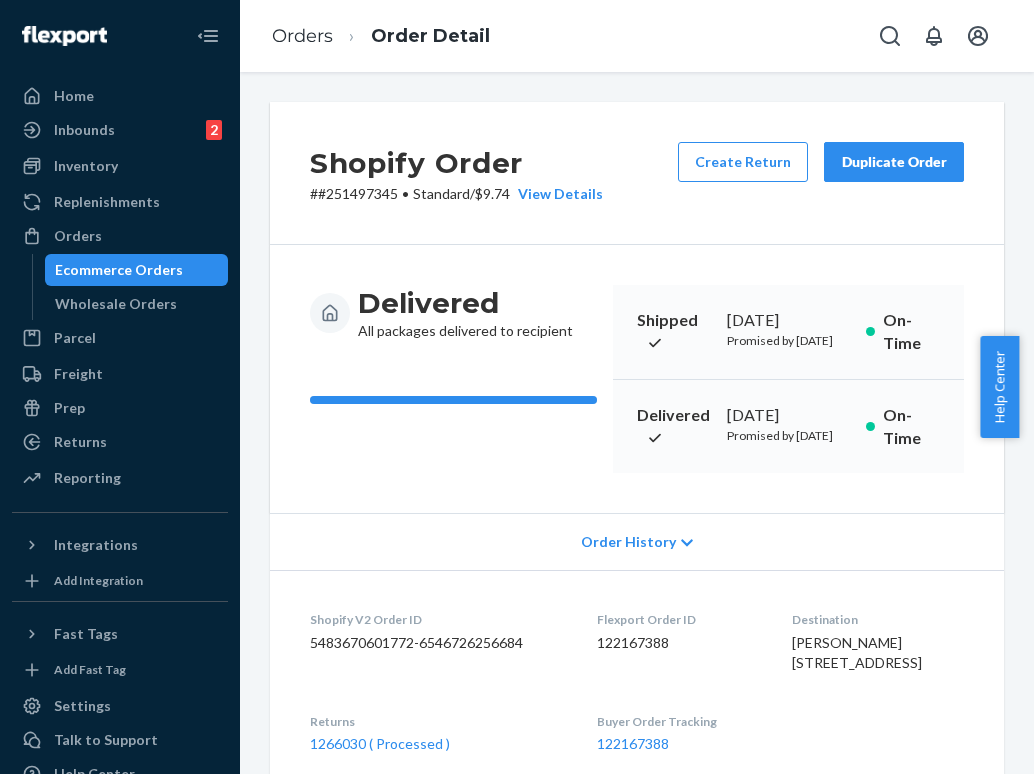 scroll, scrollTop: 0, scrollLeft: 0, axis: both 